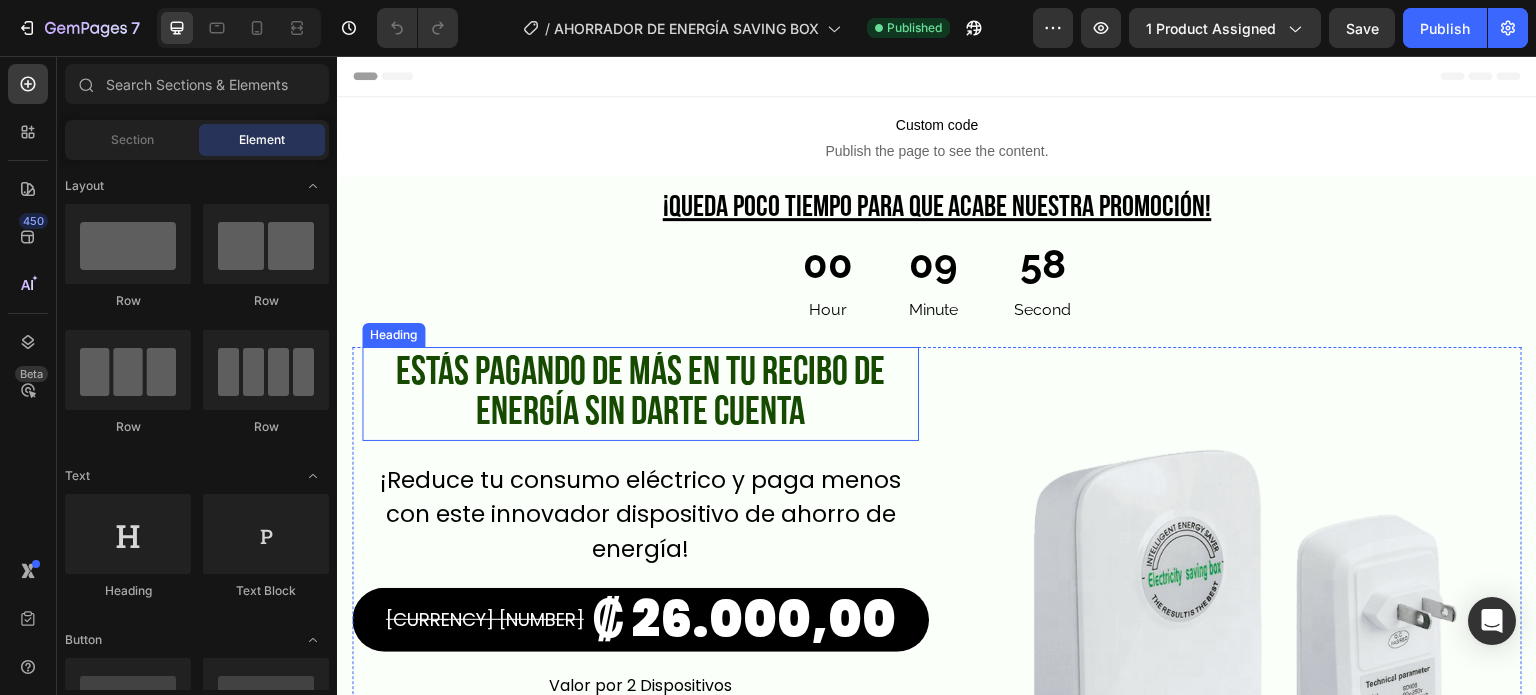 scroll, scrollTop: 0, scrollLeft: 0, axis: both 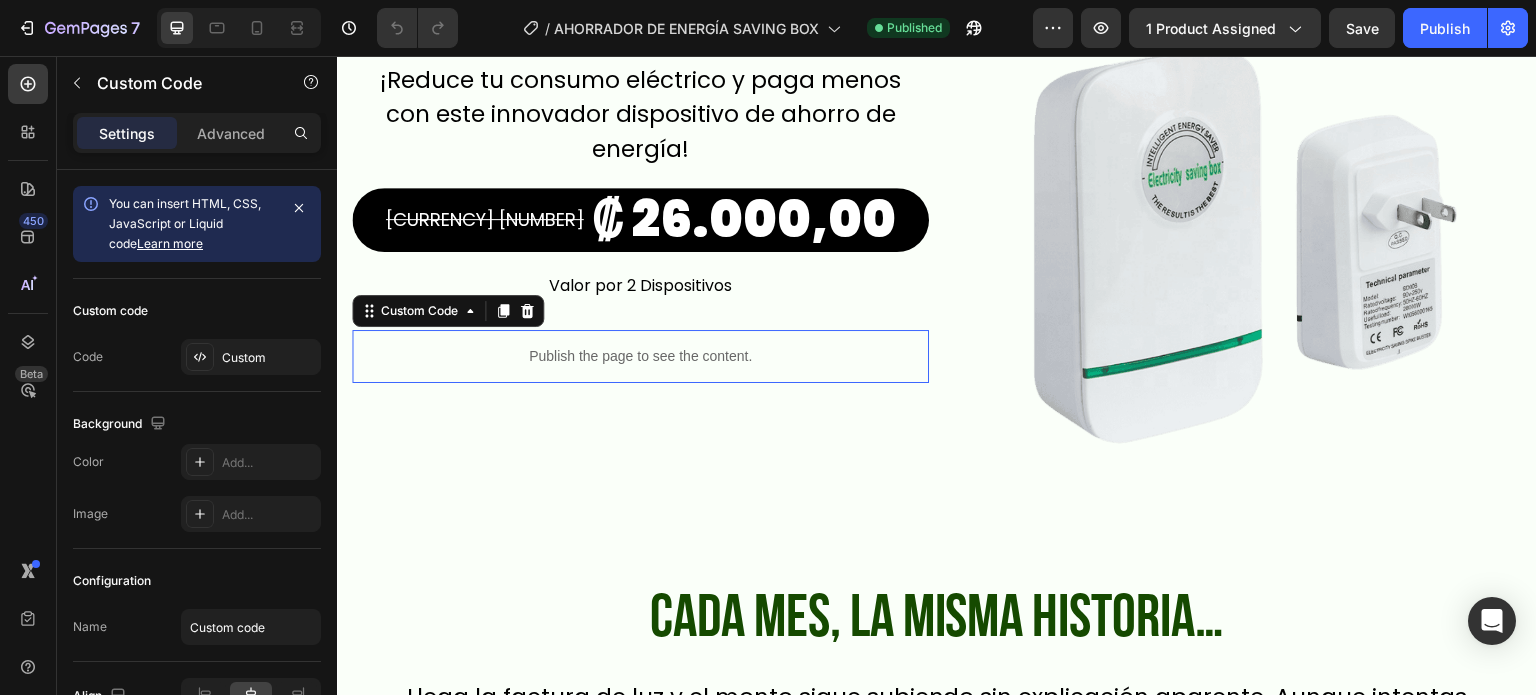 click on "Publish the page to see the content." at bounding box center [640, 356] 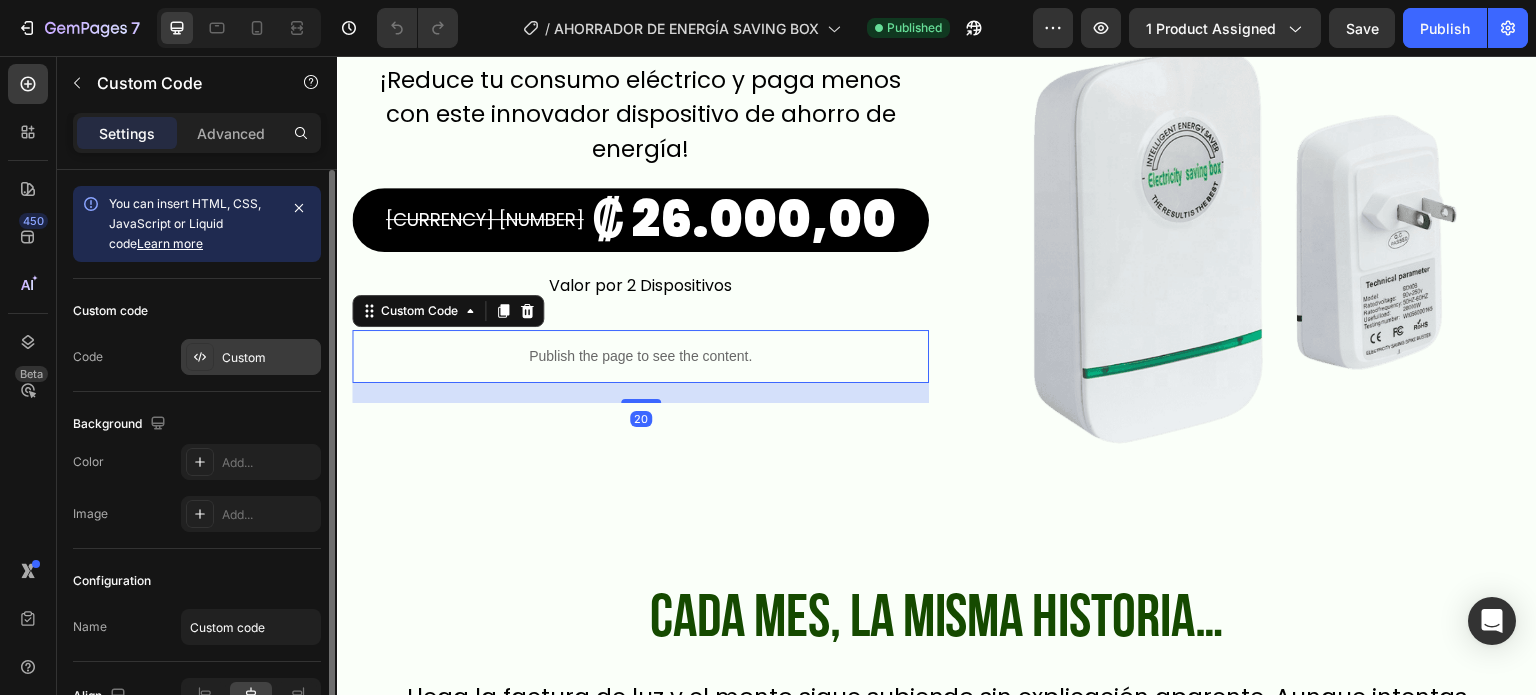 click on "Custom" at bounding box center (251, 357) 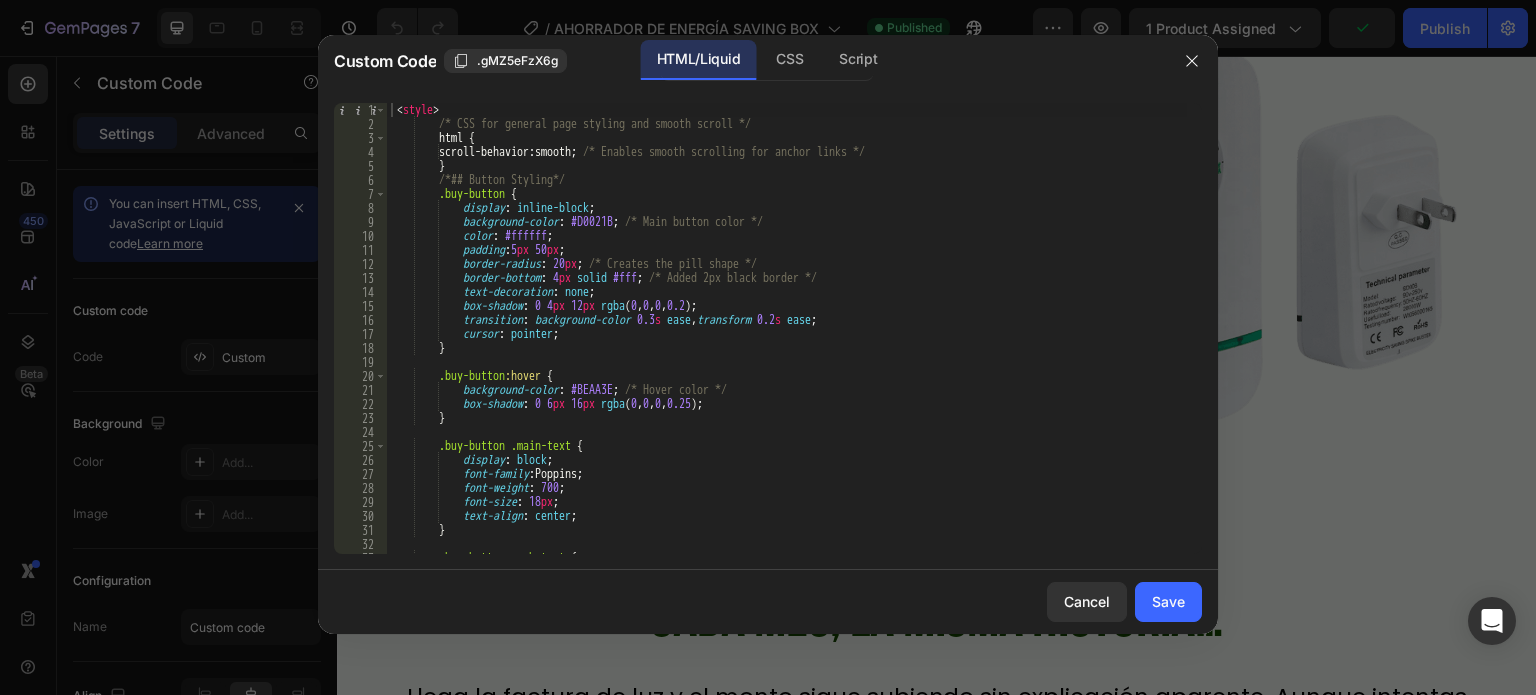 type on "color: #ffffff;" 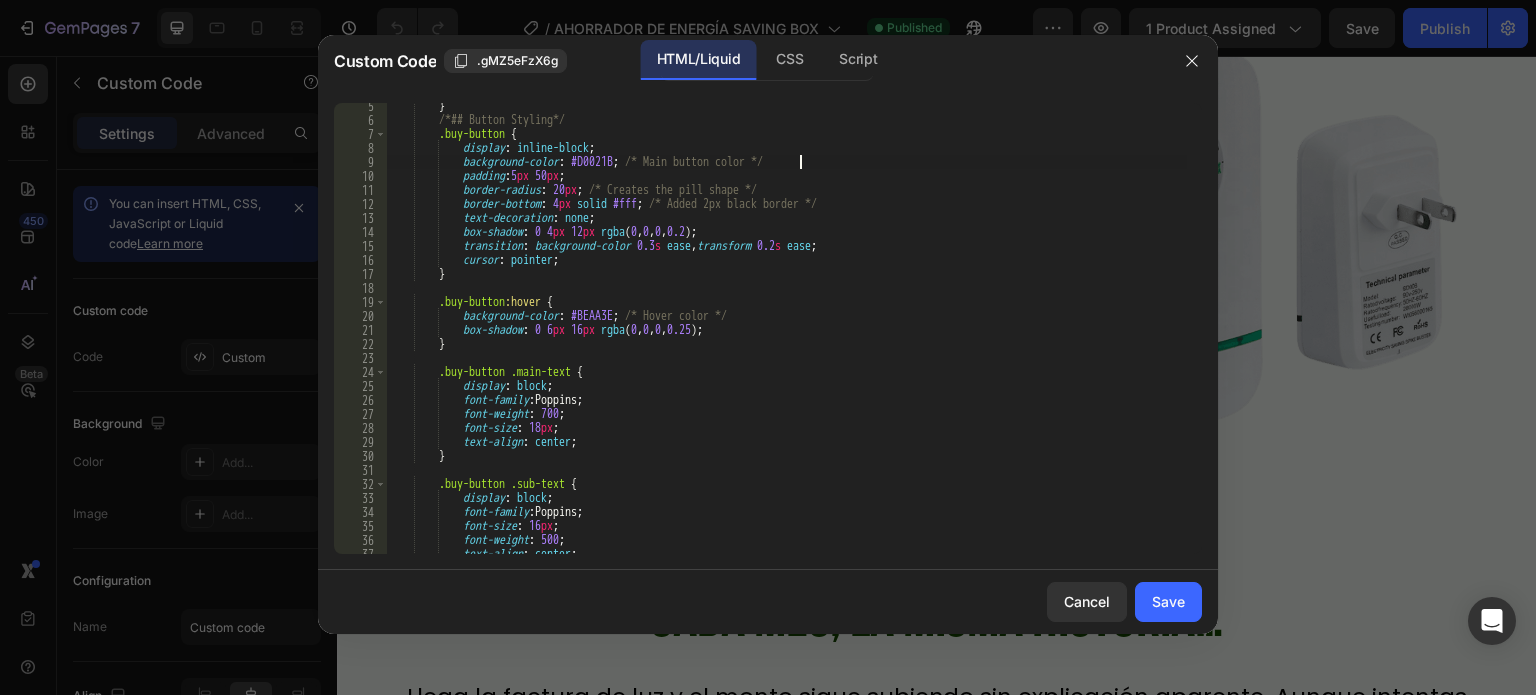 scroll, scrollTop: 120, scrollLeft: 0, axis: vertical 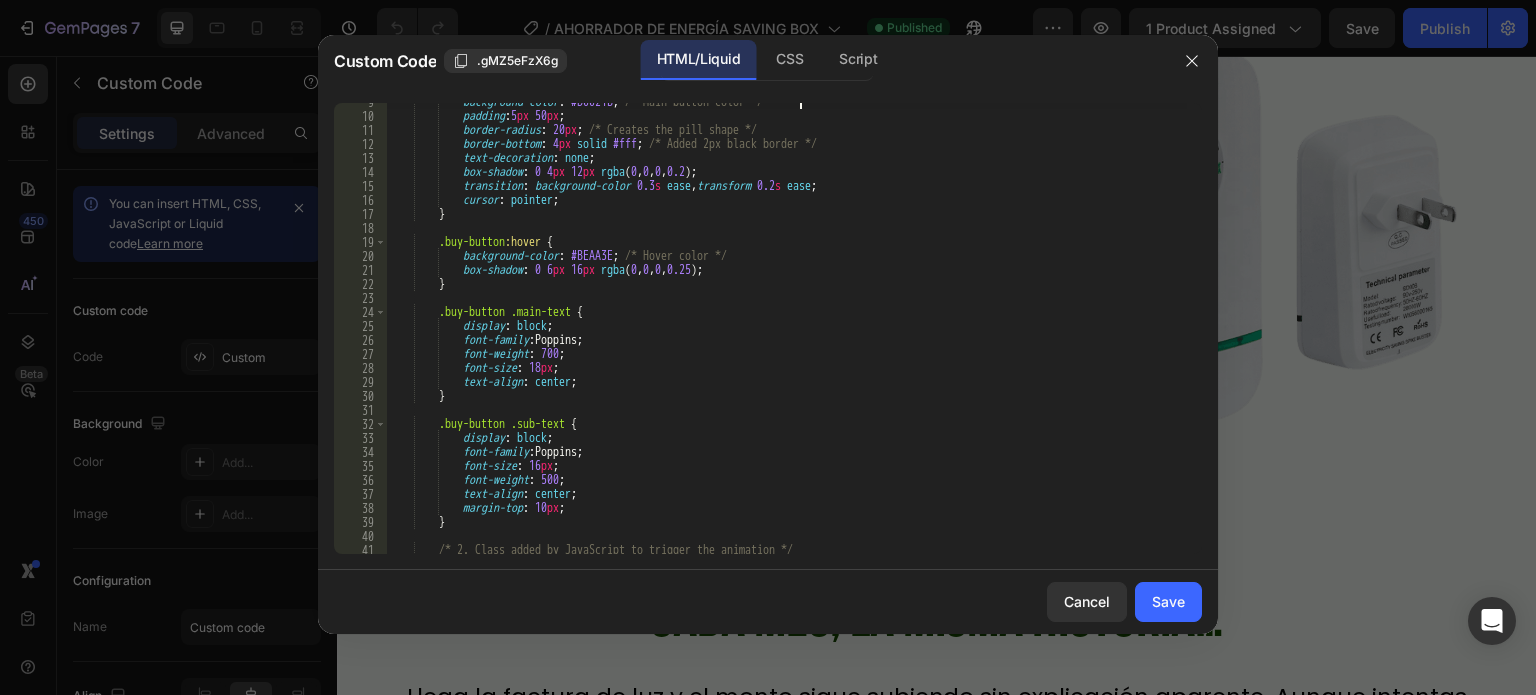 click on "background-color :   #D0021B ;   /* Main button color */                padding : 5 px   50 px ;                border-radius :   20 px ;   /* Creates the pill shape */                border-bottom :   4 px   solid   #fff ;   /* Added 2px black border */                text-decoration :   none ;                box-shadow :   0   4 px   12 px   rgba ( 0 ,  0 ,  0 ,  0.2 ) ;                transition :   background-color   0.3 s   ease ,  transform   0.2 s   ease ;                cursor :   pointer ;           }           .buy-button :hover   {                background-color :   #BEAA3E ;   /* Hover color */                box-shadow :   0   6 px   16 px   rgba ( 0 ,  0 ,  0 ,  0.25 ) ;           }           .buy-button   .main-text   {                display :   block ;                font-family :  Poppins ;                font-weight :   700 ;                font-size :   18 px ;                text-align :   center ;           }           .buy-button   .sub-text   {                display :" at bounding box center [787, 334] 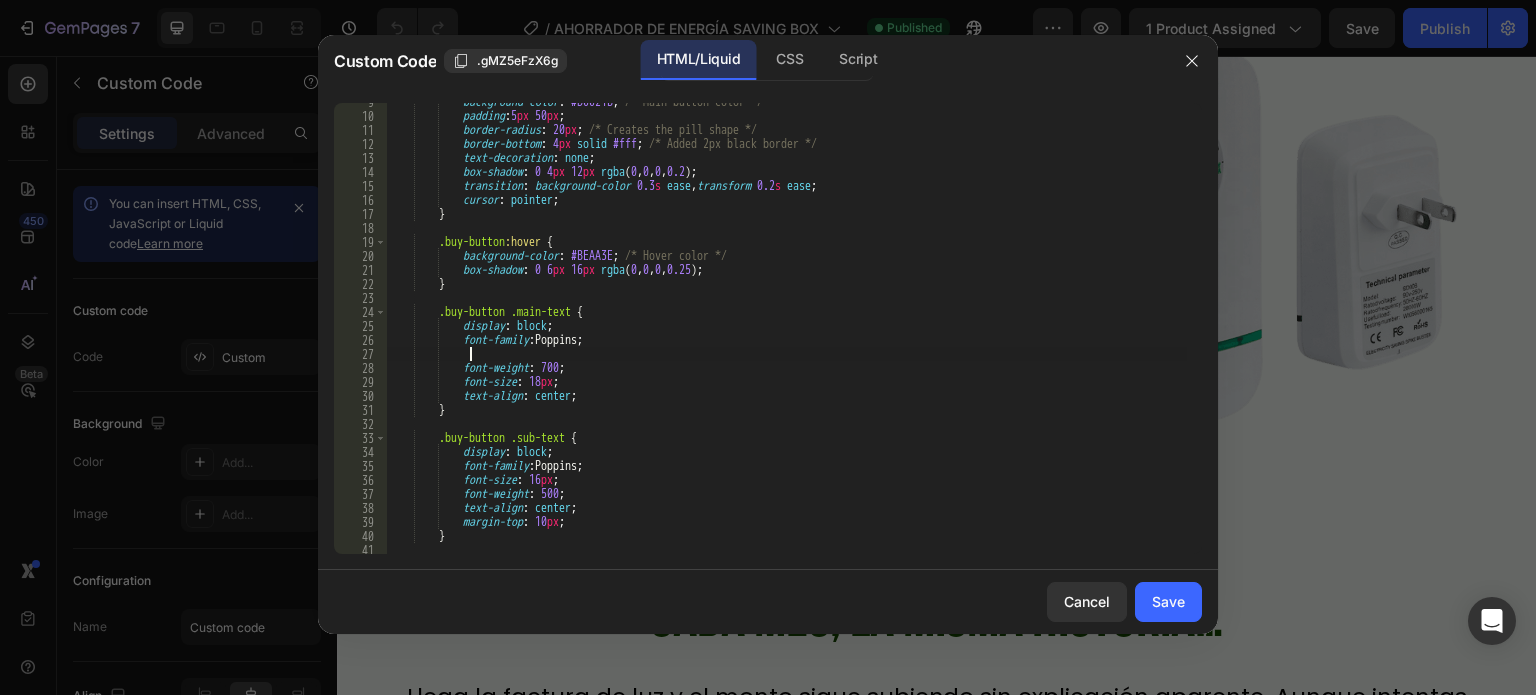 scroll, scrollTop: 0, scrollLeft: 5, axis: horizontal 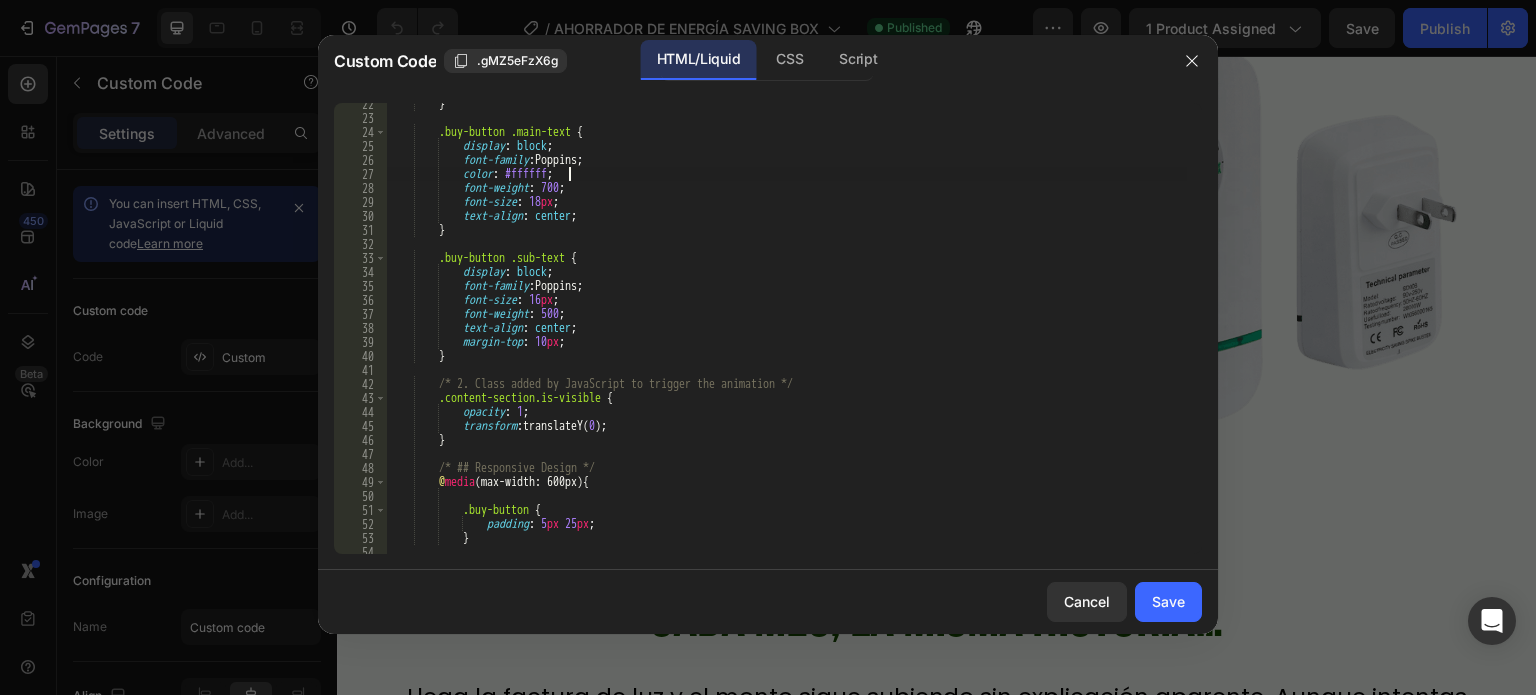 click on "}           .buy-button   .main-text   {                display :   block ;                font-family :  Poppins ;                color :   #ffffff ;                font-weight :   700 ;                font-size :   18 px ;                text-align :   center ;           }           .buy-button   .sub-text   {                display :   block ;                font-family :  Poppins ;                font-size :   16 px ;                font-weight :   500 ;                text-align :   center ;                margin-top :   10 px ;           }           /* 2. Class added by JavaScript to trigger the animation */           .content-section.is-visible   {                opacity :   1 ;                transform :  translateY( 0 ) ;           }                     /* ## Responsive Design */           @ media  (max-width: 600px)  {                               .buy-button   {                     padding :   5 px   25 px ;                }                .buy-button   .main-text   {" at bounding box center [787, 336] 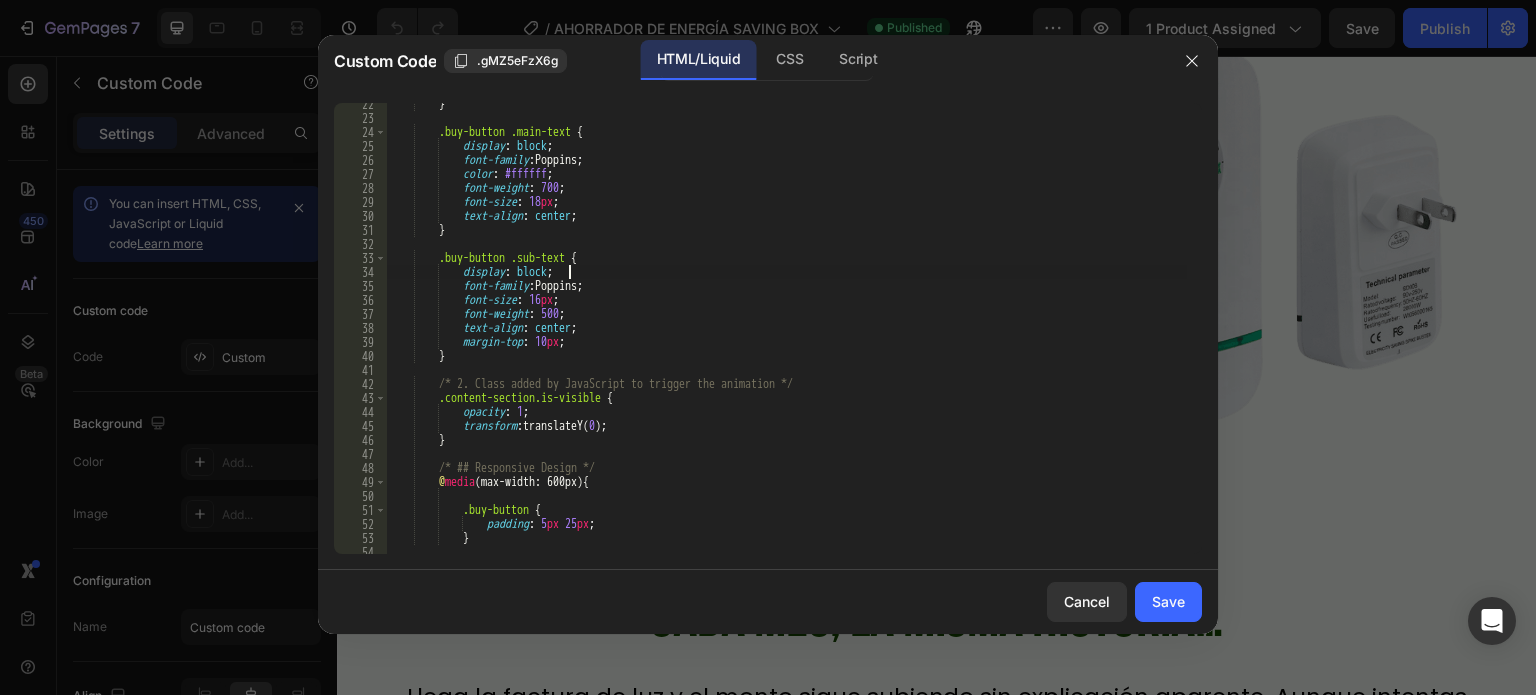 click on "}           .buy-button   .main-text   {                display :   block ;                font-family :  Poppins ;                color :   #ffffff ;                font-weight :   700 ;                font-size :   18 px ;                text-align :   center ;           }           .buy-button   .sub-text   {                display :   block ;                font-family :  Poppins ;                font-size :   16 px ;                font-weight :   500 ;                text-align :   center ;                margin-top :   10 px ;           }           /* 2. Class added by JavaScript to trigger the animation */           .content-section.is-visible   {                opacity :   1 ;                transform :  translateY( 0 ) ;           }                     /* ## Responsive Design */           @ media  (max-width: 600px)  {                               .buy-button   {                     padding :   5 px   25 px ;                }                .buy-button   .main-text   {" at bounding box center (787, 336) 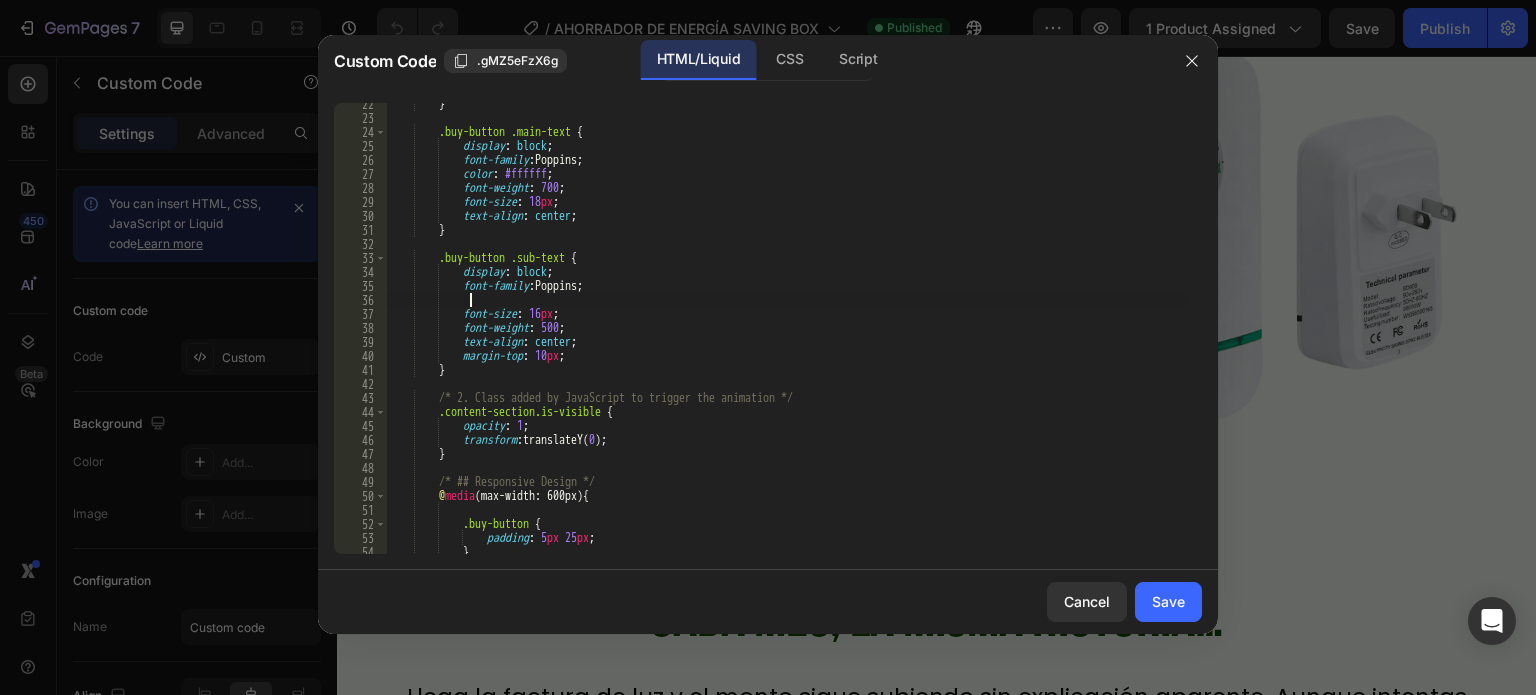 paste on "color: #ffffff;" 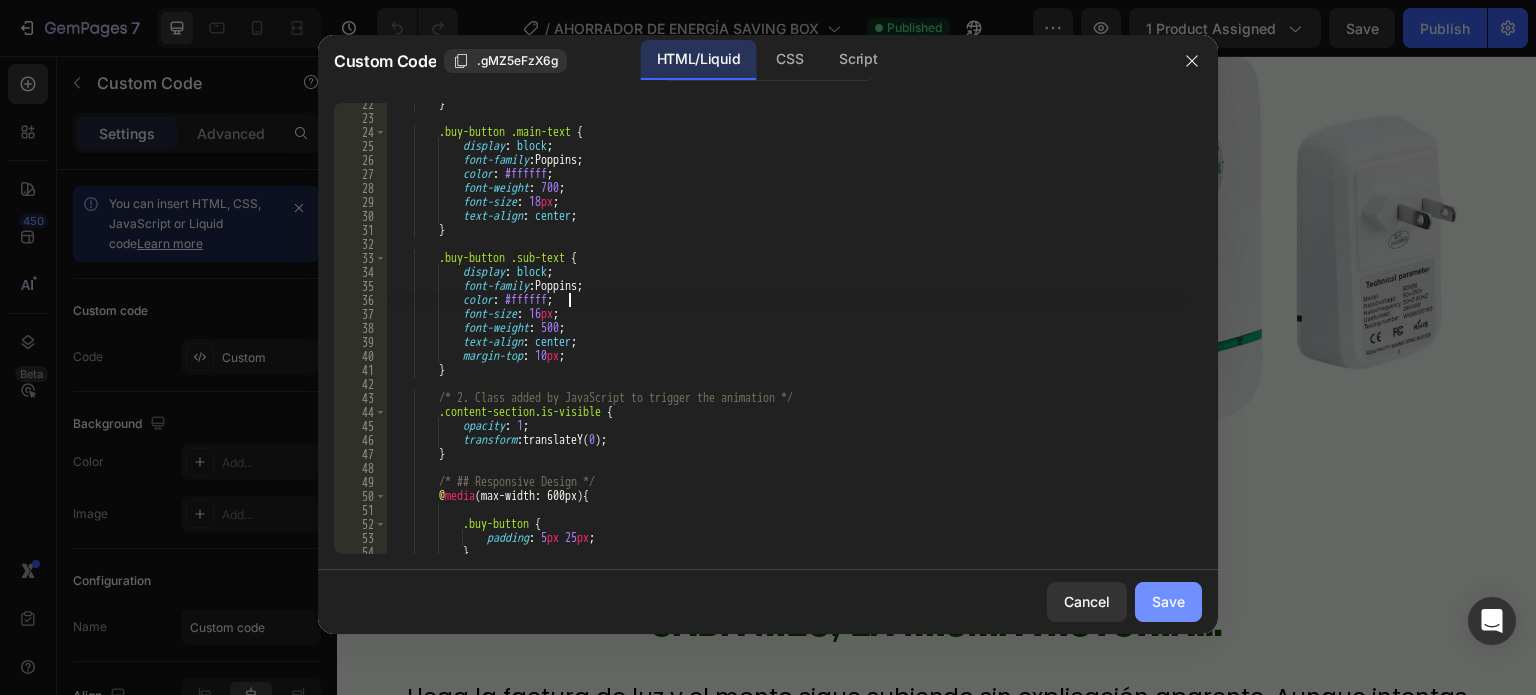 type on "color: #ffffff;" 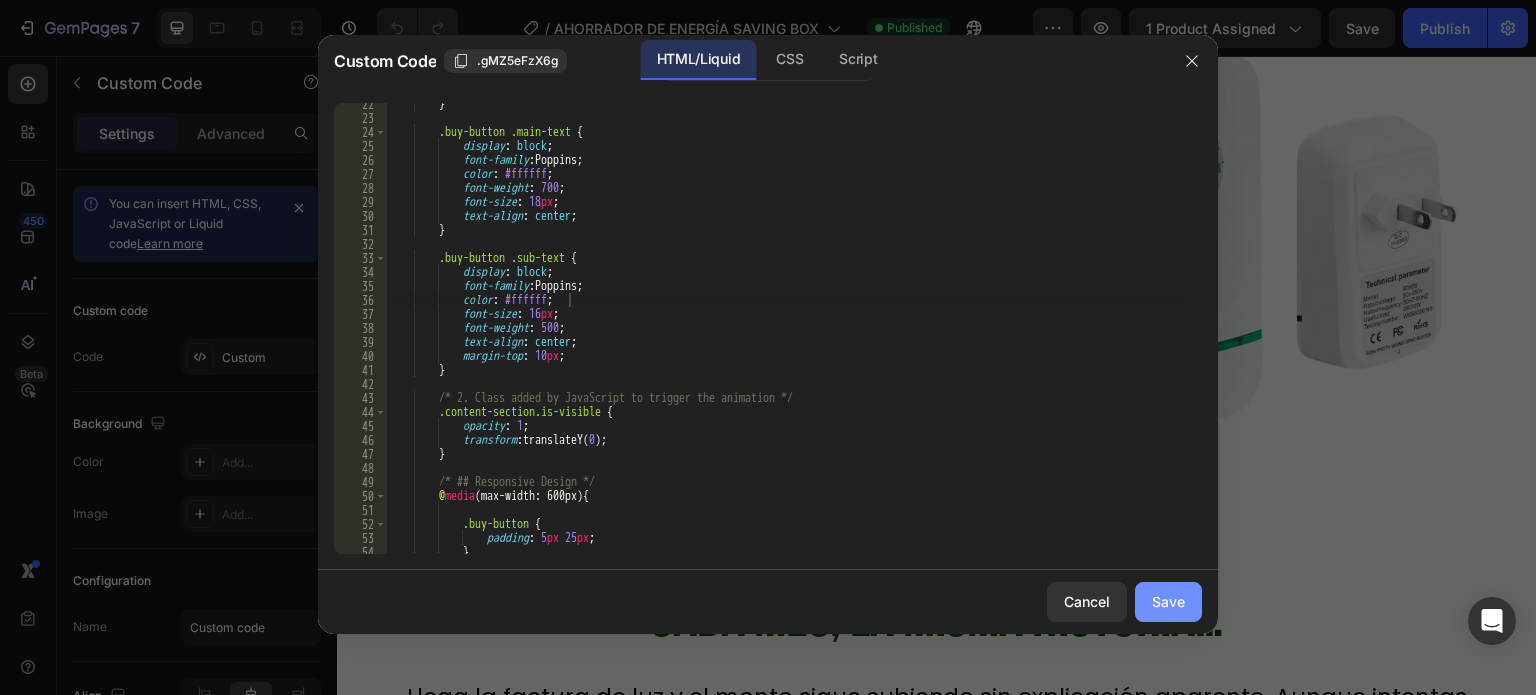 click on "Save" at bounding box center (1168, 601) 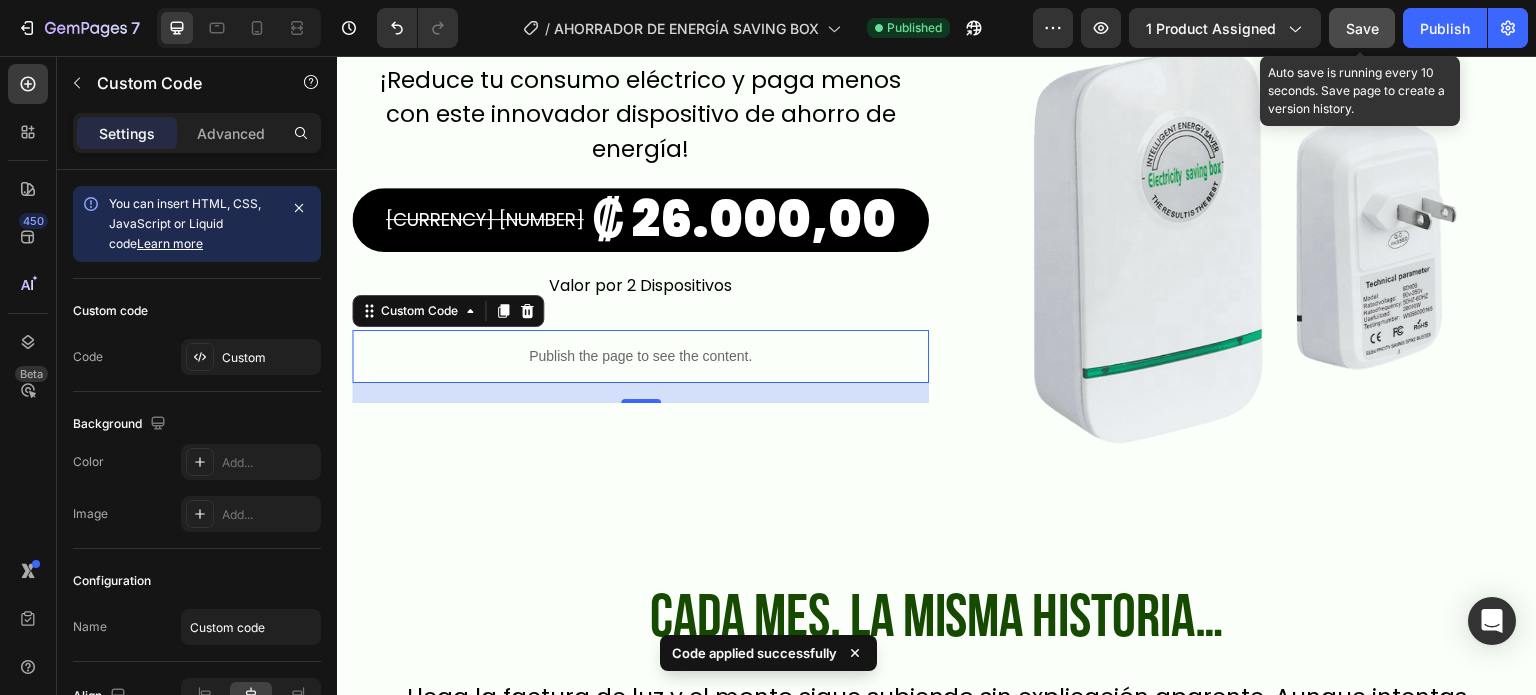 click on "Save" at bounding box center [1362, 28] 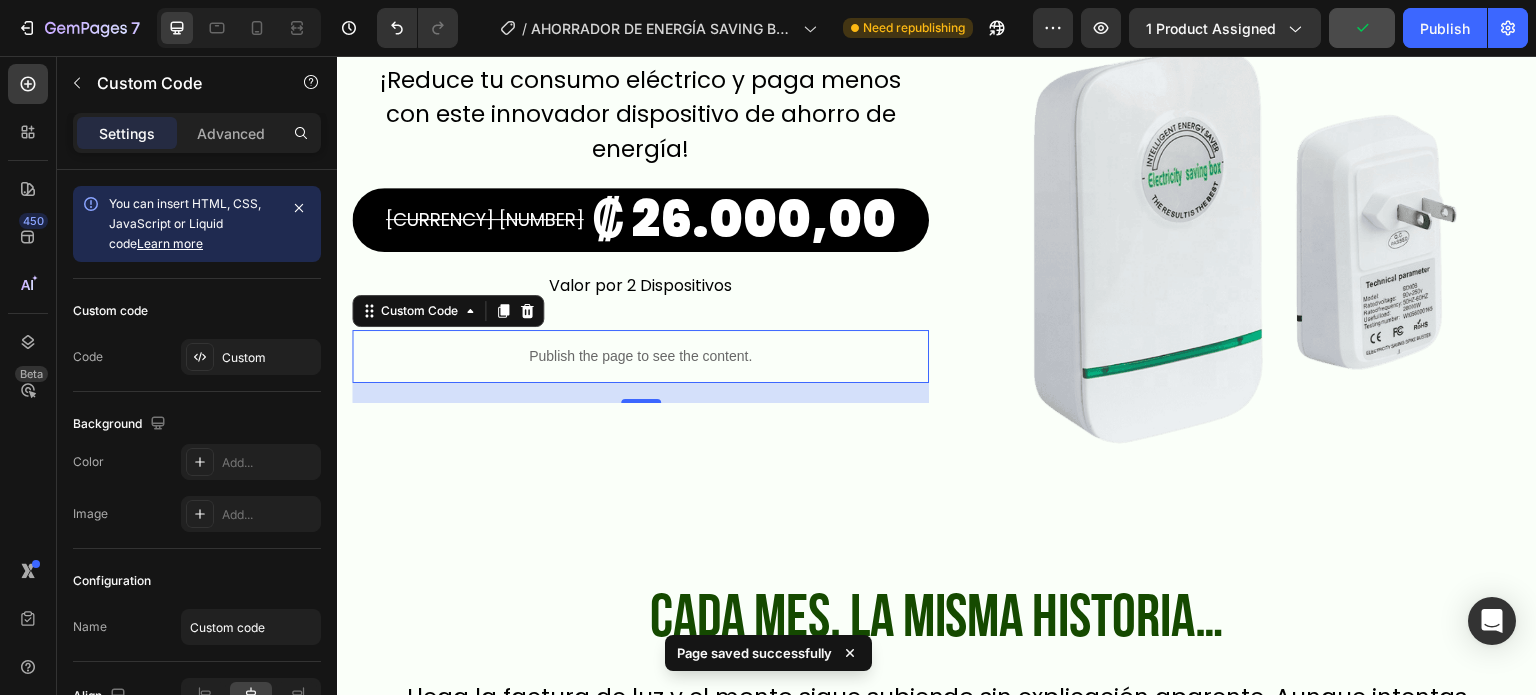 click on "Publish the page to see the content." at bounding box center (640, 356) 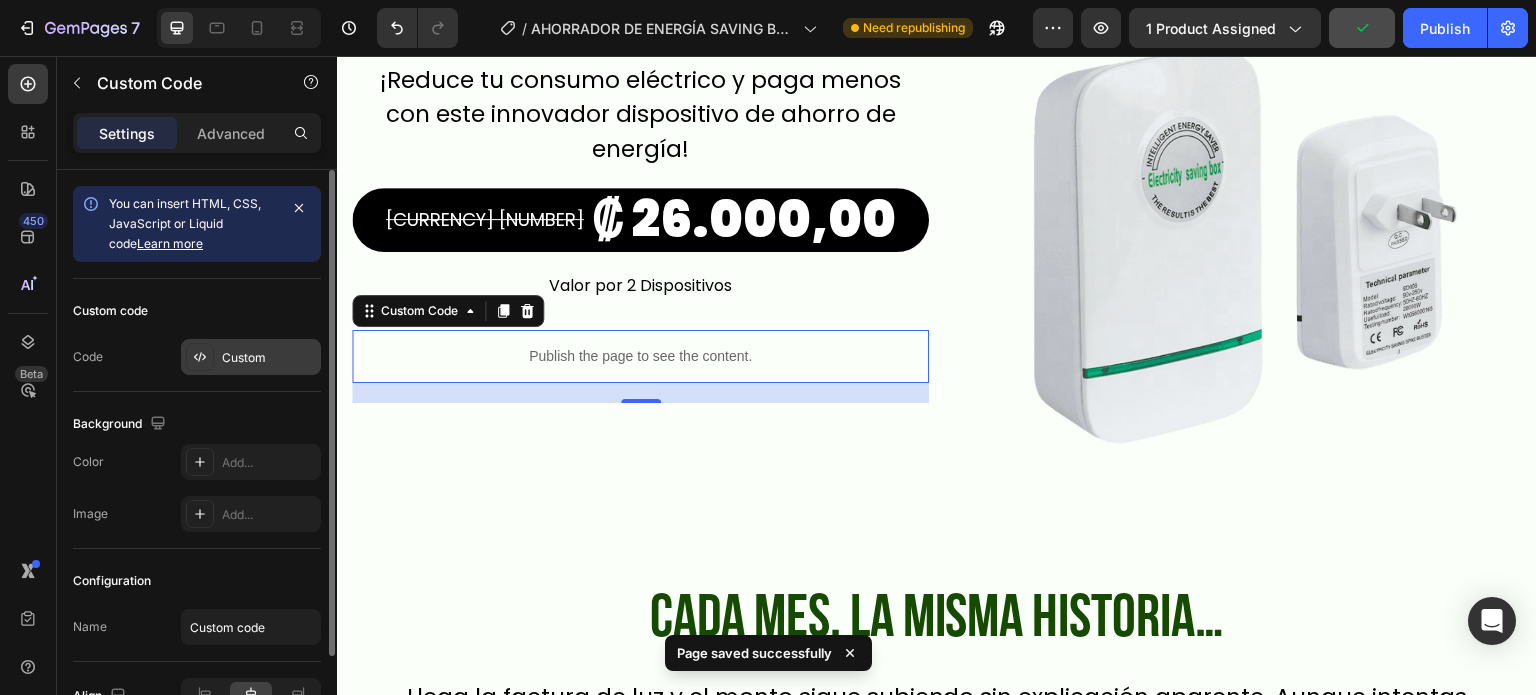 click on "Custom" at bounding box center [269, 358] 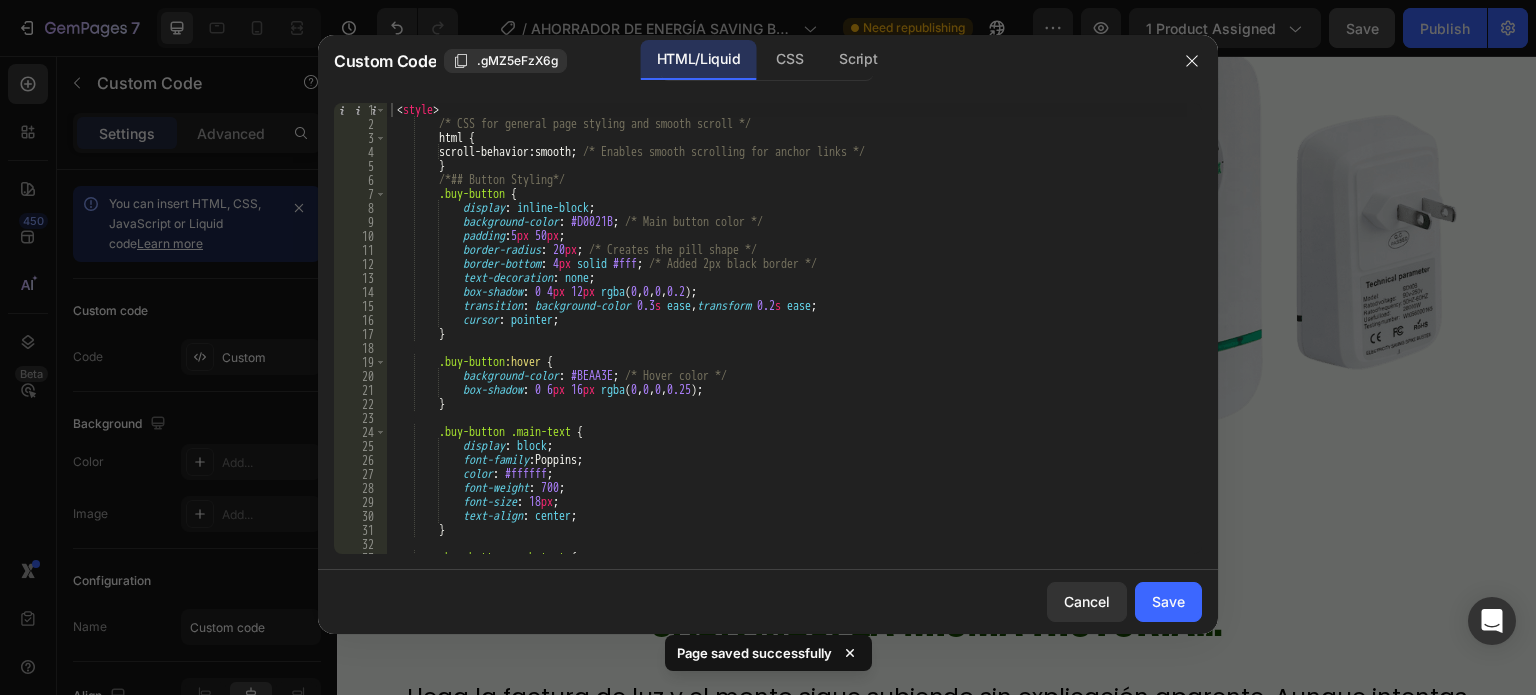 click on "< style >           /* CSS for general page styling and smooth scroll */           html   {               scroll-behavior :  smooth ;   /* Enables smooth scrolling for anchor links */           }           /*## Button Styling*/           .buy-button   {                display :   inline-block ;                background-color :   #D0021B ;   /* Main button color */                padding : 5 px   50 px ;                border-radius :   20 px ;   /* Creates the pill shape */                border-bottom :   4 px   solid   #fff ;   /* Added 2px black border */                text-decoration :   none ;                box-shadow :   0   4 px   12 px   rgba ( 0 ,  0 ,  0 ,  0.2 ) ;                transition :   background-color   0.3 s   ease ,  transform   0.2 s   ease ;                cursor :   pointer ;           }           .buy-button :hover   {                background-color :   #BEAA3E ;   /* Hover color */                box-shadow :   0   6 px   16 px   rgba ( 0 ,  0 ,  0 ,  0.25 ) ;           }" at bounding box center [787, 342] 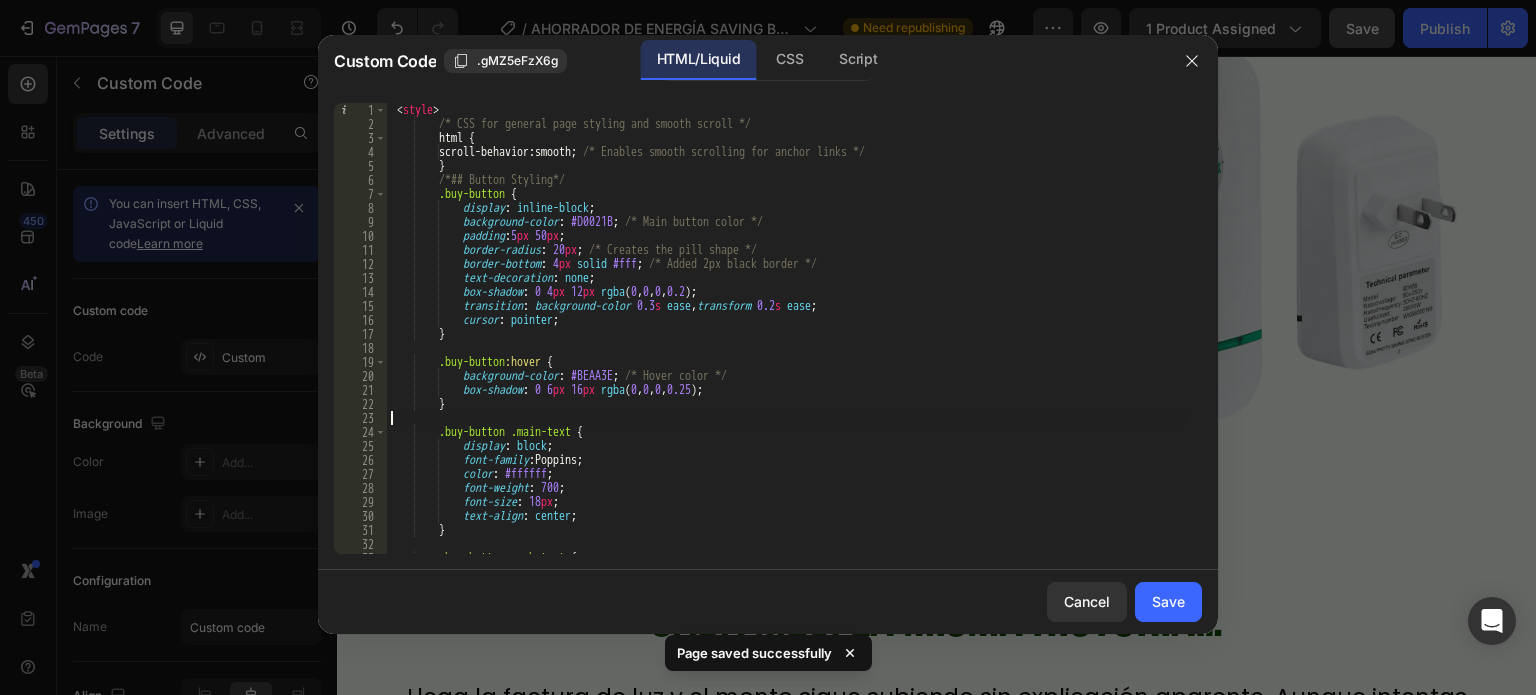 type on "</script>" 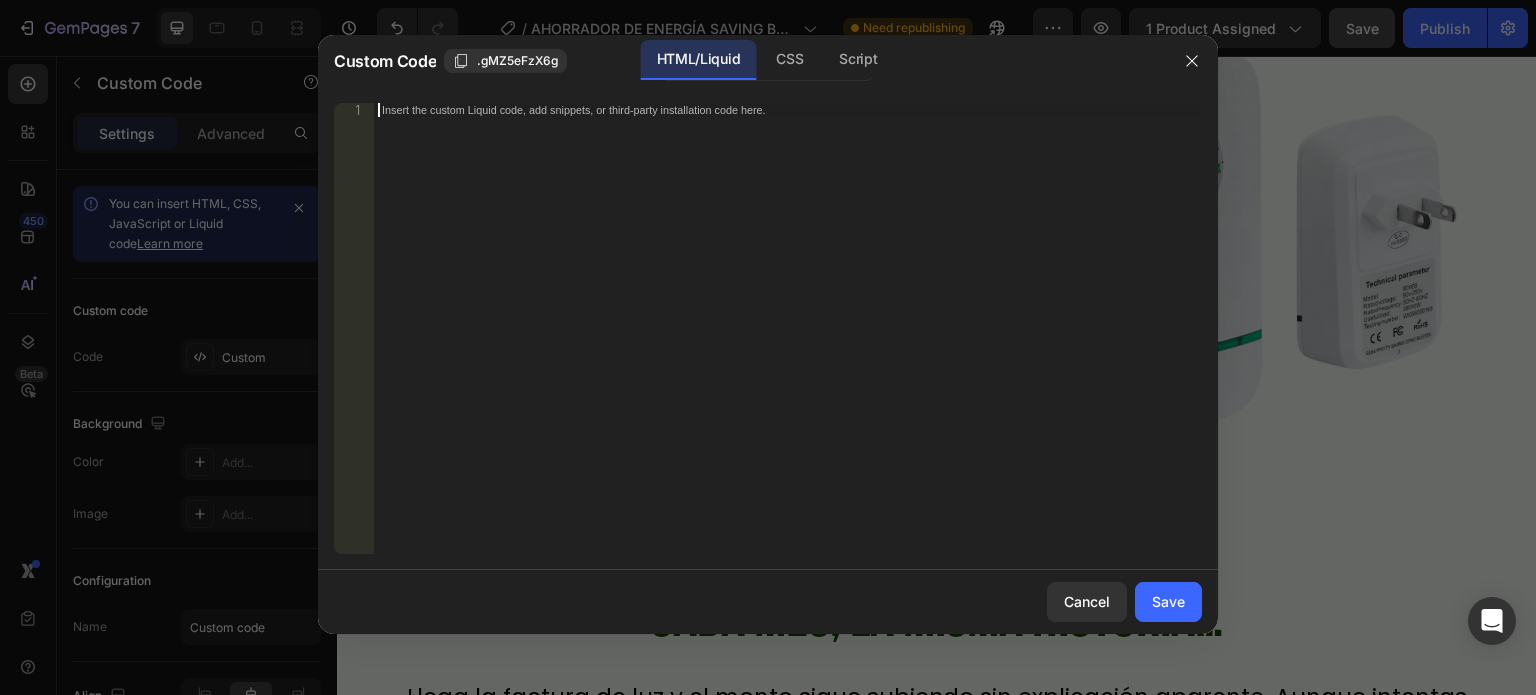 paste on "</script>" 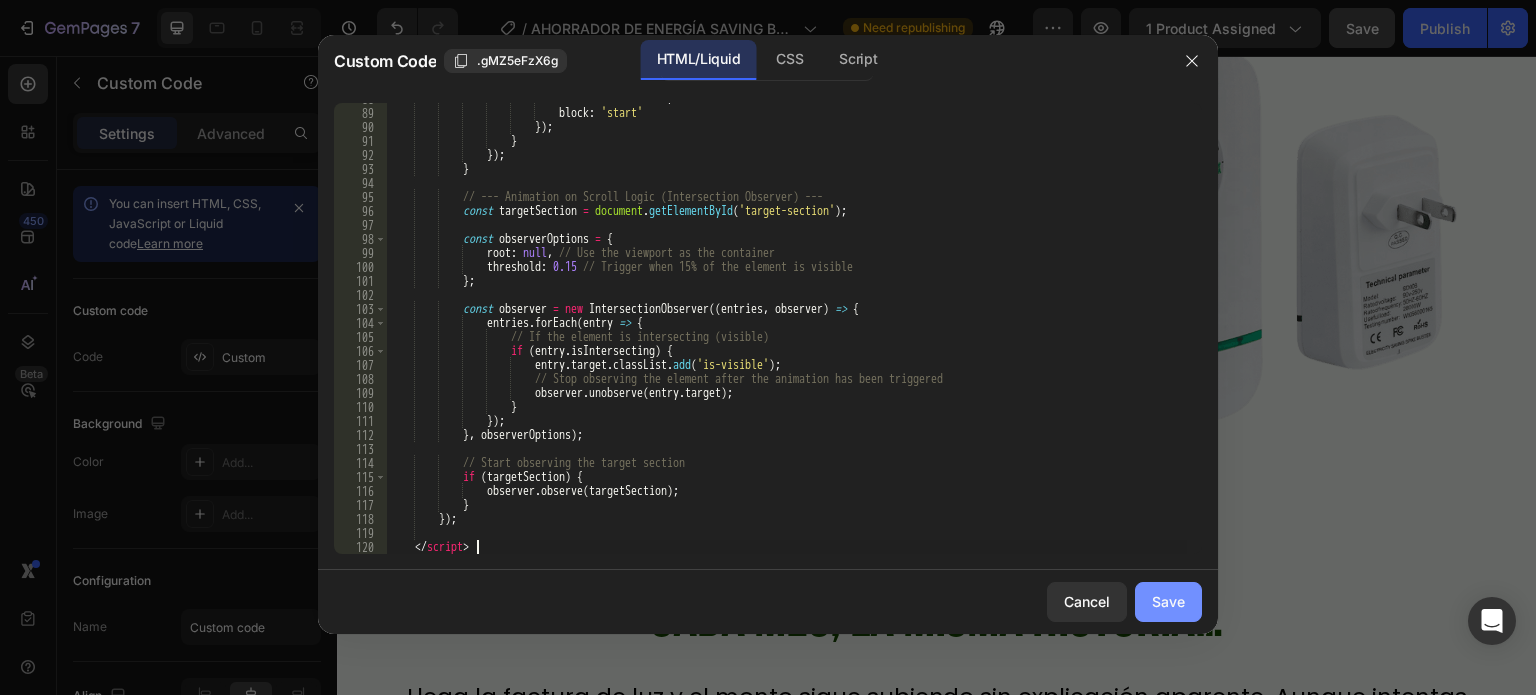 click on "Save" at bounding box center [1168, 601] 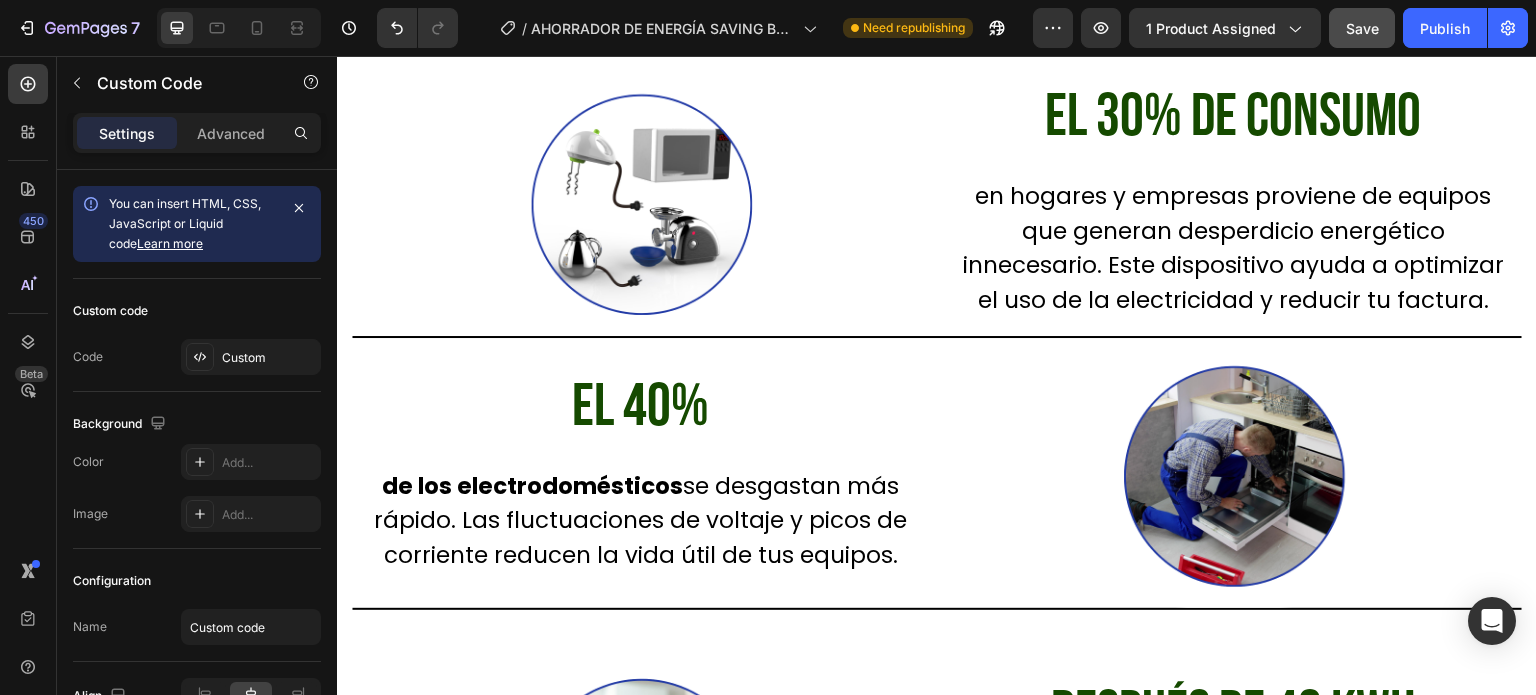scroll, scrollTop: 1800, scrollLeft: 0, axis: vertical 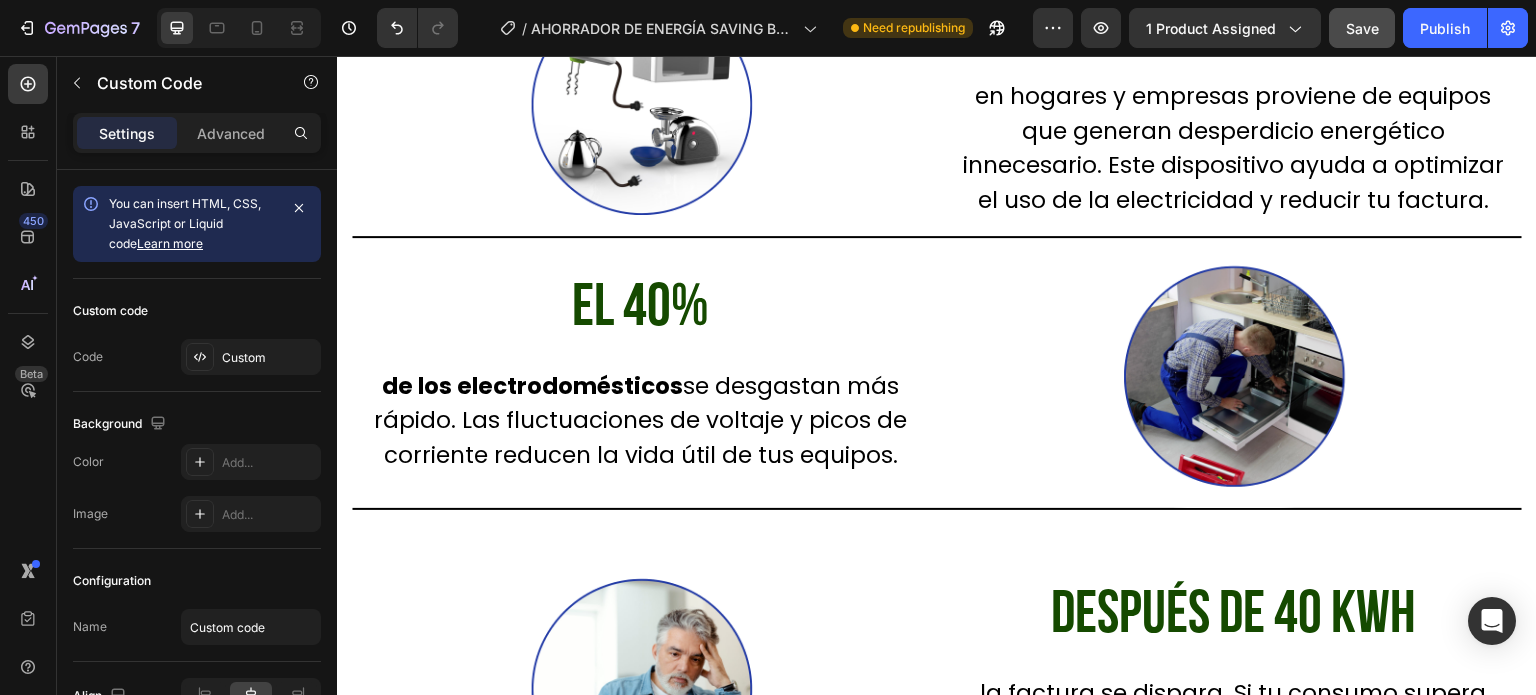 click on "Publish the page to see the content." at bounding box center [937, -251] 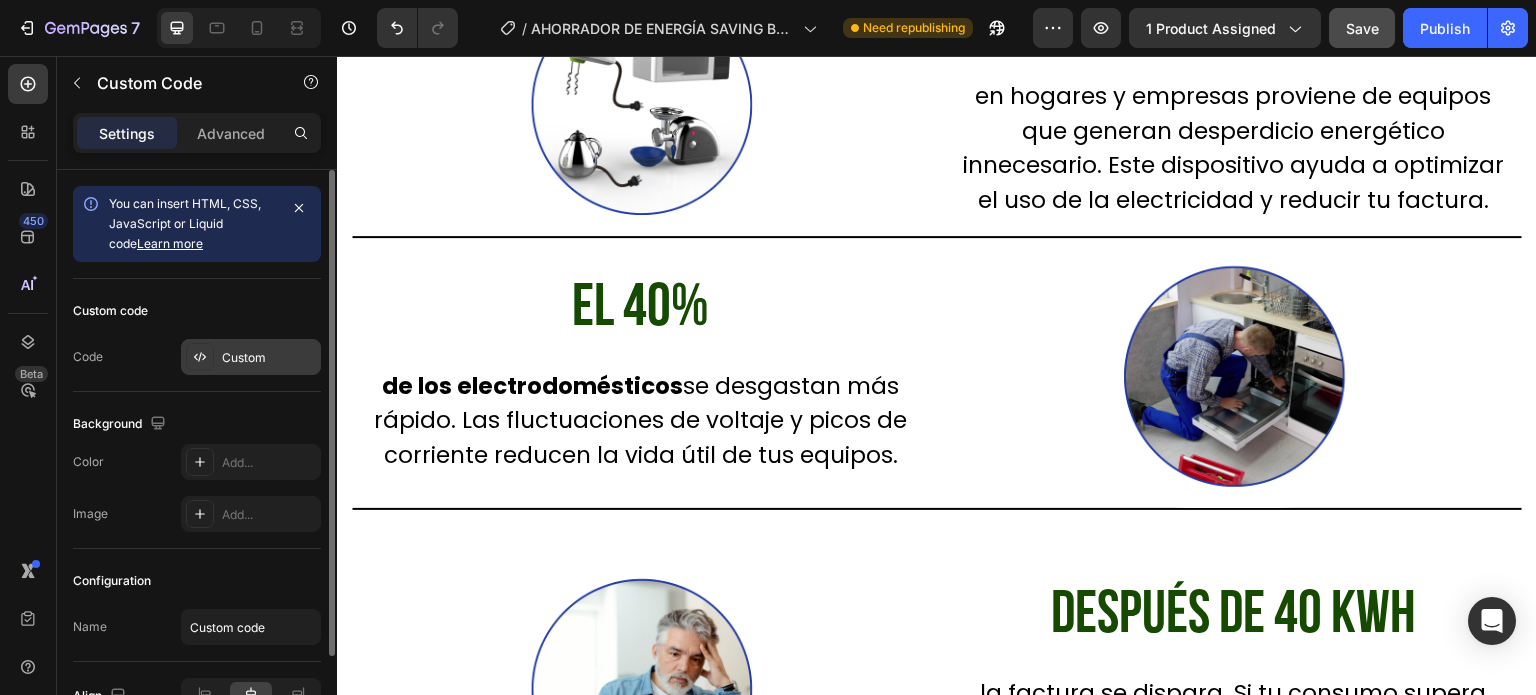 click on "Custom" at bounding box center [251, 357] 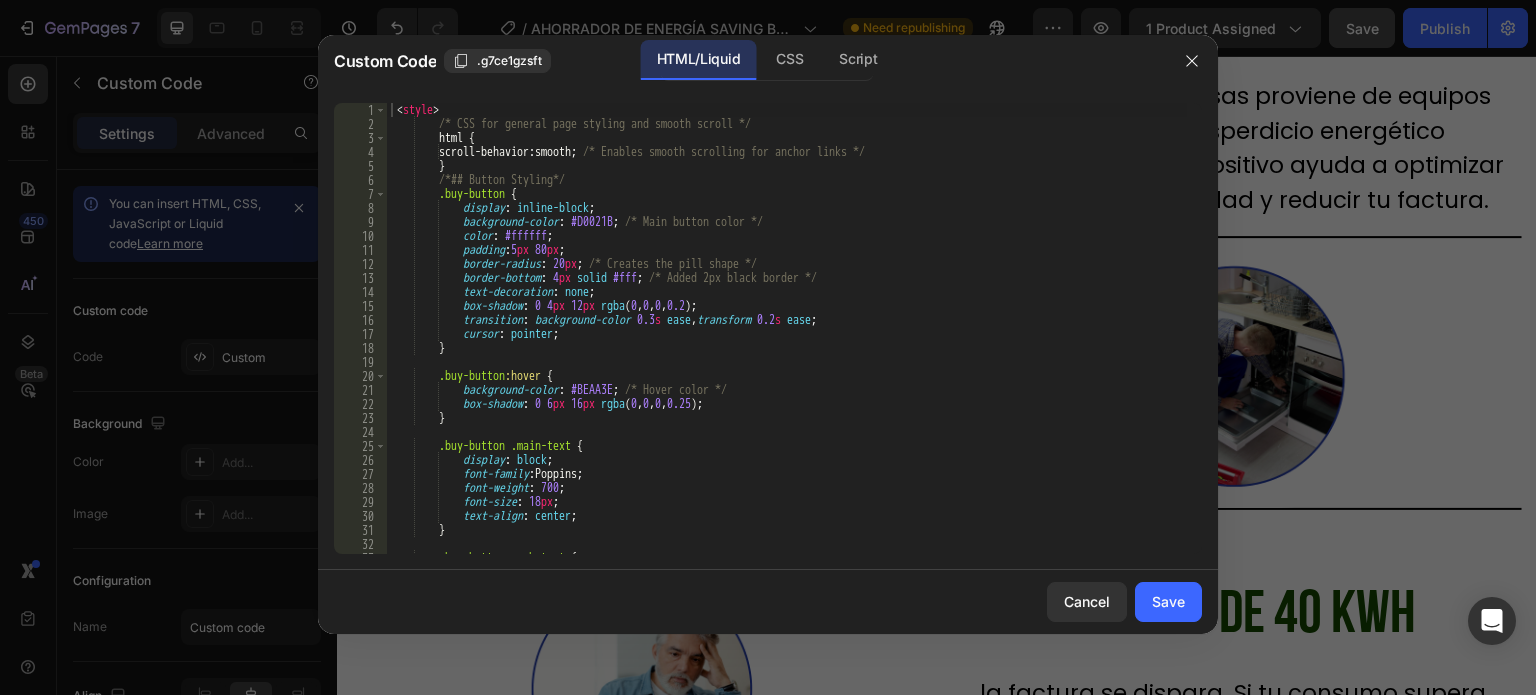 click on "< style >           /* CSS for general page styling and smooth scroll */           html   {               scroll-behavior :  smooth ;   /* Enables smooth scrolling for anchor links */           }           /*## Button Styling*/           .buy-button   {                display :   inline-block ;                background-color :   #D0021B ;   /* Main button color */                color :   #ffffff ;                padding : 5 px   80 px ;                border-radius :   20 px ;   /* Creates the pill shape */                border-bottom :   4 px   solid   #fff ;   /* Added 2px black border */                text-decoration :   none ;                box-shadow :   0   4 px   12 px   rgba ( 0 ,  0 ,  0 ,  0.2 ) ;                transition :   background-color   0.3 s   ease ,  transform   0.2 s   ease ;                cursor :   pointer ;           }           .buy-button :hover   {                background-color :   #BEAA3E ;   /* Hover color */                box-shadow :   0   6 px   16 px   rgba ( 0 ," at bounding box center [787, 342] 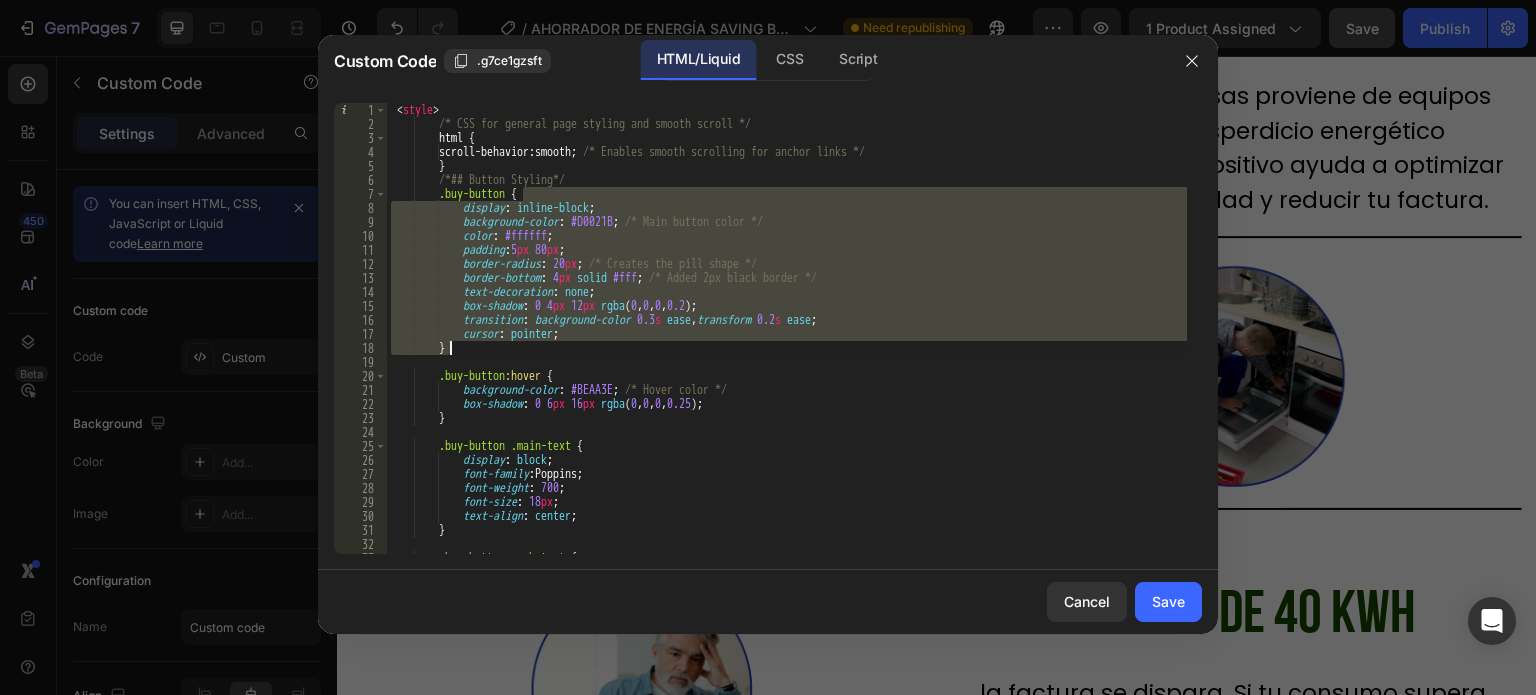 click on "< style >           /* CSS for general page styling and smooth scroll */           html   {               scroll-behavior :  smooth ;   /* Enables smooth scrolling for anchor links */           }           /*## Button Styling*/           .buy-button   {                display :   inline-block ;                background-color :   #D0021B ;   /* Main button color */                color :   #ffffff ;                padding : 5 px   80 px ;                border-radius :   20 px ;   /* Creates the pill shape */                border-bottom :   4 px   solid   #fff ;   /* Added 2px black border */                text-decoration :   none ;                box-shadow :   0   4 px   12 px   rgba ( 0 ,  0 ,  0 ,  0.2 ) ;                transition :   background-color   0.3 s   ease ,  transform   0.2 s   ease ;                cursor :   pointer ;           }           .buy-button :hover   {                background-color :   #BEAA3E ;   /* Hover color */                box-shadow :   0   6 px   16 px   rgba ( 0 ," at bounding box center (787, 342) 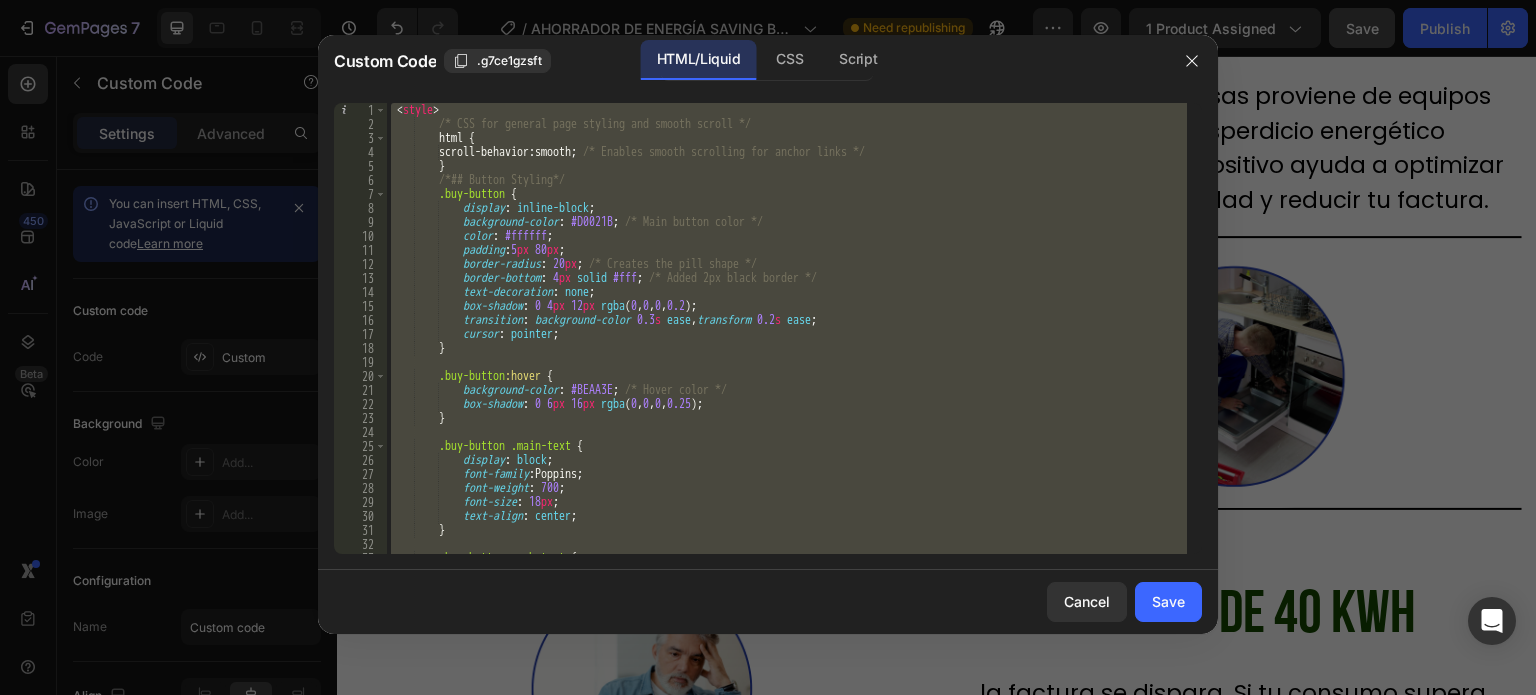 paste 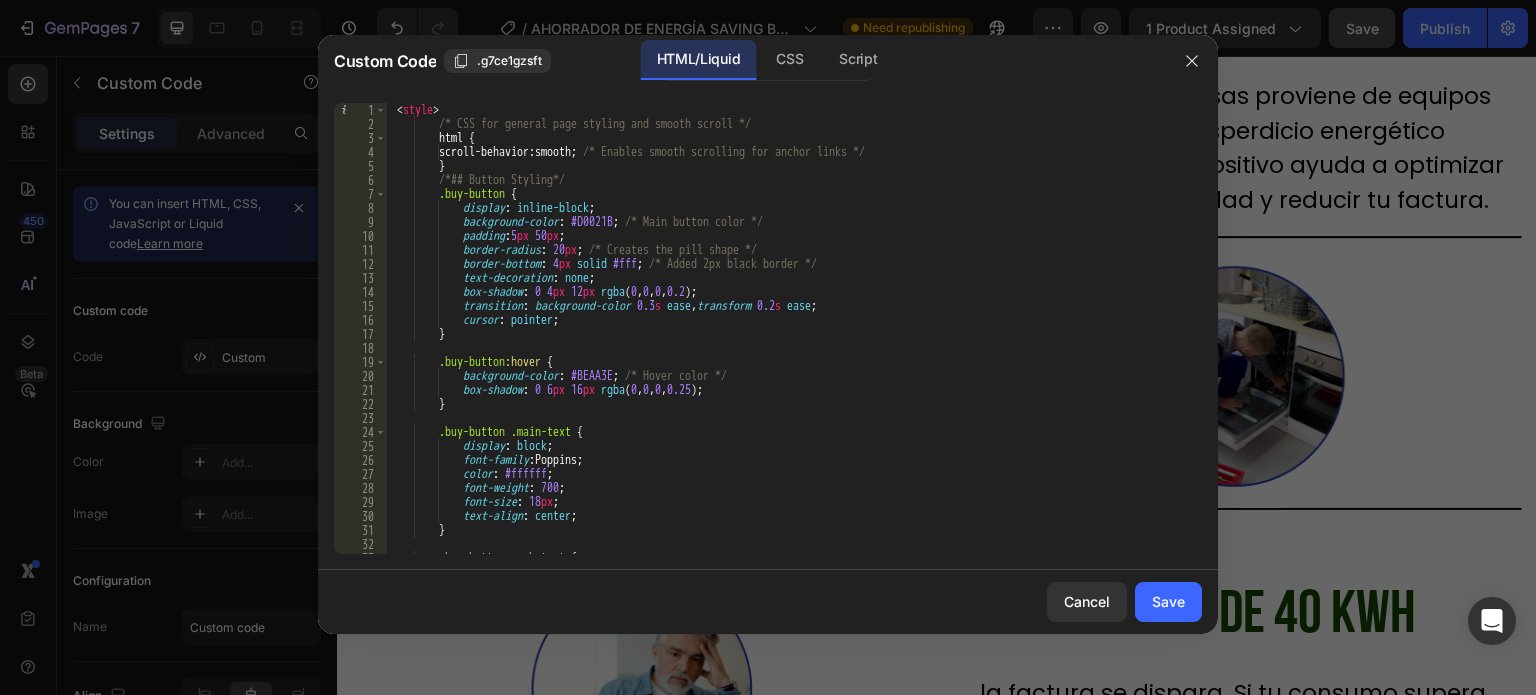 scroll, scrollTop: 0, scrollLeft: 0, axis: both 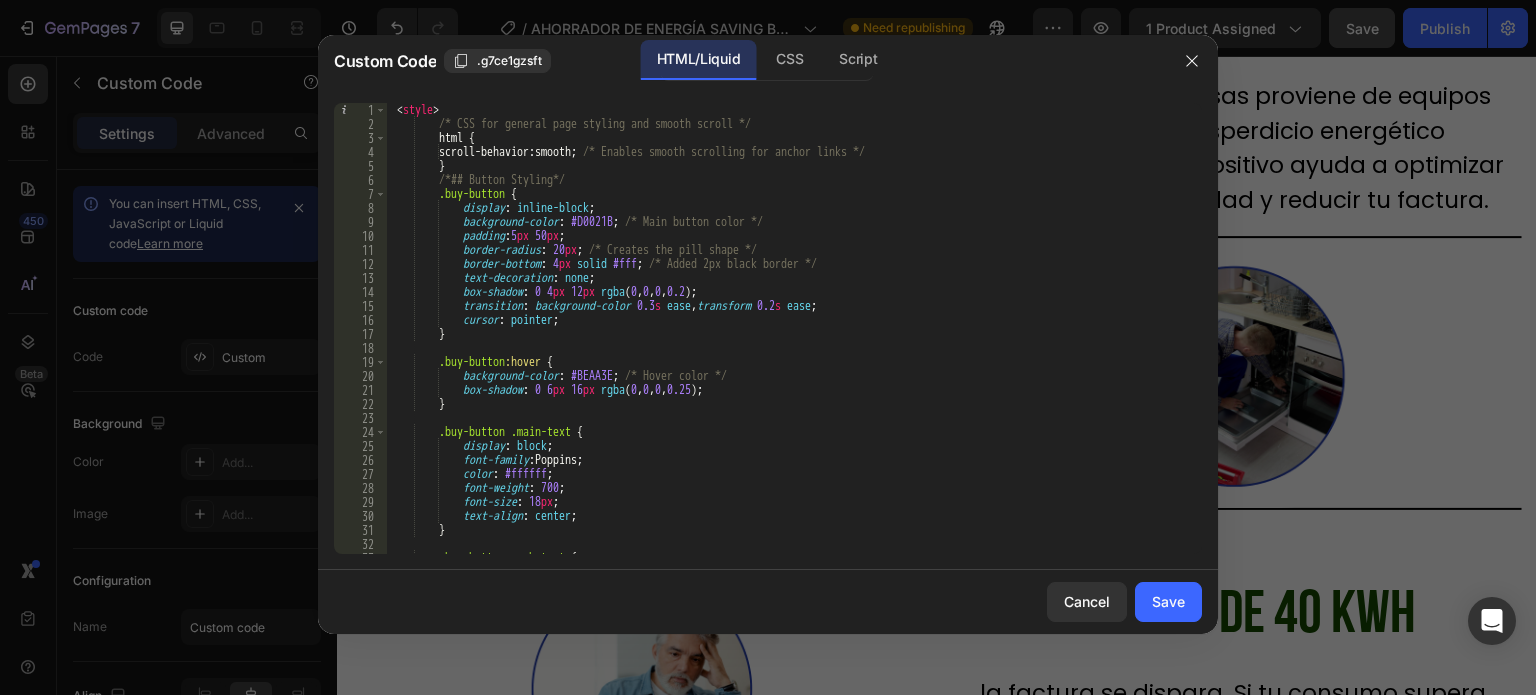 click on "< style >           /* CSS for general page styling and smooth scroll */           html   {               scroll-behavior :  smooth ;   /* Enables smooth scrolling for anchor links */           }           /*## Button Styling*/           .buy-button   {                display :   inline-block ;                background-color :   #D0021B ;   /* Main button color */                padding : 5 px   50 px ;                border-radius :   20 px ;   /* Creates the pill shape */                border-bottom :   4 px   solid   #fff ;   /* Added 2px black border */                text-decoration :   none ;                box-shadow :   0   4 px   12 px   rgba ( 0 ,  0 ,  0 ,  0.2 ) ;                transition :   background-color   0.3 s   ease ,  transform   0.2 s   ease ;                cursor :   pointer ;           }           .buy-button :hover   {                background-color :   #BEAA3E ;   /* Hover color */                box-shadow :   0   6 px   16 px   rgba ( 0 ,  0 ,  0 ,  0.25 ) ;           }" at bounding box center (787, 342) 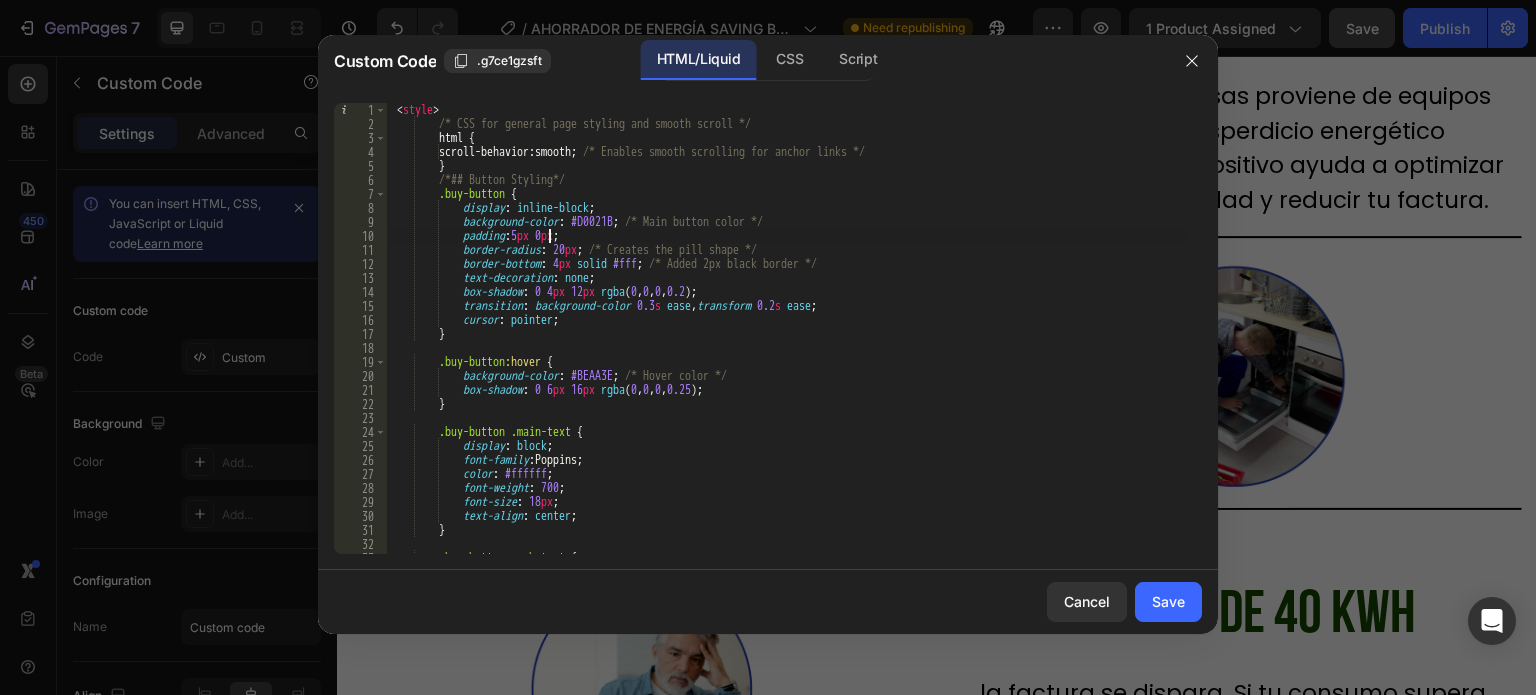 type on "padding:5px 80px;" 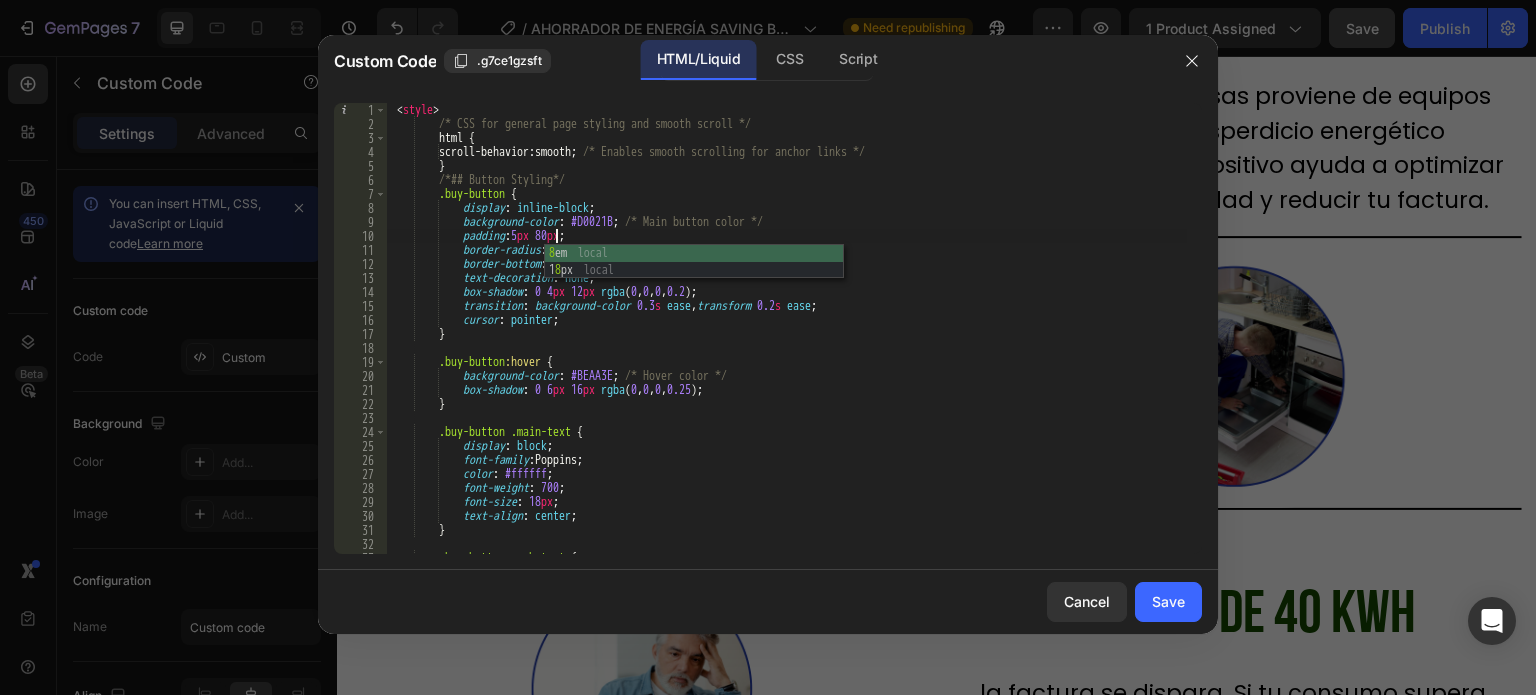 click on "< style >           /* CSS for general page styling and smooth scroll */           html   {               scroll-behavior :  smooth ;   /* Enables smooth scrolling for anchor links */           }           /*## Button Styling*/           .buy-button   {                display :   inline-block ;                background-color :   #D0021B ;   /* Main button color */                padding : 5 px   80 px ;                border-radius :   20 px ;   /* Creates the pill shape */                border-bottom :   4 px   solid   #fff ;   /* Added 2px black border */                text-decoration :   none ;                box-shadow :   0   4 px   12 px   rgba ( 0 ,  0 ,  0 ,  0.2 ) ;                transition :   background-color   0.3 s   ease ,  transform   0.2 s   ease ;                cursor :   pointer ;           }           .buy-button :hover   {                background-color :   #BEAA3E ;   /* Hover color */                box-shadow :   0   6 px   16 px   rgba ( 0 ,  0 ,  0 ,  0.25 ) ;           }" at bounding box center (787, 342) 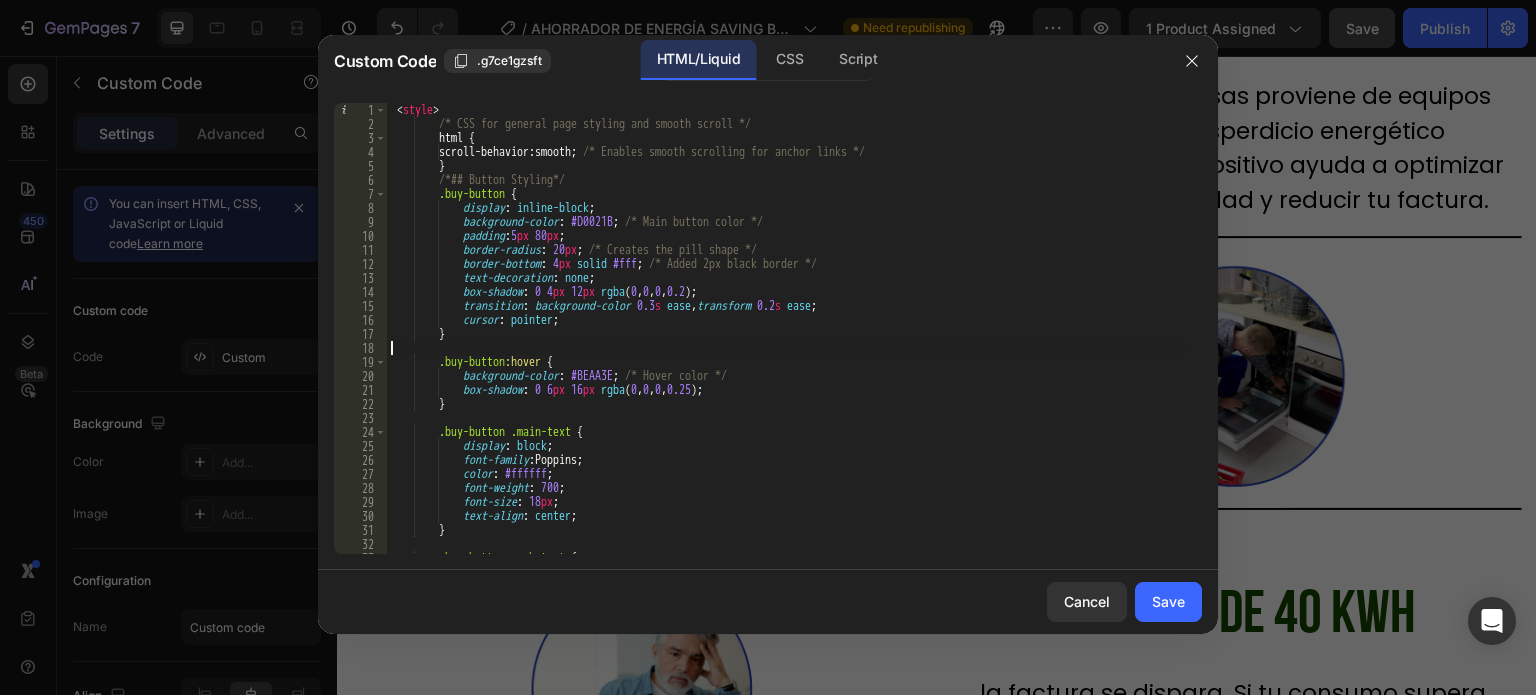 click on "< style >           /* CSS for general page styling and smooth scroll */           html   {               scroll-behavior :  smooth ;   /* Enables smooth scrolling for anchor links */           }           /*## Button Styling*/           .buy-button   {                display :   inline-block ;                background-color :   #D0021B ;   /* Main button color */                padding : 5 px   80 px ;                border-radius :   20 px ;   /* Creates the pill shape */                border-bottom :   4 px   solid   #fff ;   /* Added 2px black border */                text-decoration :   none ;                box-shadow :   0   4 px   12 px   rgba ( 0 ,  0 ,  0 ,  0.2 ) ;                transition :   background-color   0.3 s   ease ,  transform   0.2 s   ease ;                cursor :   pointer ;           }           .buy-button :hover   {                background-color :   #BEAA3E ;   /* Hover color */                box-shadow :   0   6 px   16 px   rgba ( 0 ,  0 ,  0 ,  0.25 ) ;           }" at bounding box center (787, 342) 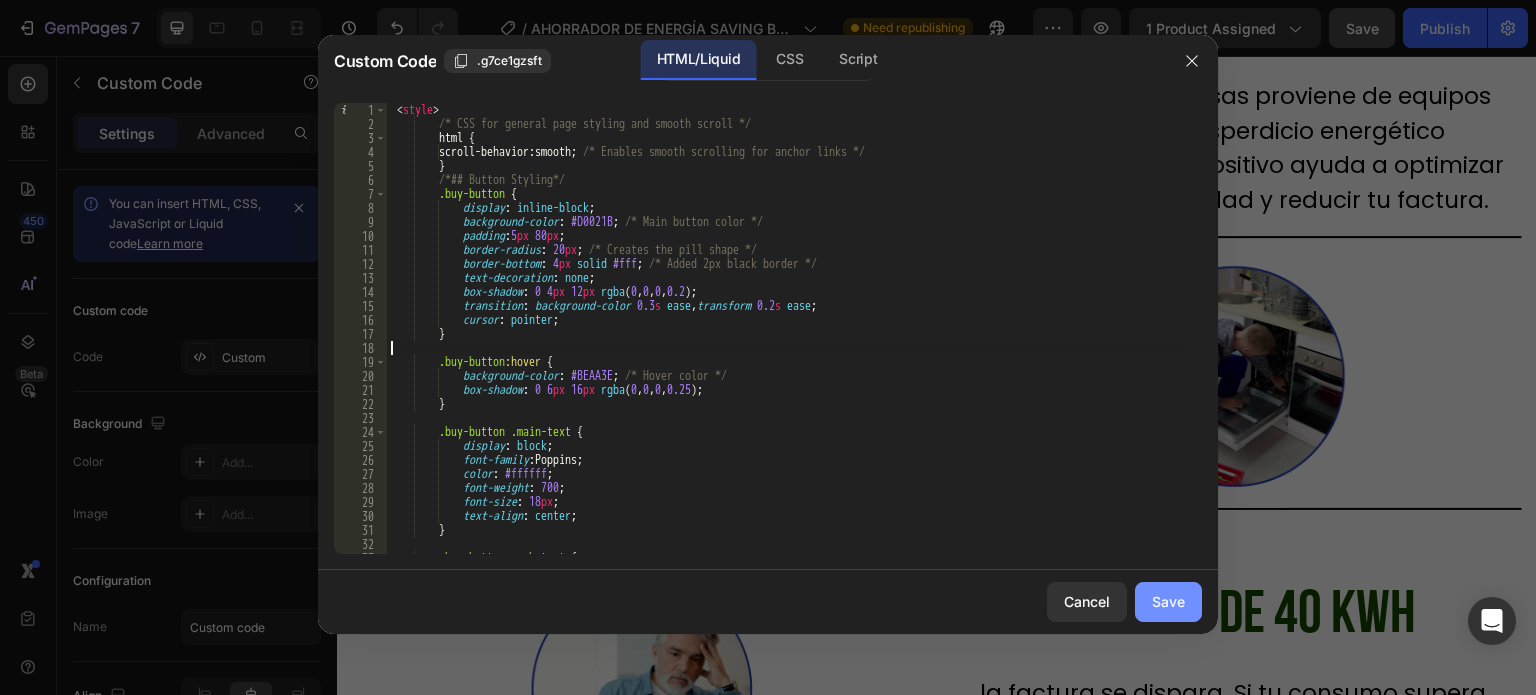 type 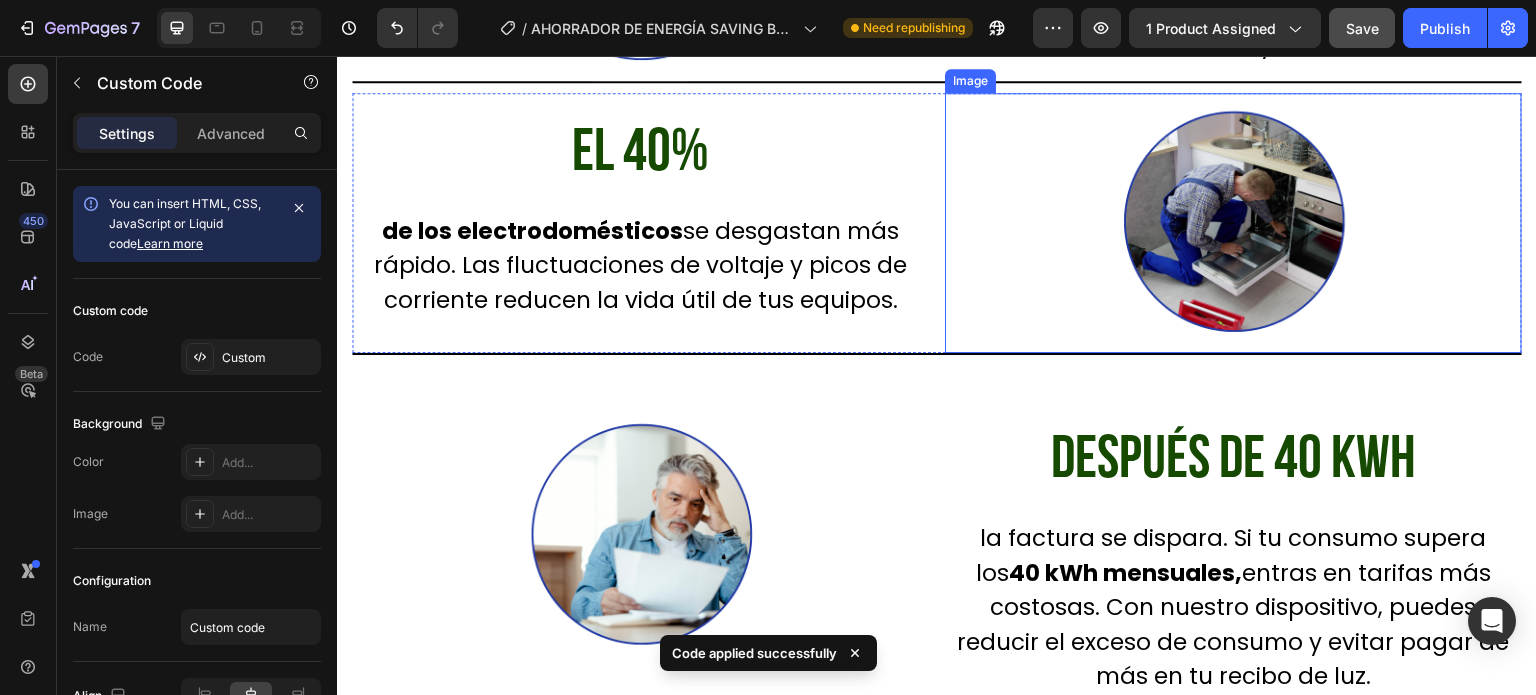 scroll, scrollTop: 2800, scrollLeft: 0, axis: vertical 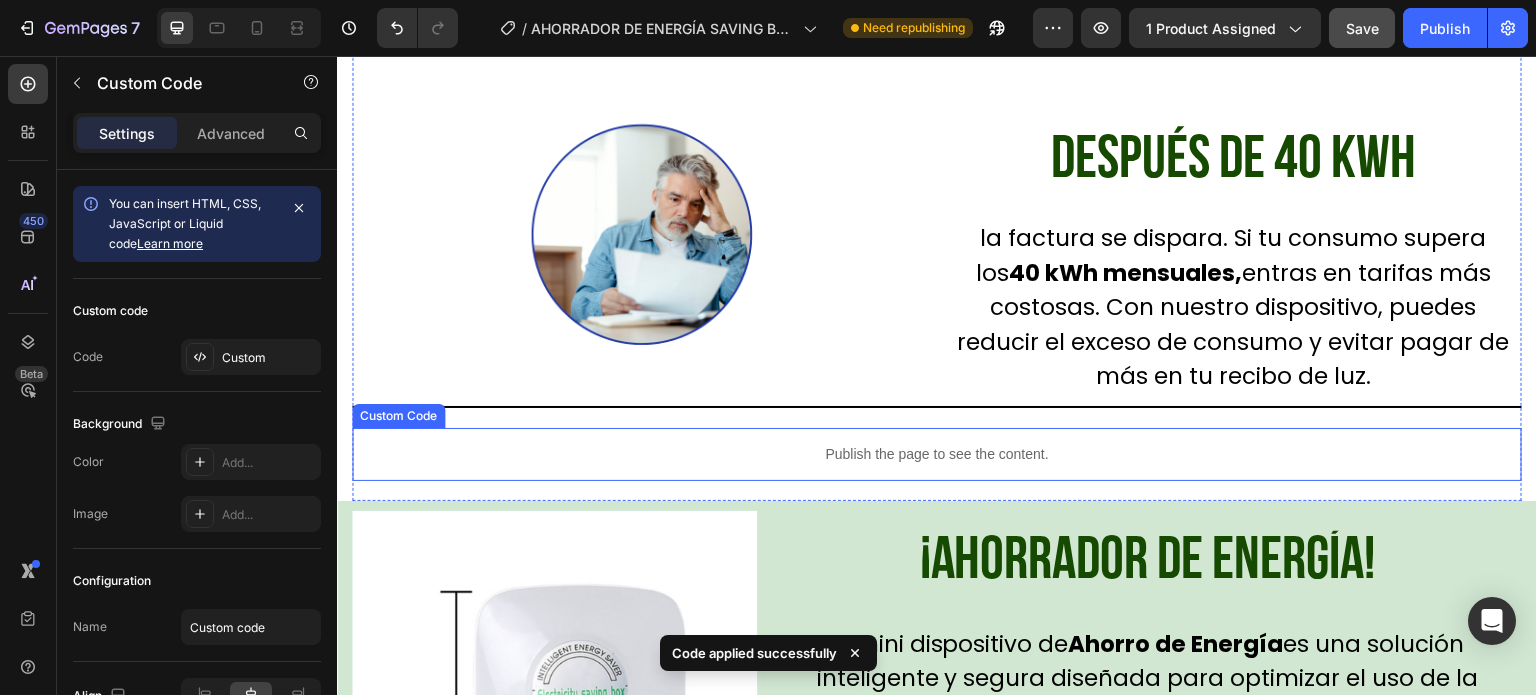 click on "Publish the page to see the content." at bounding box center (937, 454) 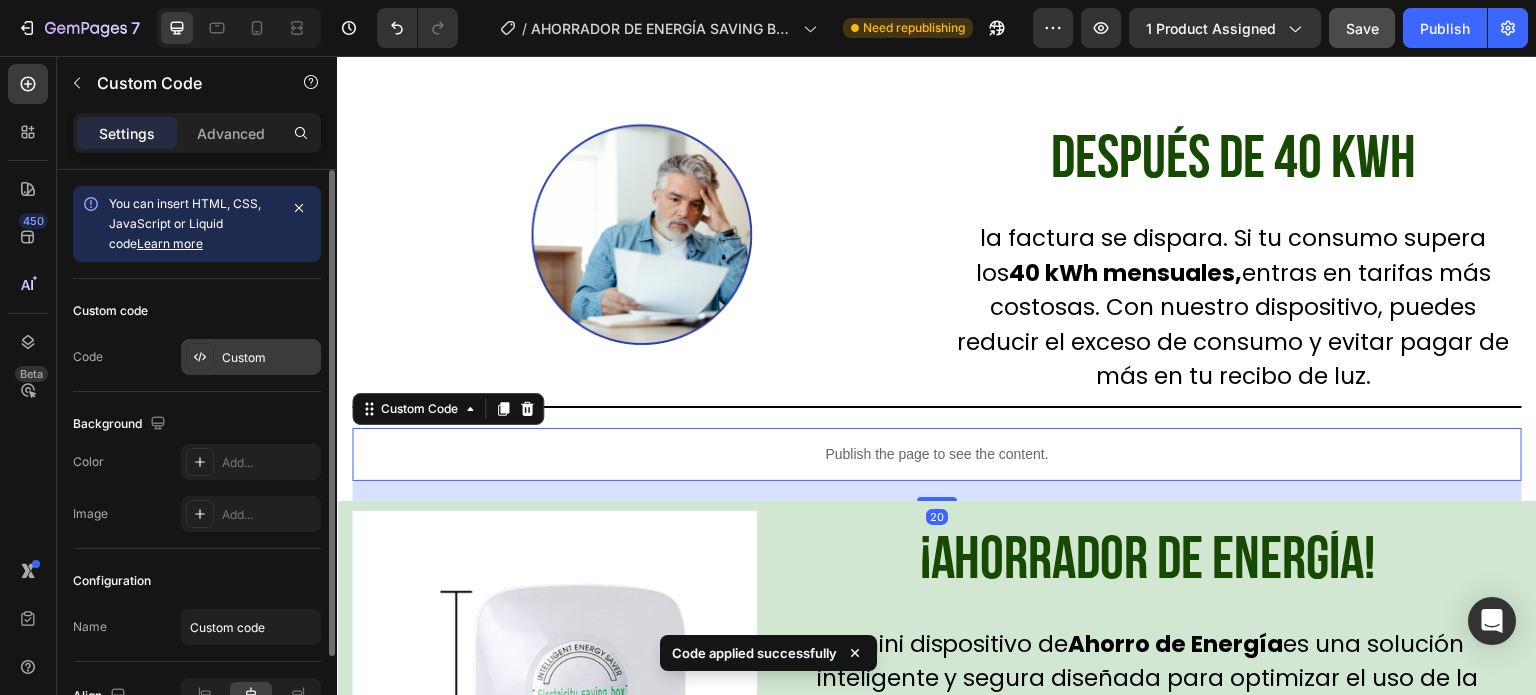 click on "Custom" at bounding box center (269, 358) 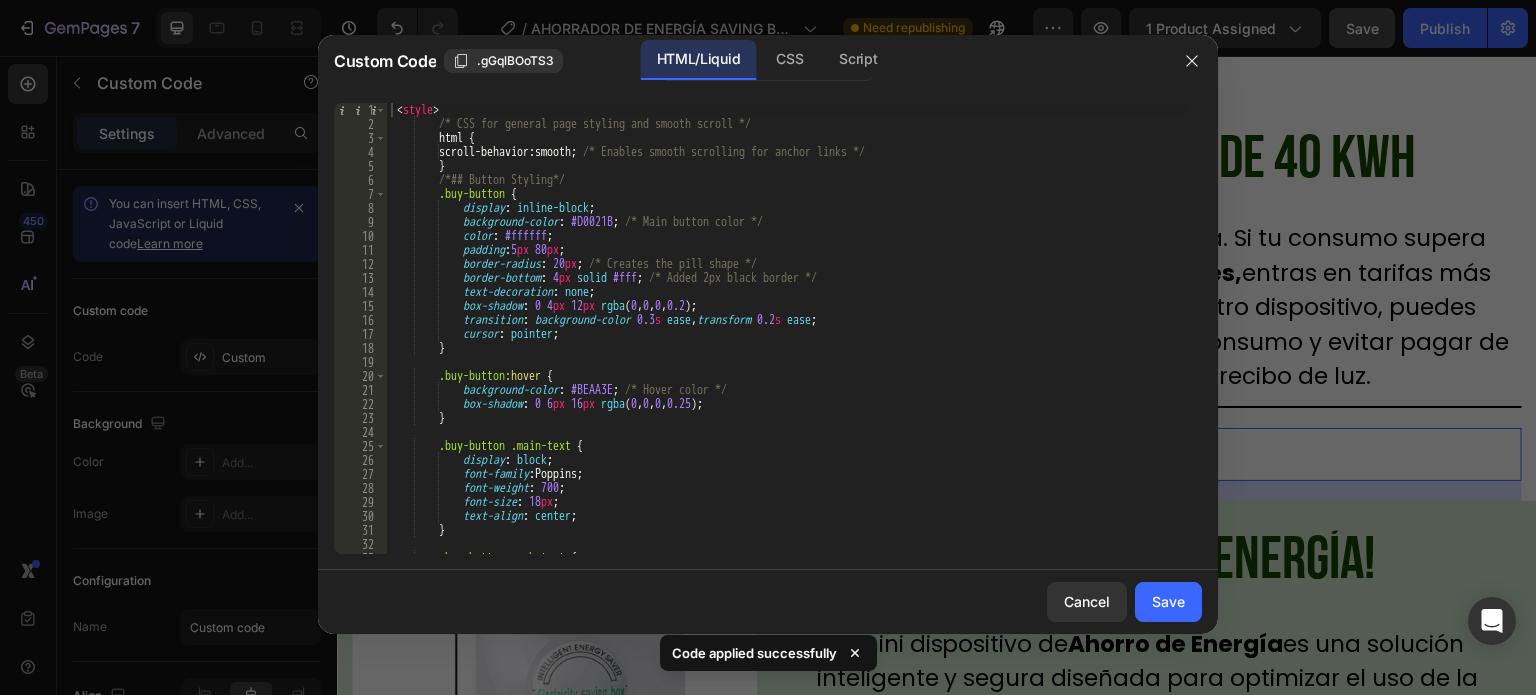 click on "< style >           /* CSS for general page styling and smooth scroll */           html   {               scroll-behavior :  smooth ;   /* Enables smooth scrolling for anchor links */           }           /*## Button Styling*/           .buy-button   {                display :   inline-block ;                background-color :   #D0021B ;   /* Main button color */                color :   #ffffff ;                padding : 5 px   80 px ;                border-radius :   20 px ;   /* Creates the pill shape */                border-bottom :   4 px   solid   #fff ;   /* Added 2px black border */                text-decoration :   none ;                box-shadow :   0   4 px   12 px   rgba ( 0 ,  0 ,  0 ,  0.2 ) ;                transition :   background-color   0.3 s   ease ,  transform   0.2 s   ease ;                cursor :   pointer ;           }           .buy-button :hover   {                background-color :   #BEAA3E ;   /* Hover color */                box-shadow :   0   6 px   16 px   rgba ( 0 ," at bounding box center (787, 342) 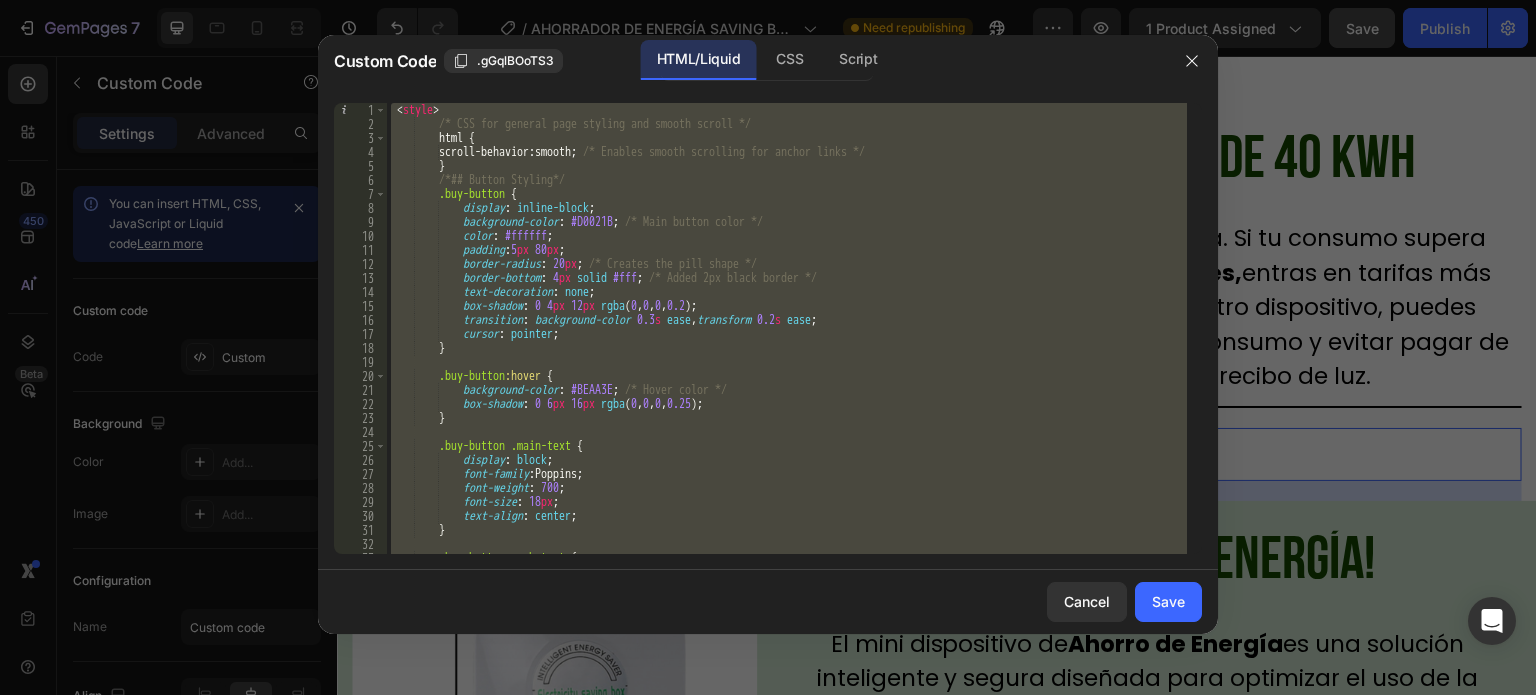 paste 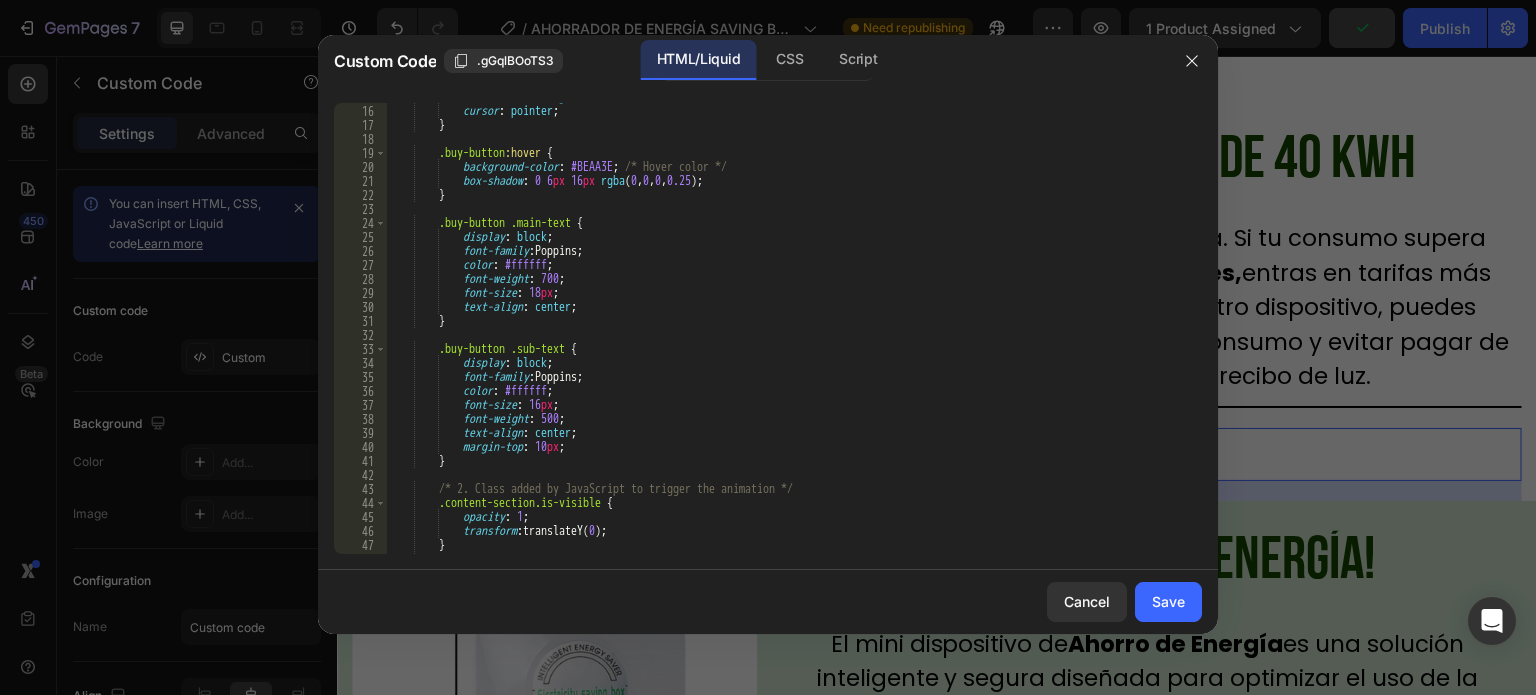scroll, scrollTop: 88, scrollLeft: 0, axis: vertical 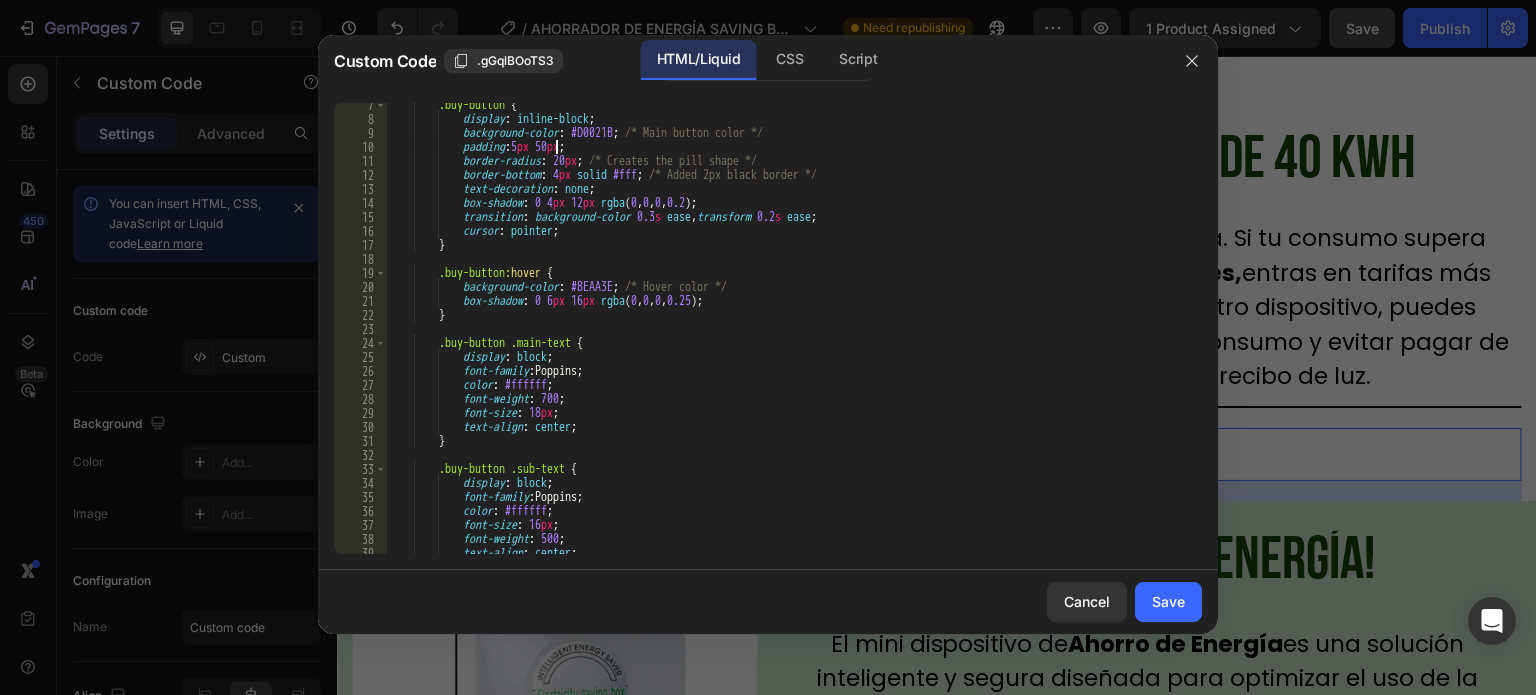 click on ".buy-button   {                display :   inline-block ;                background-color :   #D0021B ;   /* Main button color */                padding : 5 px   50 px ;                border-radius :   20 px ;   /* Creates the pill shape */                border-bottom :   4 px   solid   #fff ;   /* Added 2px black border */                text-decoration :   none ;                box-shadow :   0   4 px   12 px   rgba ( 0 ,  0 ,  0 ,  0.2 ) ;                transition :   background-color   0.3 s   ease ,  transform   0.2 s   ease ;                cursor :   pointer ;           }           .buy-button :hover   {                background-color :   #BEAA3E ;   /* Hover color */                box-shadow :   0   6 px   16 px   rgba ( 0 ,  0 ,  0 ,  0.25 ) ;           }           .buy-button   .main-text   {                display :   block ;                font-family :  Poppins ;                color :   #ffffff ;                font-weight :   700 ;                font-size :   18 px ;           :" at bounding box center [787, 337] 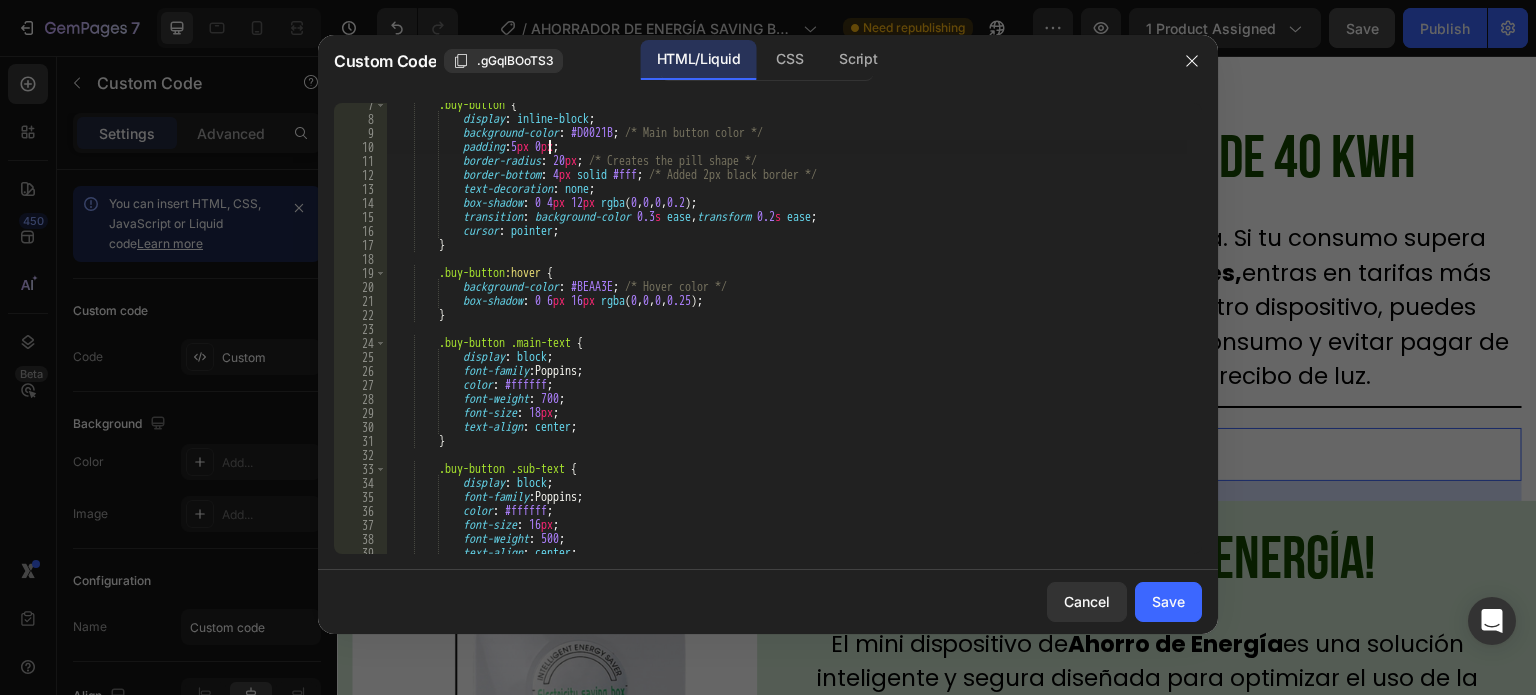 scroll, scrollTop: 0, scrollLeft: 14, axis: horizontal 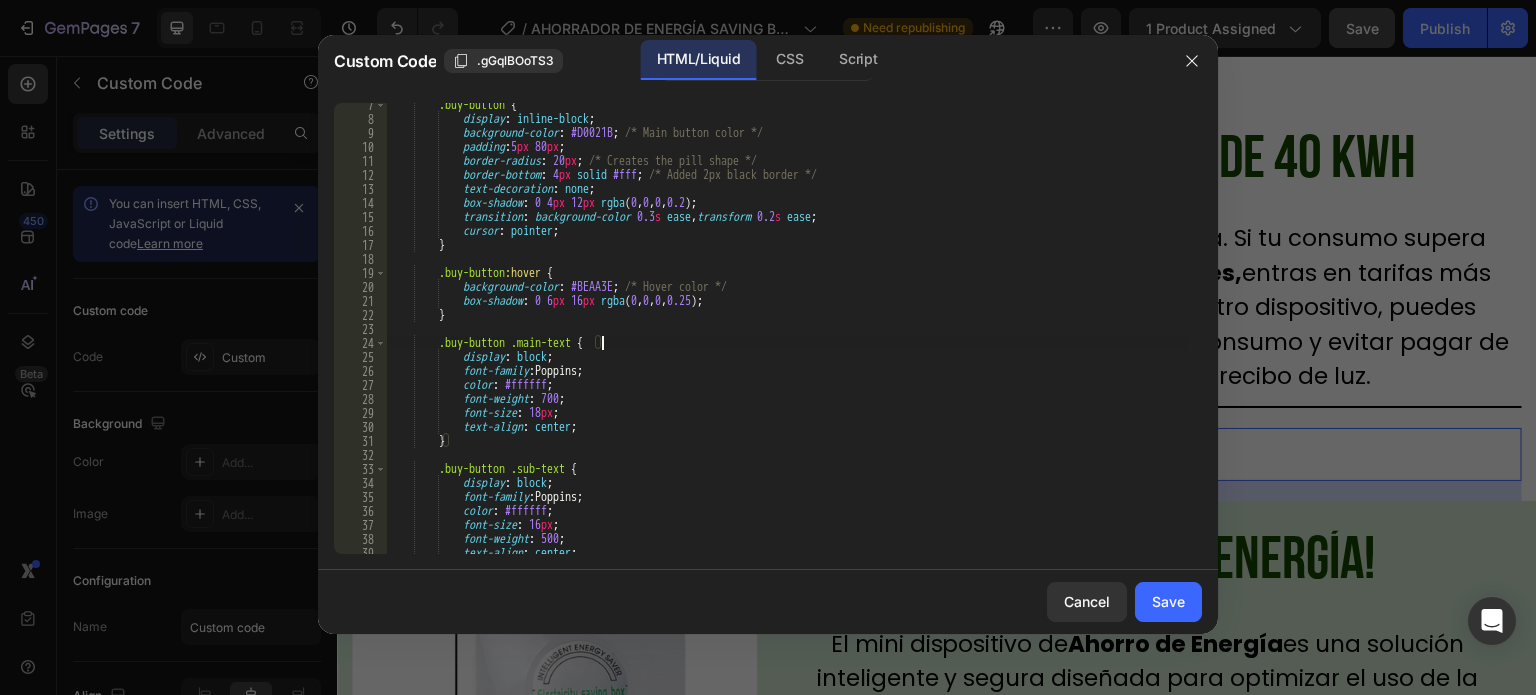 click on ".buy-button   {                display :   inline-block ;                background-color :   #D0021B ;   /* Main button color */                padding : 5 px   80 px ;                border-radius :   20 px ;   /* Creates the pill shape */                border-bottom :   4 px   solid   #fff ;   /* Added 2px black border */                text-decoration :   none ;                box-shadow :   0   4 px   12 px   rgba ( 0 ,  0 ,  0 ,  0.2 ) ;                transition :   background-color   0.3 s   ease ,  transform   0.2 s   ease ;                cursor :   pointer ;           }           .buy-button :hover   {                background-color :   #BEAA3E ;   /* Hover color */                box-shadow :   0   6 px   16 px   rgba ( 0 ,  0 ,  0 ,  0.25 ) ;           }           .buy-button   .main-text   {                display :   block ;                font-family :  Poppins ;                color :   #ffffff ;                font-weight :   700 ;                font-size :   18 px ;           :" at bounding box center [787, 337] 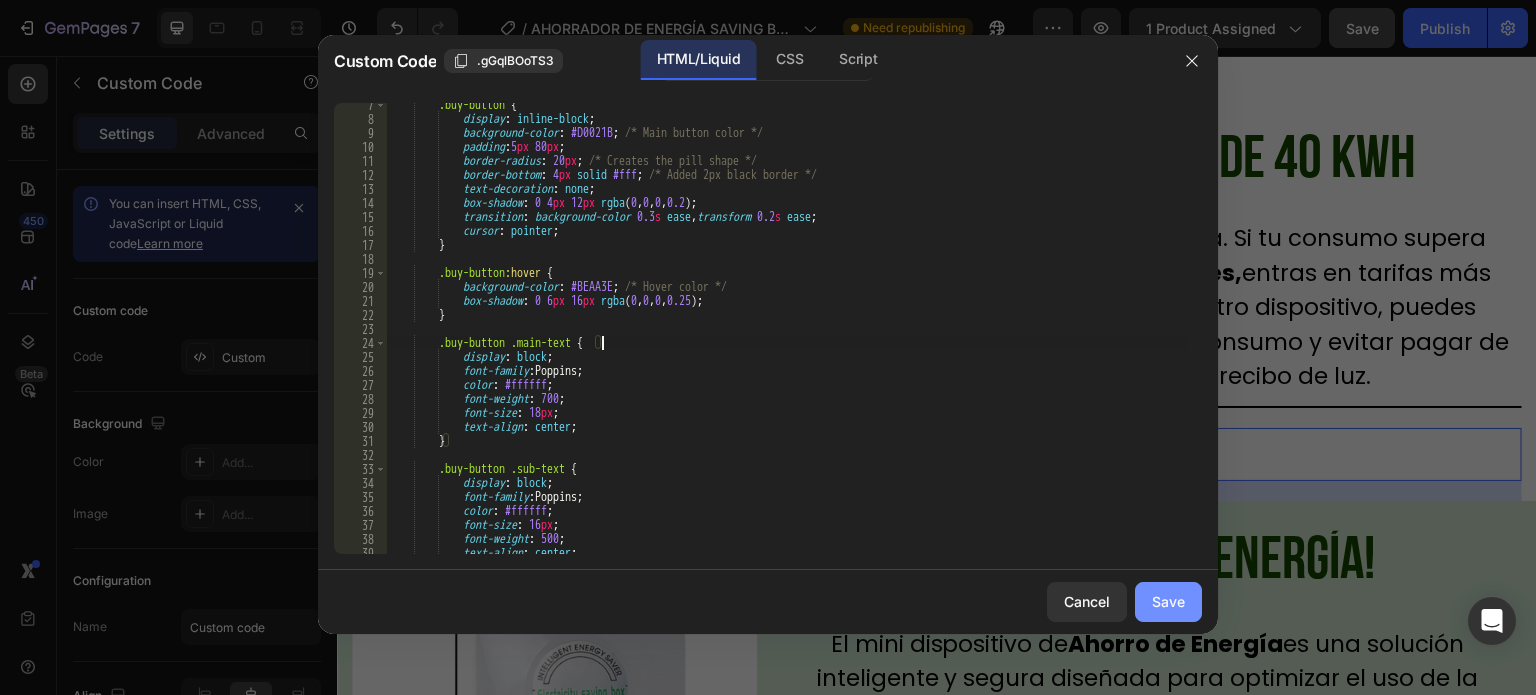 type on ".buy-button .main-text {" 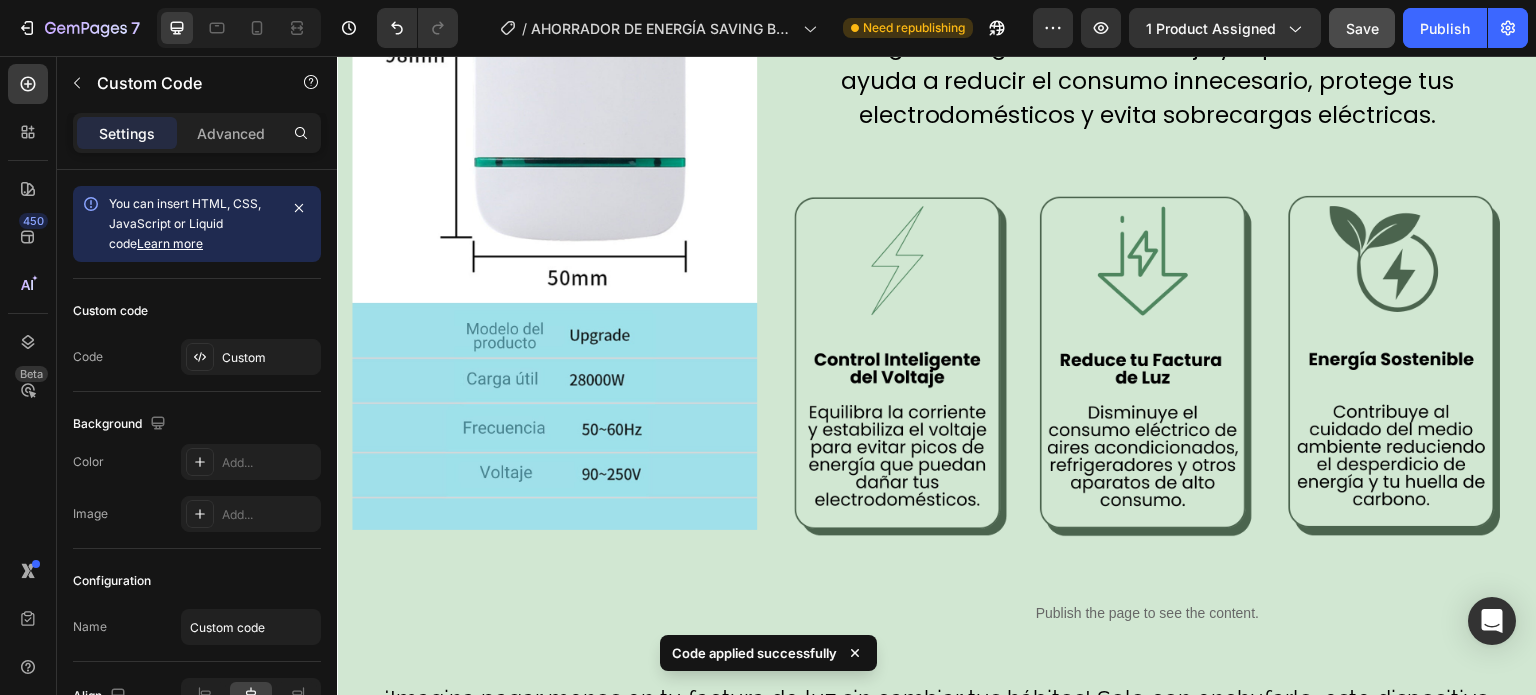 scroll, scrollTop: 3600, scrollLeft: 0, axis: vertical 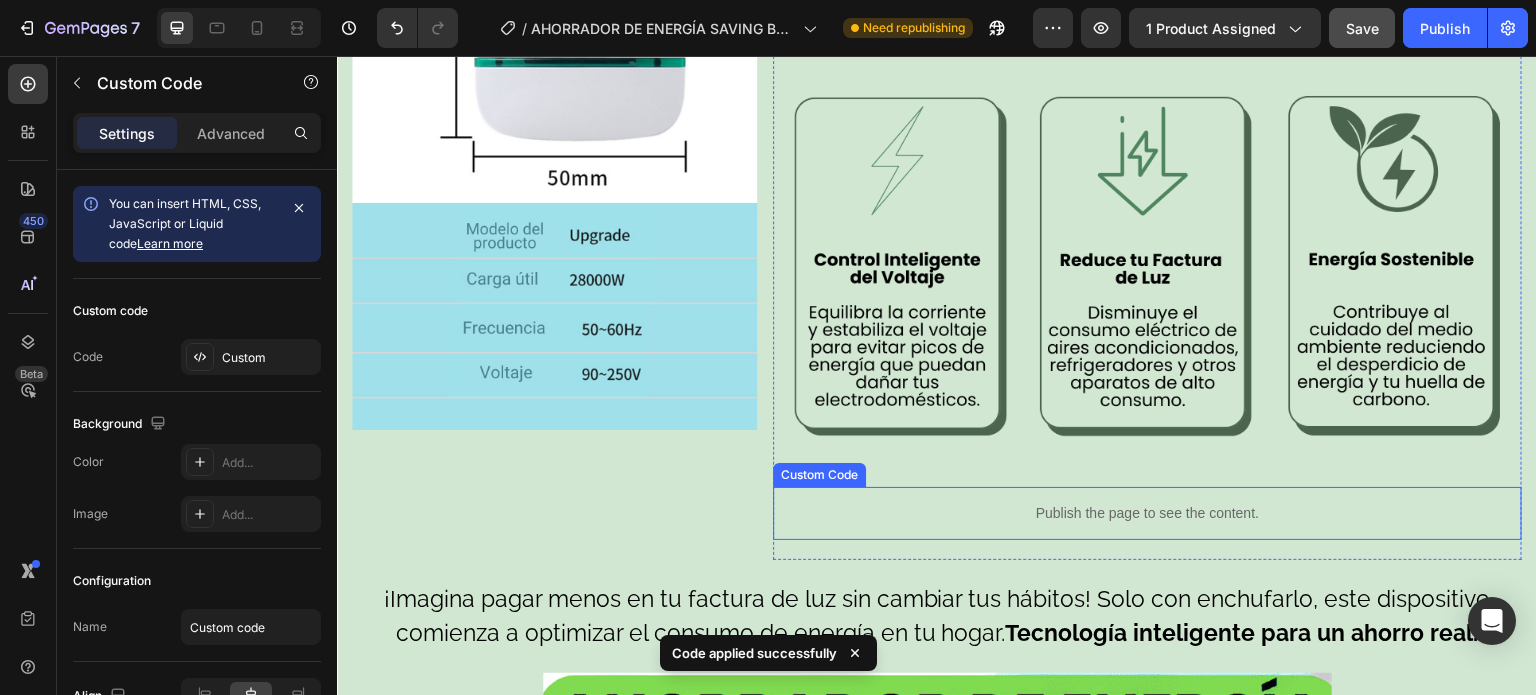 click on "Publish the page to see the content." at bounding box center [1147, 513] 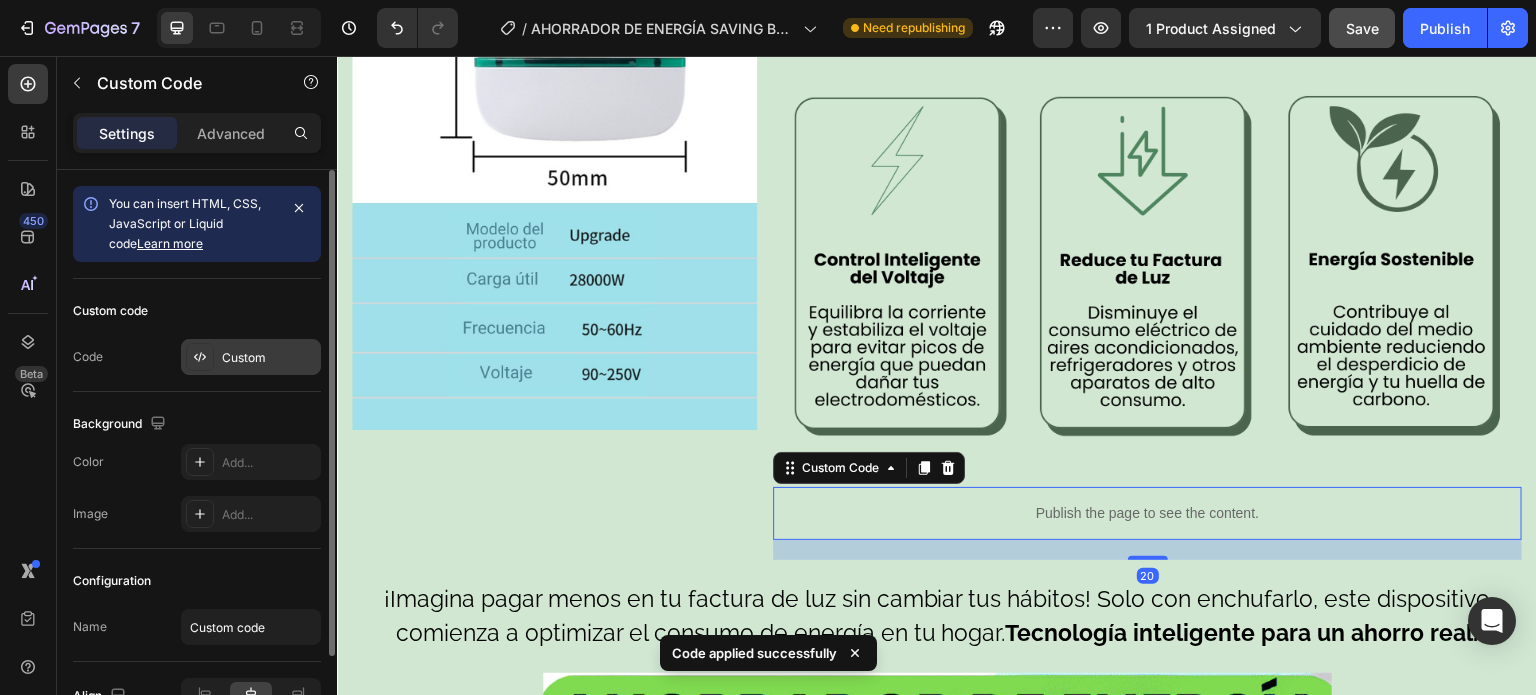 click on "Custom" at bounding box center (251, 357) 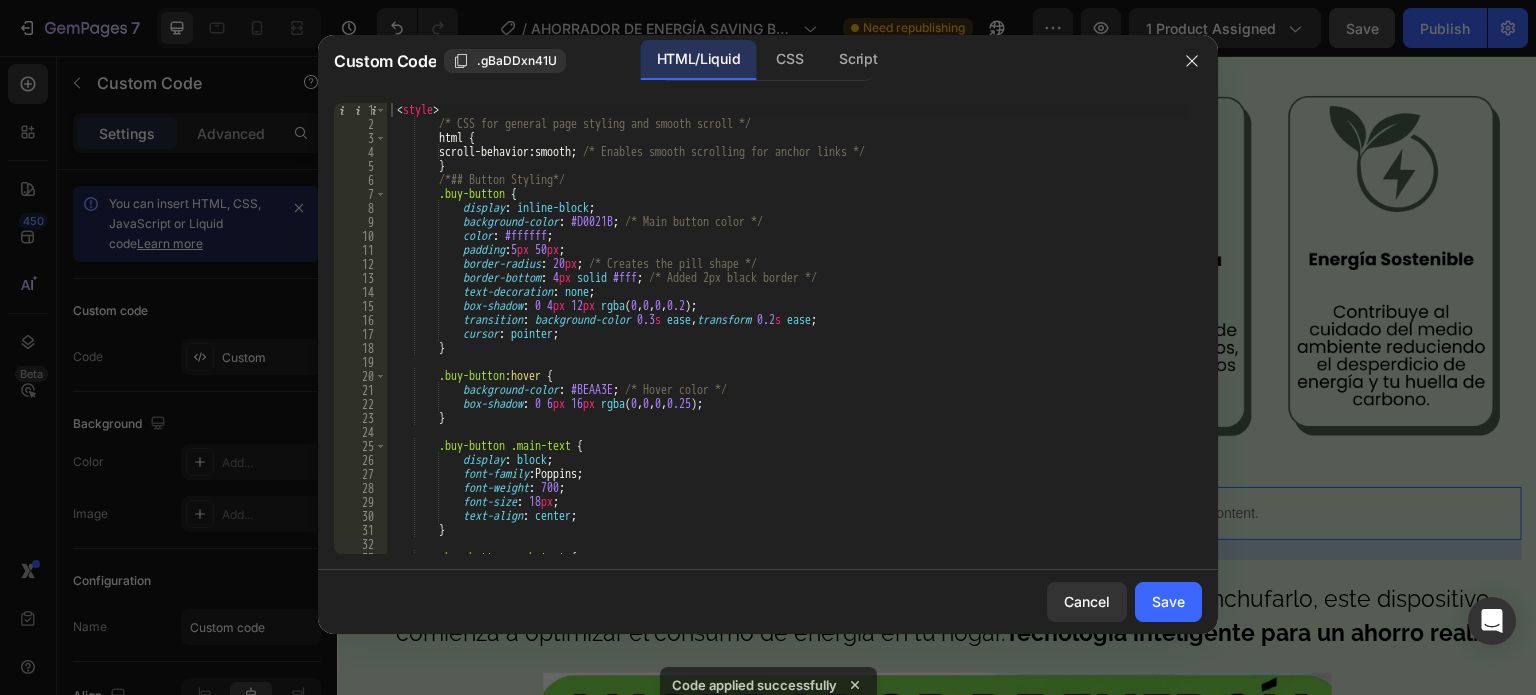 click on "< style >           /* CSS for general page styling and smooth scroll */           html   {               scroll-behavior :  smooth ;   /* Enables smooth scrolling for anchor links */           }           /*## Button Styling*/           .buy-button   {                display :   inline-block ;                background-color :   #D0021B ;   /* Main button color */                color :   #ffffff ;                padding : 5 px   50 px ;                border-radius :   20 px ;   /* Creates the pill shape */                border-bottom :   4 px   solid   #fff ;   /* Added 2px black border */                text-decoration :   none ;                box-shadow :   0   4 px   12 px   rgba ( 0 ,  0 ,  0 ,  0.2 ) ;                transition :   background-color   0.3 s   ease ,  transform   0.2 s   ease ;                cursor :   pointer ;           }           .buy-button :hover   {                background-color :   #BEAA3E ;   /* Hover color */                box-shadow :   0   6 px   16 px   rgba ( 0 ," at bounding box center [787, 342] 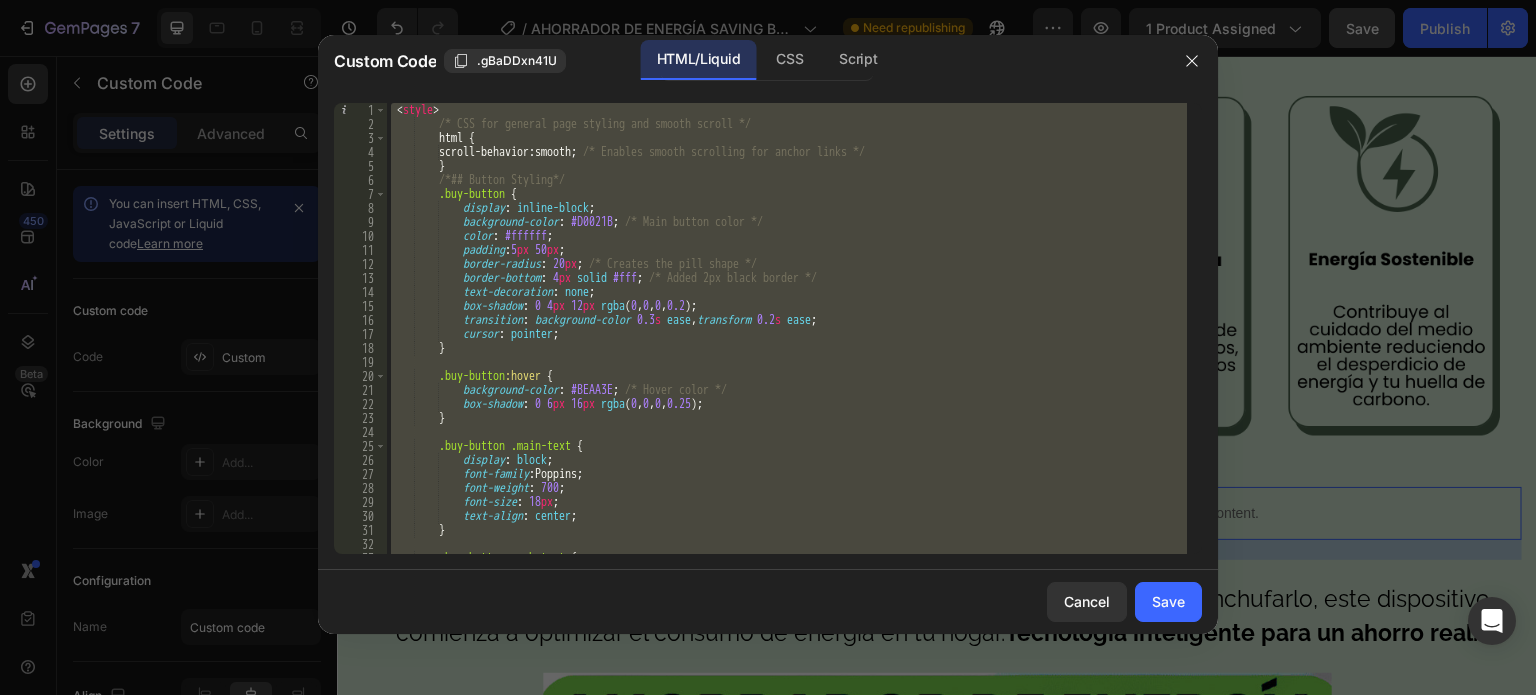 paste 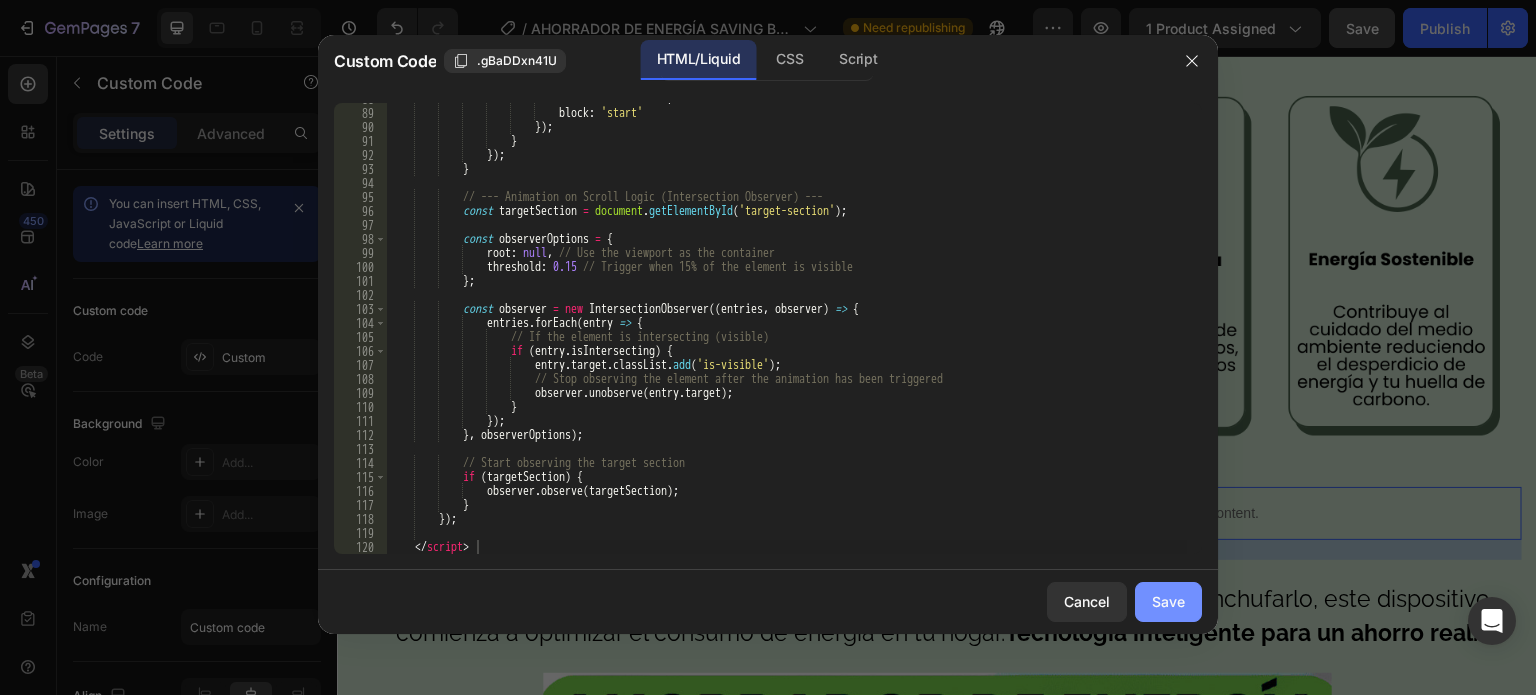 click on "Save" 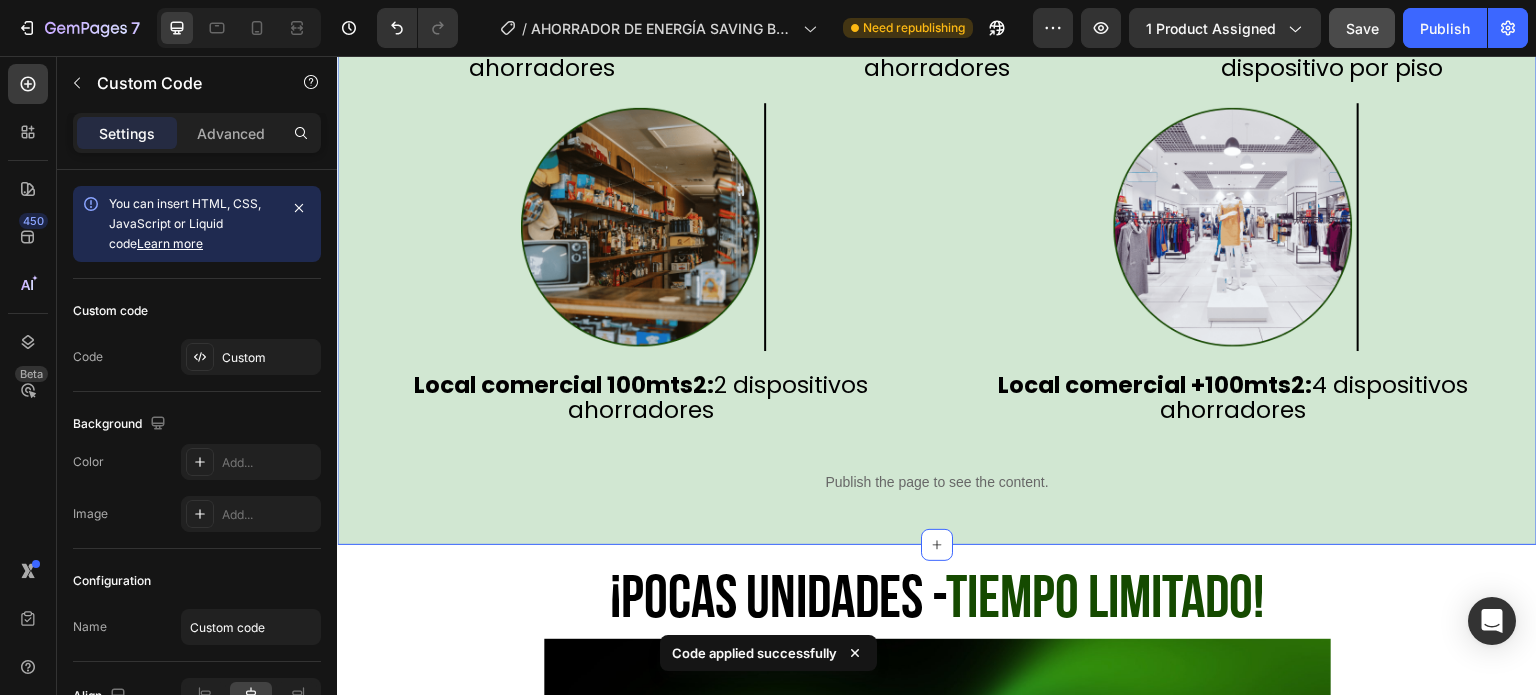scroll, scrollTop: 6600, scrollLeft: 0, axis: vertical 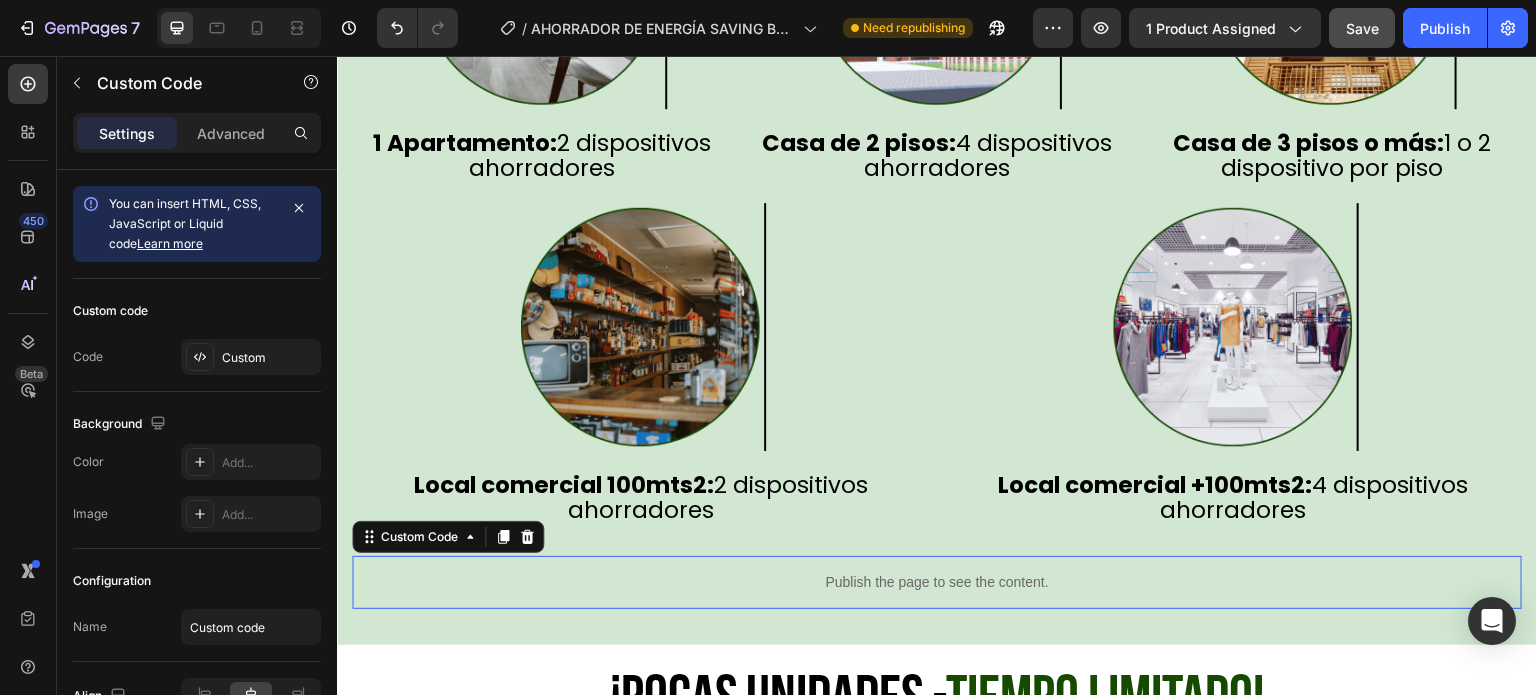 click on "Publish the page to see the content." at bounding box center [937, 582] 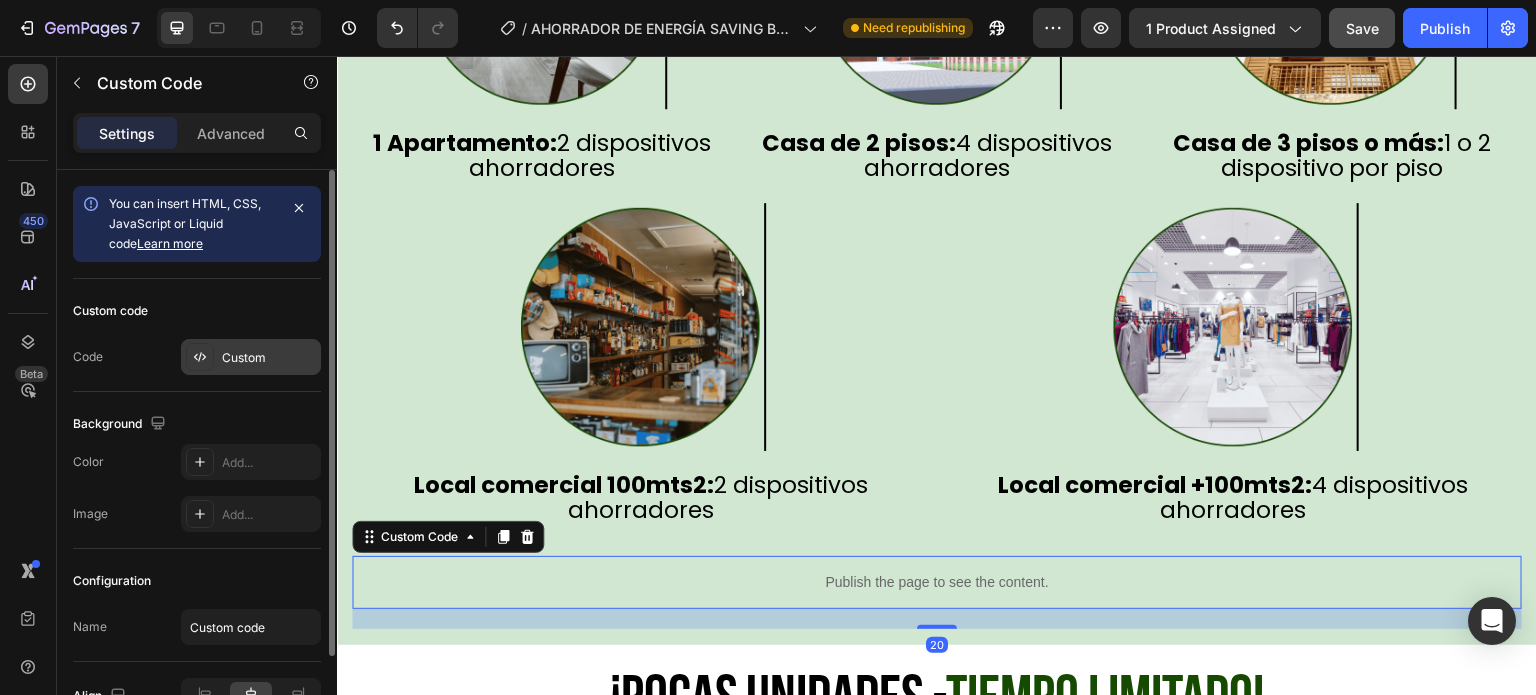 click on "Custom" at bounding box center (269, 358) 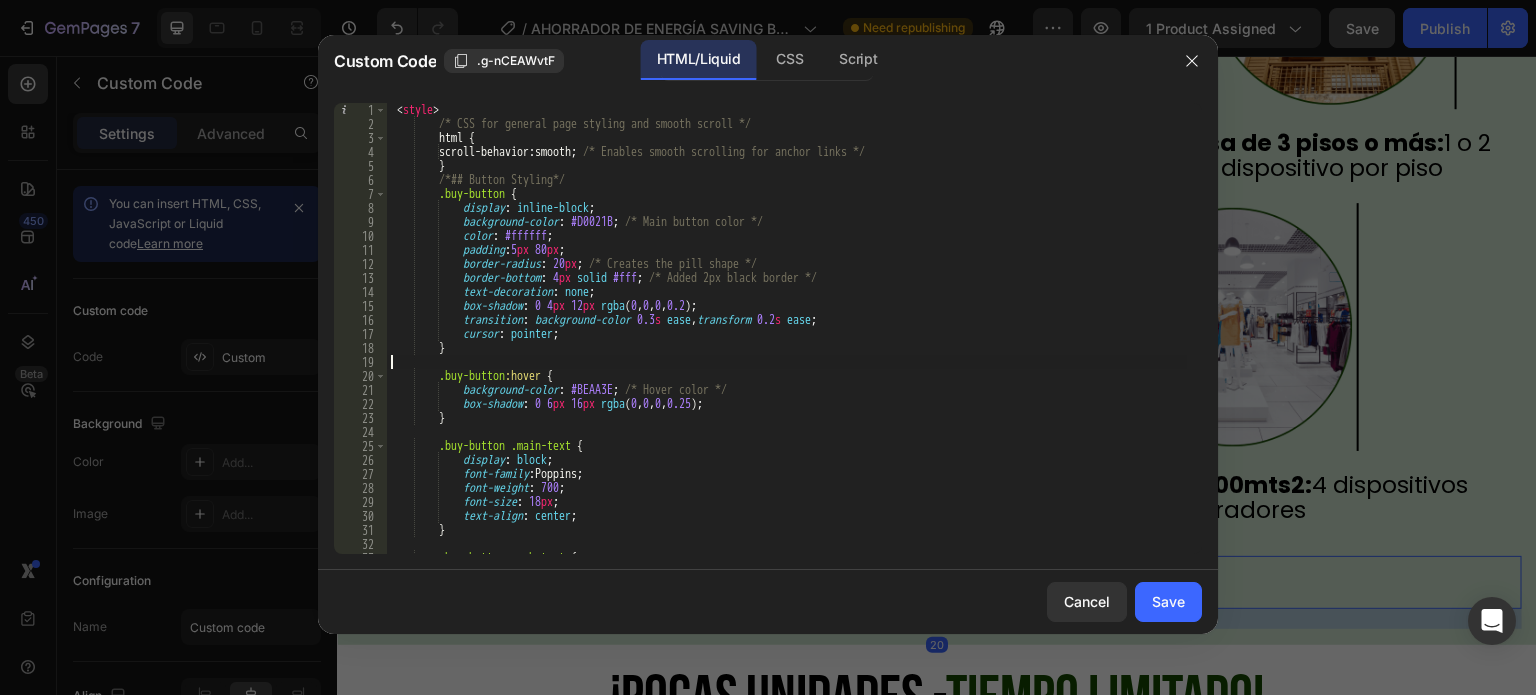 click on "< style >           /* CSS for general page styling and smooth scroll */           html   {               scroll-behavior :  smooth ;   /* Enables smooth scrolling for anchor links */           }           /*## Button Styling*/           .buy-button   {                display :   inline-block ;                background-color :   #D0021B ;   /* Main button color */                color :   #ffffff ;                padding : 5 px   80 px ;                border-radius :   20 px ;   /* Creates the pill shape */                border-bottom :   4 px   solid   #fff ;   /* Added 2px black border */                text-decoration :   none ;                box-shadow :   0   4 px   12 px   rgba ( 0 ,  0 ,  0 ,  0.2 ) ;                transition :   background-color   0.3 s   ease ,  transform   0.2 s   ease ;                cursor :   pointer ;           }           .buy-button :hover   {                background-color :   #BEAA3E ;   /* Hover color */                box-shadow :   0   6 px   16 px   rgba ( 0 ," at bounding box center [787, 342] 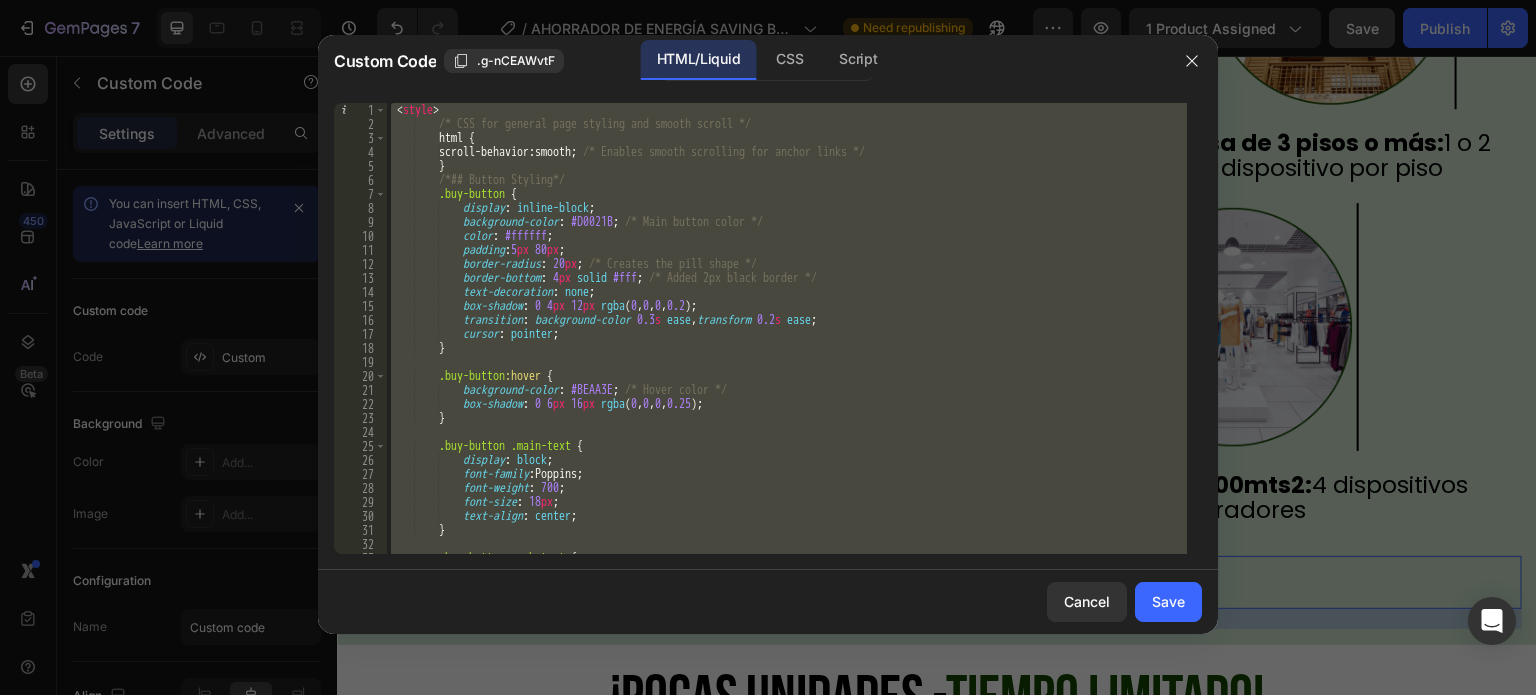 paste 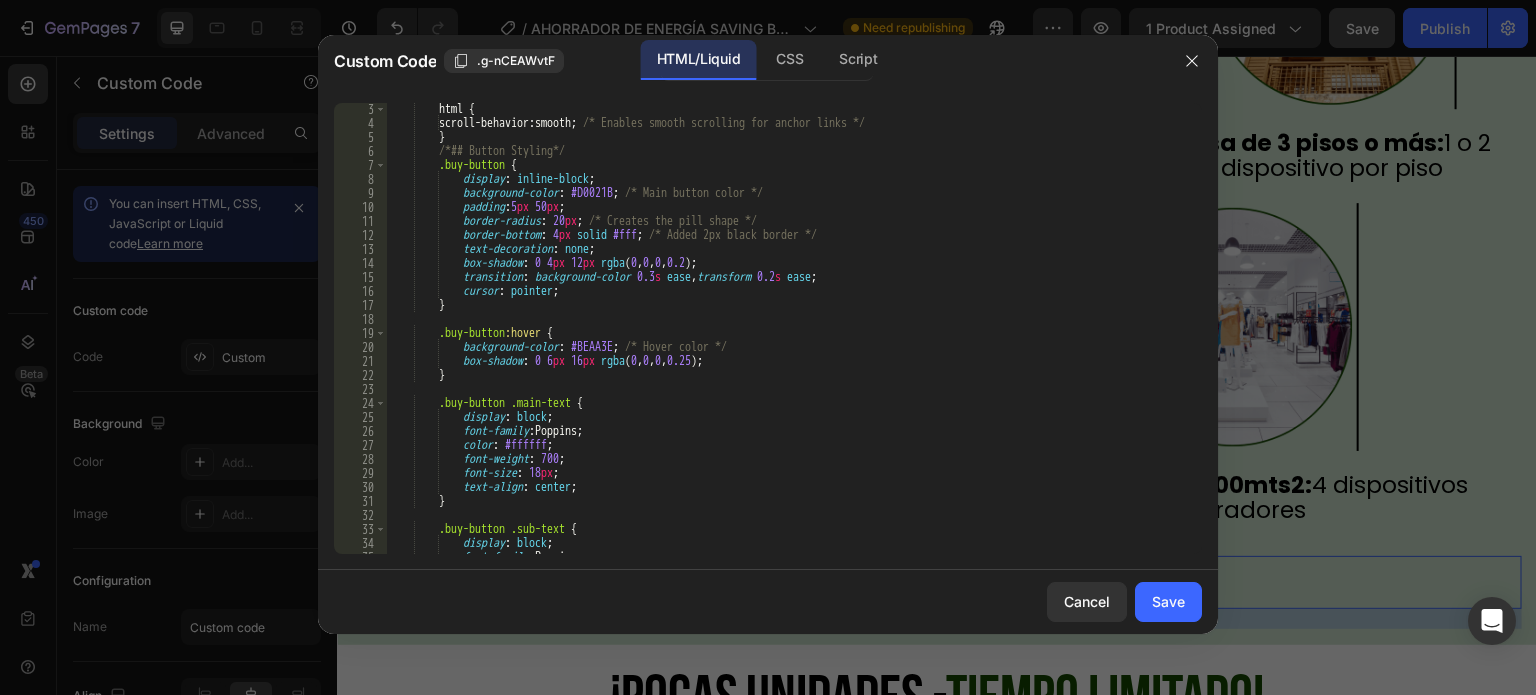 scroll, scrollTop: 28, scrollLeft: 0, axis: vertical 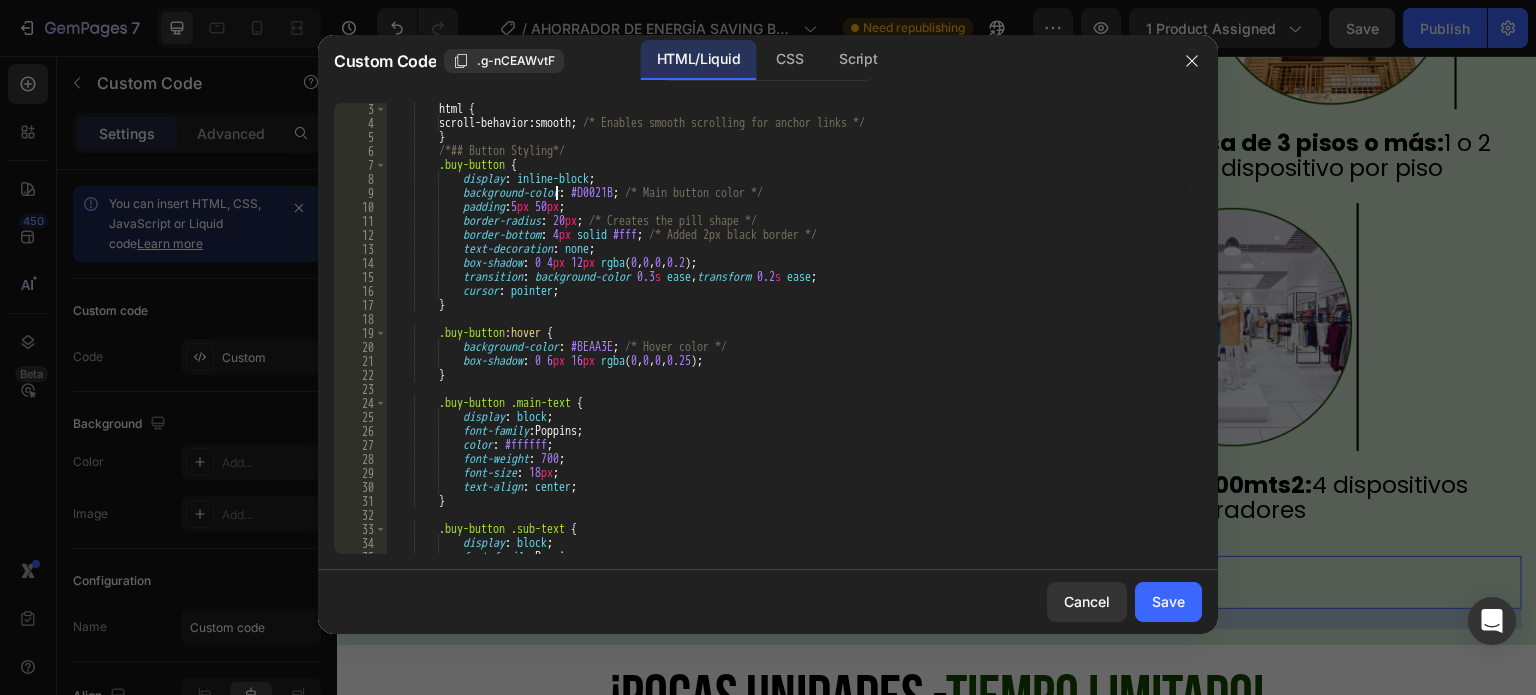 click on "html   {               scroll-behavior :  smooth ;   /* Enables smooth scrolling for anchor links */           }           /*## Button Styling*/           .buy-button   {                display :   inline-block ;                background-color :   #D0021B ;   /* Main button color */                padding : 5 px   50 px ;                border-radius :   20 px ;   /* Creates the pill shape */                border-bottom :   4 px   solid   #fff ;   /* Added 2px black border */                text-decoration :   none ;                box-shadow :   0   4 px   12 px   rgba ( 0 ,  0 ,  0 ,  0.2 ) ;                transition :   background-color   0.3 s   ease ,  transform   0.2 s   ease ;                cursor :   pointer ;           }           .buy-button :hover   {                background-color :   #BEAA3E ;   /* Hover color */                box-shadow :   0   6 px   16 px   rgba ( 0 ,  0 ,  0 ,  0.25 ) ;           }           .buy-button   .main-text   {                display :   block ;" at bounding box center [787, 341] 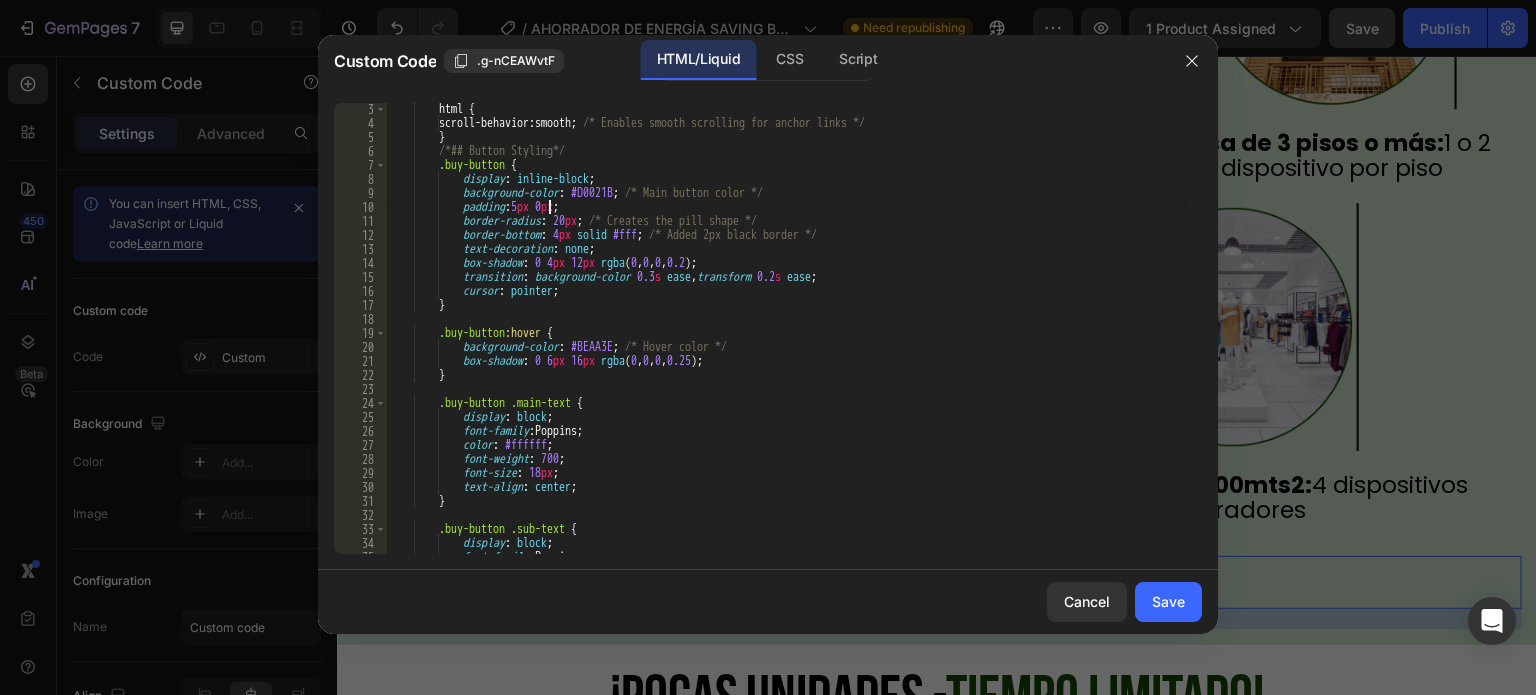 scroll, scrollTop: 0, scrollLeft: 14, axis: horizontal 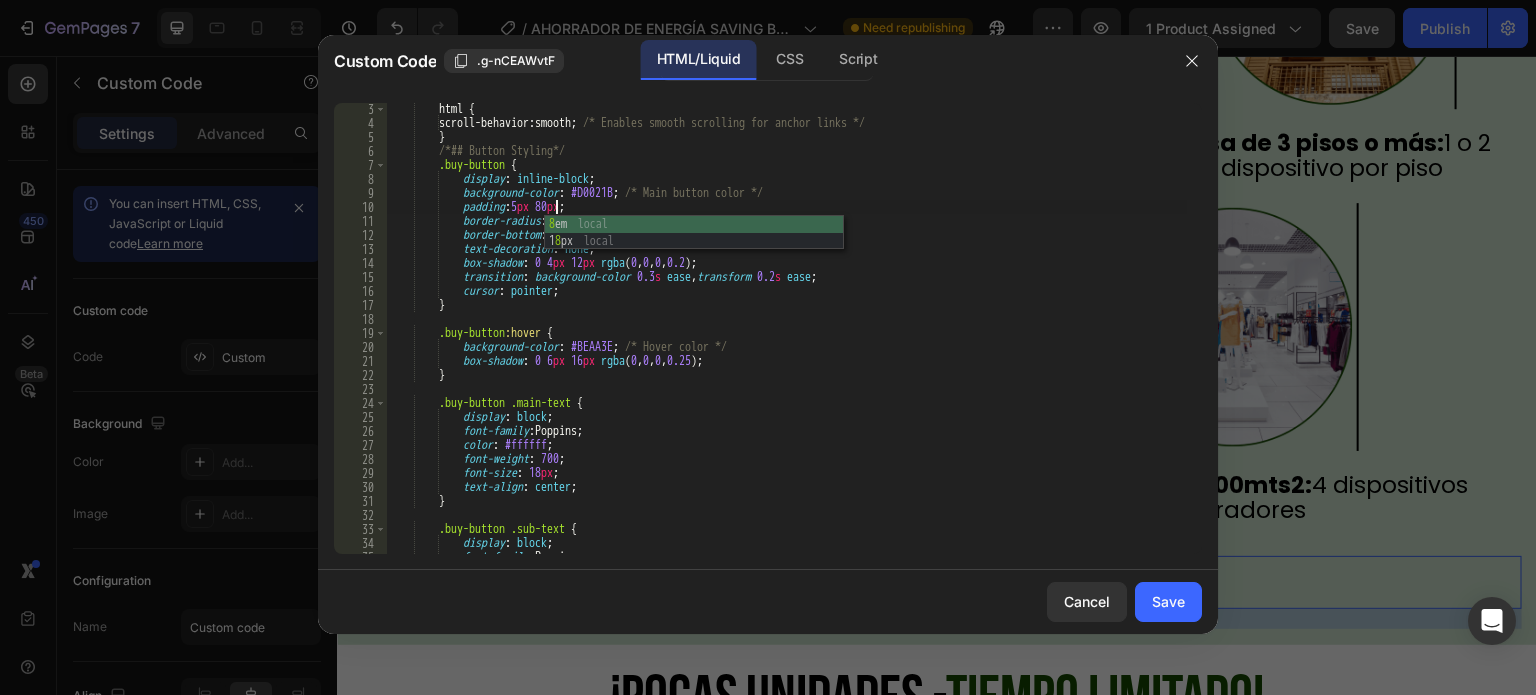 click on "html   {               scroll-behavior :  smooth ;   /* Enables smooth scrolling for anchor links */           }           /*## Button Styling*/           .buy-button   {                display :   inline-block ;                background-color :   #D0021B ;   /* Main button color */                padding : 5 px   80 px ;                border-radius :   20 px ;   /* Creates the pill shape */                border-bottom :   4 px   solid   #fff ;   /* Added 2px black border */                text-decoration :   none ;                box-shadow :   0   4 px   12 px   rgba ( 0 ,  0 ,  0 ,  0.2 ) ;                transition :   background-color   0.3 s   ease ,  transform   0.2 s   ease ;                cursor :   pointer ;           }           .buy-button :hover   {                background-color :   #BEAA3E ;   /* Hover color */                box-shadow :   0   6 px   16 px   rgba ( 0 ,  0 ,  0 ,  0.25 ) ;           }           .buy-button   .main-text   {                display :   block ;" at bounding box center [787, 341] 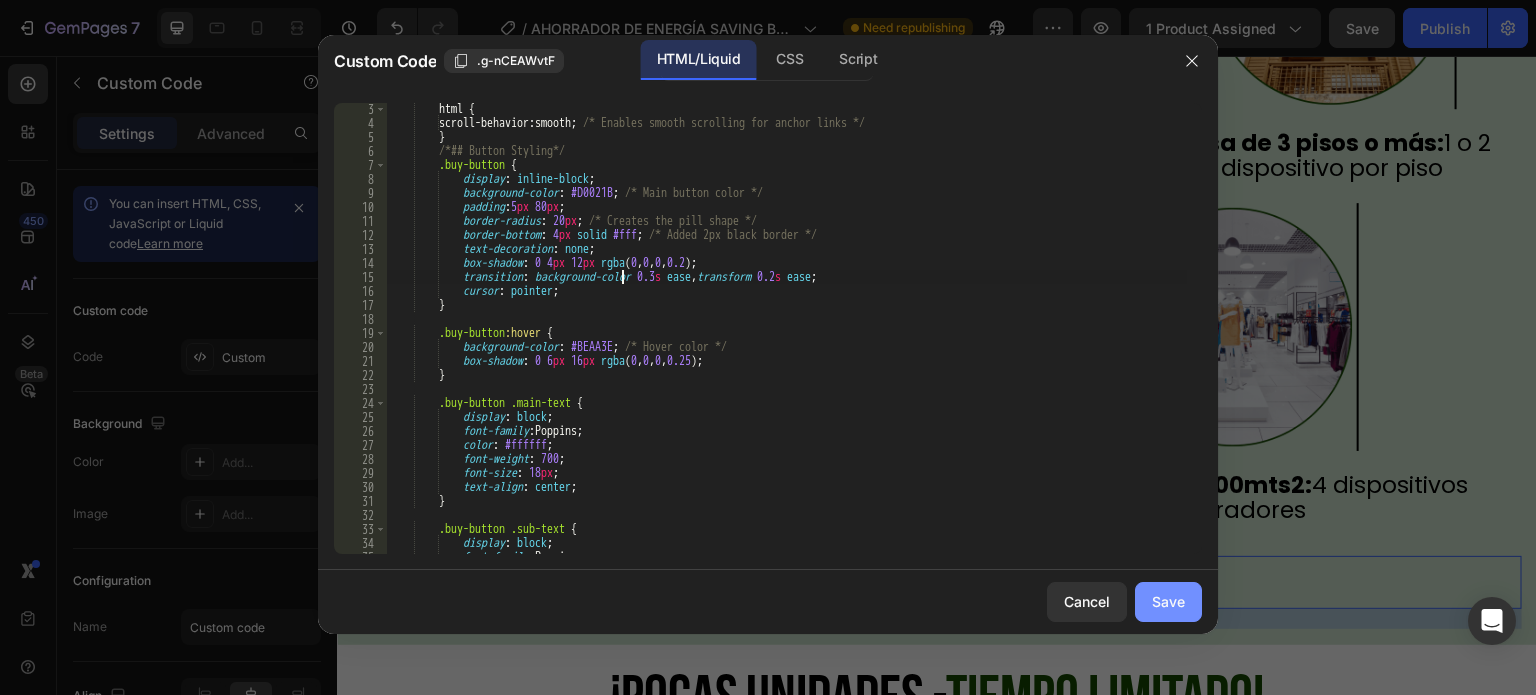 type on "transition: background-color 0.3s ease, transform 0.2s ease;" 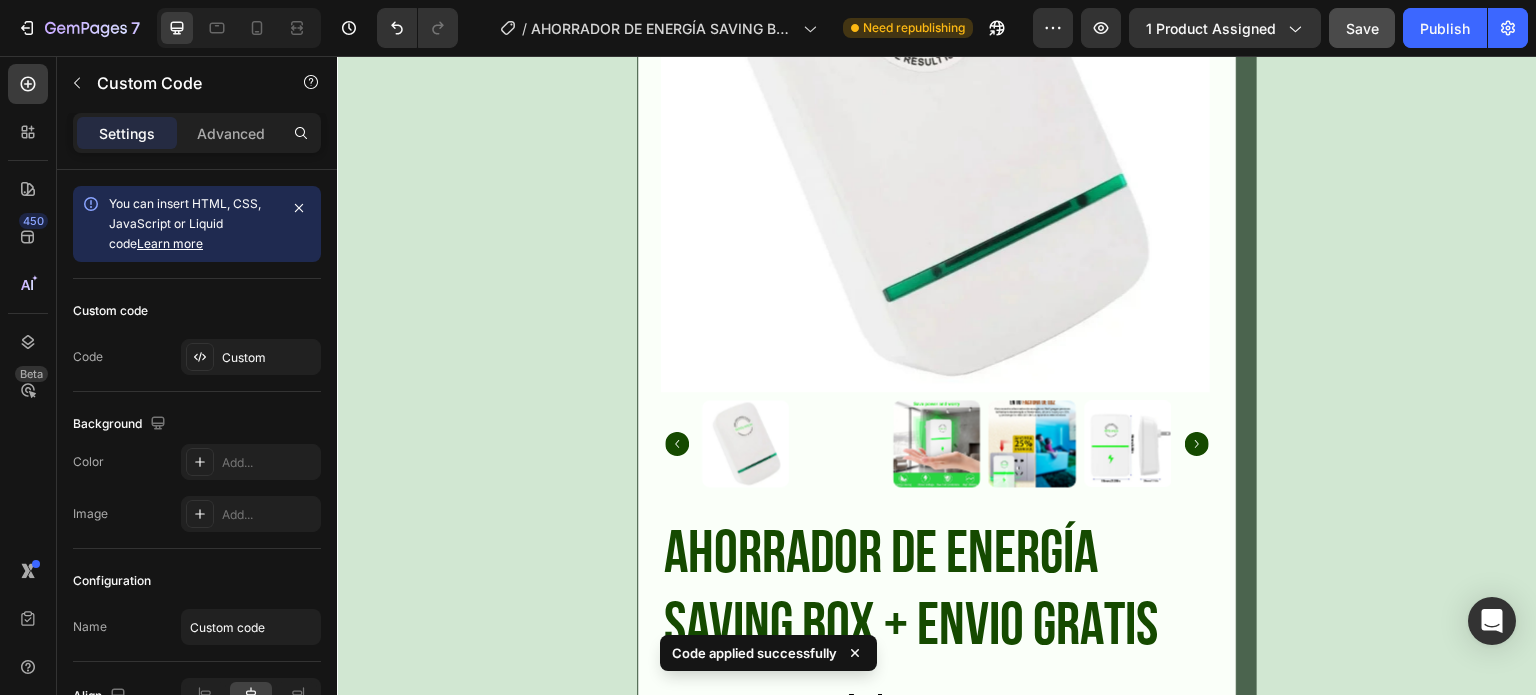 scroll, scrollTop: 8800, scrollLeft: 0, axis: vertical 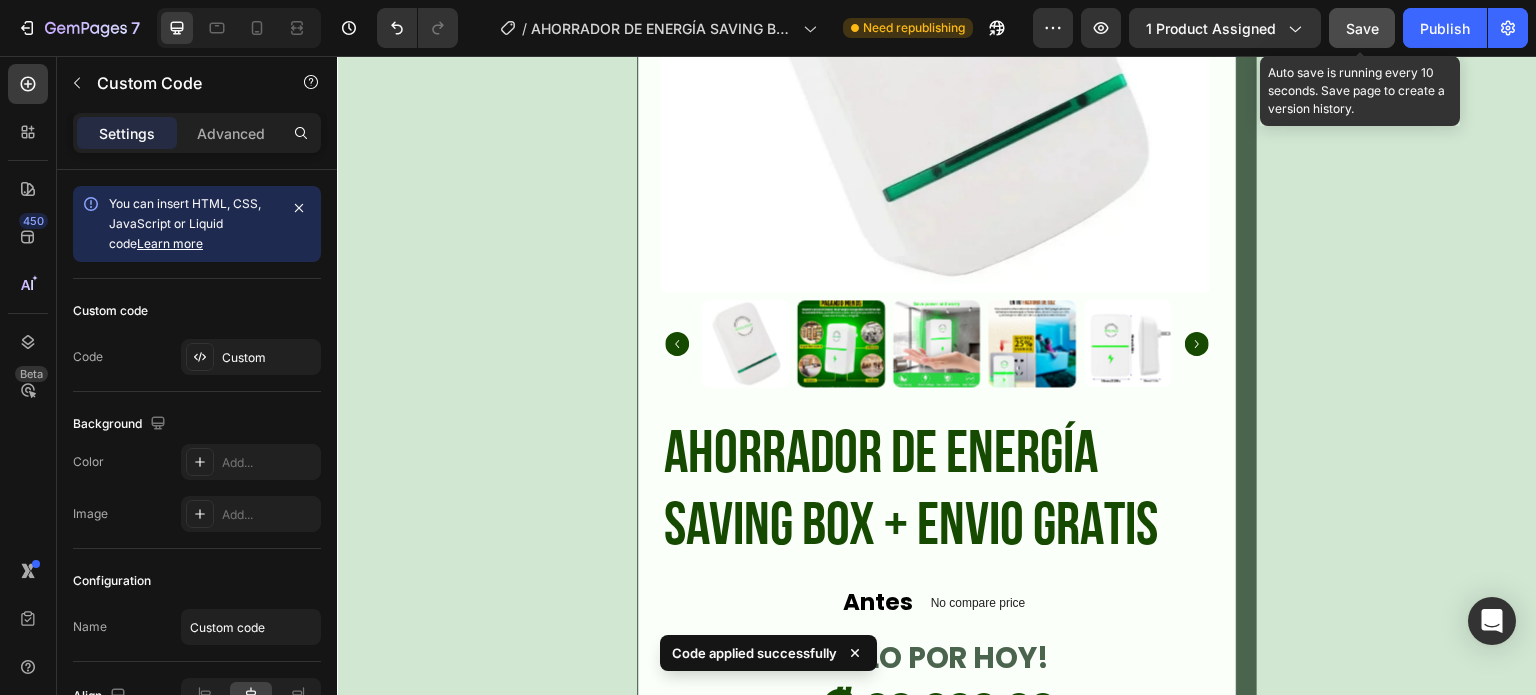 click on "Save" at bounding box center [1362, 28] 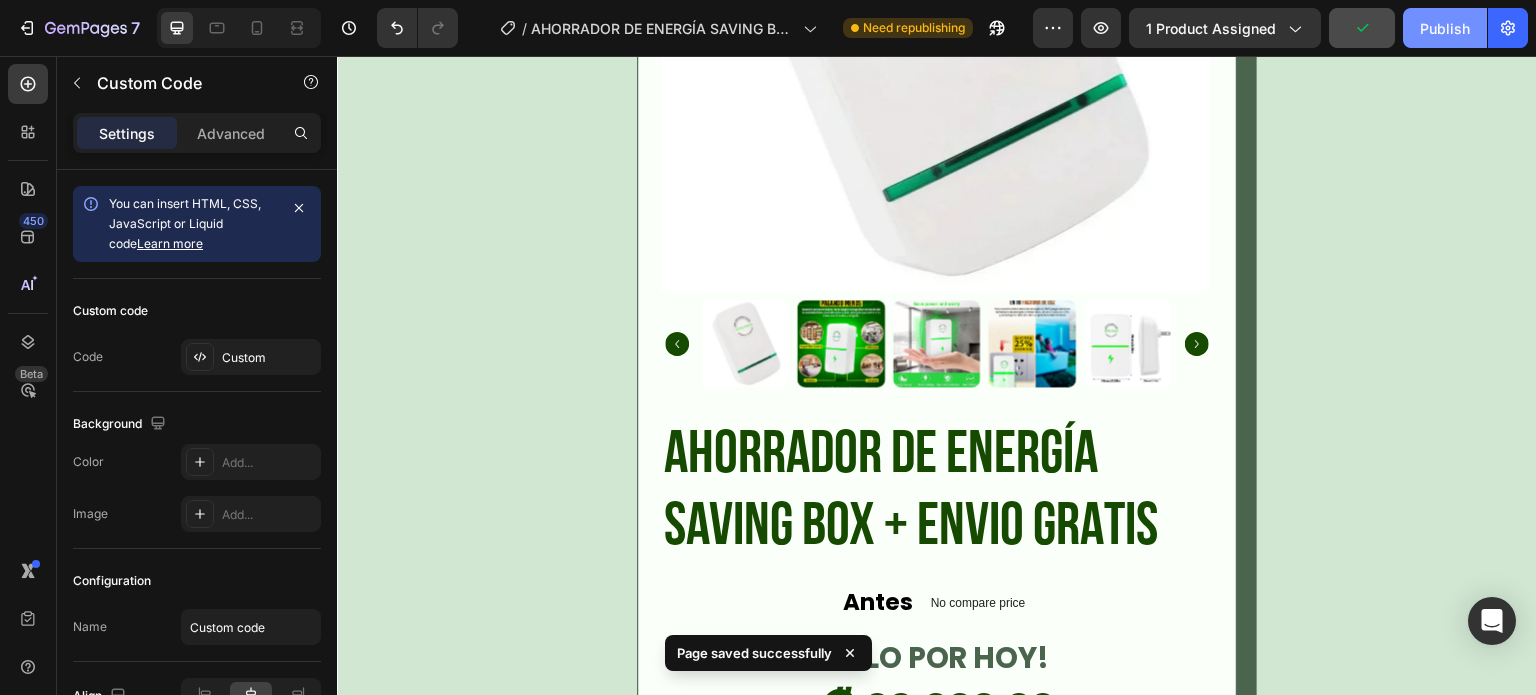 click on "Publish" at bounding box center [1445, 28] 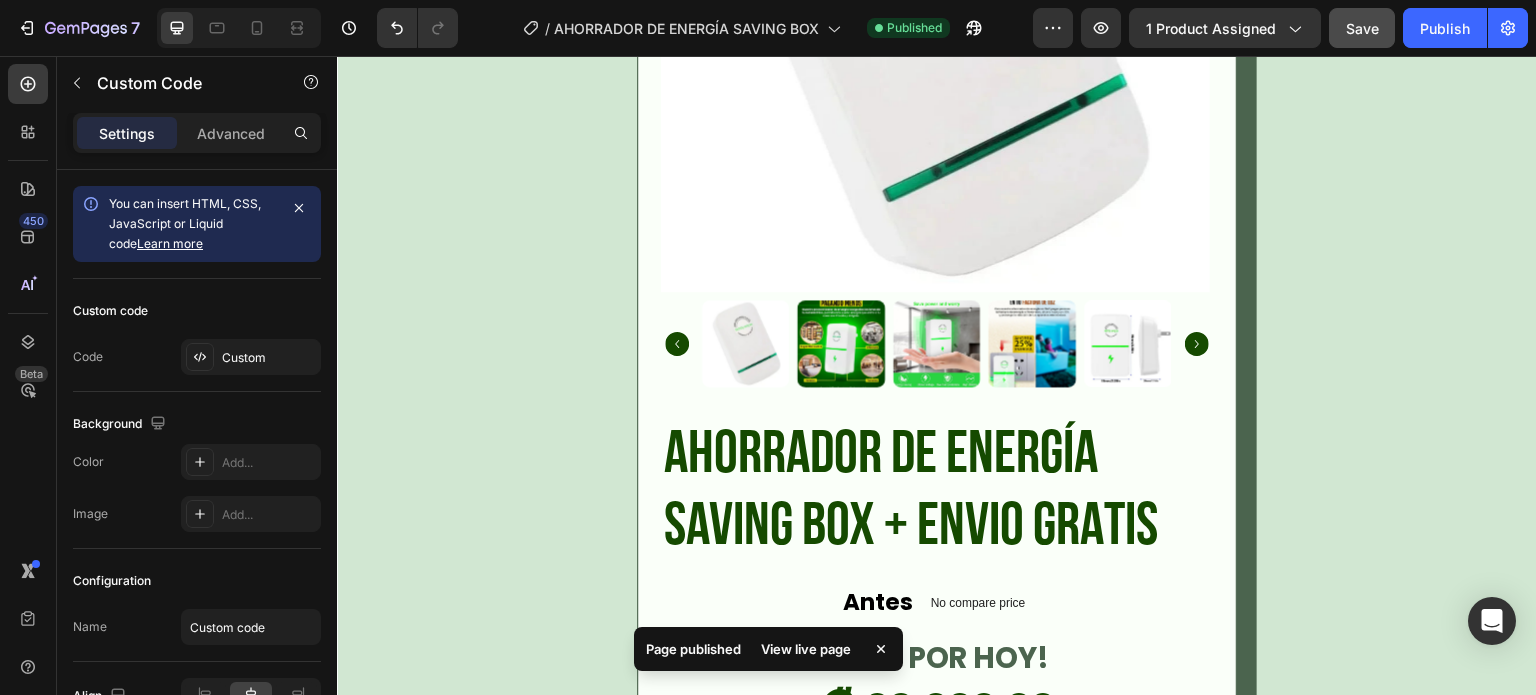 click on "View live page" at bounding box center (806, 649) 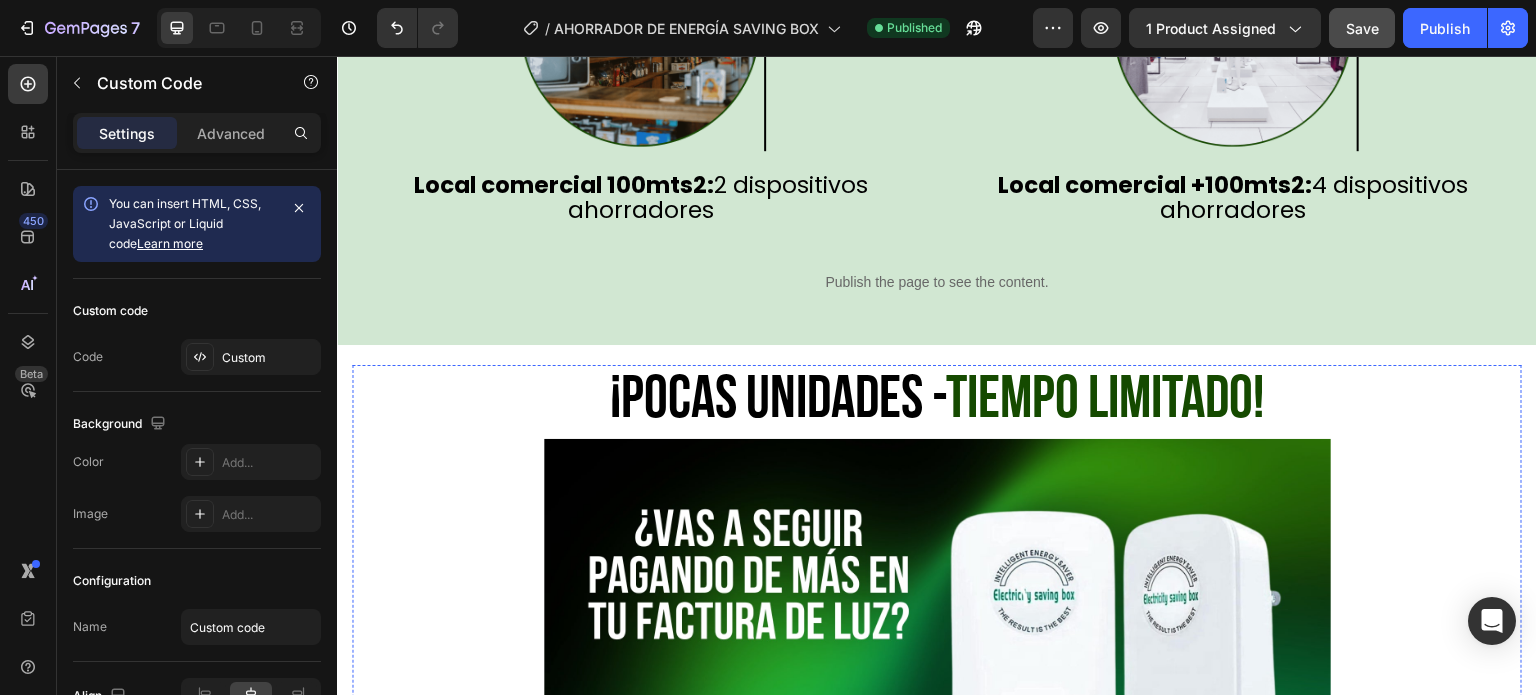 scroll, scrollTop: 6700, scrollLeft: 0, axis: vertical 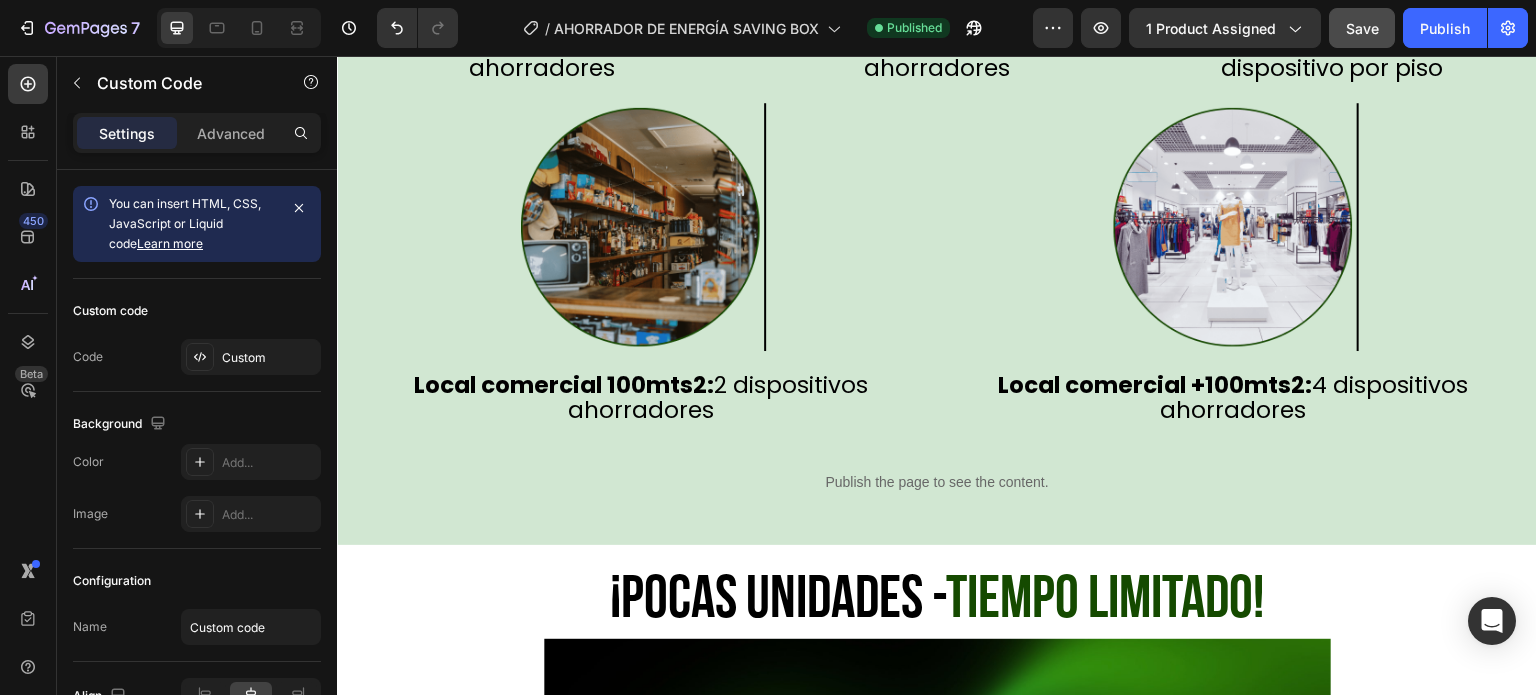 click on "Publish the page to see the content." at bounding box center (937, 482) 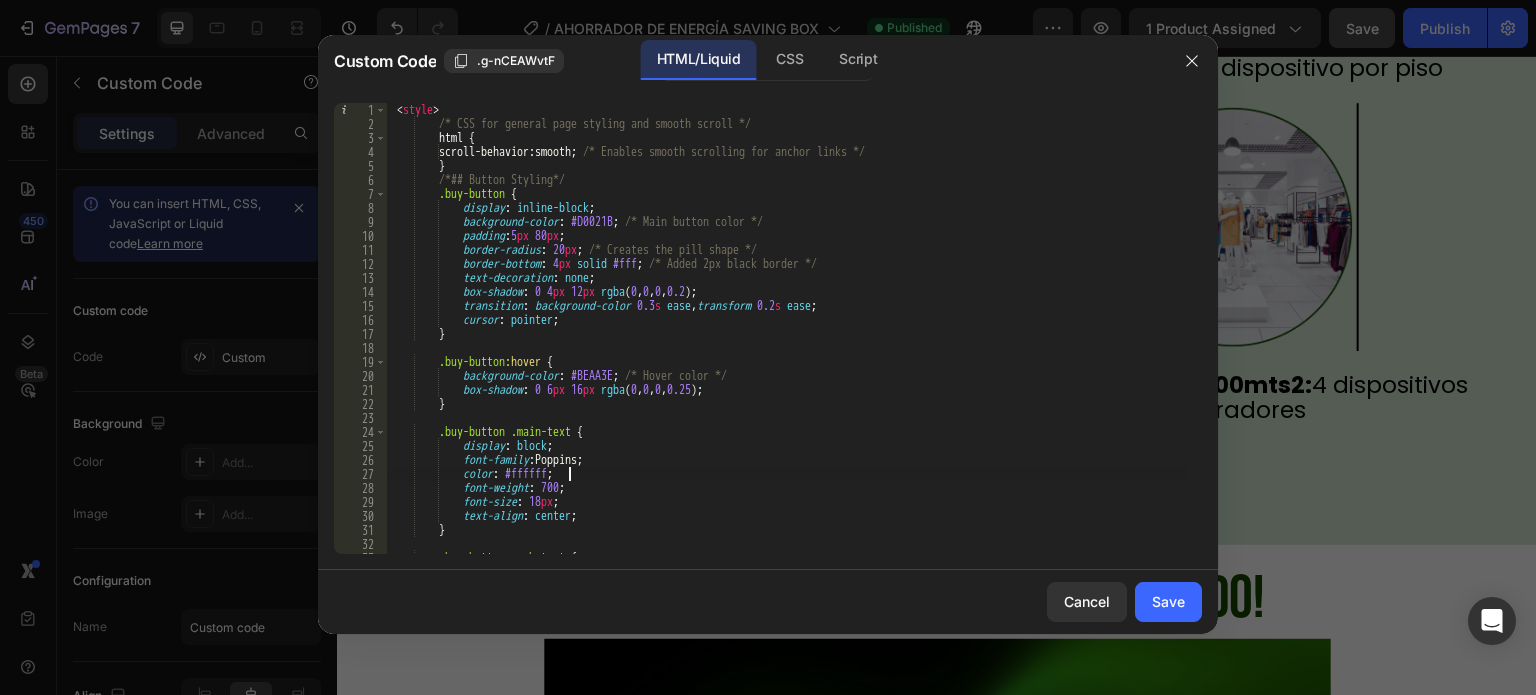 click on "< style >           /* CSS for general page styling and smooth scroll */           html   {               scroll-behavior :  smooth ;   /* Enables smooth scrolling for anchor links */           }           /*## Button Styling*/           .buy-button   {                display :   inline-block ;                background-color :   #D0021B ;   /* Main button color */                padding : 5 px   80 px ;                border-radius :   20 px ;   /* Creates the pill shape */                border-bottom :   4 px   solid   #fff ;   /* Added 2px black border */                text-decoration :   none ;                box-shadow :   0   4 px   12 px   rgba ( 0 ,  0 ,  0 ,  0.2 ) ;                transition :   background-color   0.3 s   ease ,  transform   0.2 s   ease ;                cursor :   pointer ;           }           .buy-button :hover   {                background-color :   #BEAA3E ;   /* Hover color */                box-shadow :   0   6 px   16 px   rgba ( 0 ,  0 ,  0 ,  0.25 ) ;           }" at bounding box center (787, 342) 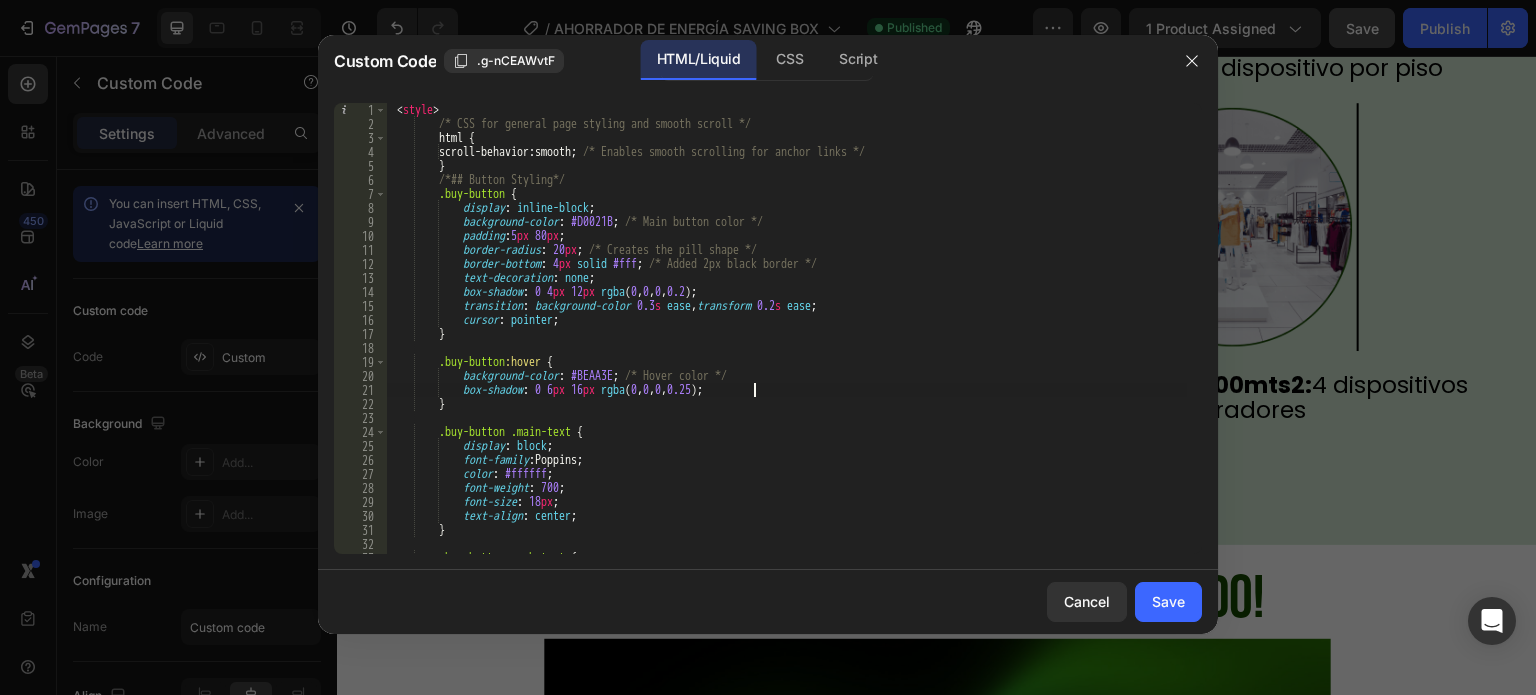 click on "< style >           /* CSS for general page styling and smooth scroll */           html   {               scroll-behavior :  smooth ;   /* Enables smooth scrolling for anchor links */           }           /*## Button Styling*/           .buy-button   {                display :   inline-block ;                background-color :   #D0021B ;   /* Main button color */                padding : 5 px   80 px ;                border-radius :   20 px ;   /* Creates the pill shape */                border-bottom :   4 px   solid   #fff ;   /* Added 2px black border */                text-decoration :   none ;                box-shadow :   0   4 px   12 px   rgba ( 0 ,  0 ,  0 ,  0.2 ) ;                transition :   background-color   0.3 s   ease ,  transform   0.2 s   ease ;                cursor :   pointer ;           }           .buy-button :hover   {                background-color :   #BEAA3E ;   /* Hover color */                box-shadow :   0   6 px   16 px   rgba ( 0 ,  0 ,  0 ,  0.25 ) ;           }" at bounding box center [787, 342] 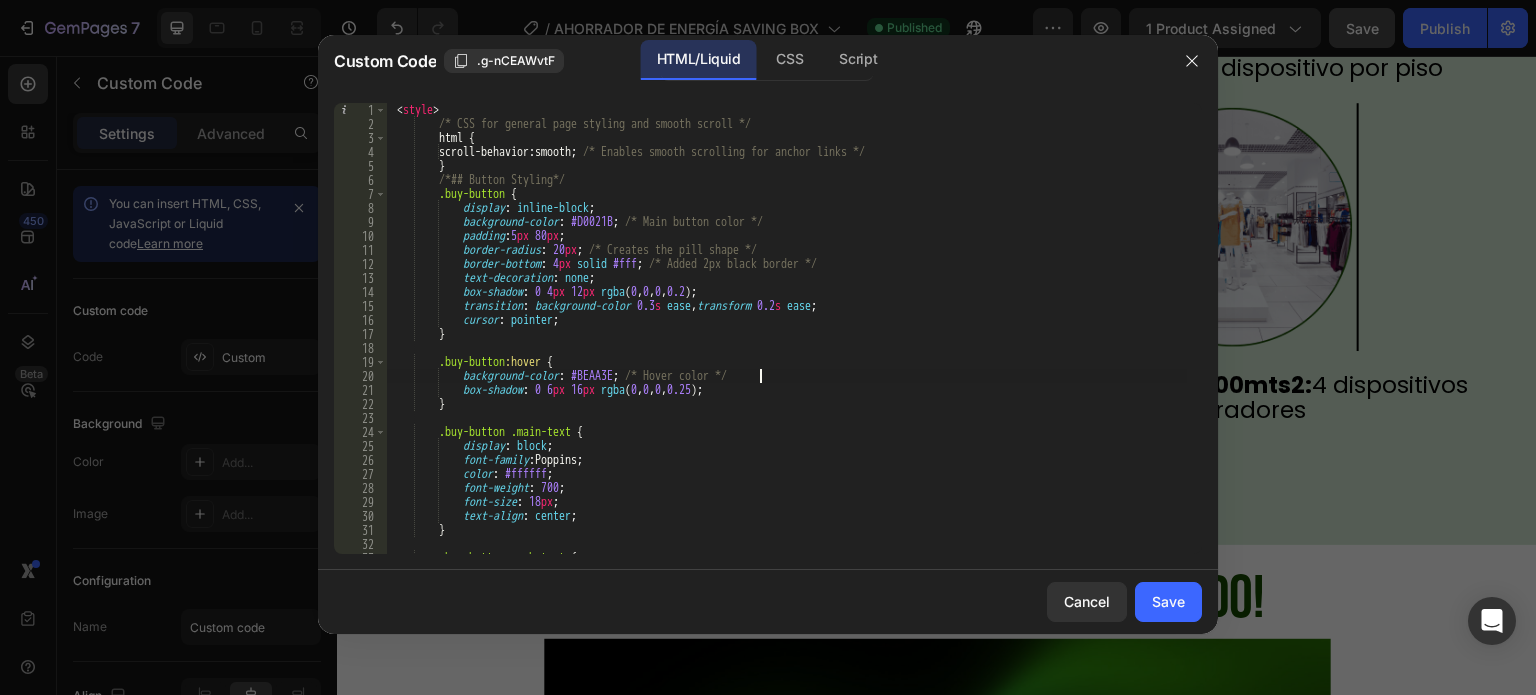 click on "< style >           /* CSS for general page styling and smooth scroll */           html   {               scroll-behavior :  smooth ;   /* Enables smooth scrolling for anchor links */           }           /*## Button Styling*/           .buy-button   {                display :   inline-block ;                background-color :   #D0021B ;   /* Main button color */                padding : 5 px   80 px ;                border-radius :   20 px ;   /* Creates the pill shape */                border-bottom :   4 px   solid   #fff ;   /* Added 2px black border */                text-decoration :   none ;                box-shadow :   0   4 px   12 px   rgba ( 0 ,  0 ,  0 ,  0.2 ) ;                transition :   background-color   0.3 s   ease ,  transform   0.2 s   ease ;                cursor :   pointer ;           }           .buy-button :hover   {                background-color :   #BEAA3E ;   /* Hover color */                box-shadow :   0   6 px   16 px   rgba ( 0 ,  0 ,  0 ,  0.25 ) ;           }" at bounding box center [787, 342] 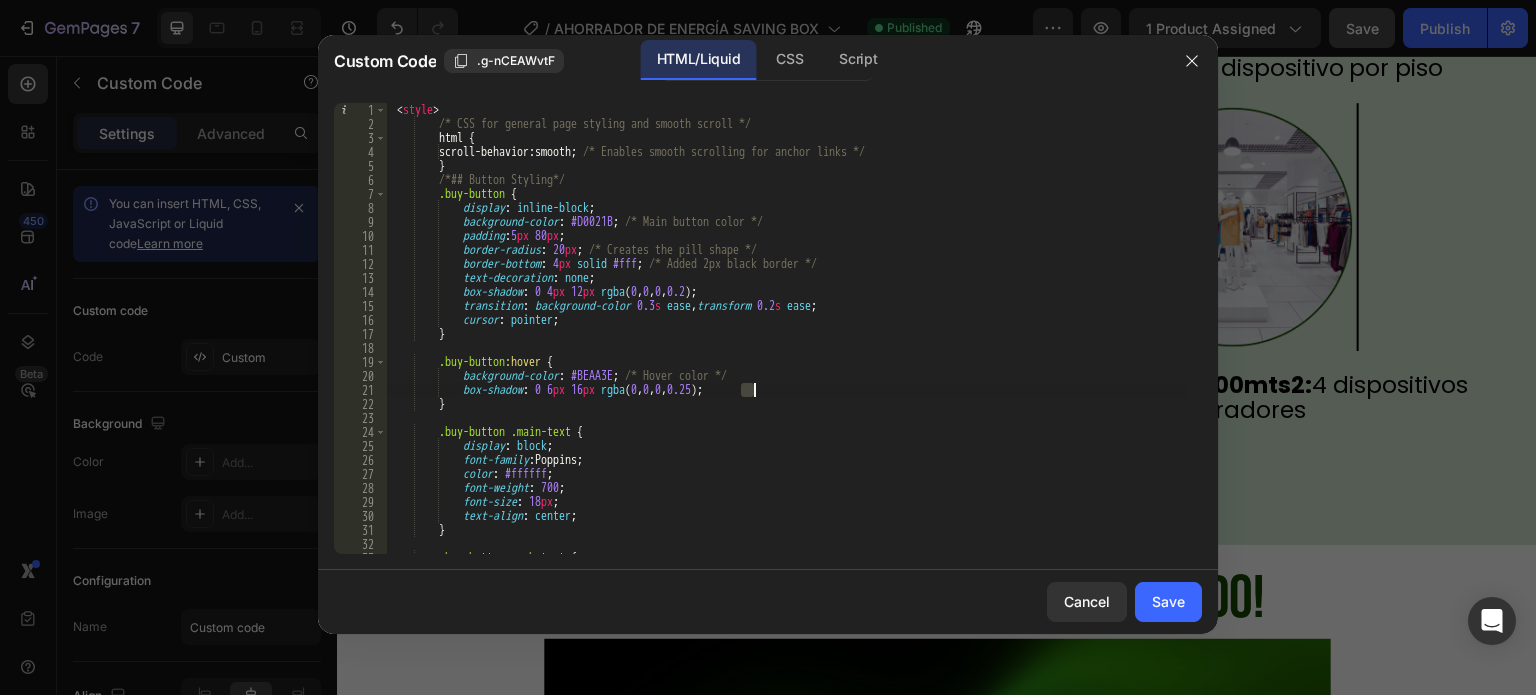 click on "< style >           /* CSS for general page styling and smooth scroll */           html   {               scroll-behavior :  smooth ;   /* Enables smooth scrolling for anchor links */           }           /*## Button Styling*/           .buy-button   {                display :   inline-block ;                background-color :   #D0021B ;   /* Main button color */                padding : 5 px   80 px ;                border-radius :   20 px ;   /* Creates the pill shape */                border-bottom :   4 px   solid   #fff ;   /* Added 2px black border */                text-decoration :   none ;                box-shadow :   0   4 px   12 px   rgba ( 0 ,  0 ,  0 ,  0.2 ) ;                transition :   background-color   0.3 s   ease ,  transform   0.2 s   ease ;                cursor :   pointer ;           }           .buy-button :hover   {                background-color :   #BEAA3E ;   /* Hover color */                box-shadow :   0   6 px   16 px   rgba ( 0 ,  0 ,  0 ,  0.25 ) ;           }" at bounding box center (787, 342) 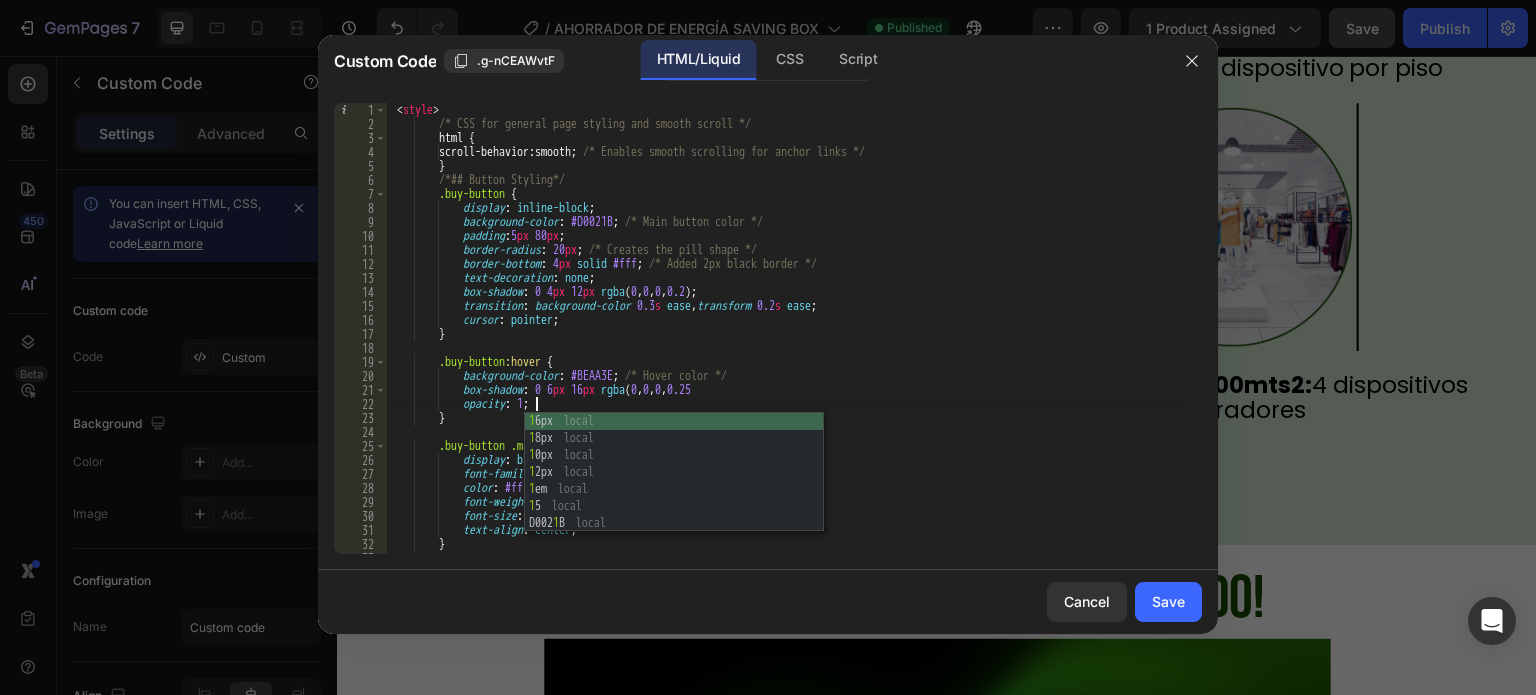 scroll, scrollTop: 0, scrollLeft: 11, axis: horizontal 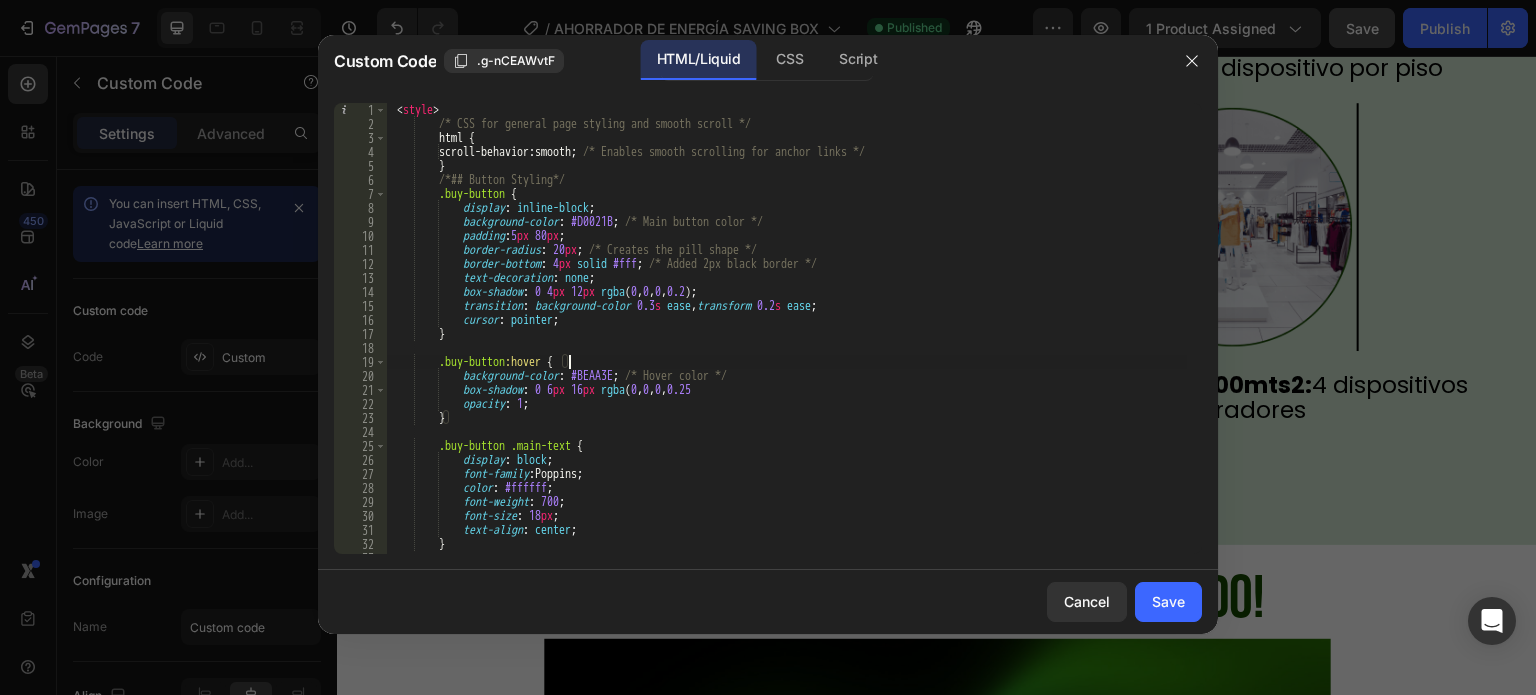 click on "< style >           /* CSS for general page styling and smooth scroll */           html   {               scroll-behavior :  smooth ;   /* Enables smooth scrolling for anchor links */           }           /*## Button Styling*/           .buy-button   {                display :   inline-block ;                background-color :   #D0021B ;   /* Main button color */                padding : 5 px   80 px ;                border-radius :   20 px ;   /* Creates the pill shape */                border-bottom :   4 px   solid   #fff ;   /* Added 2px black border */                text-decoration :   none ;                box-shadow :   0   4 px   12 px   rgba ( 0 ,  0 ,  0 ,  0.2 ) ;                transition :   background-color   0.3 s   ease ,  transform   0.2 s   ease ;                cursor :   pointer ;           }           .buy-button :hover   {                background-color :   #BEAA3E ;   /* Hover color */                box-shadow :   0   6 px   16 px   rgba ( 0 ,  0 ,  0 ,  0.25                :   1" at bounding box center (787, 342) 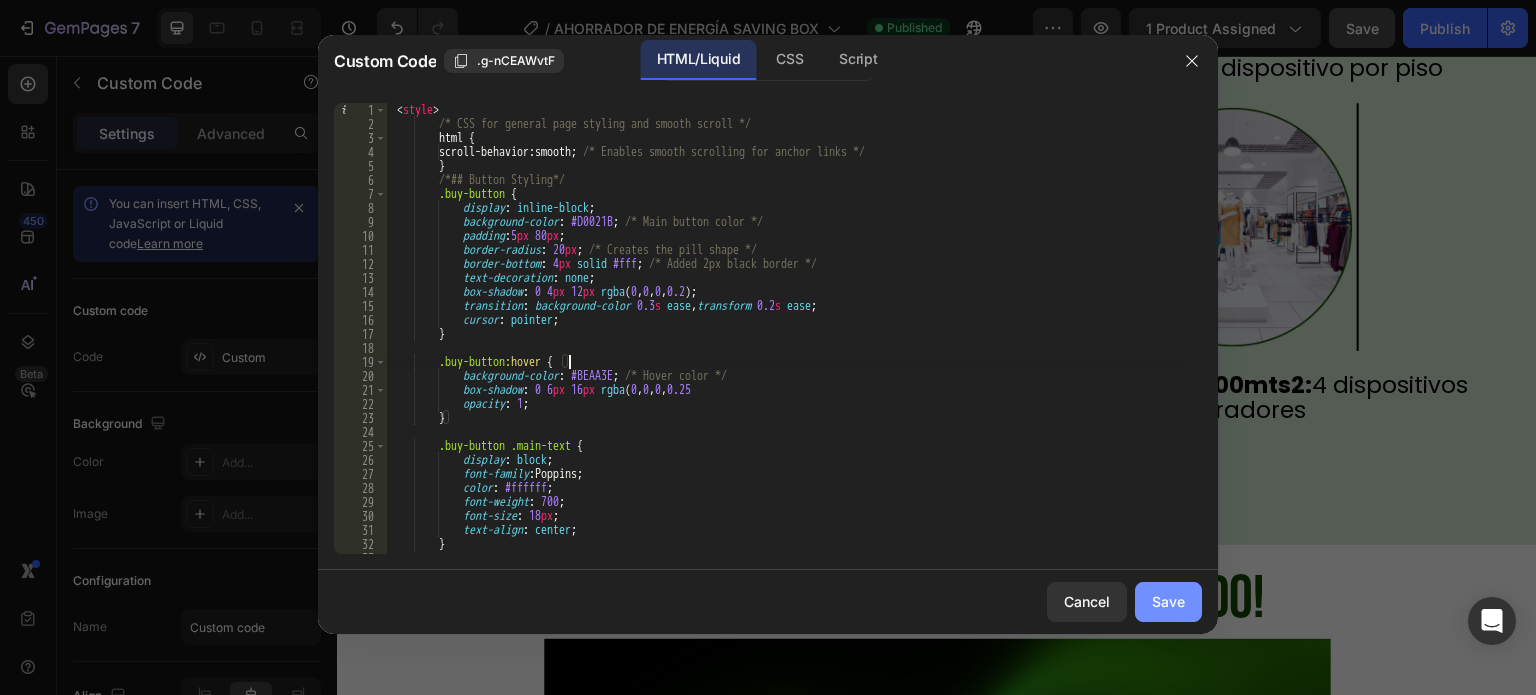 type on ".buy-button:hover {" 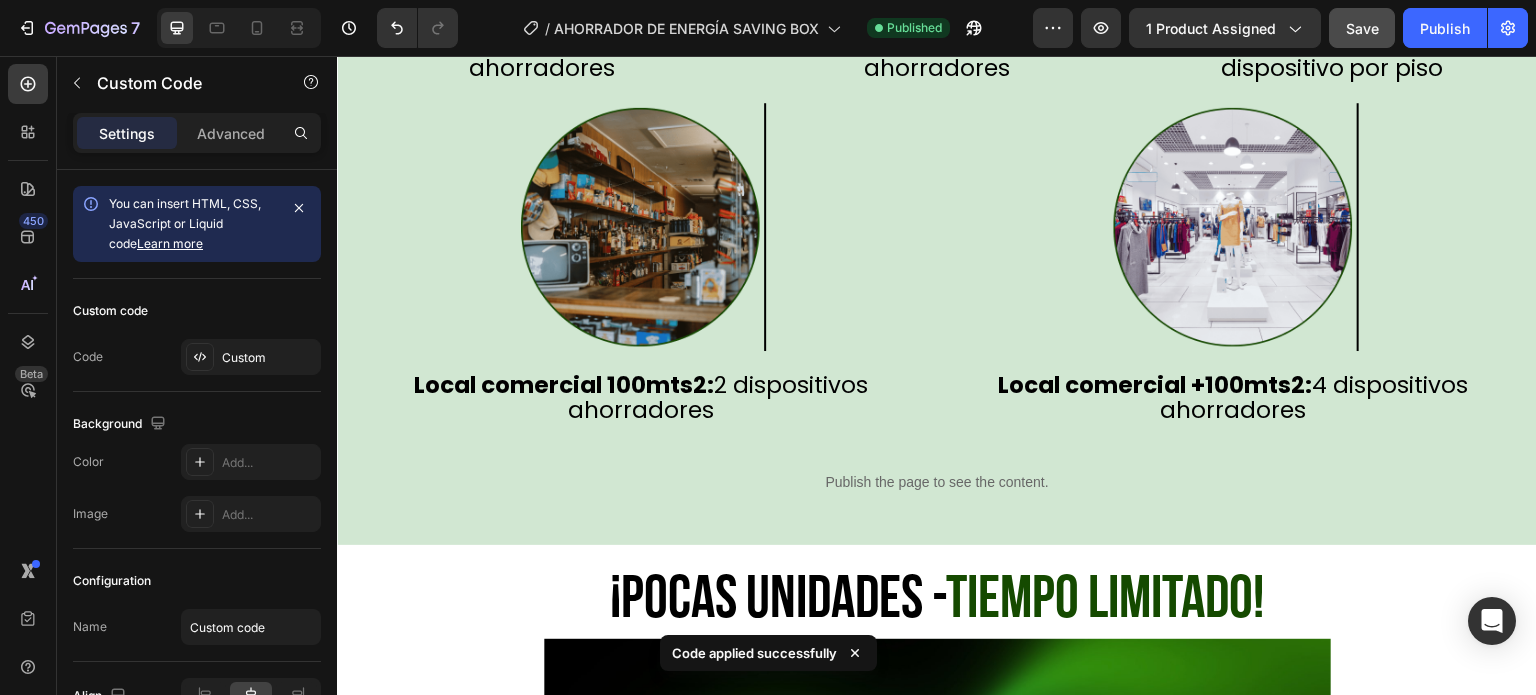 click on "Publish the page to see the content." at bounding box center (937, 482) 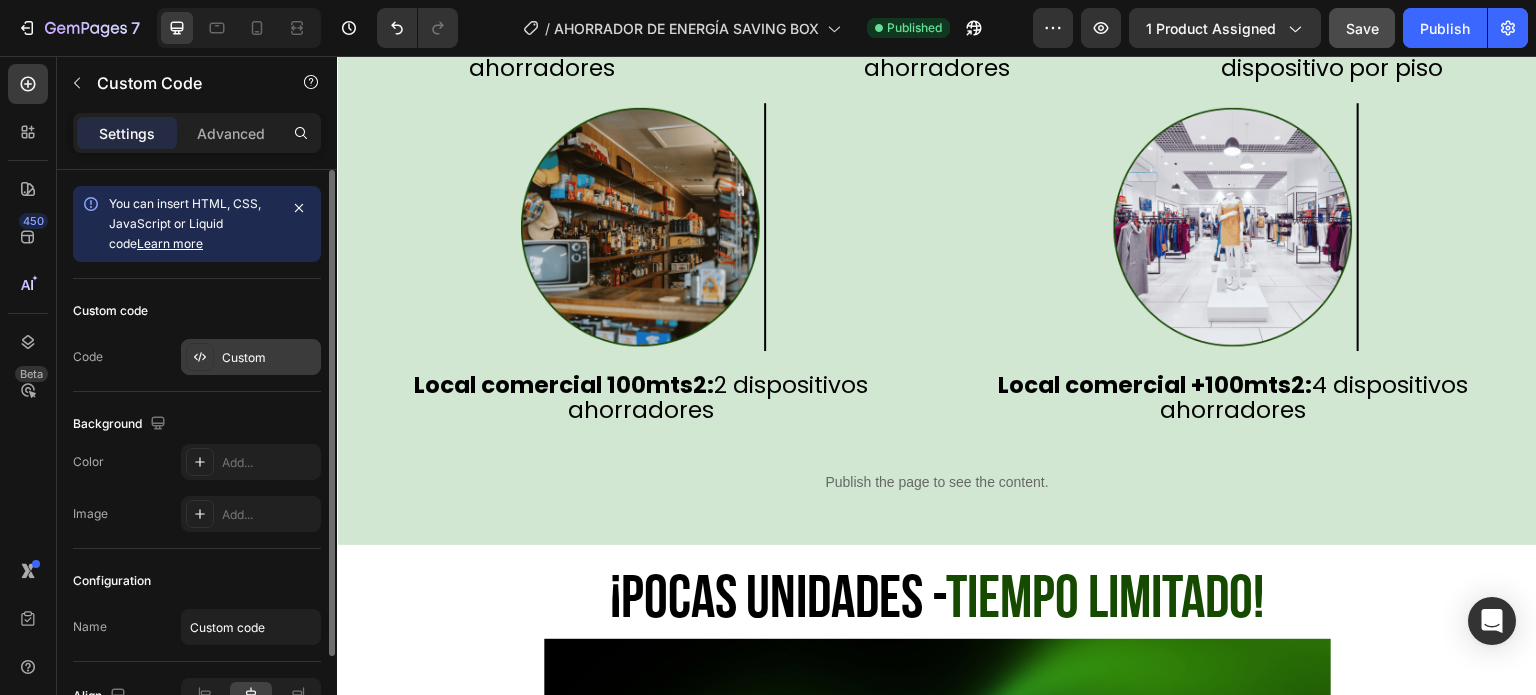 click on "Custom" at bounding box center (269, 358) 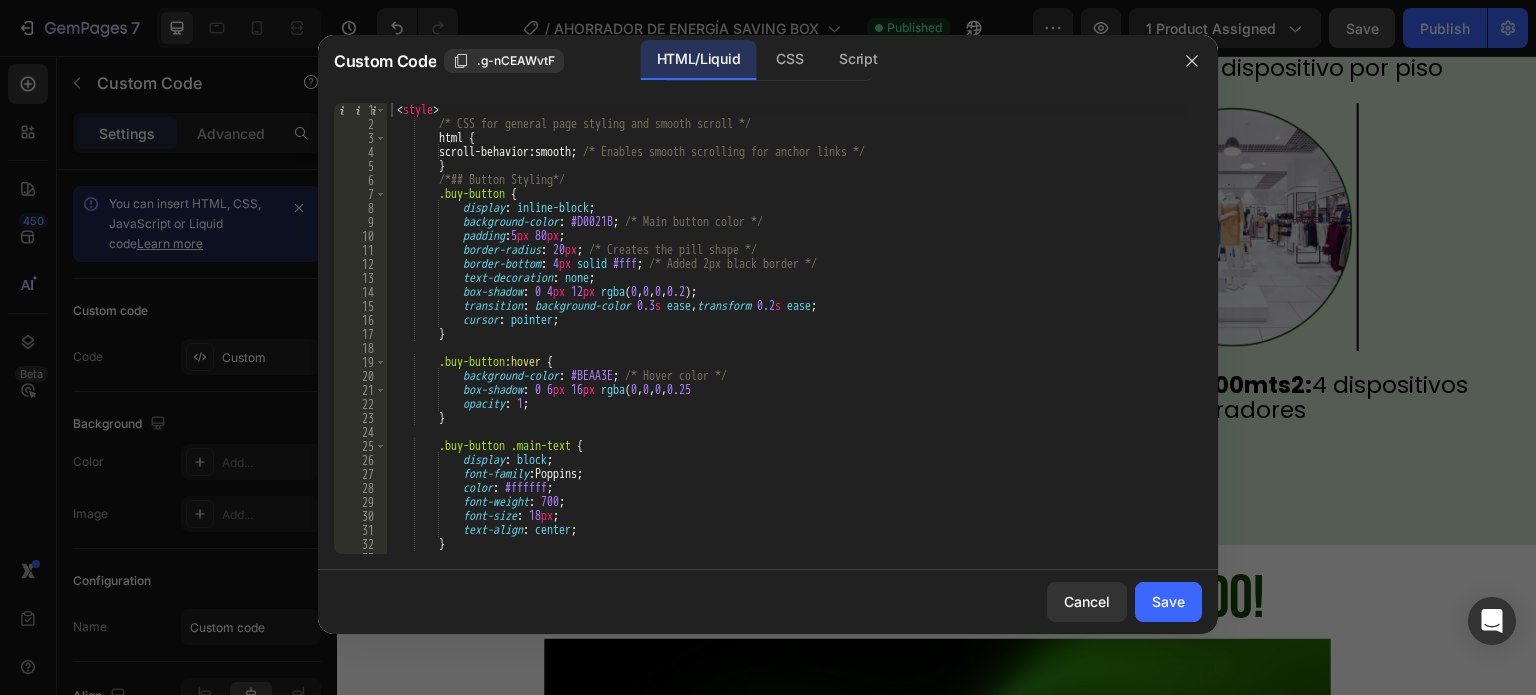 click on "< style >           /* CSS for general page styling and smooth scroll */           html   {               scroll-behavior :  smooth ;   /* Enables smooth scrolling for anchor links */           }           /*## Button Styling*/           .buy-button   {                display :   inline-block ;                background-color :   #D0021B ;   /* Main button color */                padding : 5 px   80 px ;                border-radius :   20 px ;   /* Creates the pill shape */                border-bottom :   4 px   solid   #fff ;   /* Added 2px black border */                text-decoration :   none ;                box-shadow :   0   4 px   12 px   rgba ( 0 ,  0 ,  0 ,  0.2 ) ;                transition :   background-color   0.3 s   ease ,  transform   0.2 s   ease ;                cursor :   pointer ;           }           .buy-button :hover   {                background-color :   #BEAA3E ;   /* Hover color */                box-shadow :   0   6 px   16 px   rgba ( 0 ,  0 ,  0 ,  0.25                :   1" at bounding box center (787, 342) 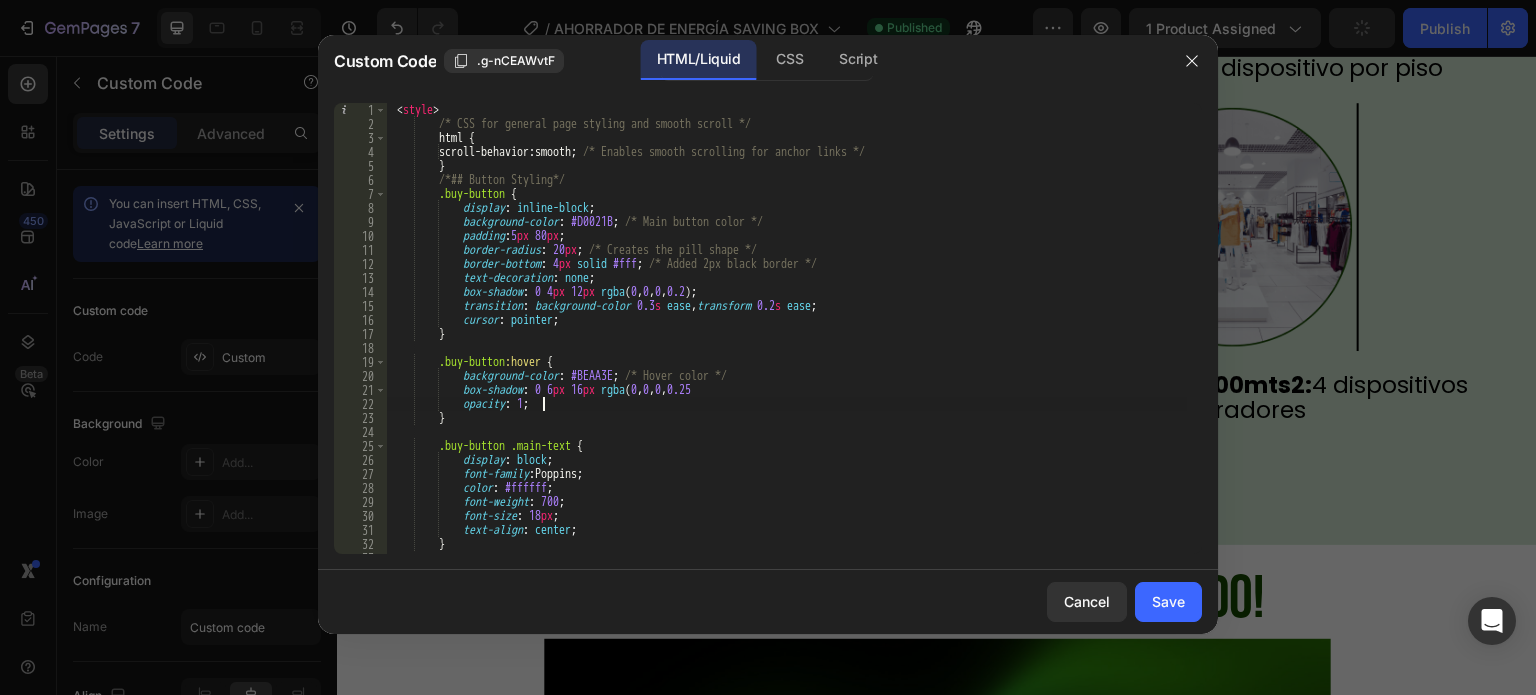 click on "< style >           /* CSS for general page styling and smooth scroll */           html   {               scroll-behavior :  smooth ;   /* Enables smooth scrolling for anchor links */           }           /*## Button Styling*/           .buy-button   {                display :   inline-block ;                background-color :   #D0021B ;   /* Main button color */                padding : 5 px   80 px ;                border-radius :   20 px ;   /* Creates the pill shape */                border-bottom :   4 px   solid   #fff ;   /* Added 2px black border */                text-decoration :   none ;                box-shadow :   0   4 px   12 px   rgba ( 0 ,  0 ,  0 ,  0.2 ) ;                transition :   background-color   0.3 s   ease ,  transform   0.2 s   ease ;                cursor :   pointer ;           }           .buy-button :hover   {                background-color :   #BEAA3E ;   /* Hover color */                box-shadow :   0   6 px   16 px   rgba ( 0 ,  0 ,  0 ,  0.25                :   1" at bounding box center [787, 342] 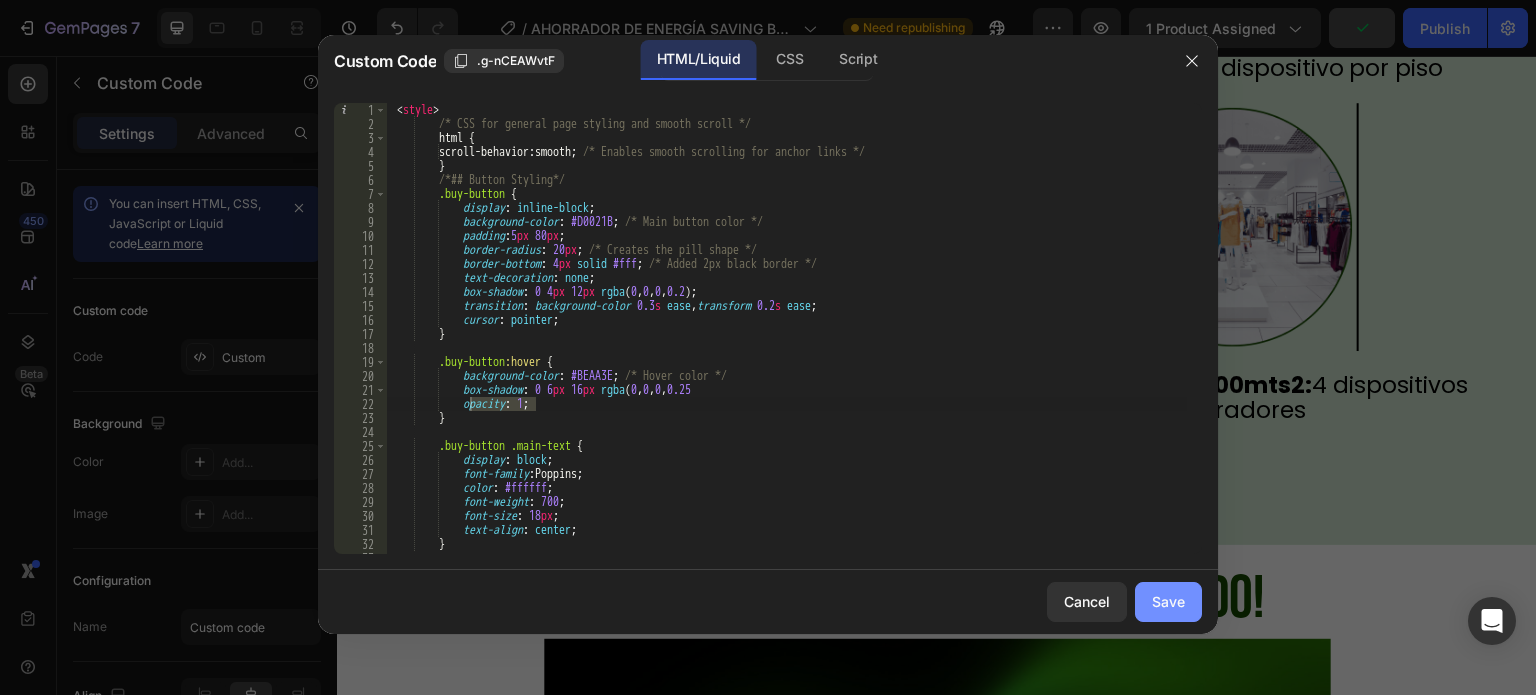 click on "Save" at bounding box center (1168, 601) 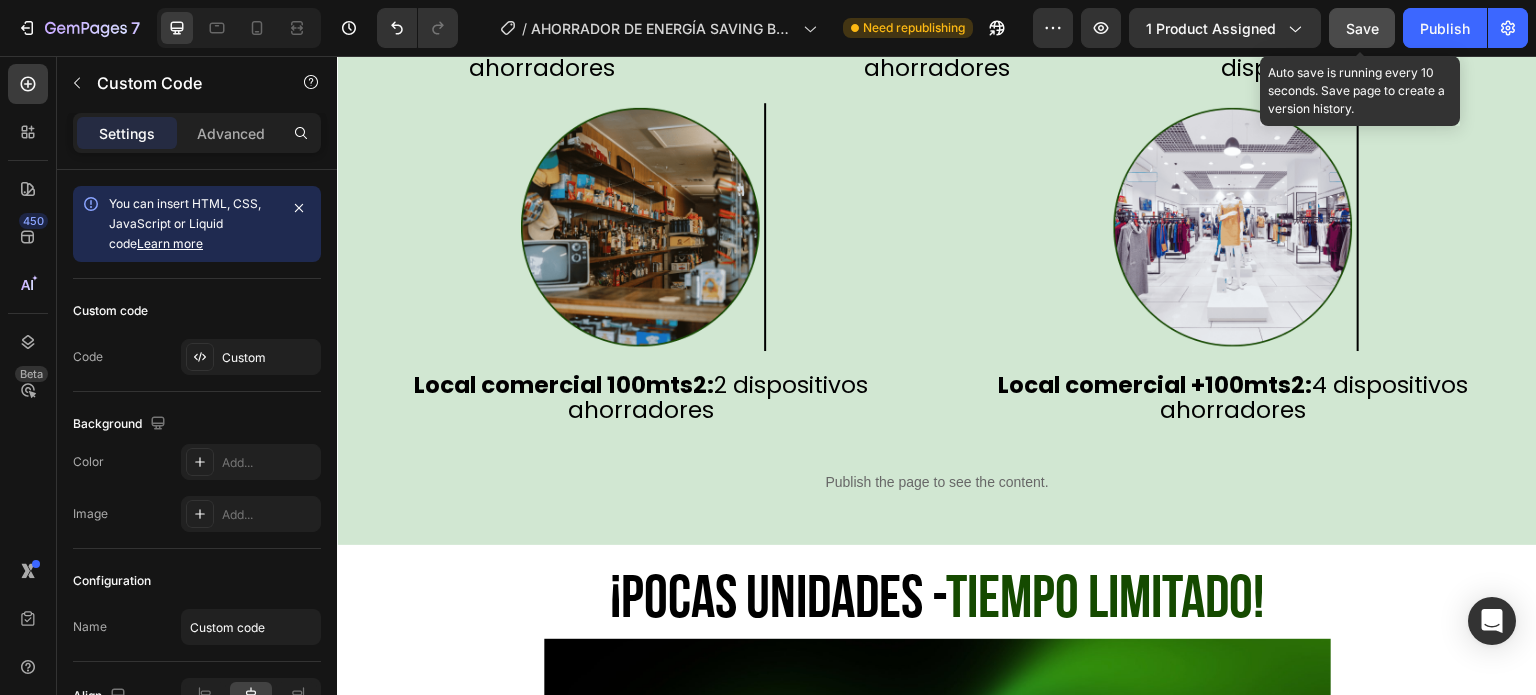 click on "Save" at bounding box center [1362, 28] 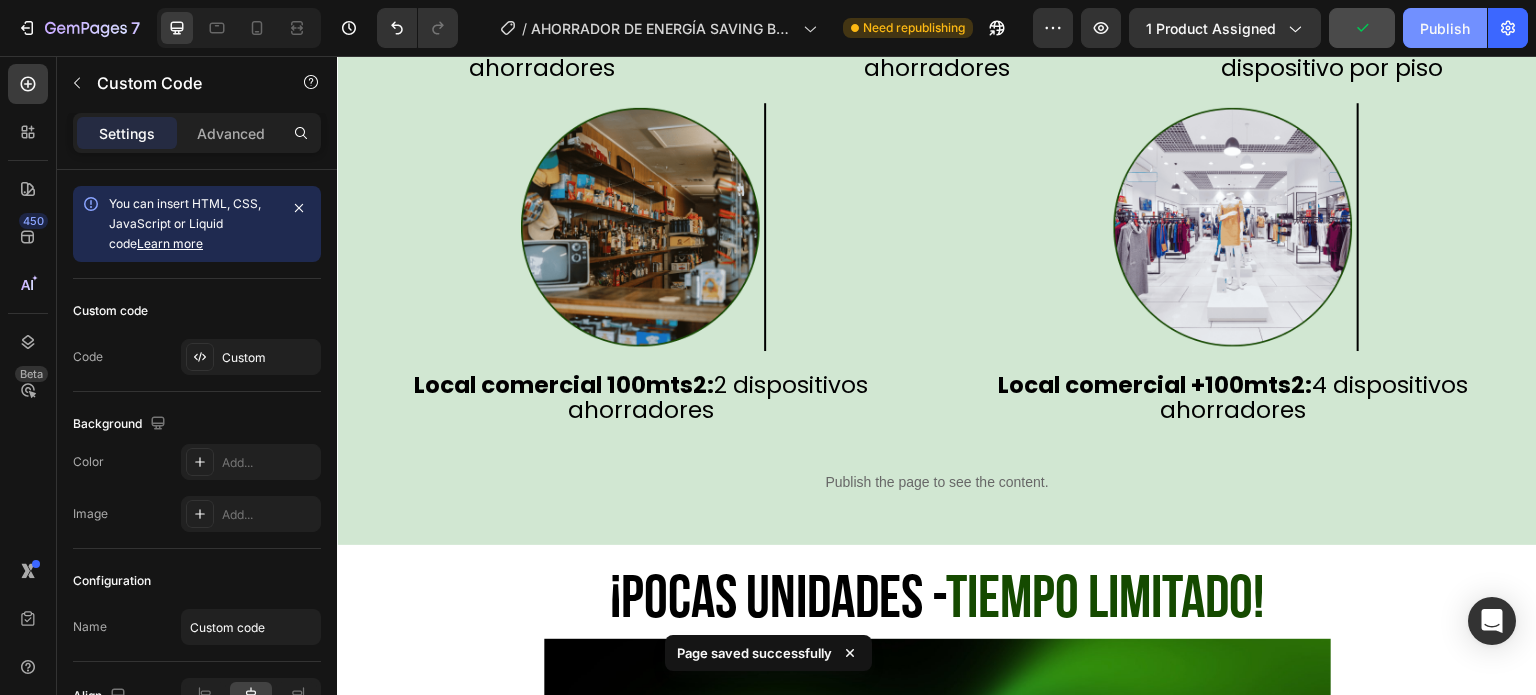 click on "Publish" at bounding box center [1445, 28] 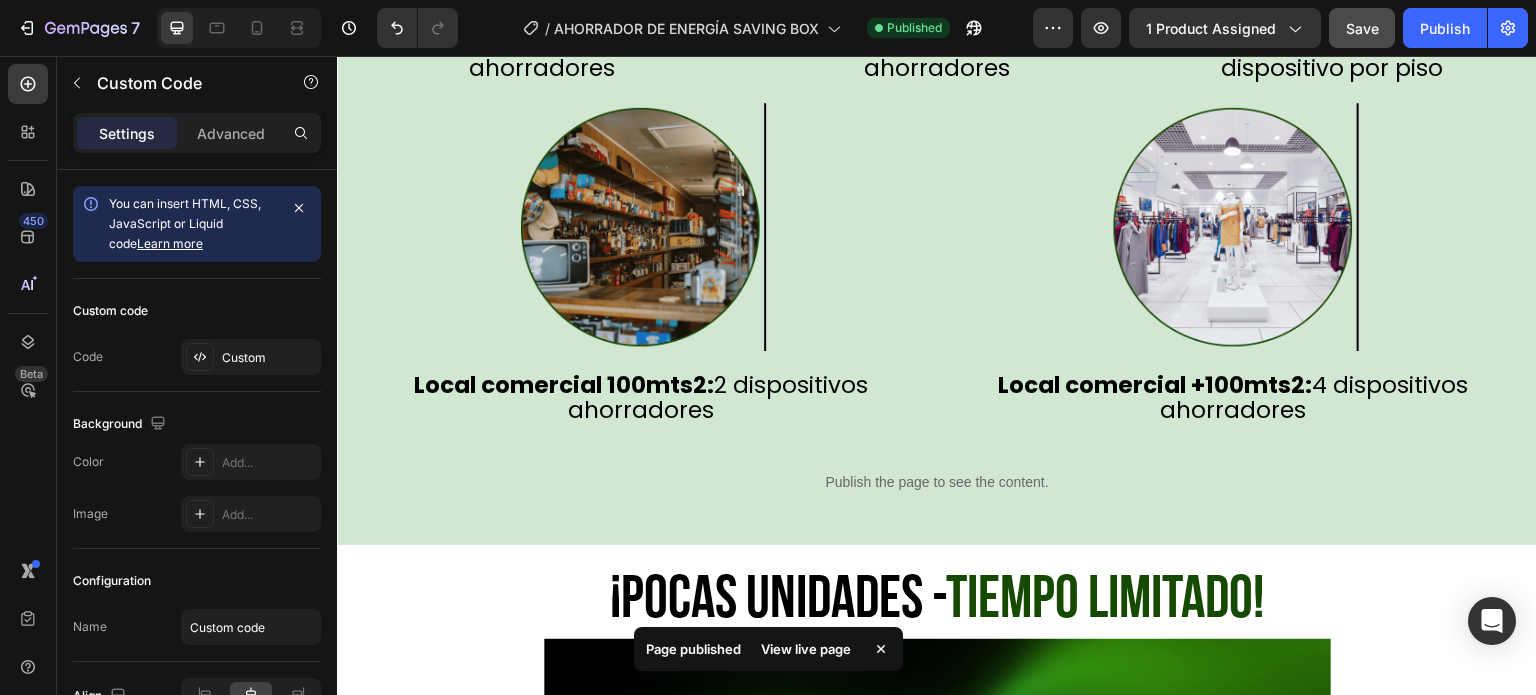 click on "View live page" at bounding box center [806, 649] 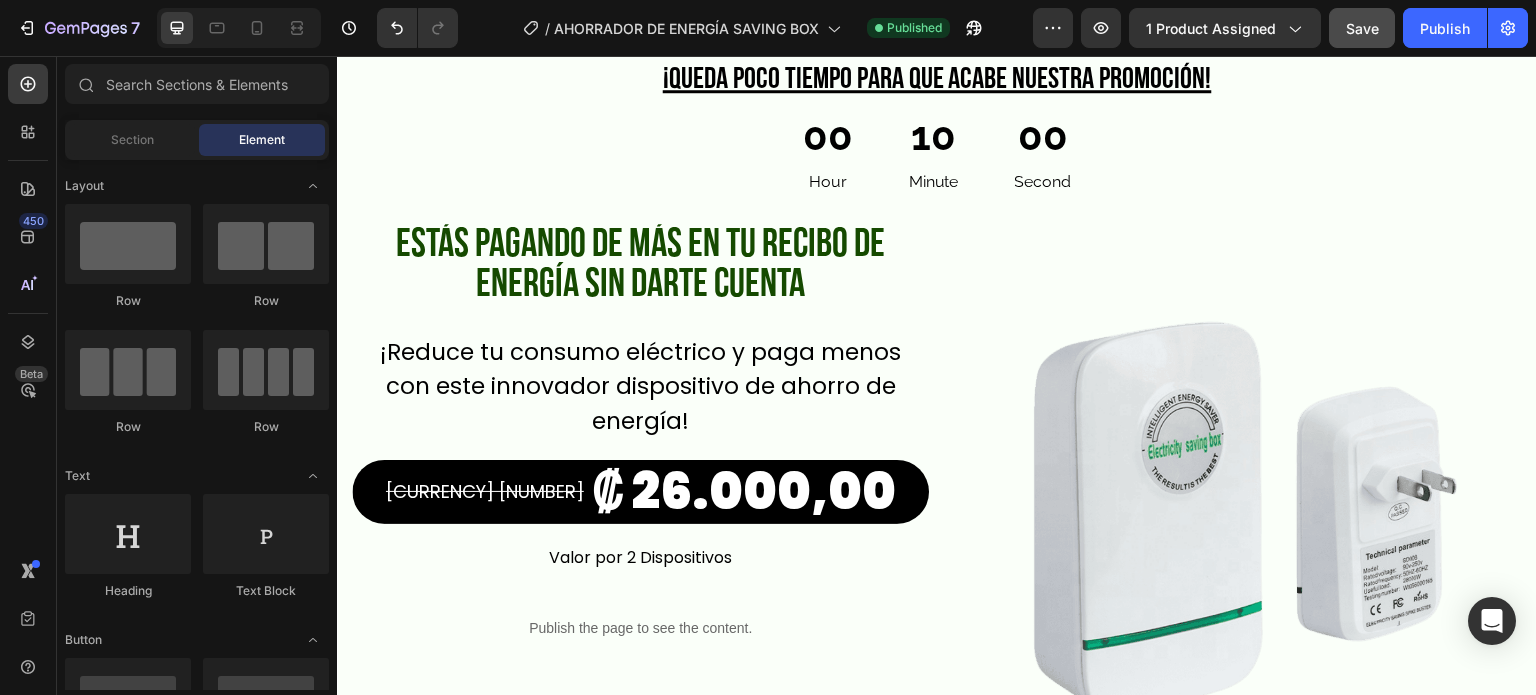scroll, scrollTop: 0, scrollLeft: 0, axis: both 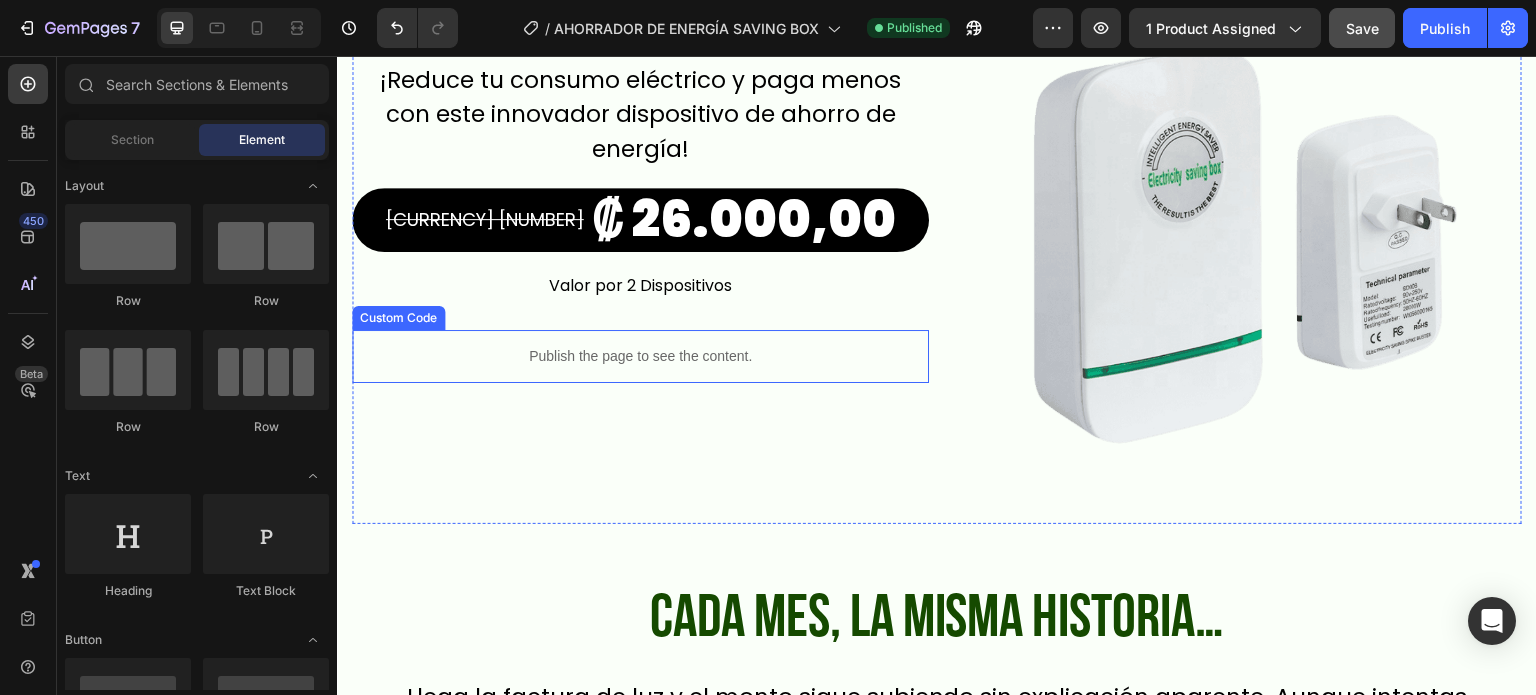 click on "Publish the page to see the content." at bounding box center [640, 356] 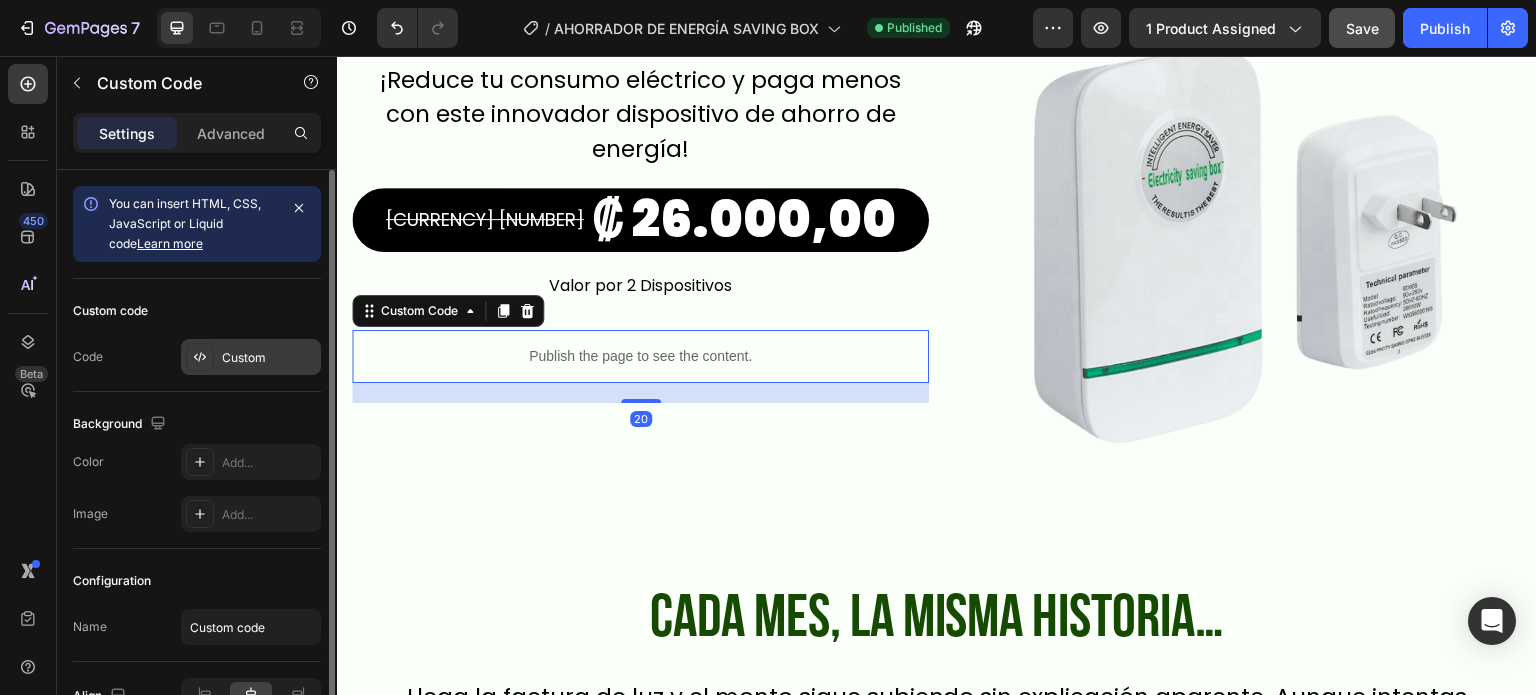 click on "Custom" at bounding box center [269, 358] 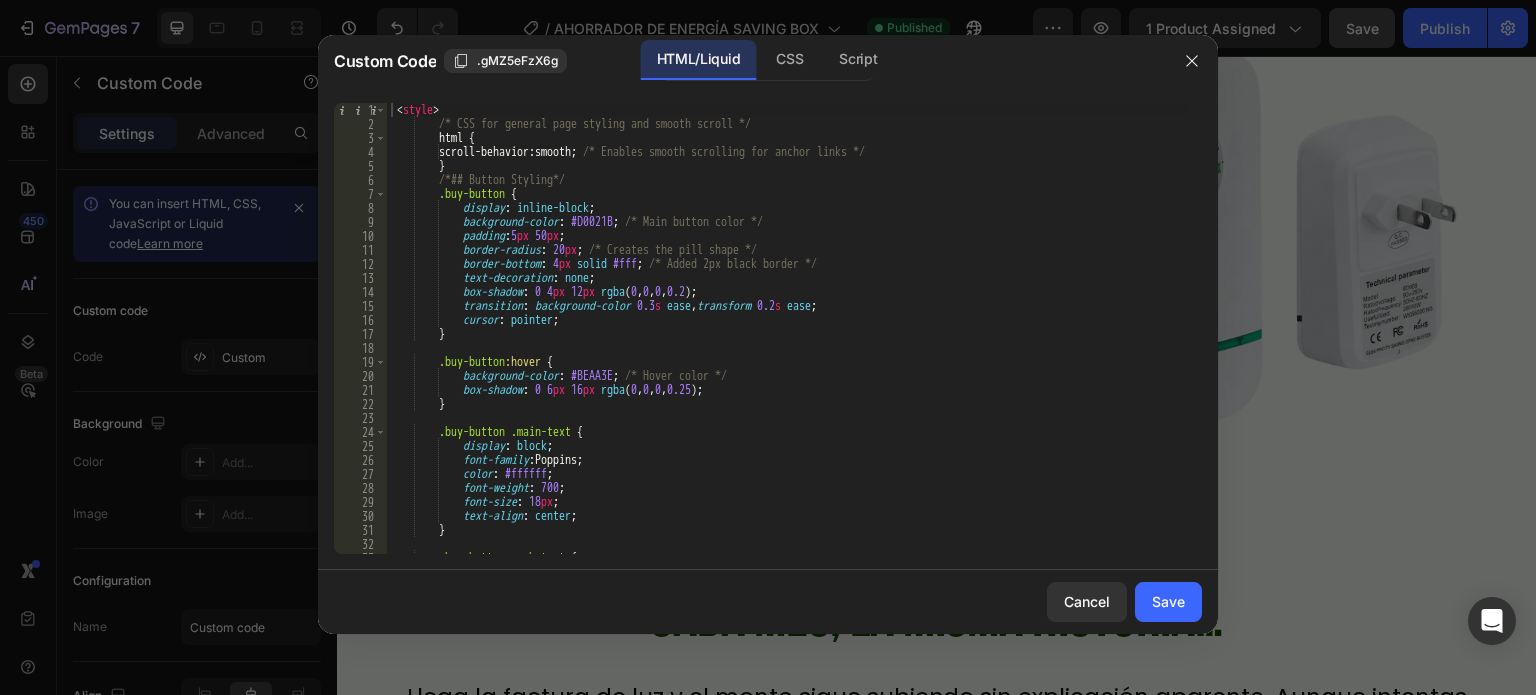 click on "< style >           /* CSS for general page styling and smooth scroll */           html   {               scroll-behavior :  smooth ;   /* Enables smooth scrolling for anchor links */           }           /*## Button Styling*/           .buy-button   {                display :   inline-block ;                background-color :   #D0021B ;   /* Main button color */                padding : 5 px   50 px ;                border-radius :   20 px ;   /* Creates the pill shape */                border-bottom :   4 px   solid   #fff ;   /* Added 2px black border */                text-decoration :   none ;                box-shadow :   0   4 px   12 px   rgba ( 0 ,  0 ,  0 ,  0.2 ) ;                transition :   background-color   0.3 s   ease ,  transform   0.2 s   ease ;                cursor :   pointer ;           }           .buy-button :hover   {                background-color :   #BEAA3E ;   /* Hover color */                box-shadow :   0   6 px   16 px   rgba ( 0 ,  0 ,  0 ,  0.25 ) ;           }" at bounding box center (787, 342) 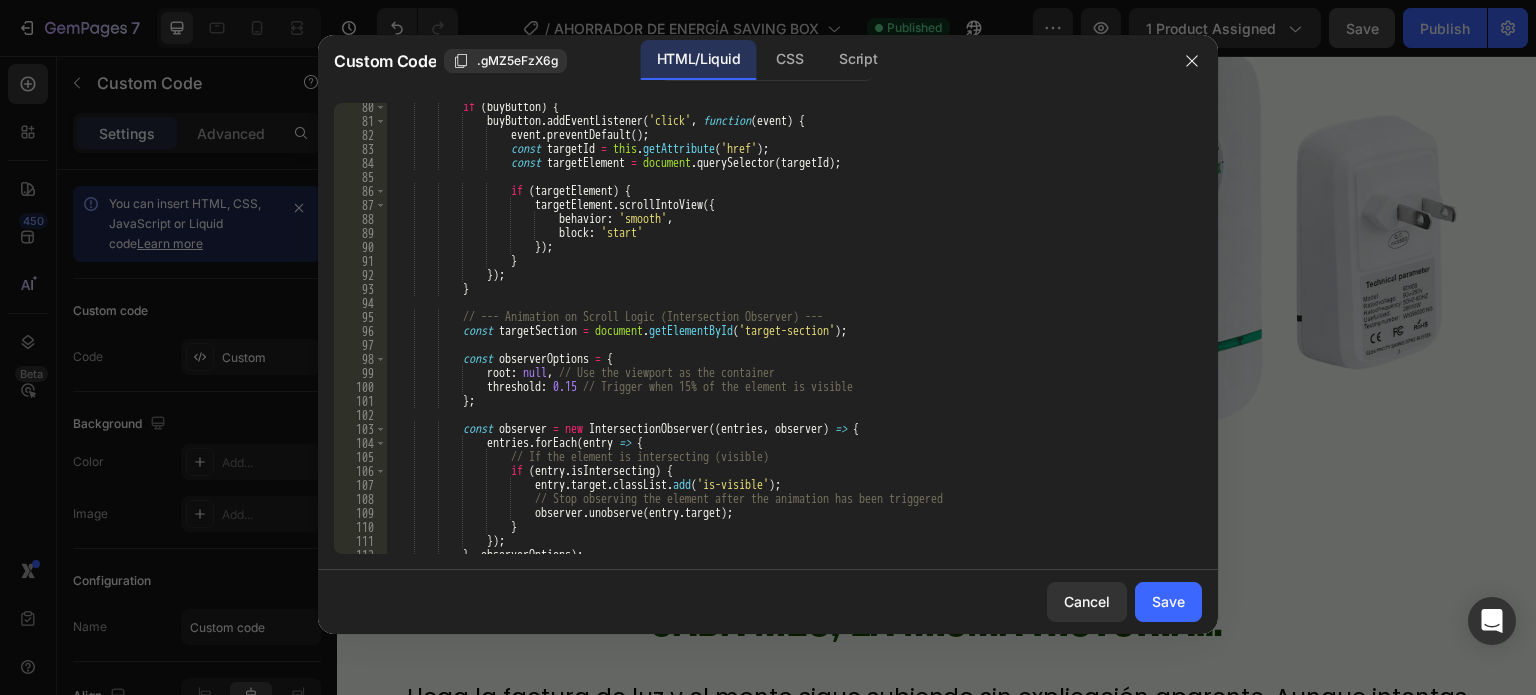 scroll, scrollTop: 1048, scrollLeft: 0, axis: vertical 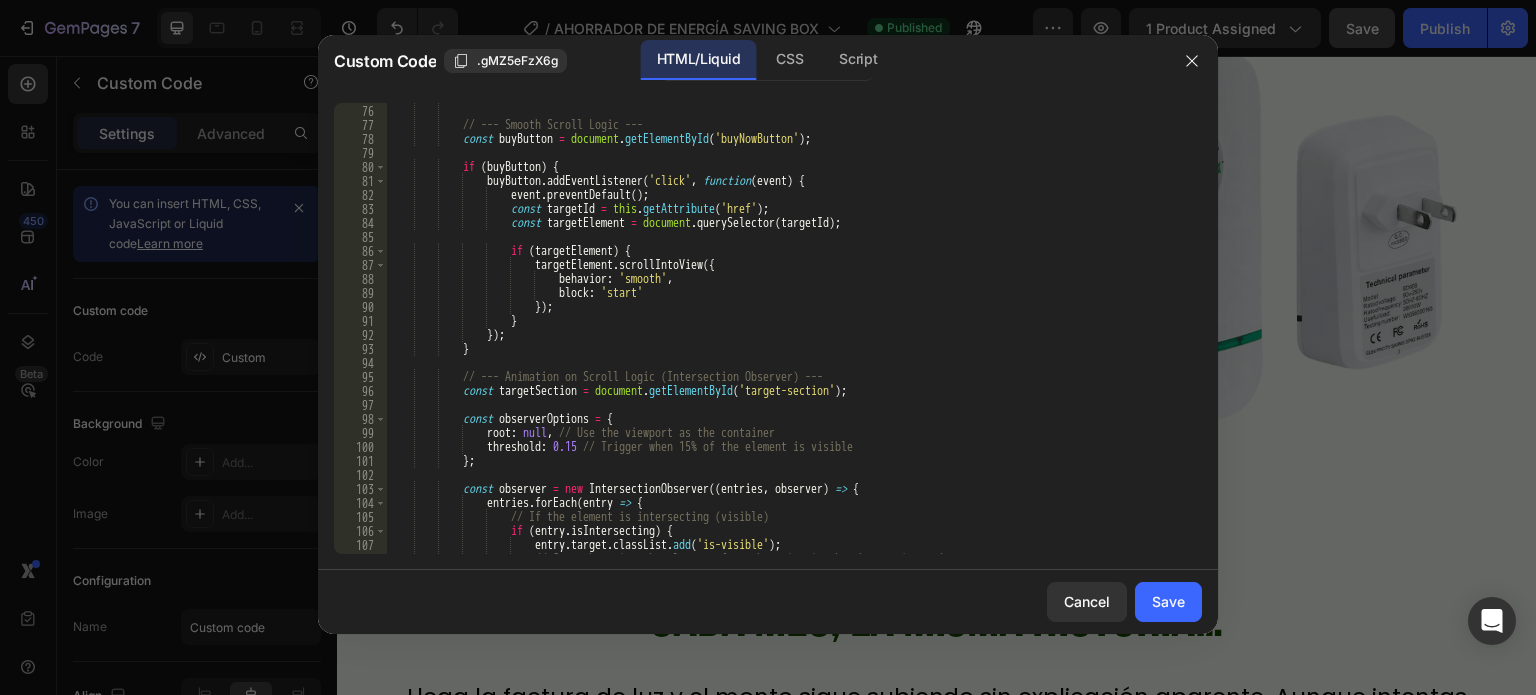 click on "document . addEventListener ( 'DOMContentLoaded' ,   function ( )   {                               // --- Smooth Scroll Logic ---                const   buyButton   =   document . getElementById ( 'buyNowButton' ) ;                if   ( buyButton )   {                     buyButton . addEventListener ( 'click' ,   function ( event )   {                          event . preventDefault ( ) ;                          const   targetId   =   this . getAttribute ( 'href' ) ;                          const   targetElement   =   document . querySelector ( targetId ) ;                          if   ( targetElement )   {                               targetElement . scrollIntoView ({                                    behavior :   'smooth' ,                                    block :   'start'                               }) ;                          }                     }) ;                }                // --- Animation on Scroll Logic (Intersection Observer) ---                const   targetSection" at bounding box center (787, 329) 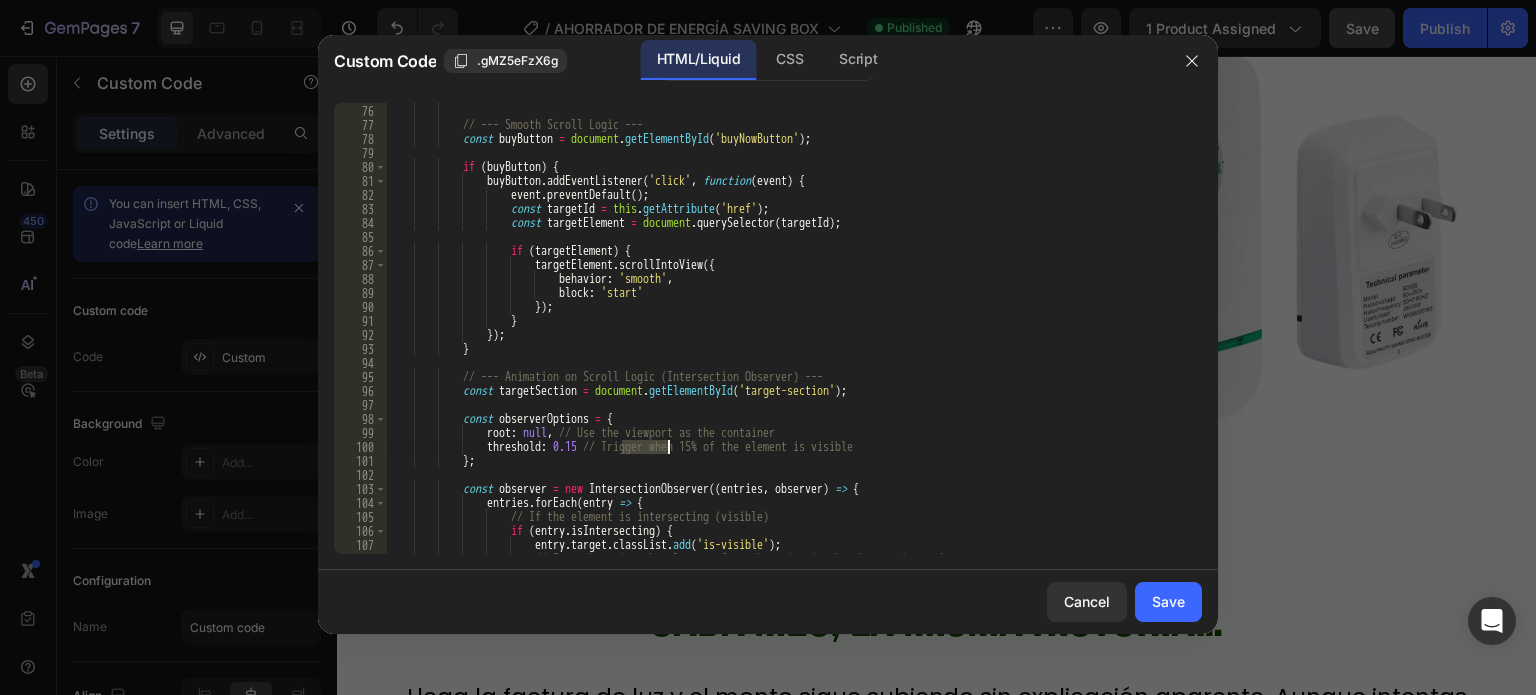click on "document . addEventListener ( 'DOMContentLoaded' ,   function ( )   {                               // --- Smooth Scroll Logic ---                const   buyButton   =   document . getElementById ( 'buyNowButton' ) ;                if   ( buyButton )   {                     buyButton . addEventListener ( 'click' ,   function ( event )   {                          event . preventDefault ( ) ;                          const   targetId   =   this . getAttribute ( 'href' ) ;                          const   targetElement   =   document . querySelector ( targetId ) ;                          if   ( targetElement )   {                               targetElement . scrollIntoView ({                                    behavior :   'smooth' ,                                    block :   'start'                               }) ;                          }                     }) ;                }                // --- Animation on Scroll Logic (Intersection Observer) ---                const   targetSection" at bounding box center (787, 329) 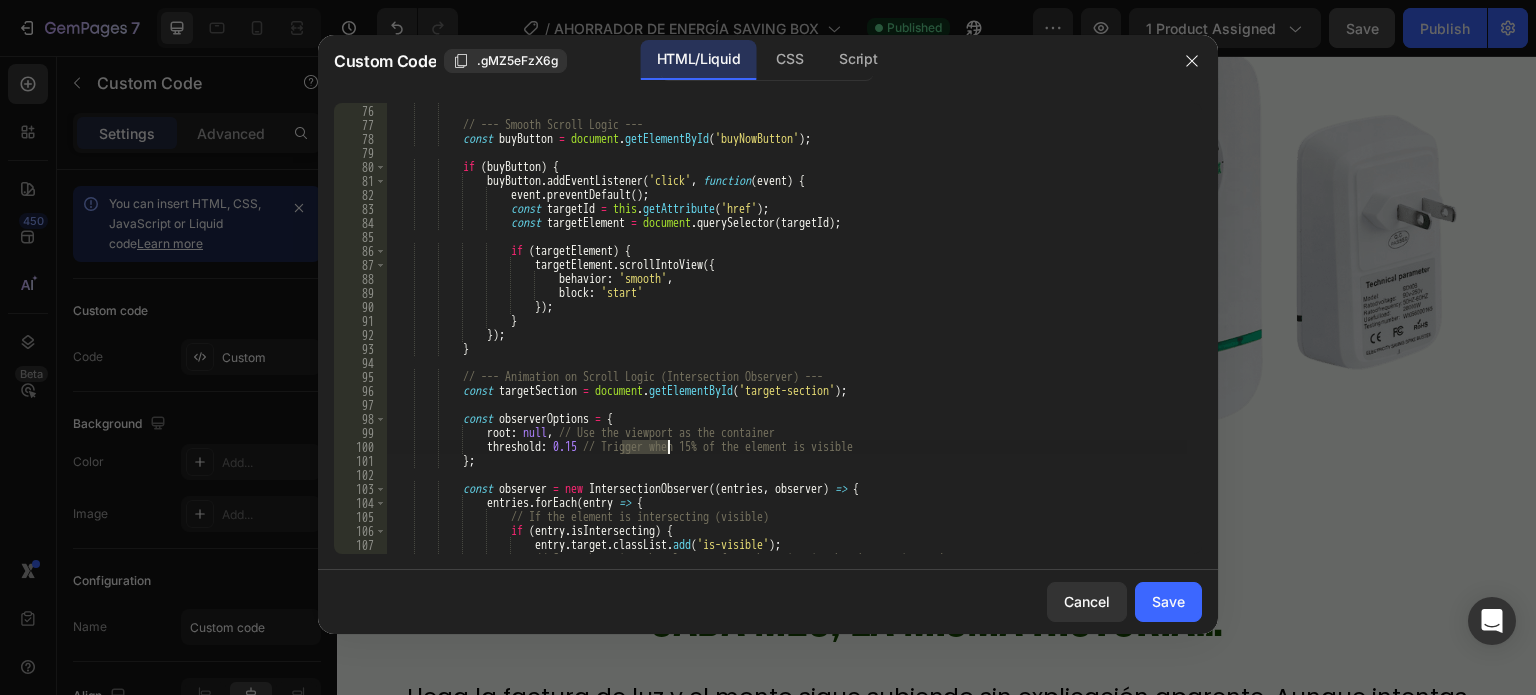 click on "document . addEventListener ( 'DOMContentLoaded' ,   function ( )   {                               // --- Smooth Scroll Logic ---                const   buyButton   =   document . getElementById ( 'buyNowButton' ) ;                if   ( buyButton )   {                     buyButton . addEventListener ( 'click' ,   function ( event )   {                          event . preventDefault ( ) ;                          const   targetId   =   this . getAttribute ( 'href' ) ;                          const   targetElement   =   document . querySelector ( targetId ) ;                          if   ( targetElement )   {                               targetElement . scrollIntoView ({                                    behavior :   'smooth' ,                                    block :   'start'                               }) ;                          }                     }) ;                }                // --- Animation on Scroll Logic (Intersection Observer) ---                const   targetSection" at bounding box center (787, 329) 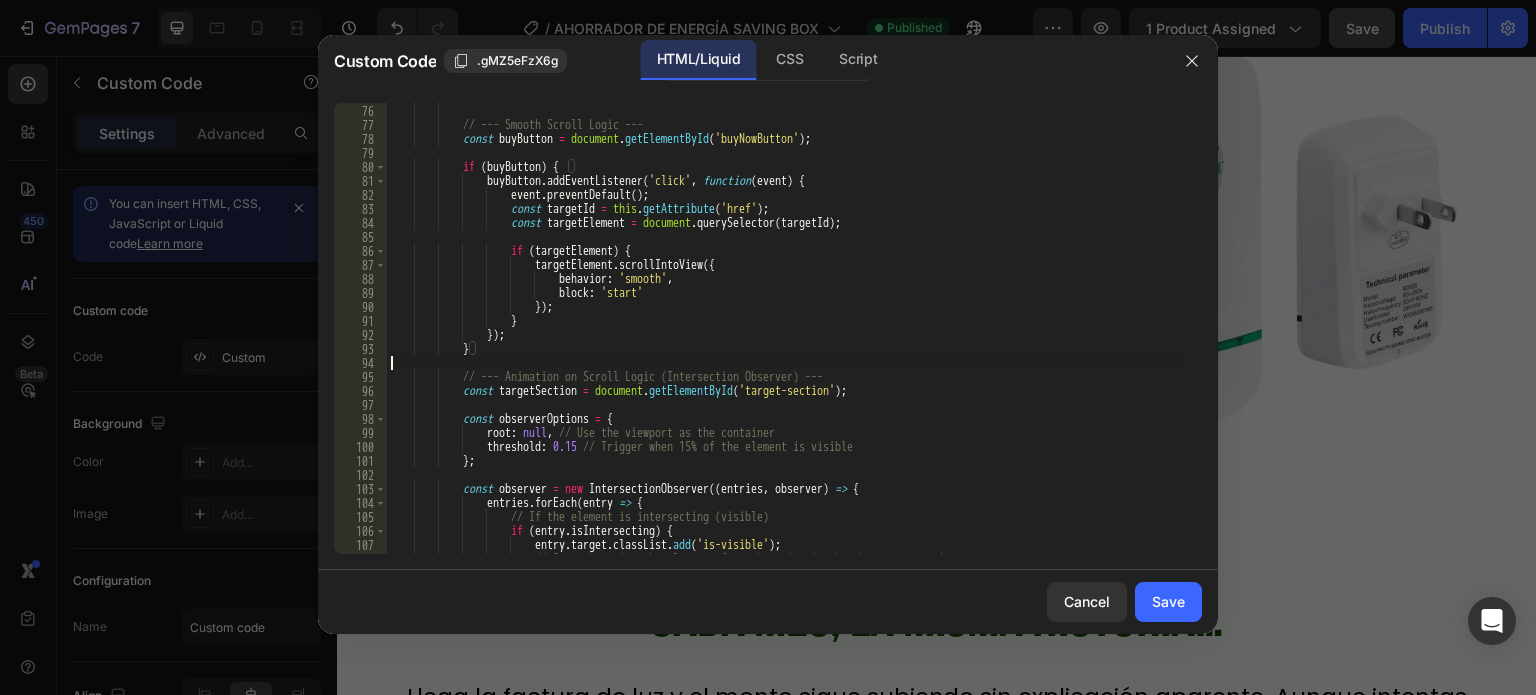 click on "document . addEventListener ( 'DOMContentLoaded' ,   function ( )   {                               // --- Smooth Scroll Logic ---                const   buyButton   =   document . getElementById ( 'buyNowButton' ) ;                if   ( buyButton )   {                     buyButton . addEventListener ( 'click' ,   function ( event )   {                          event . preventDefault ( ) ;                          const   targetId   =   this . getAttribute ( 'href' ) ;                          const   targetElement   =   document . querySelector ( targetId ) ;                          if   ( targetElement )   {                               targetElement . scrollIntoView ({                                    behavior :   'smooth' ,                                    block :   'start'                               }) ;                          }                     }) ;                }                // --- Animation on Scroll Logic (Intersection Observer) ---                const   targetSection" at bounding box center [787, 329] 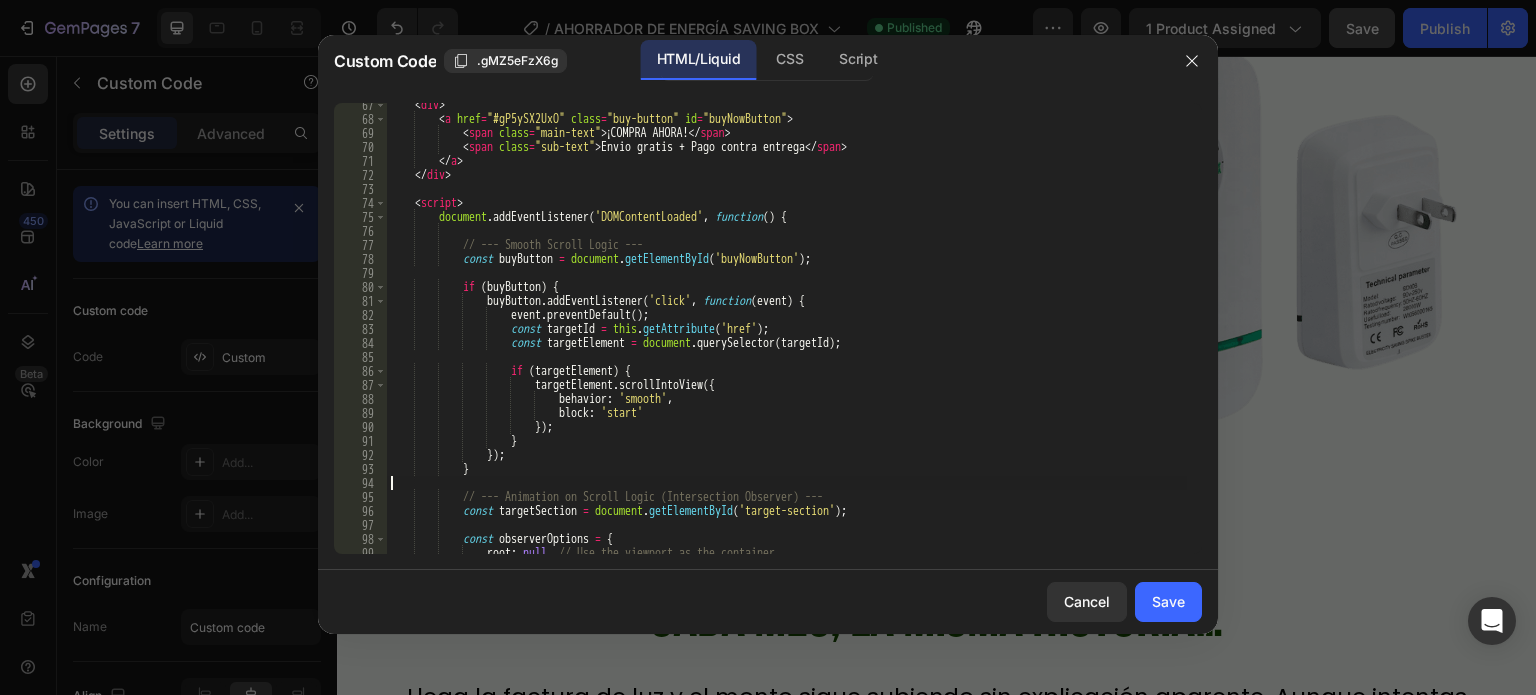 scroll, scrollTop: 928, scrollLeft: 0, axis: vertical 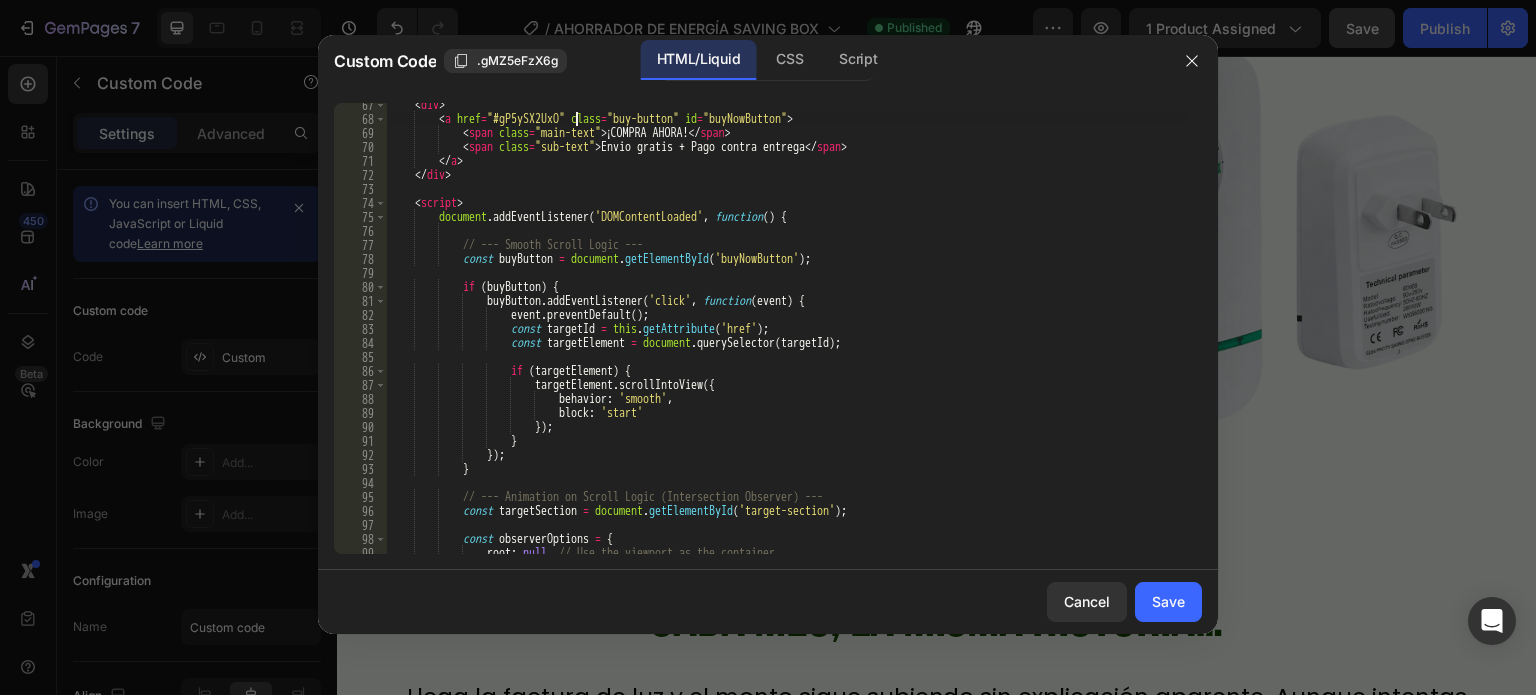 click on "< div >           < a   href = "#gP5ySX2UxO"   class = "buy-button"   id = "buyNowButton" >                < span   class = "main-text" > ¡COMPRA AHORA! </ span >                < span   class = "sub-text" > Envio gratis + Pago contra entrega </ span >           </ a >      </ div >      < script >           document . addEventListener ( 'DOMContentLoaded' ,   function ( )   {                               // --- Smooth Scroll Logic ---                const   buyButton   =   document . getElementById ( 'buyNowButton' ) ;                if   ( buyButton )   {                     buyButton . addEventListener ( 'click' ,   function ( event )   {                          event . preventDefault ( ) ;                          const   targetId   =   this . getAttribute ( 'href' ) ;                          const   targetElement   =   document . querySelector ( targetId ) ;                          if   ( targetElement )   {                               targetElement . scrollIntoView ({                     :" at bounding box center (787, 337) 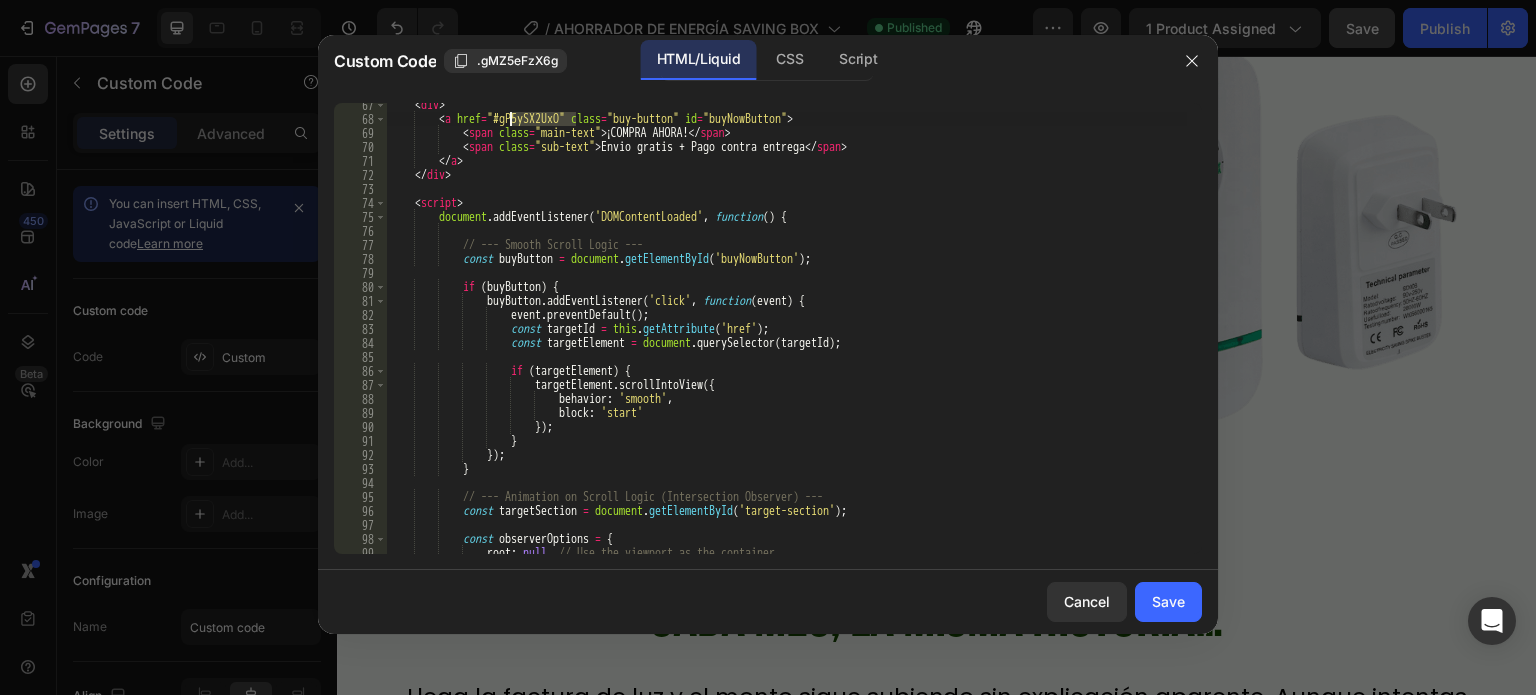 click on "< div >           < a   href = "#gP5ySX2UxO"   class = "buy-button"   id = "buyNowButton" >                < span   class = "main-text" > ¡COMPRA AHORA! </ span >                < span   class = "sub-text" > Envio gratis + Pago contra entrega </ span >           </ a >      </ div >      < script >           document . addEventListener ( 'DOMContentLoaded' ,   function ( )   {                               // --- Smooth Scroll Logic ---                const   buyButton   =   document . getElementById ( 'buyNowButton' ) ;                if   ( buyButton )   {                     buyButton . addEventListener ( 'click' ,   function ( event )   {                          event . preventDefault ( ) ;                          const   targetId   =   this . getAttribute ( 'href' ) ;                          const   targetElement   =   document . querySelector ( targetId ) ;                          if   ( targetElement )   {                               targetElement . scrollIntoView ({                     :" at bounding box center (787, 337) 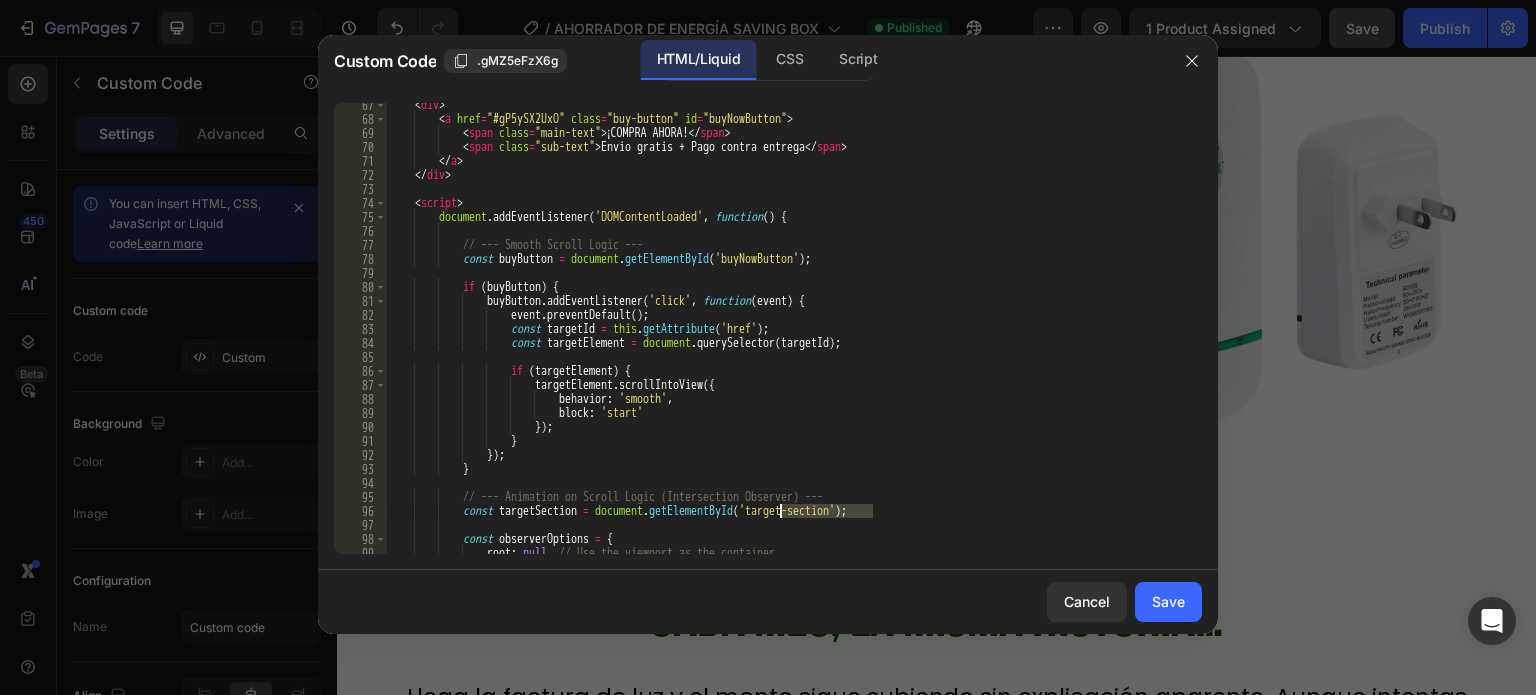paste on "gP5ySX2UxO" 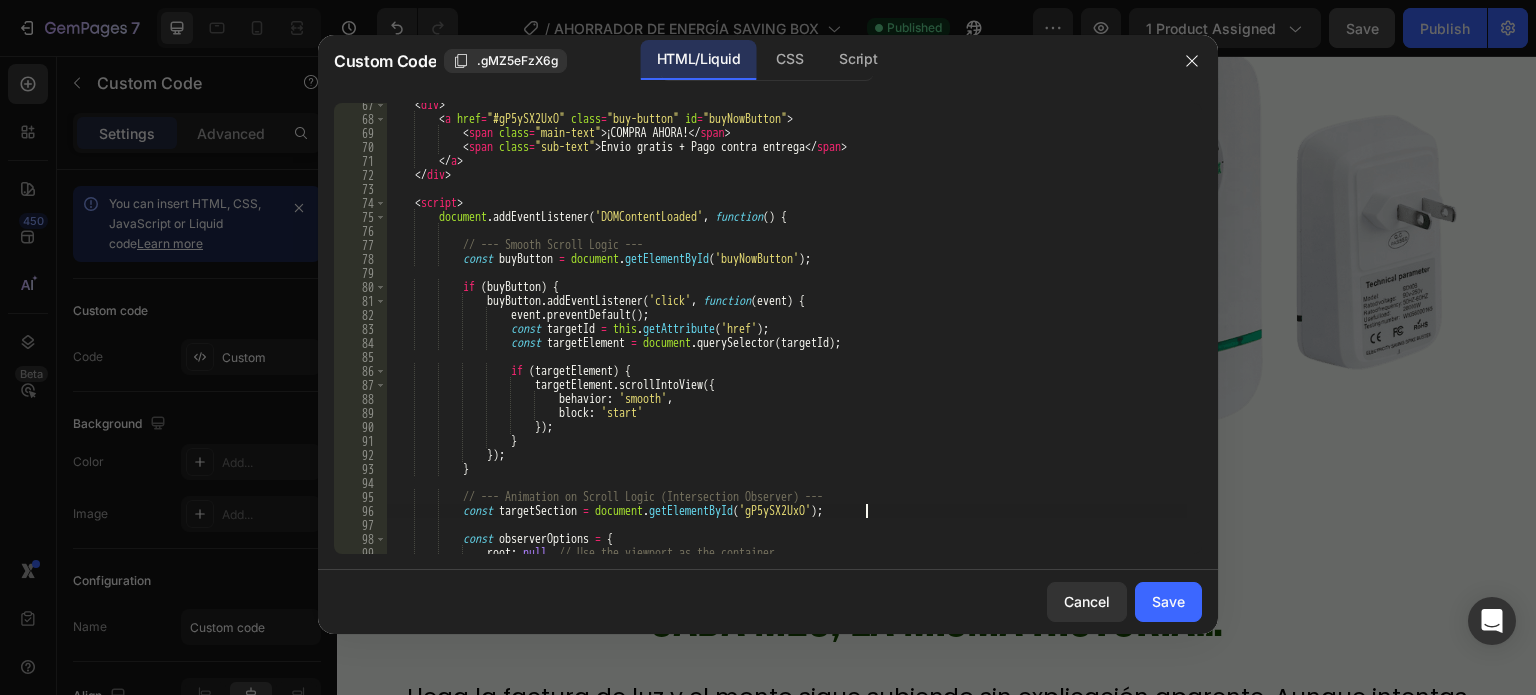 click on "< div >           < a   href = "#gP5ySX2UxO"   class = "buy-button"   id = "buyNowButton" >                < span   class = "main-text" > ¡COMPRA AHORA! </ span >                < span   class = "sub-text" > Envio gratis + Pago contra entrega </ span >           </ a >      </ div >      < script >           document . addEventListener ( 'DOMContentLoaded' ,   function ( )   {                               // --- Smooth Scroll Logic ---                const   buyButton   =   document . getElementById ( 'buyNowButton' ) ;                if   ( buyButton )   {                     buyButton . addEventListener ( 'click' ,   function ( event )   {                          event . preventDefault ( ) ;                          const   targetId   =   this . getAttribute ( 'href' ) ;                          const   targetElement   =   document . querySelector ( targetId ) ;                          if   ( targetElement )   {                               targetElement . scrollIntoView ({                     :" at bounding box center (787, 337) 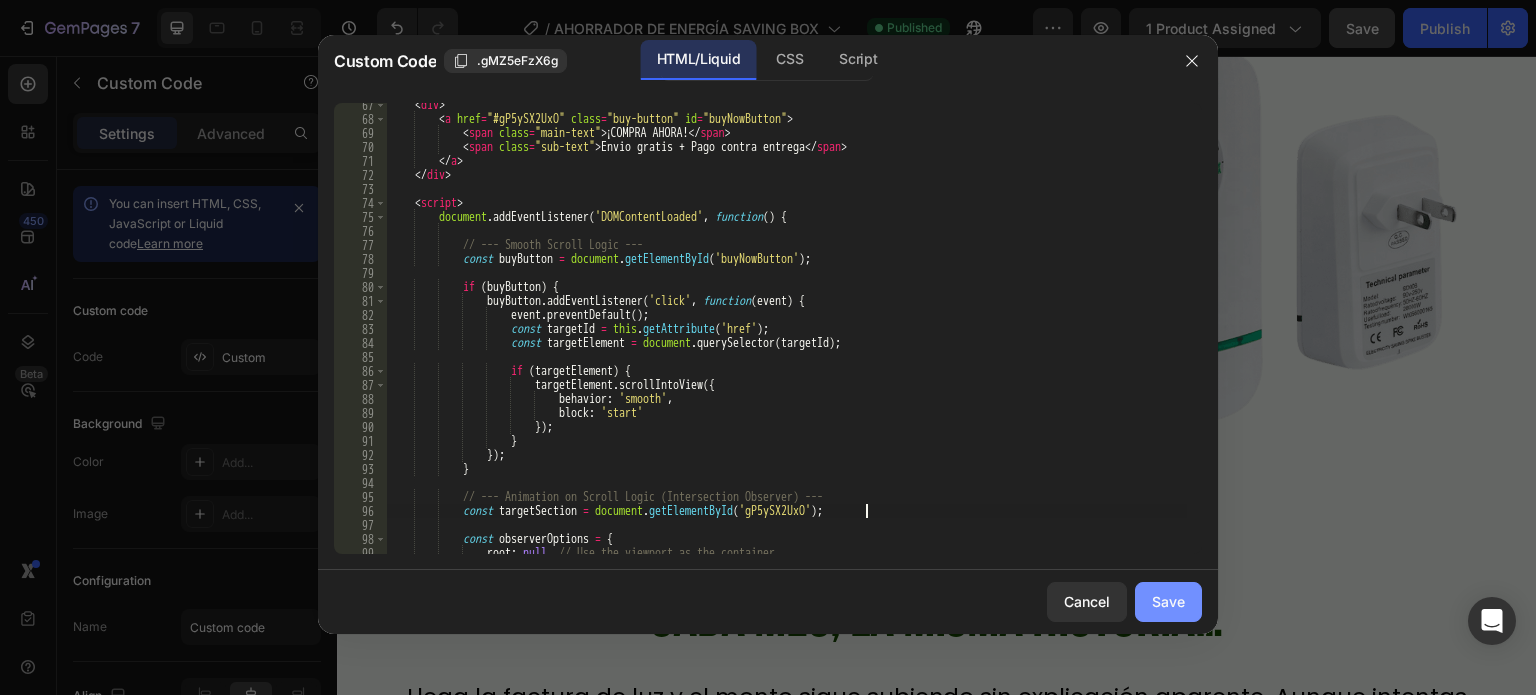 click on "Save" 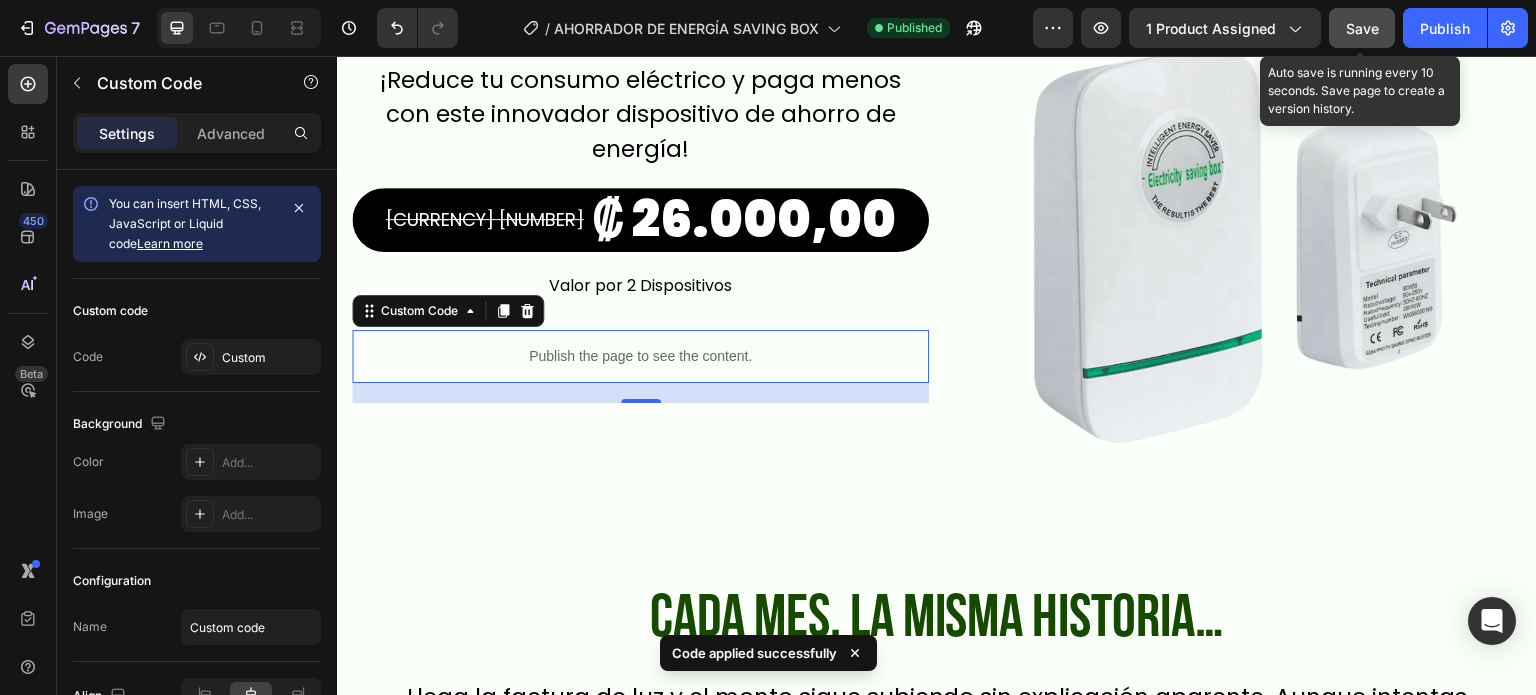 click on "Save" at bounding box center [1362, 28] 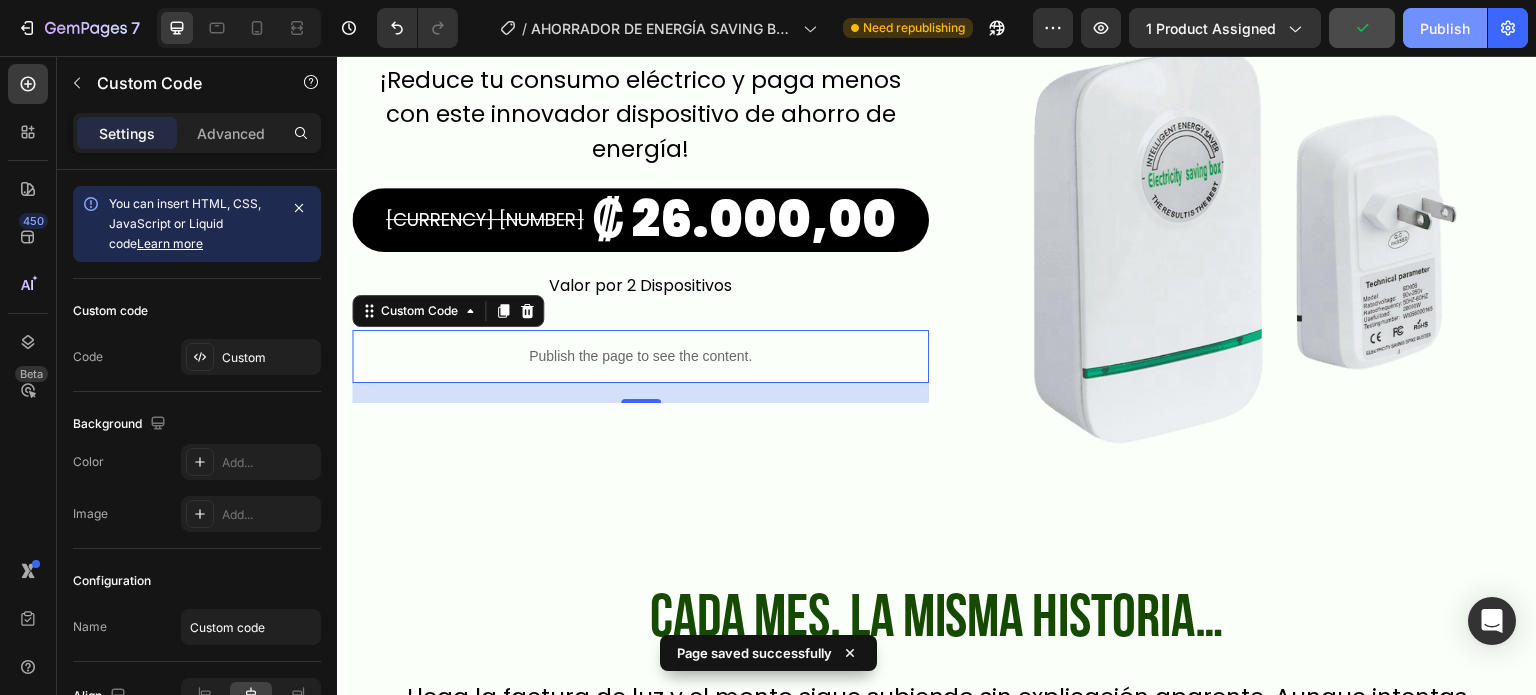 click on "Publish" at bounding box center [1445, 28] 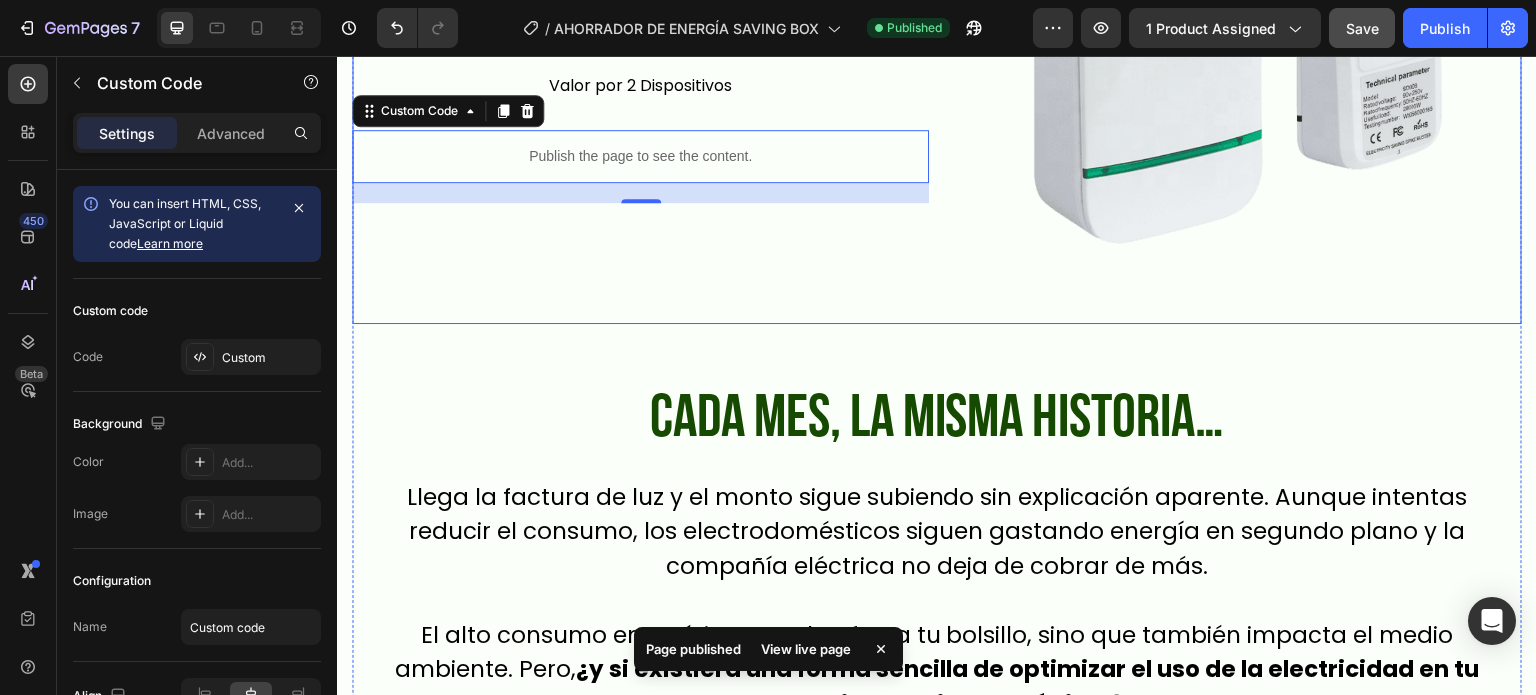 scroll, scrollTop: 700, scrollLeft: 0, axis: vertical 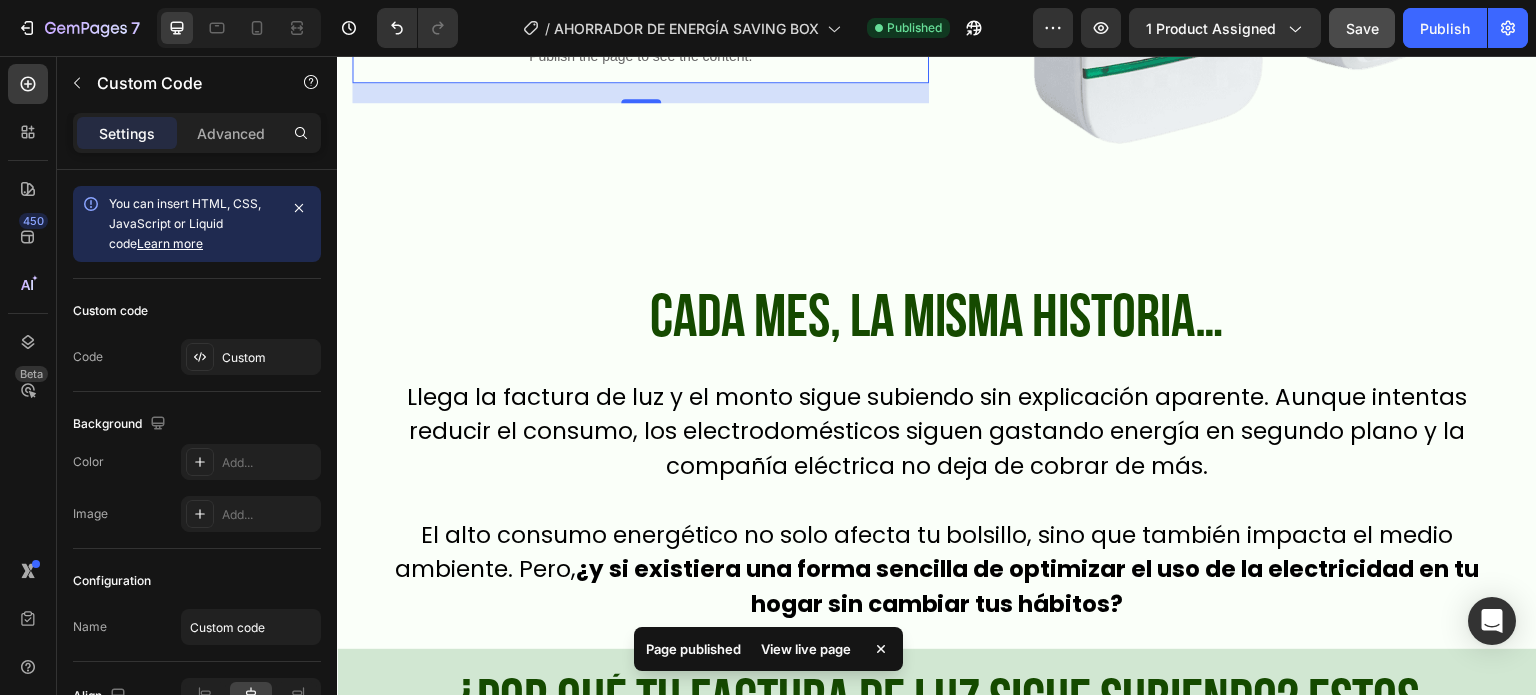 click on "View live page" at bounding box center [806, 649] 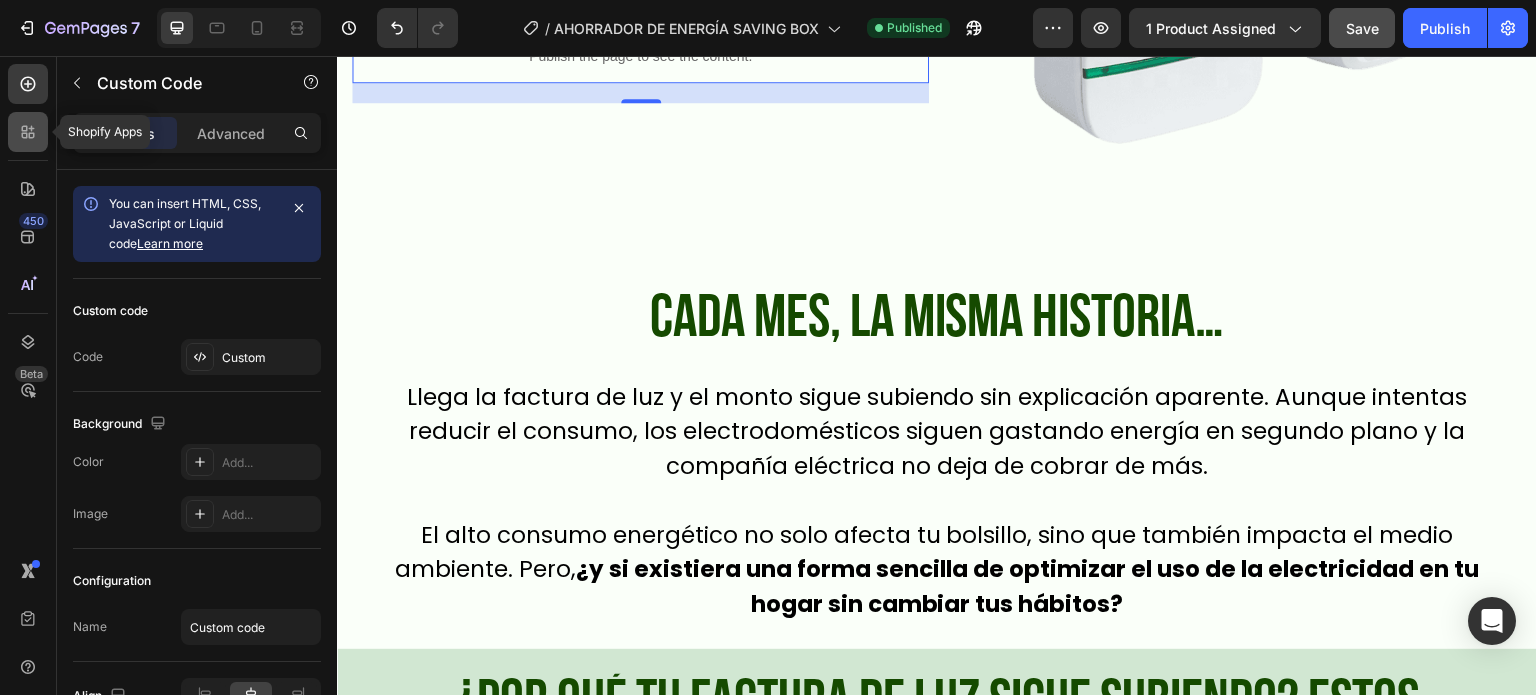 click 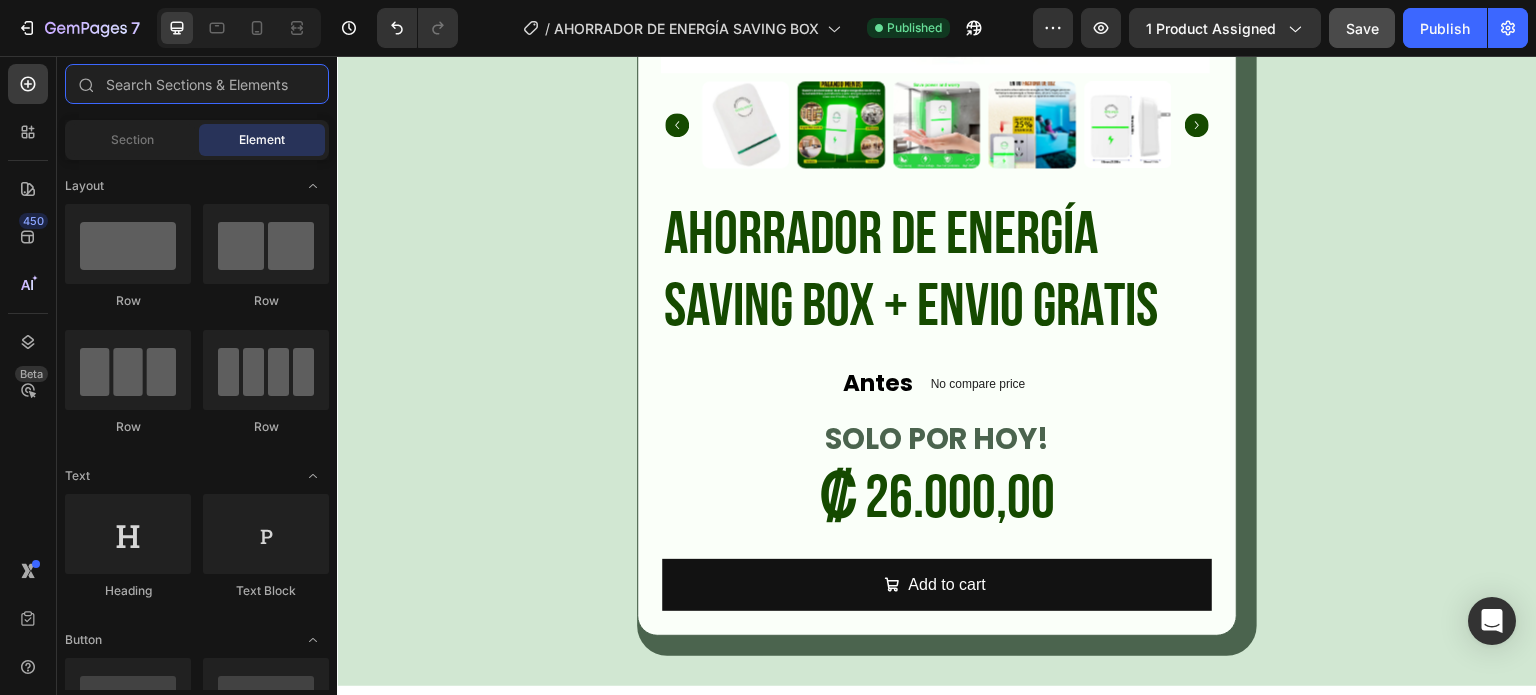 scroll, scrollTop: 9072, scrollLeft: 0, axis: vertical 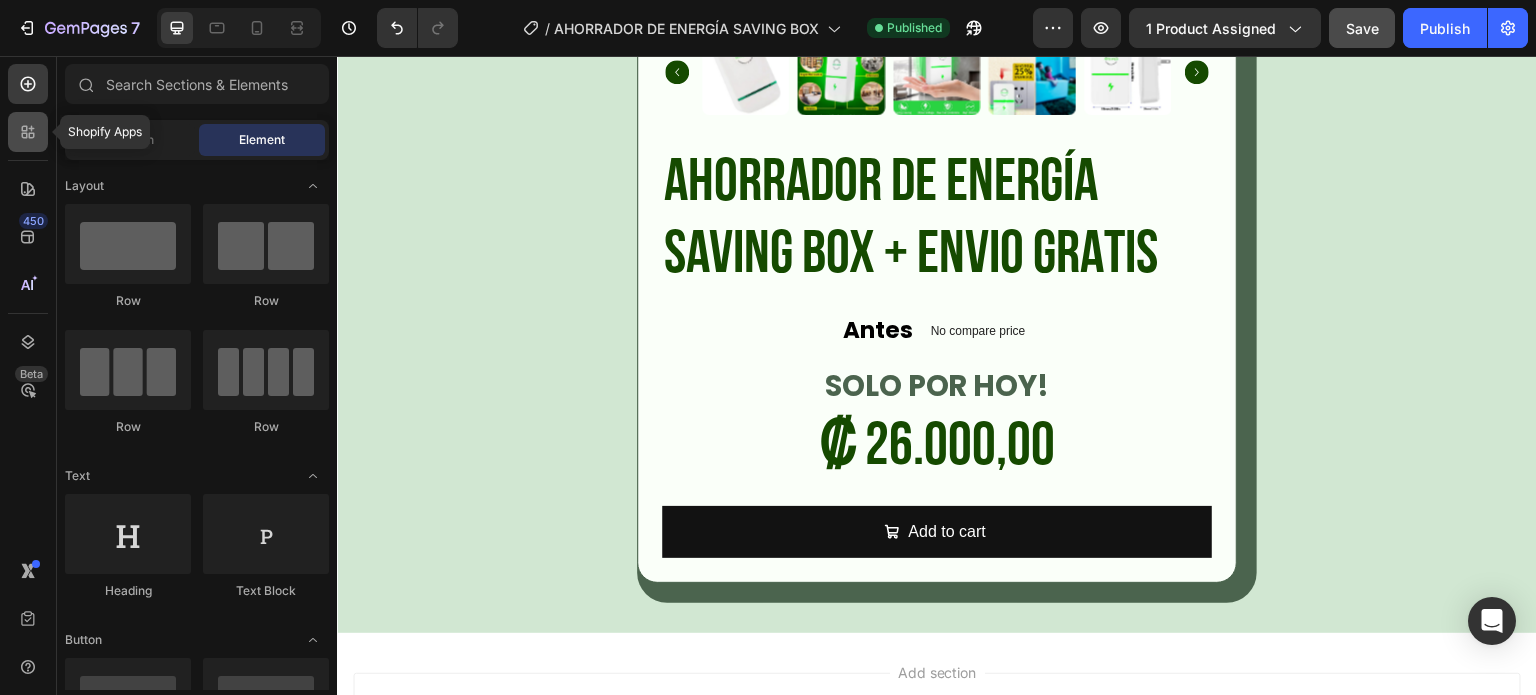 click 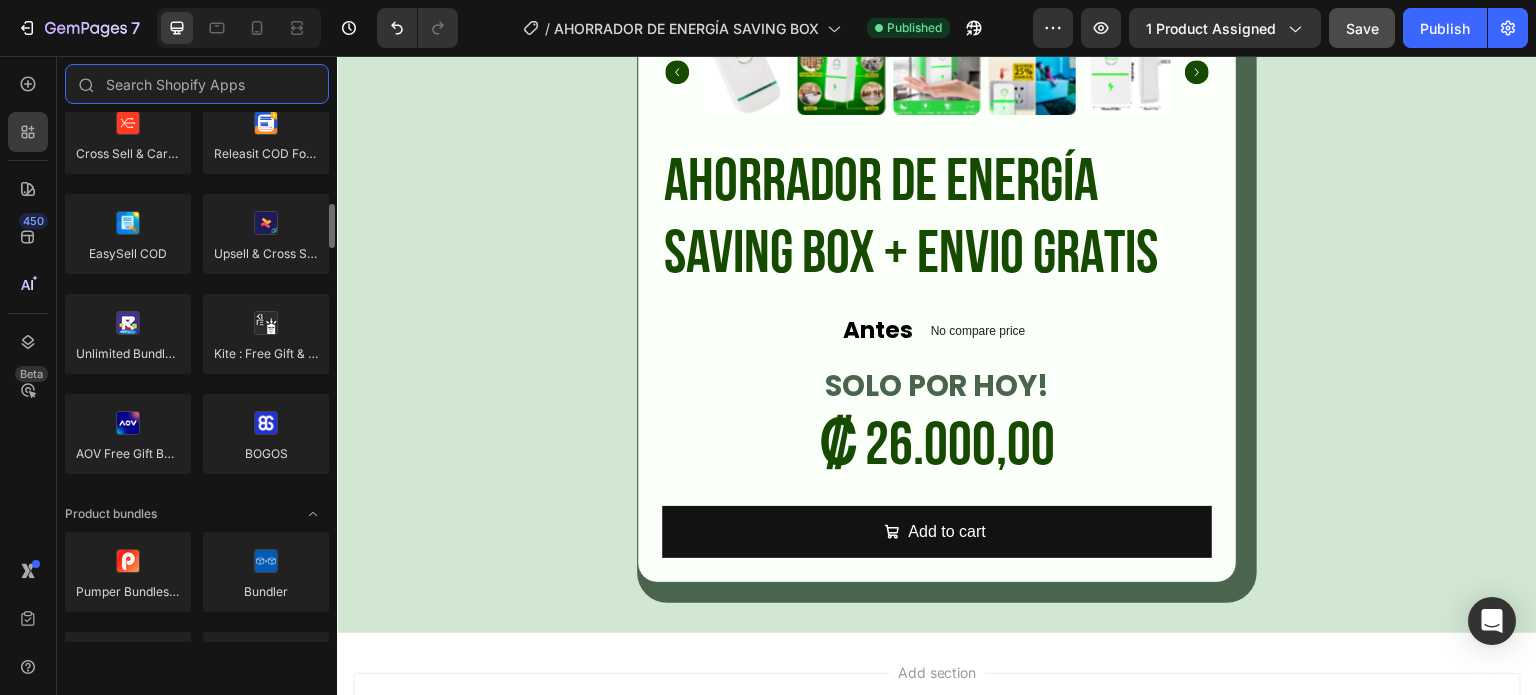 scroll, scrollTop: 1000, scrollLeft: 0, axis: vertical 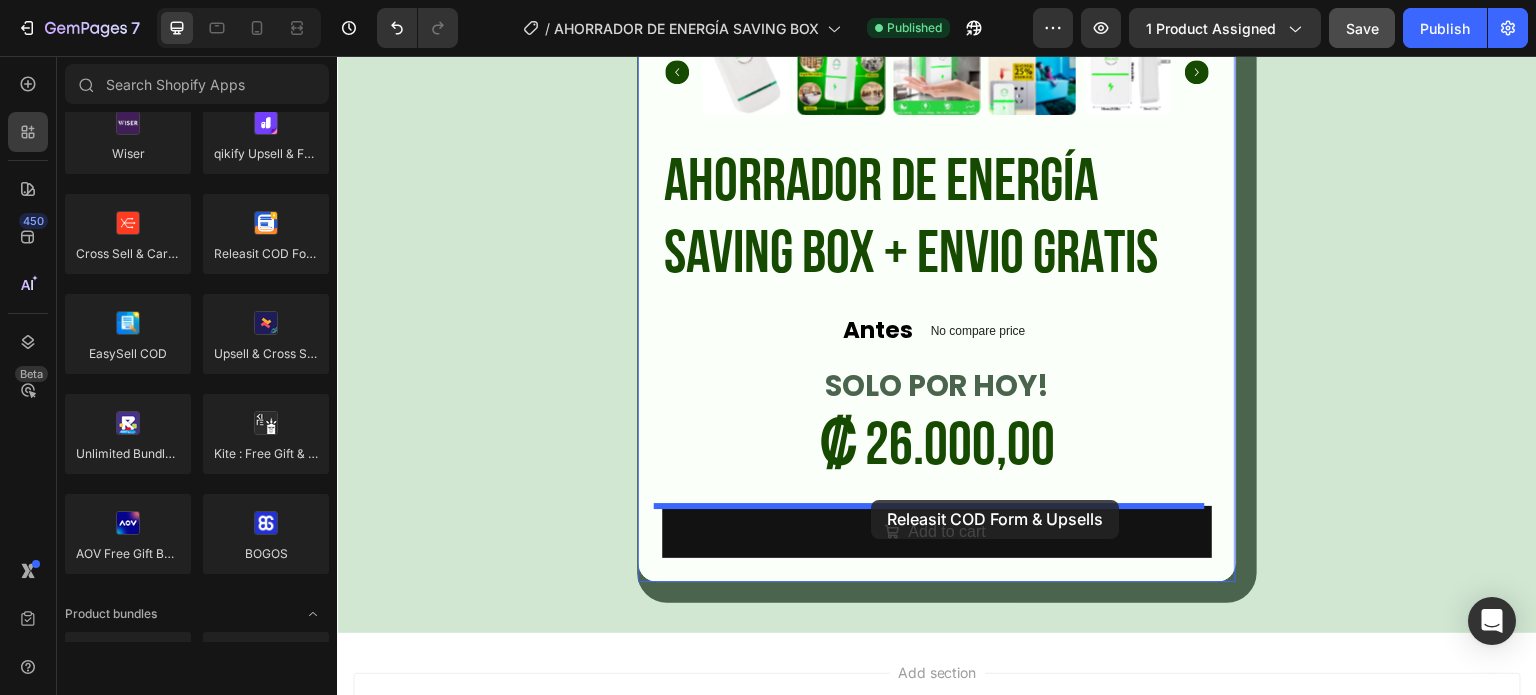 drag, startPoint x: 579, startPoint y: 287, endPoint x: 871, endPoint y: 500, distance: 361.4319 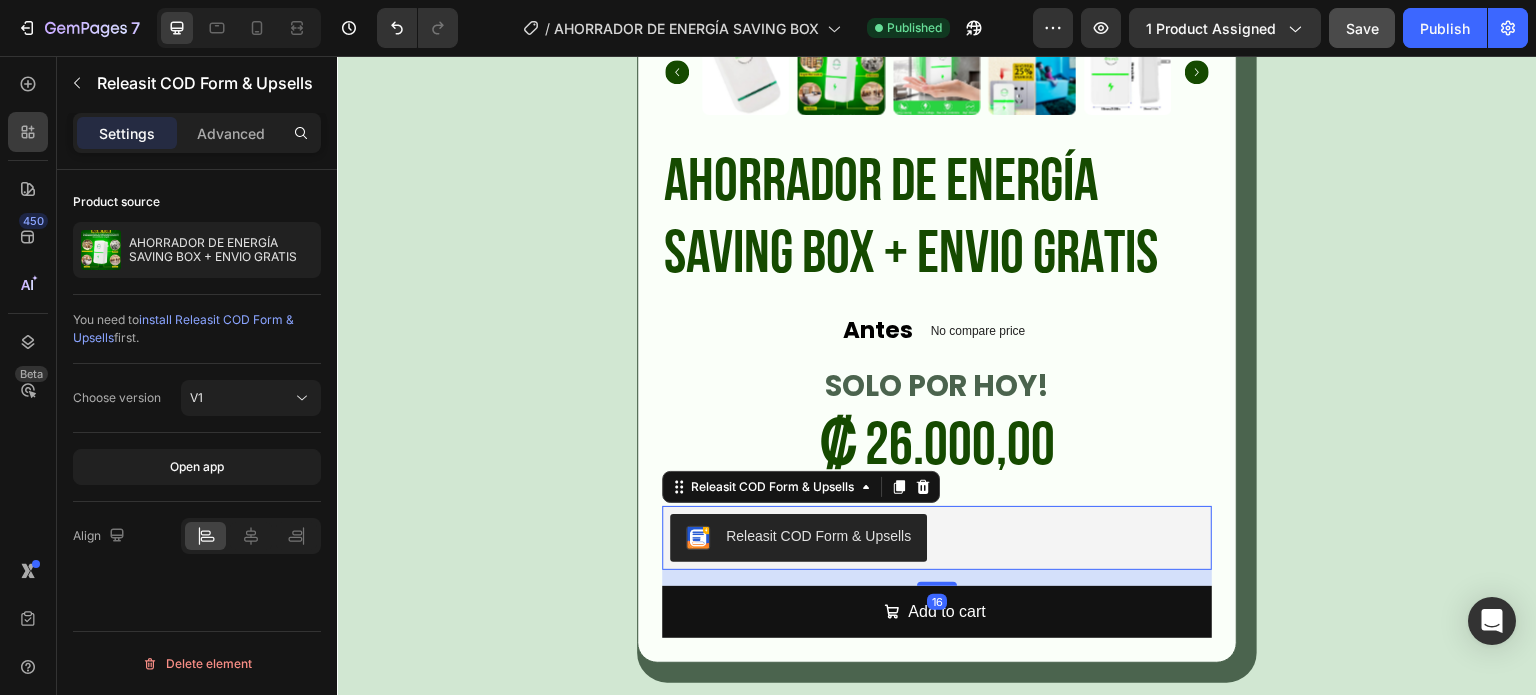 click on "Releasit COD Form & Upsells" at bounding box center [937, 538] 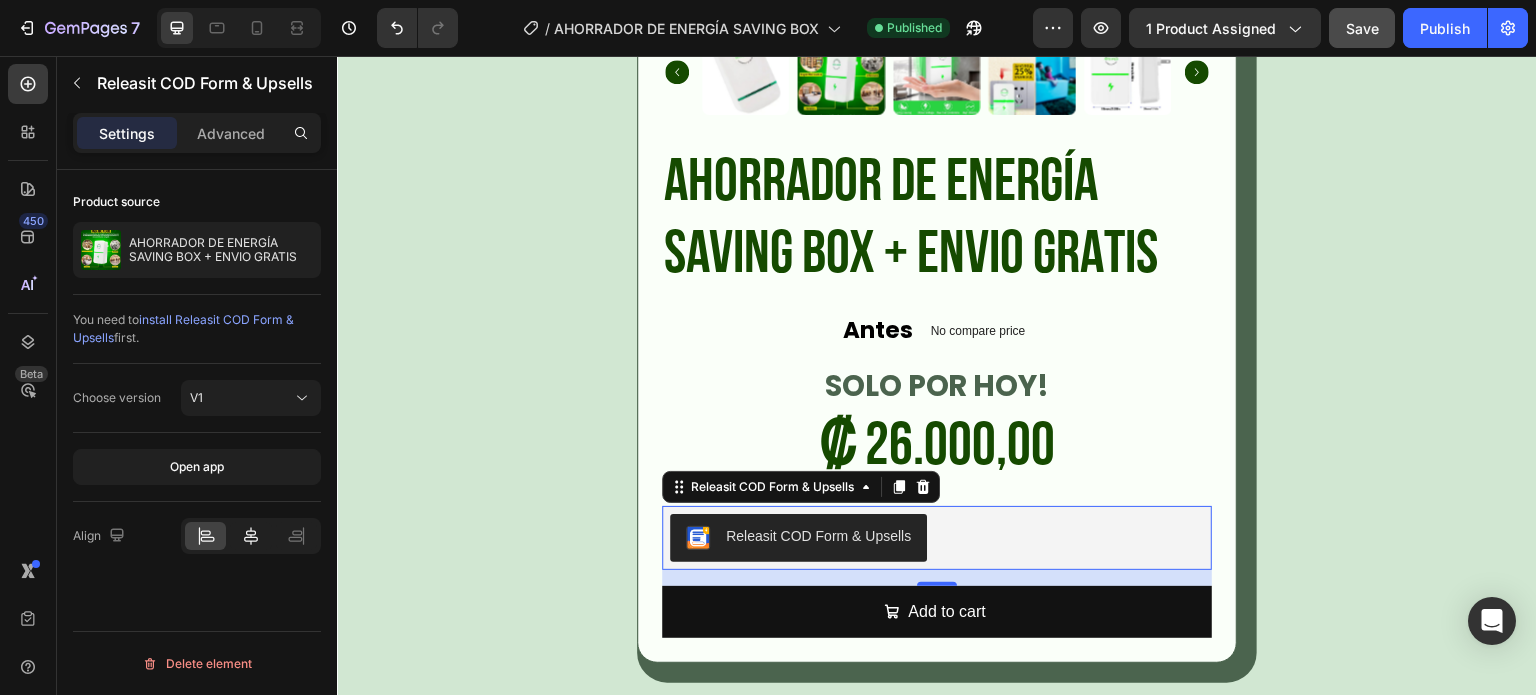 click 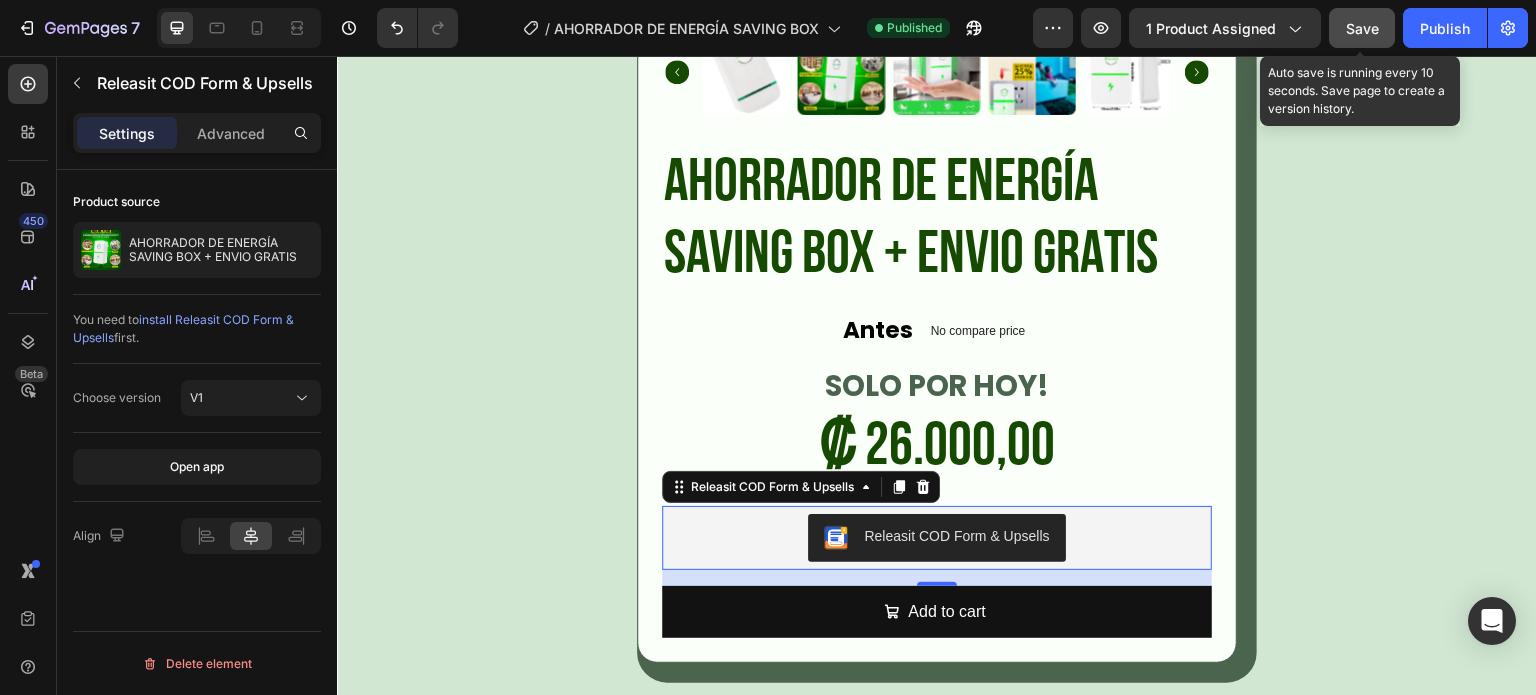 click on "Save" at bounding box center (1362, 28) 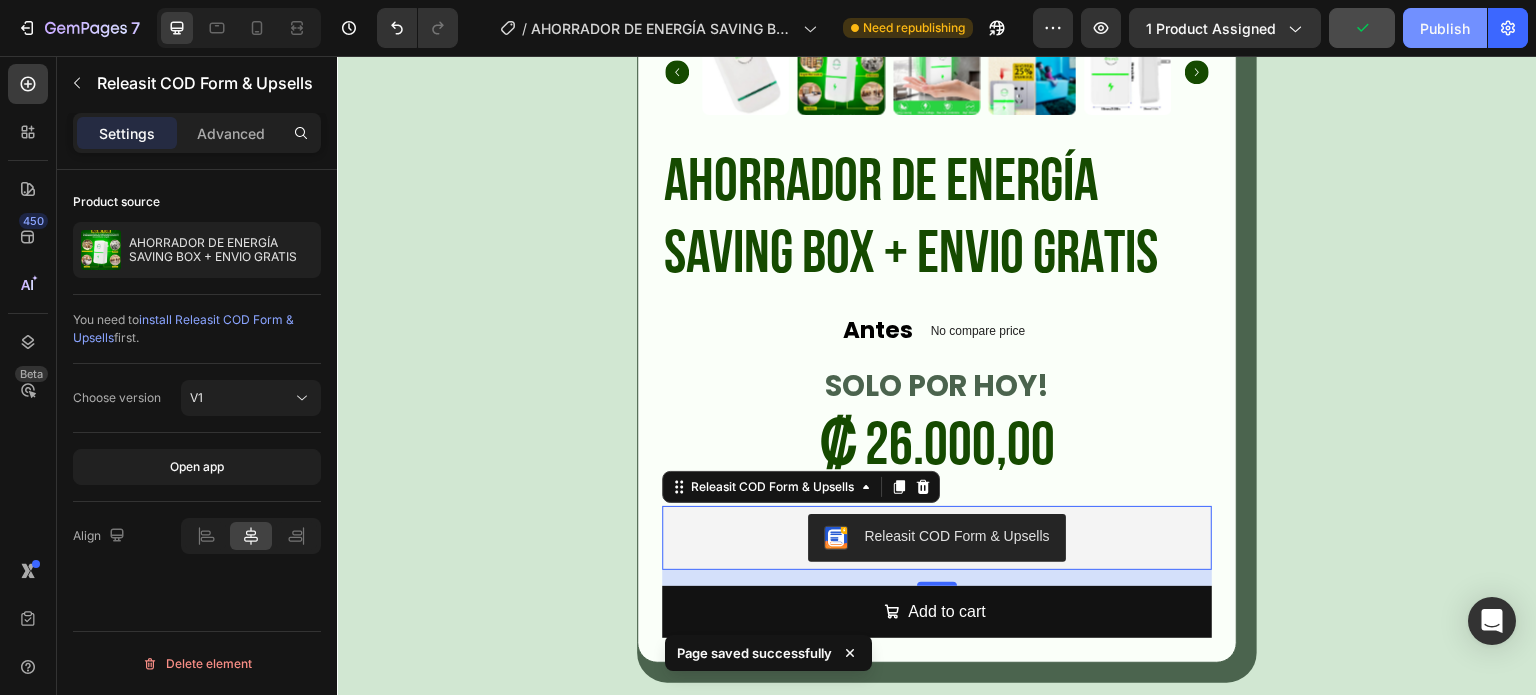 click on "Publish" at bounding box center [1445, 28] 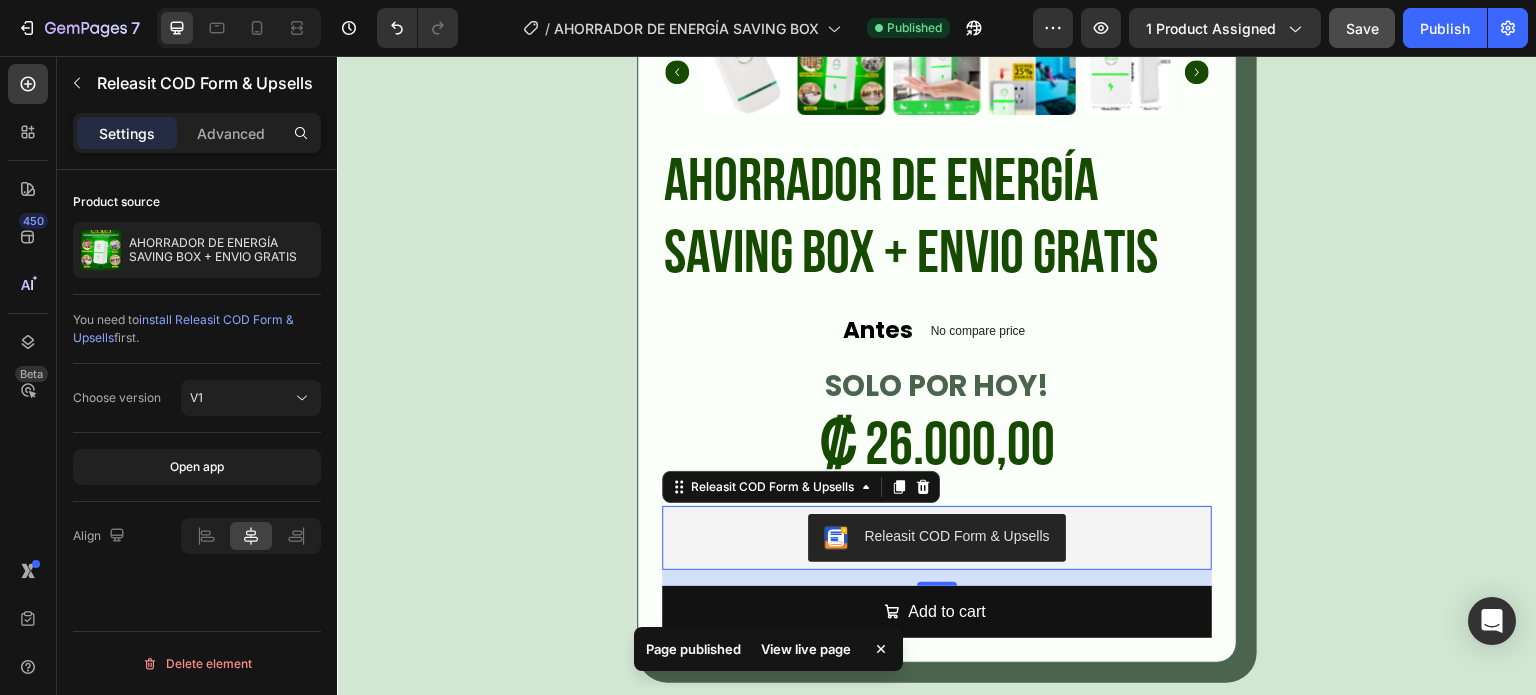 click on "View live page" at bounding box center [806, 649] 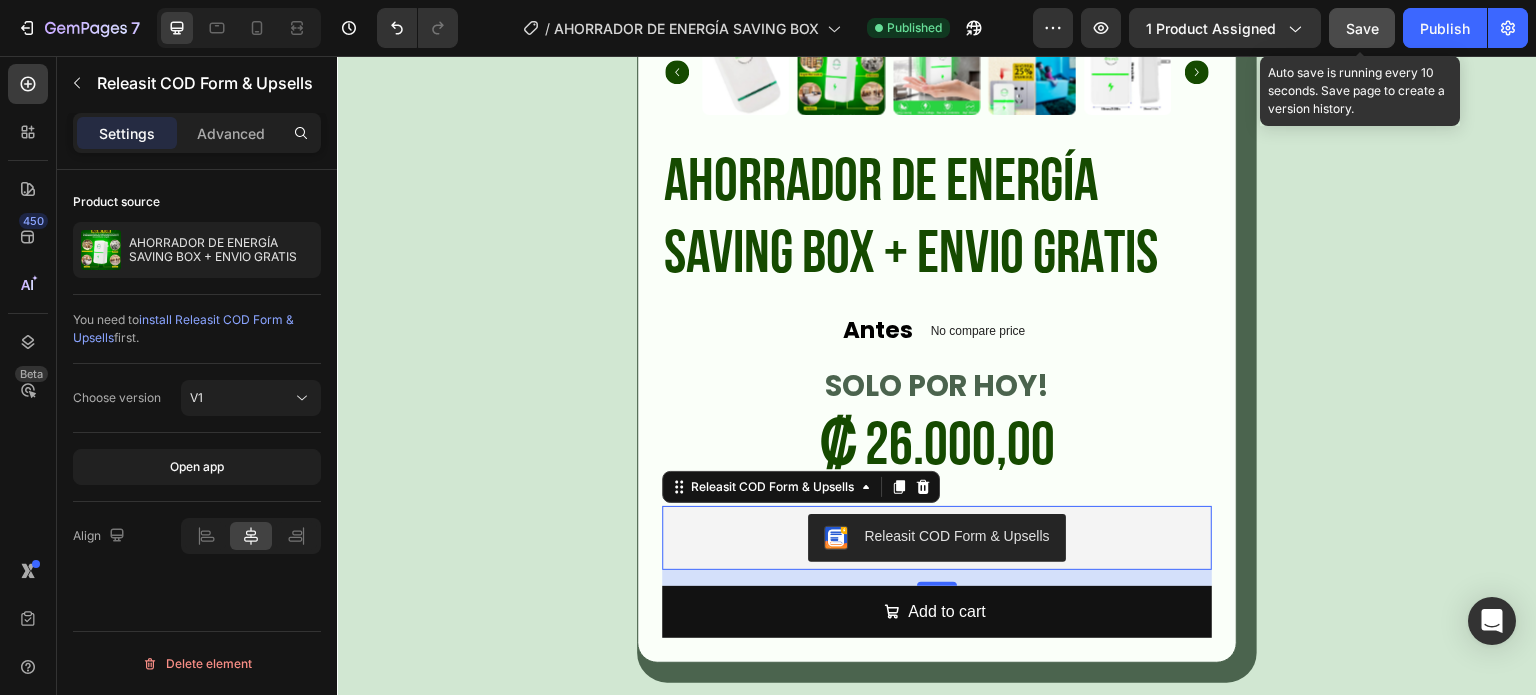 click on "Save" at bounding box center [1362, 28] 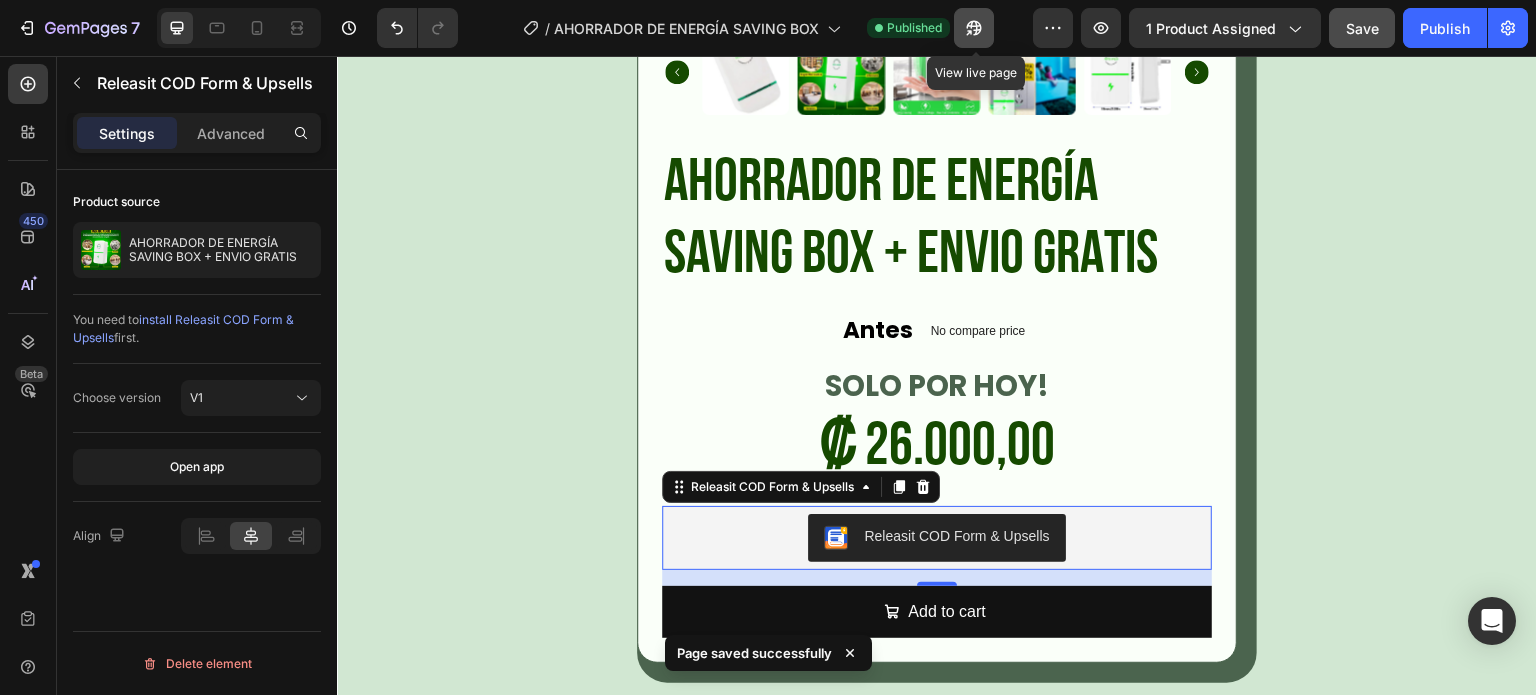 click 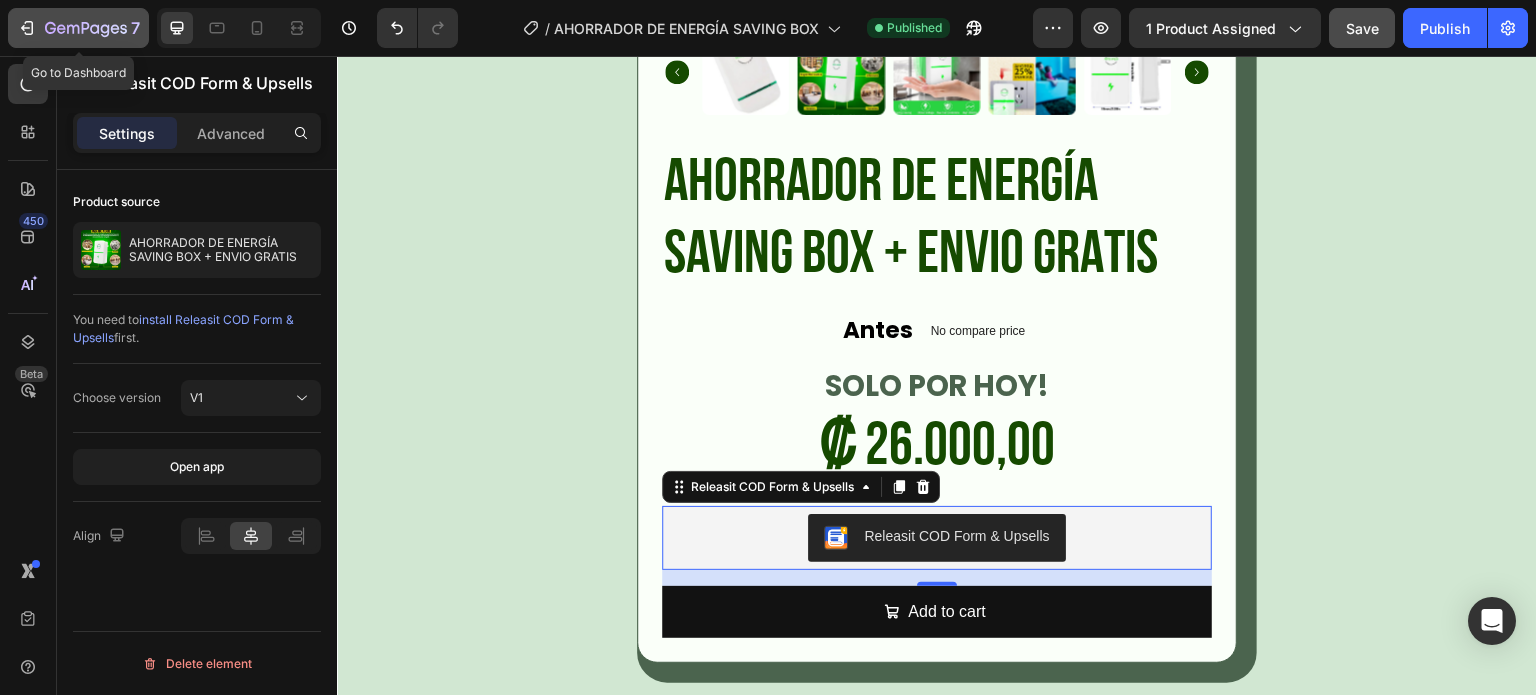 click on "7" 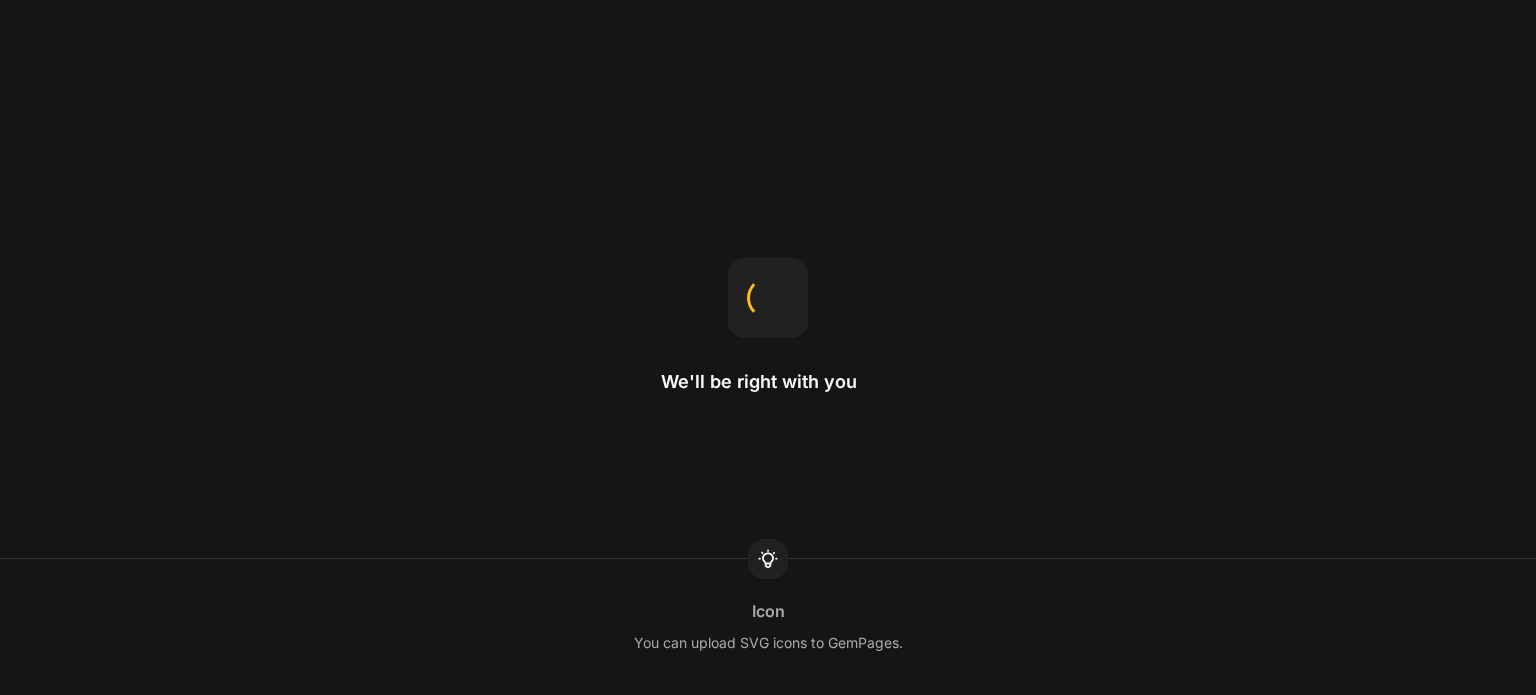 scroll, scrollTop: 0, scrollLeft: 0, axis: both 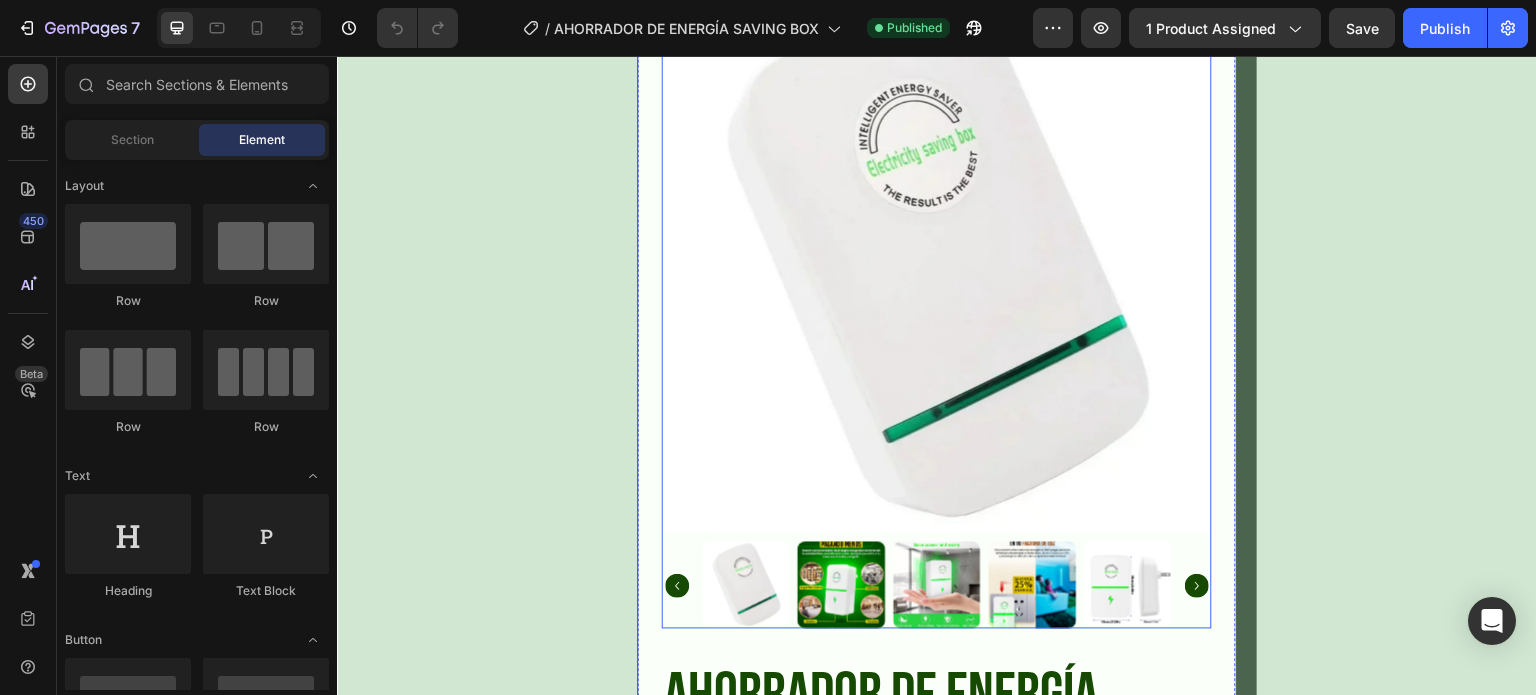 click at bounding box center (935, 259) 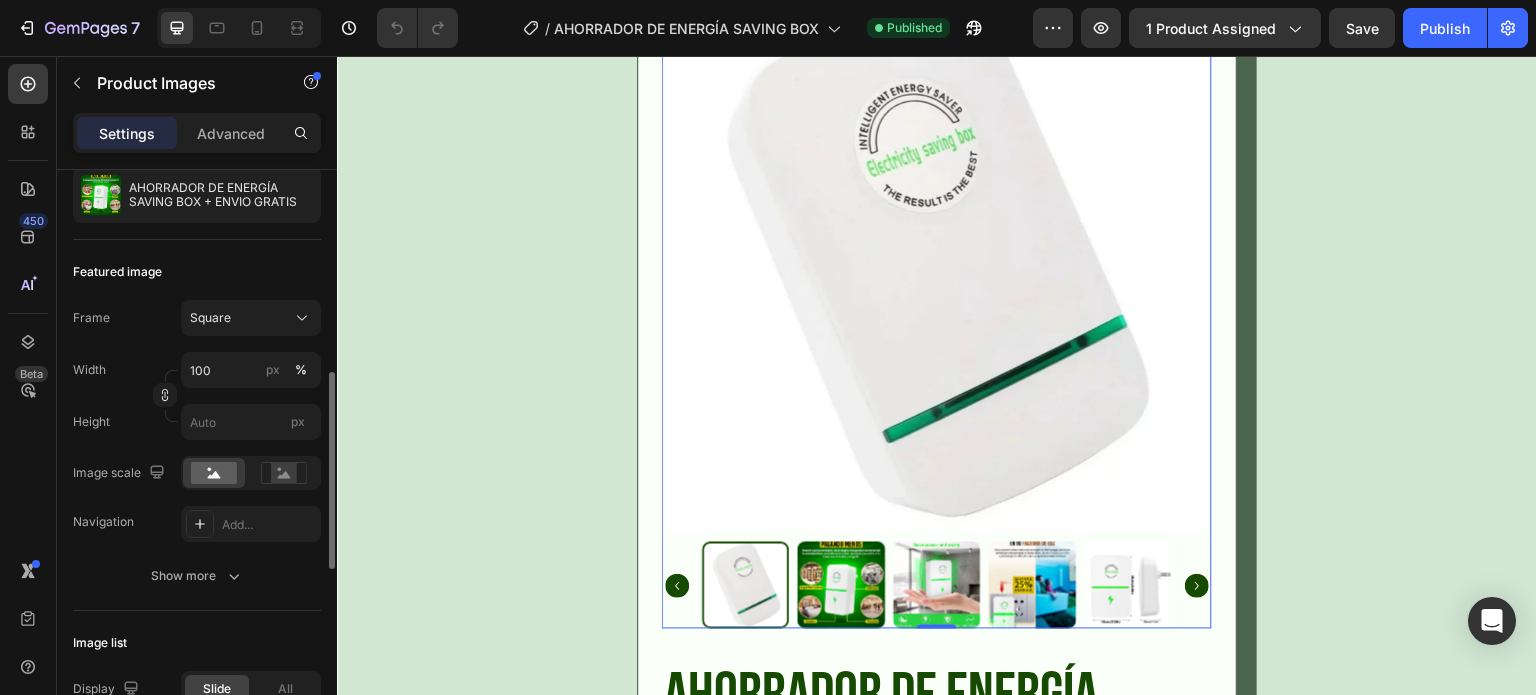 scroll, scrollTop: 300, scrollLeft: 0, axis: vertical 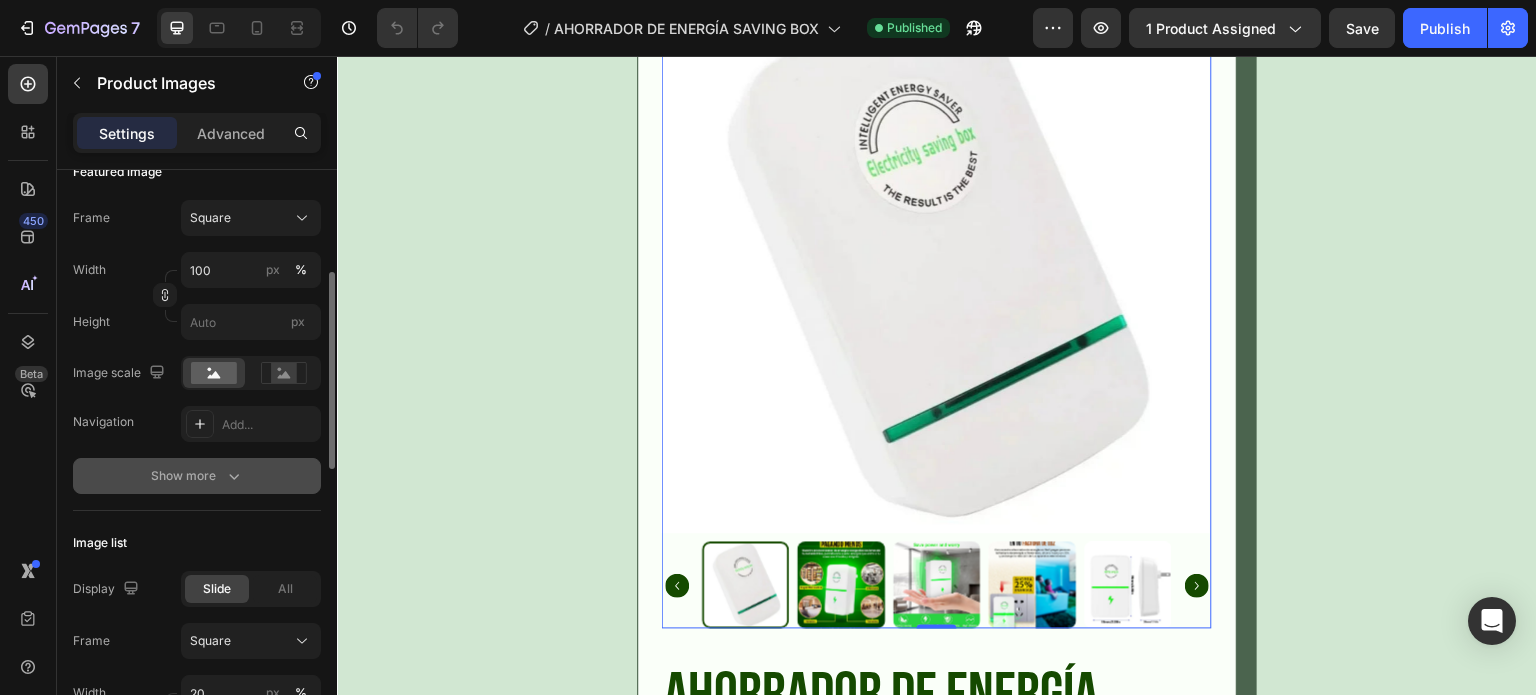 click 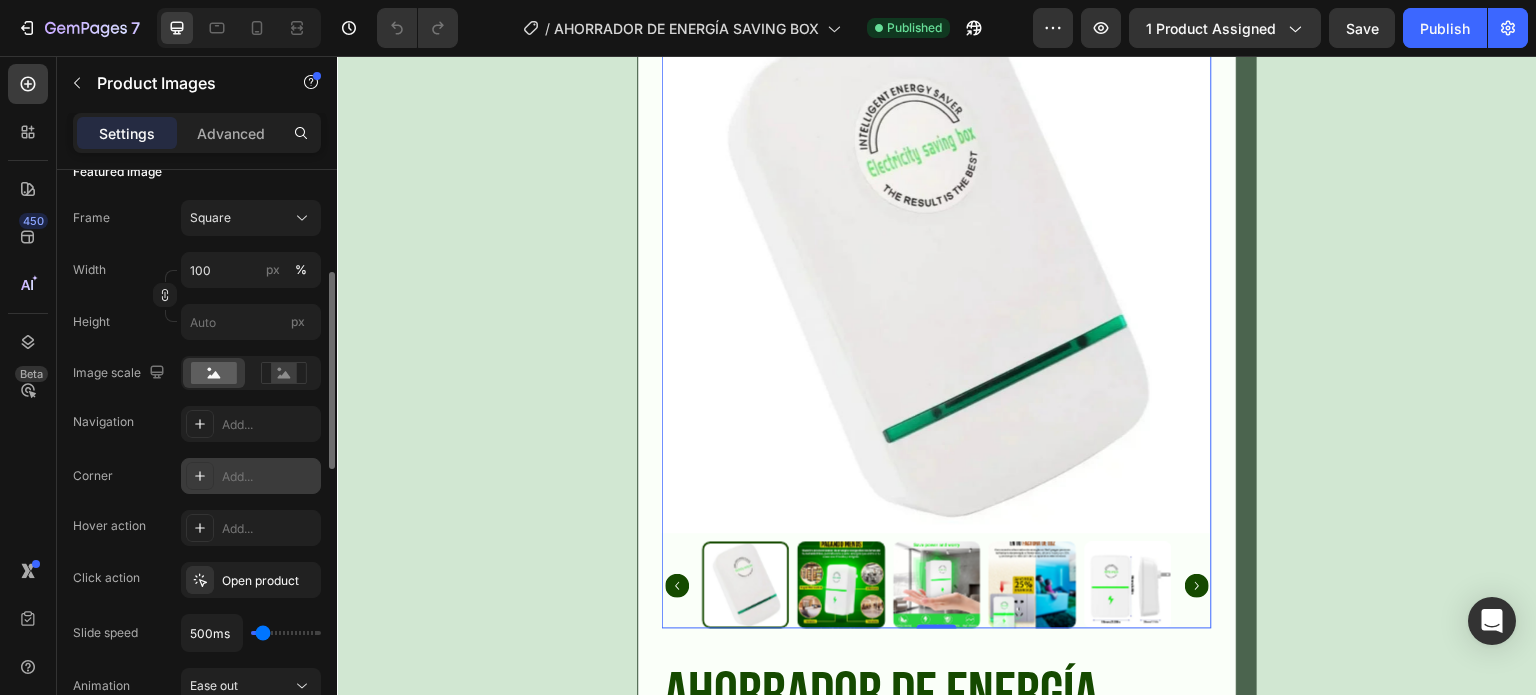 click on "Add..." at bounding box center [269, 477] 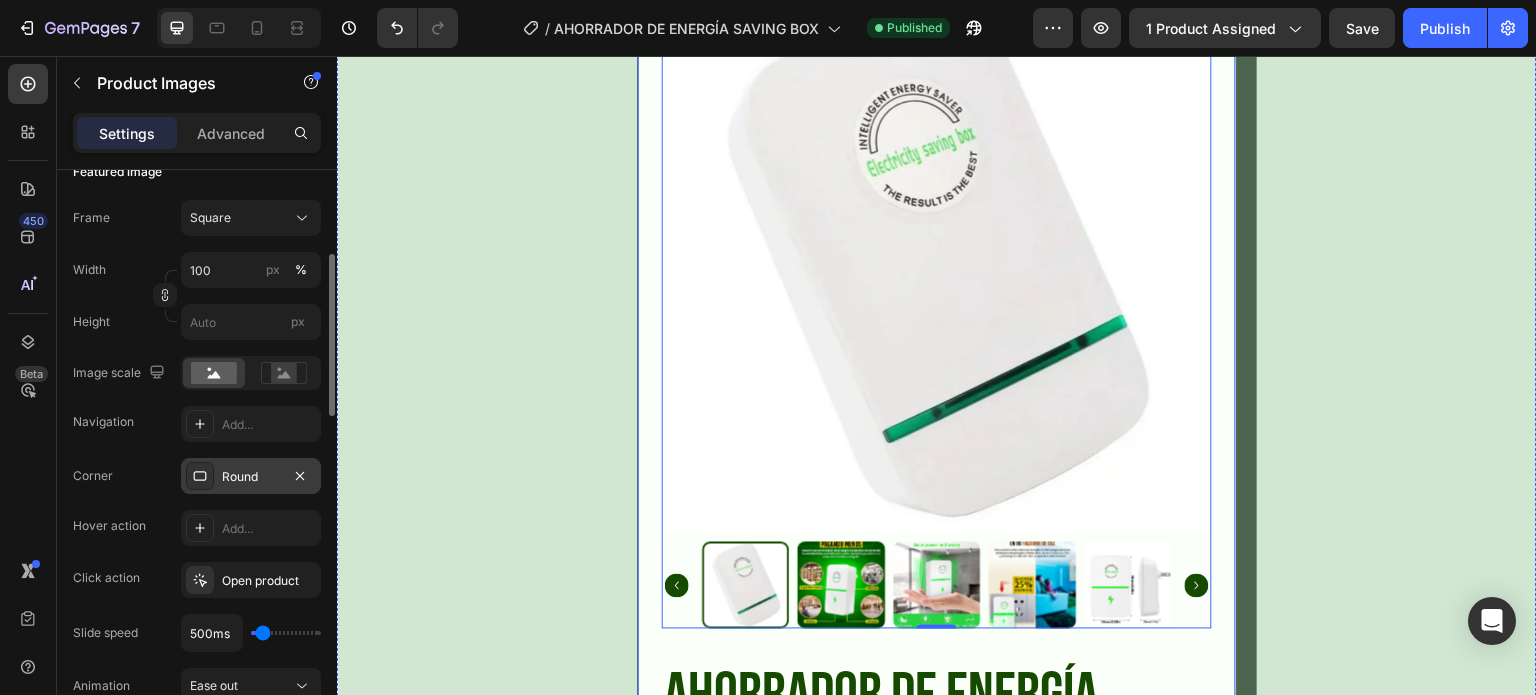 click on "Product Images   0 AHORRADOR DE ENERGÍA SAVING BOX + ENVIO GRATIS Product Title Antes Text Block No compare price Product Price Row SOLO POR HOY! Text Block ₡ [PRICE] Product Price Product Price Row Releasit COD Form & Upsells Releasit COD Form & Upsells
Add to cart Add to Cart Product" at bounding box center [937, 568] 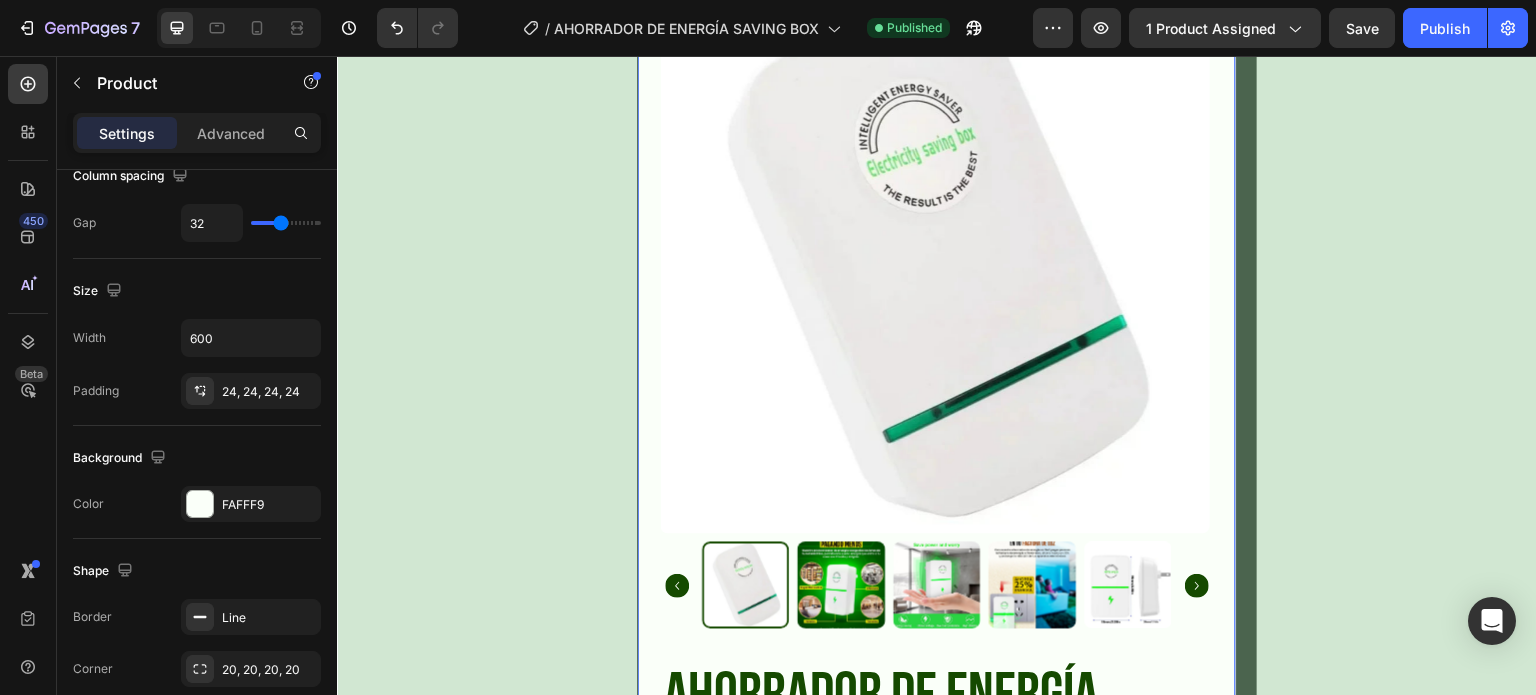 scroll, scrollTop: 0, scrollLeft: 0, axis: both 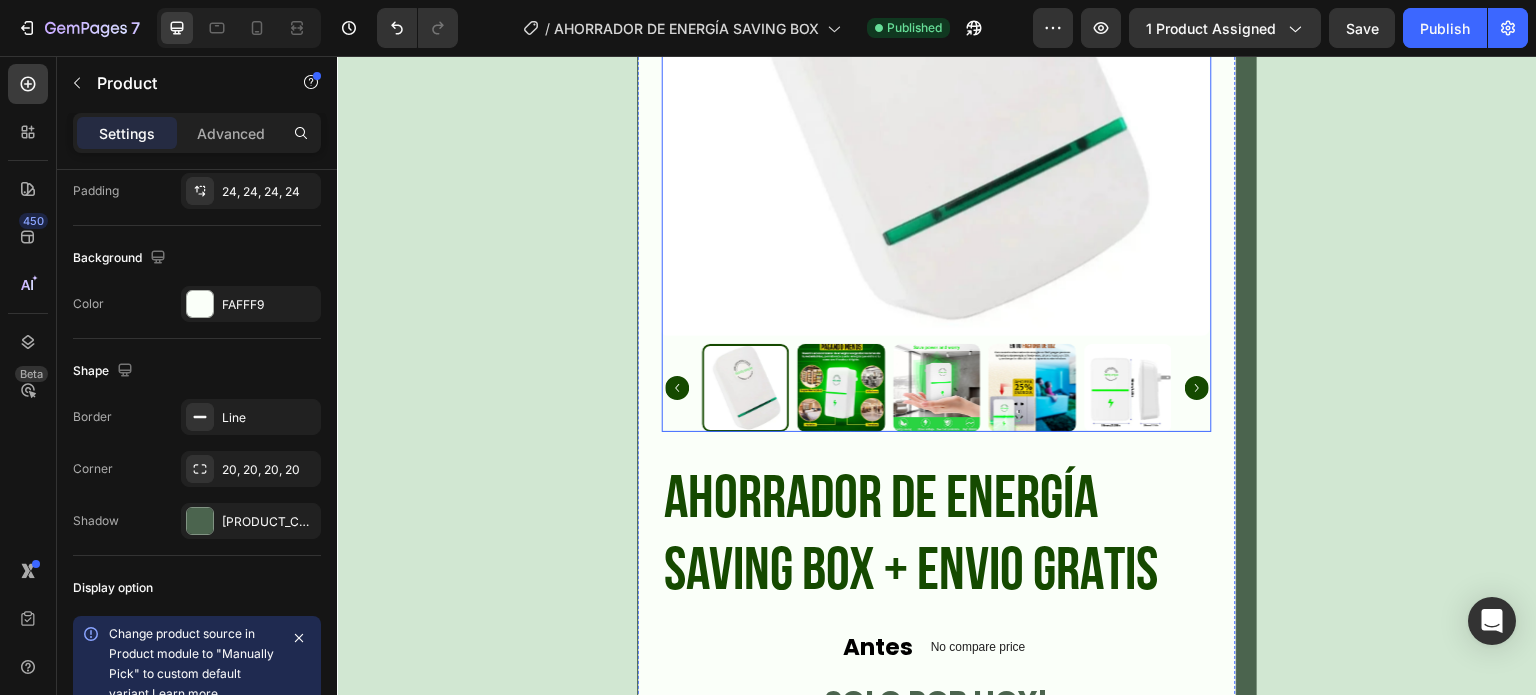 click at bounding box center [935, 61] 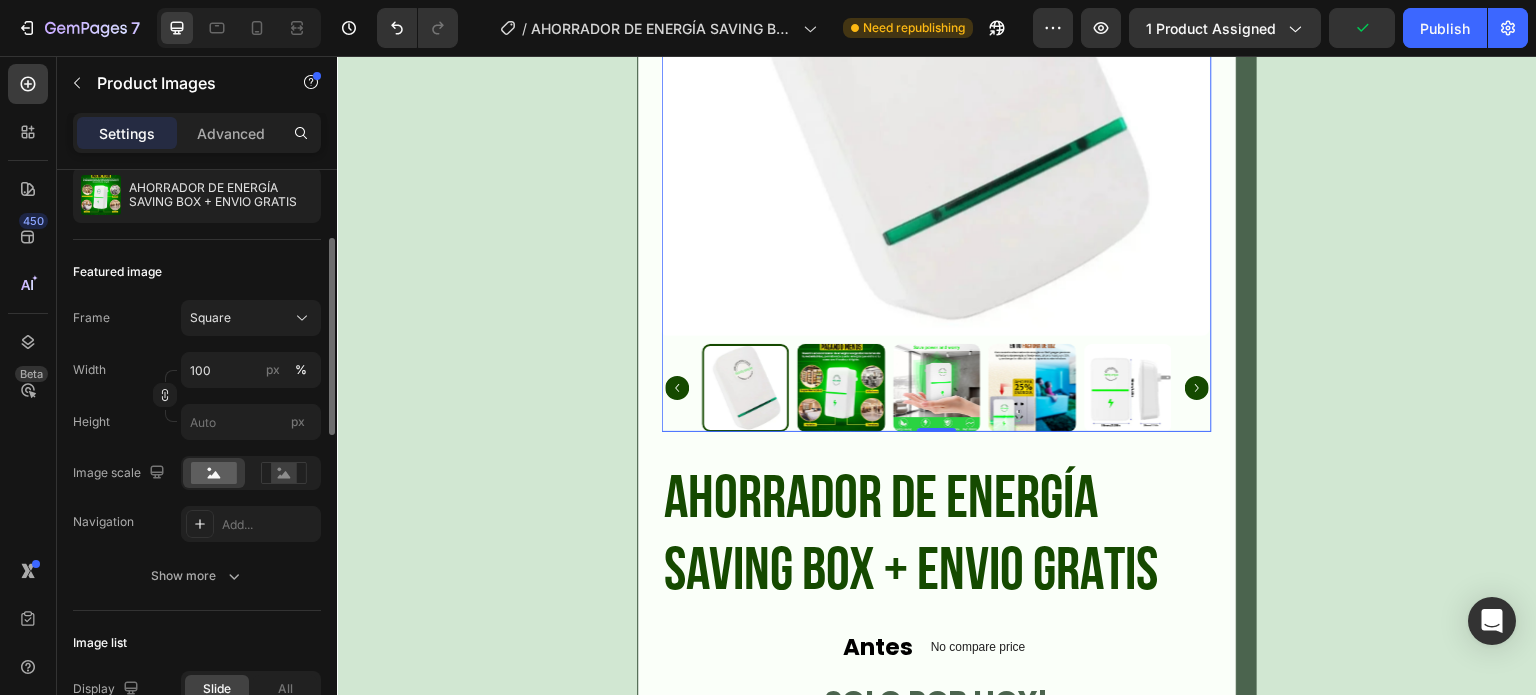 scroll, scrollTop: 300, scrollLeft: 0, axis: vertical 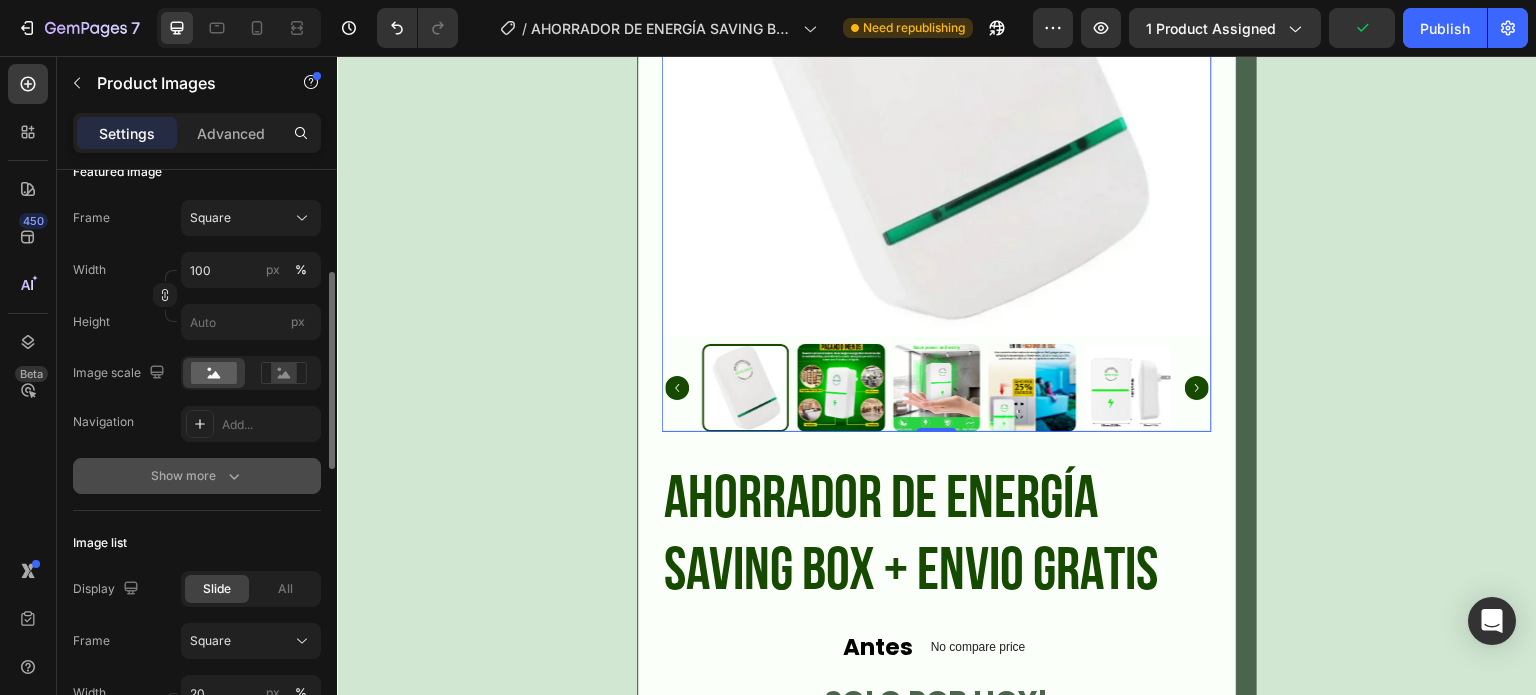 click on "Show more" at bounding box center (197, 476) 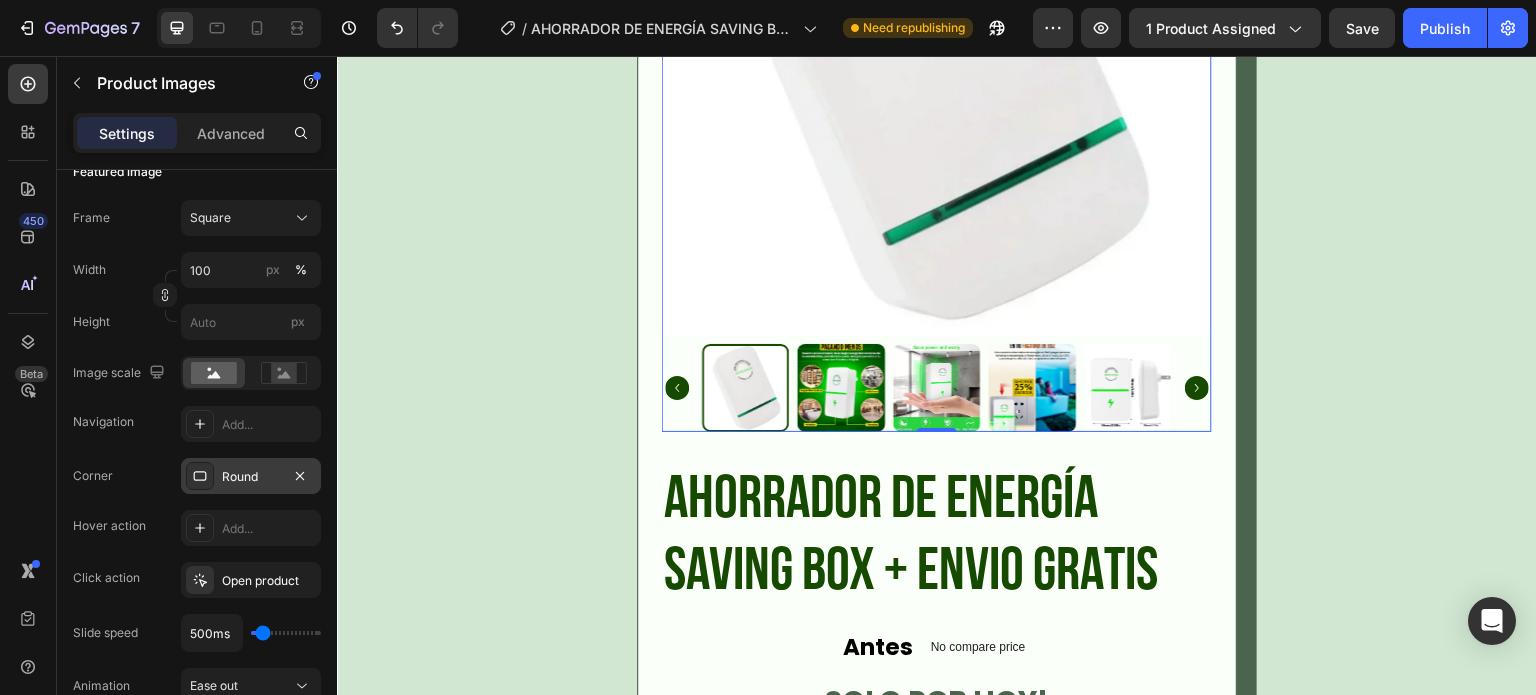 click on "Round" at bounding box center (251, 477) 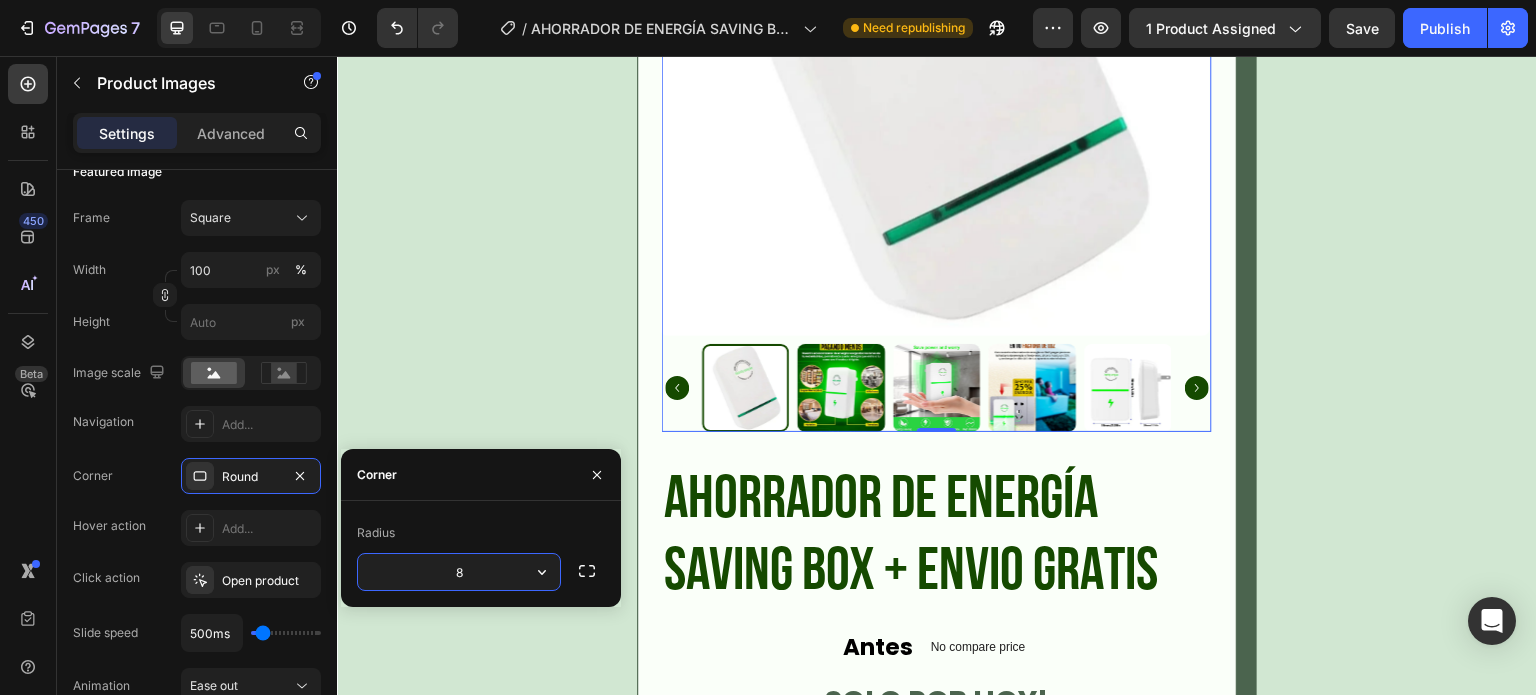click on "8" at bounding box center (459, 572) 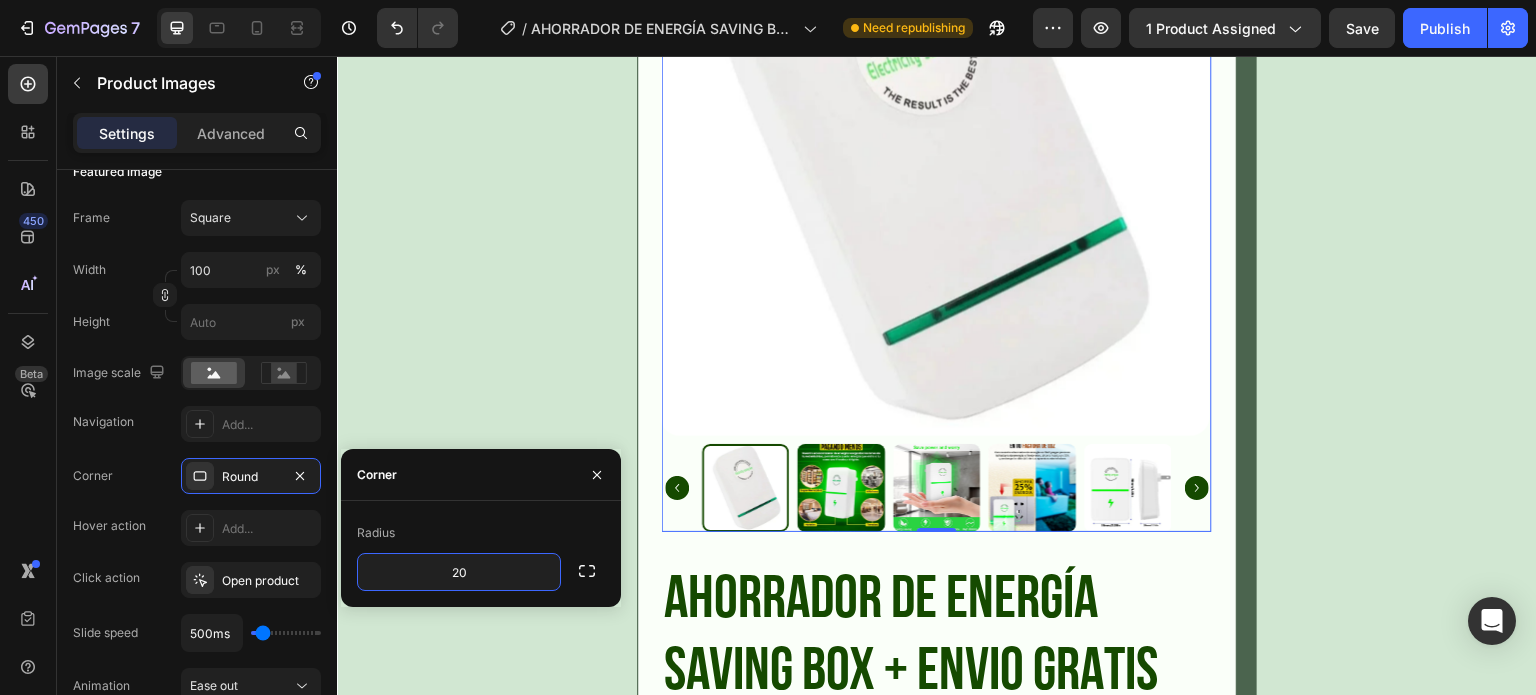 scroll, scrollTop: 7958, scrollLeft: 0, axis: vertical 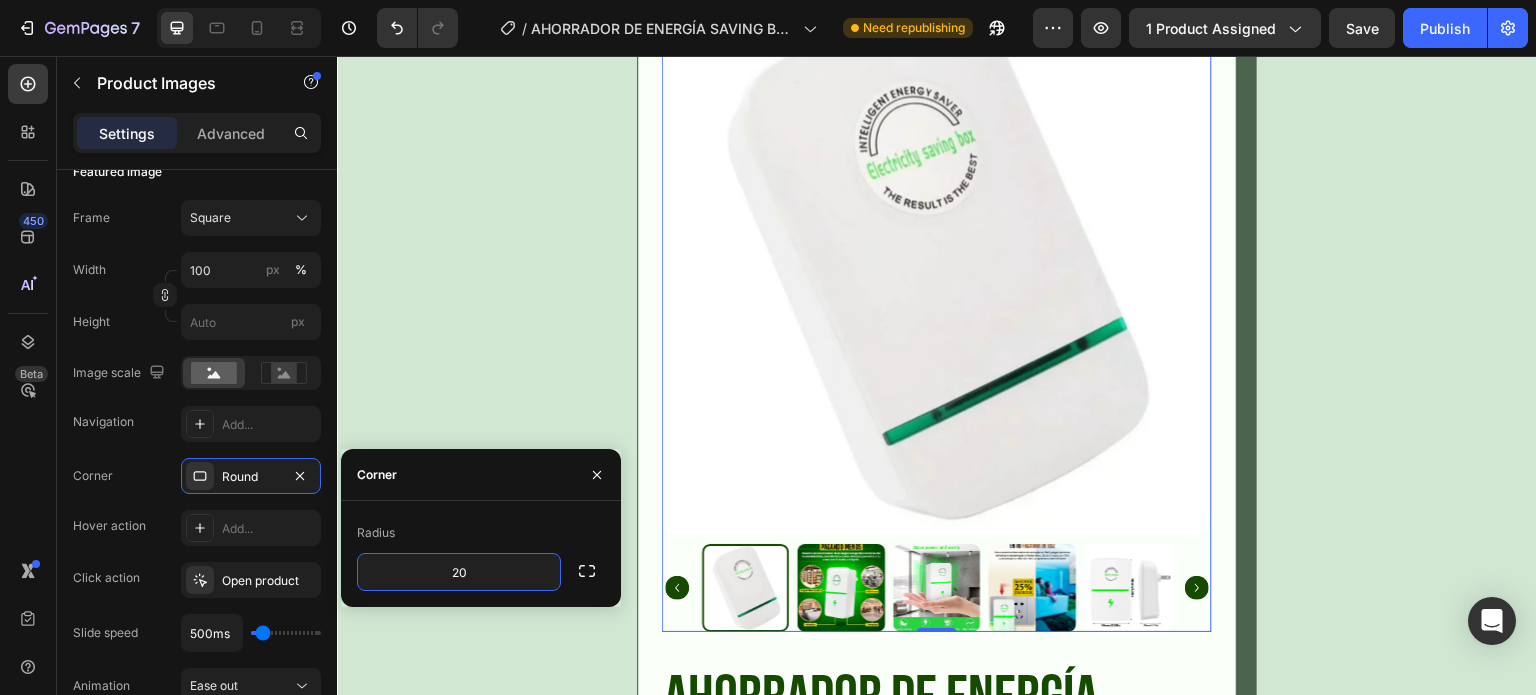 type on "20" 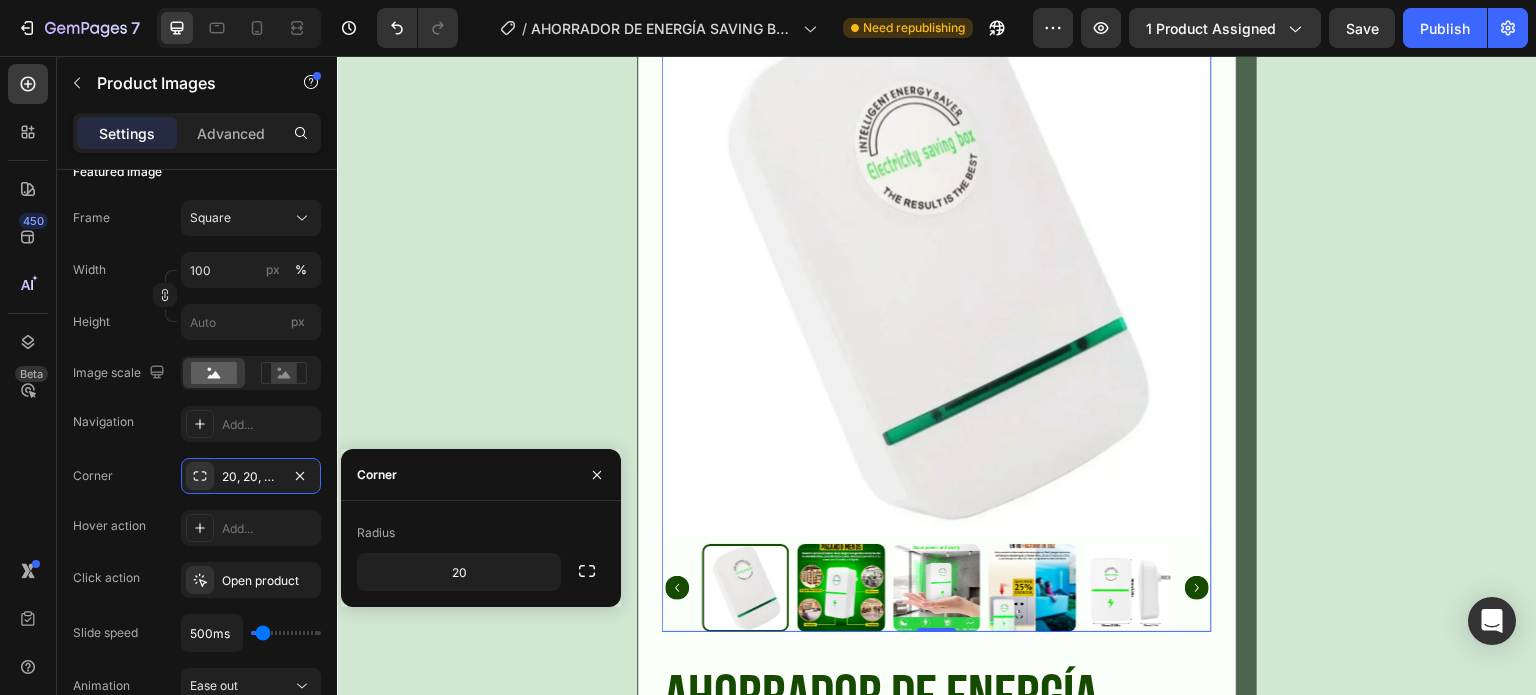click on "Corner" at bounding box center (481, 475) 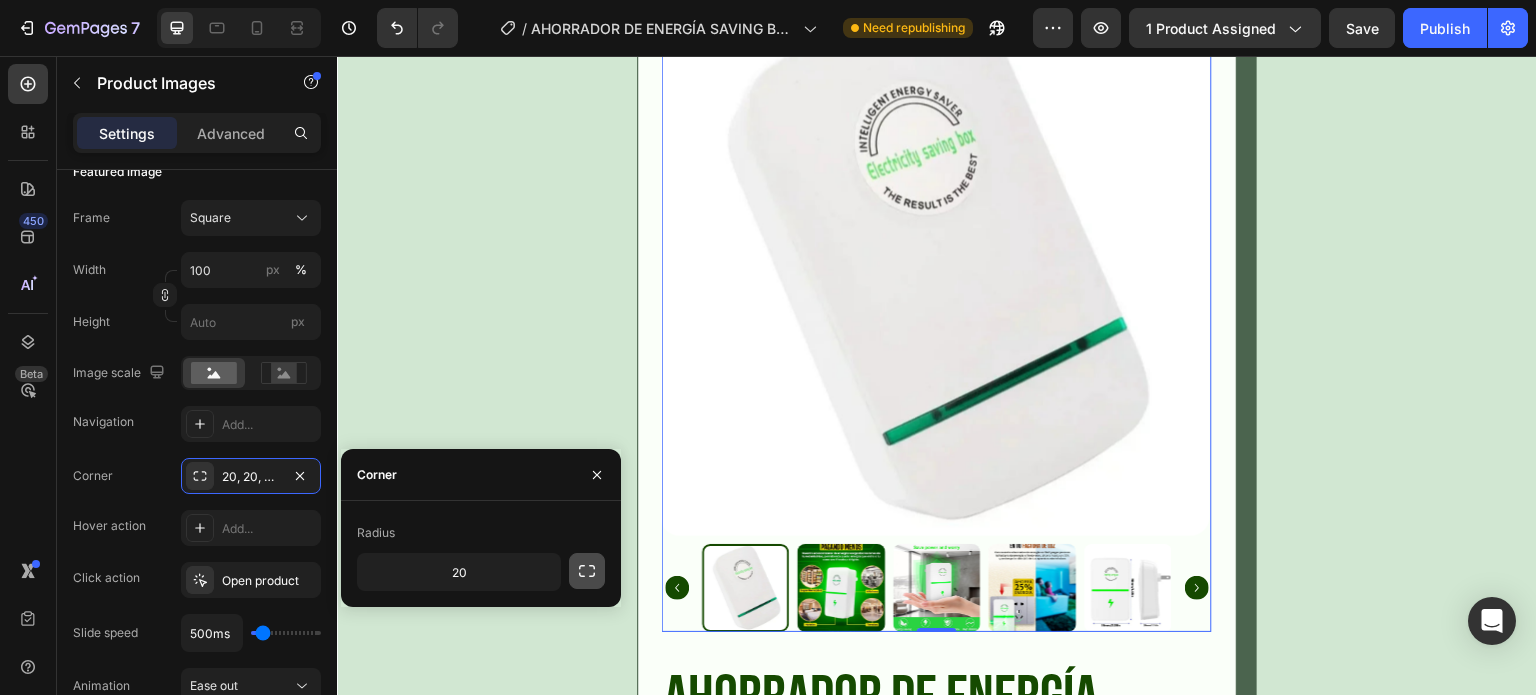 click at bounding box center (587, 571) 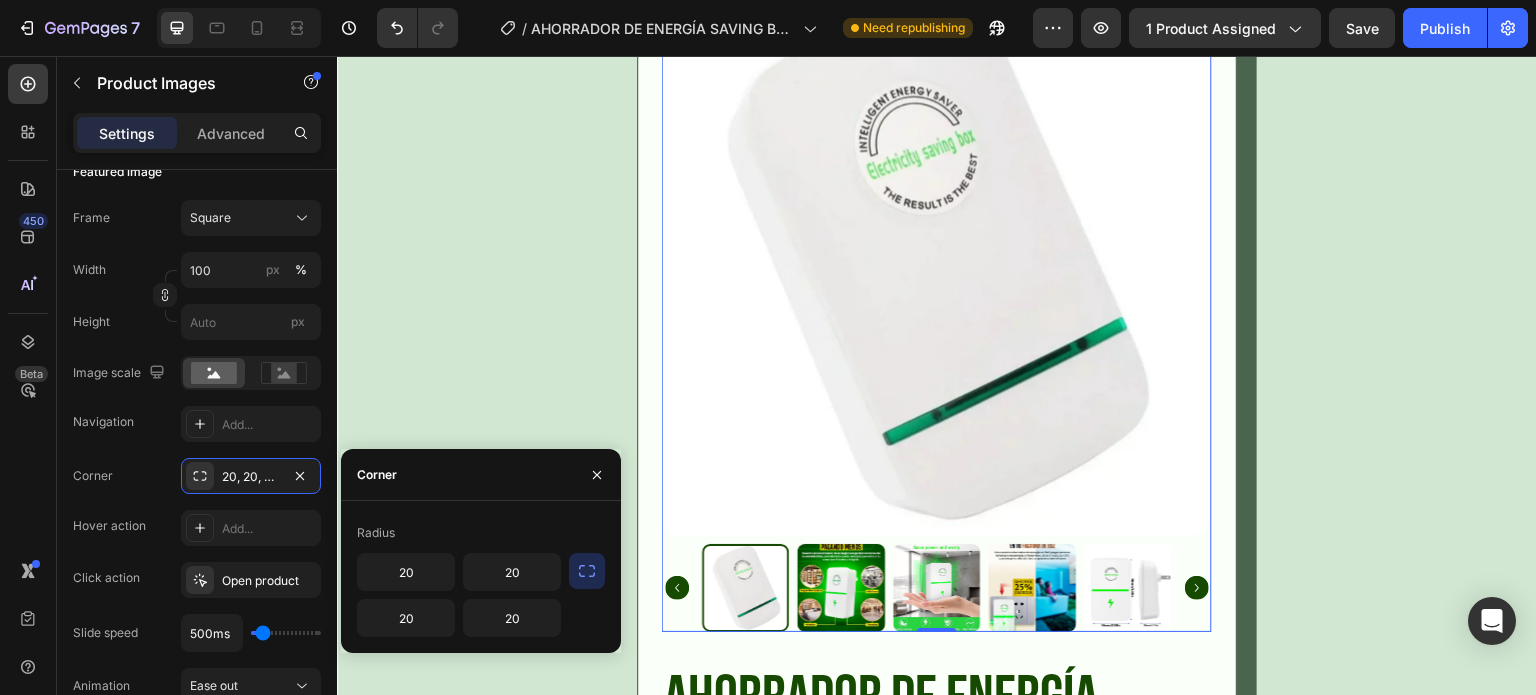 click at bounding box center [587, 571] 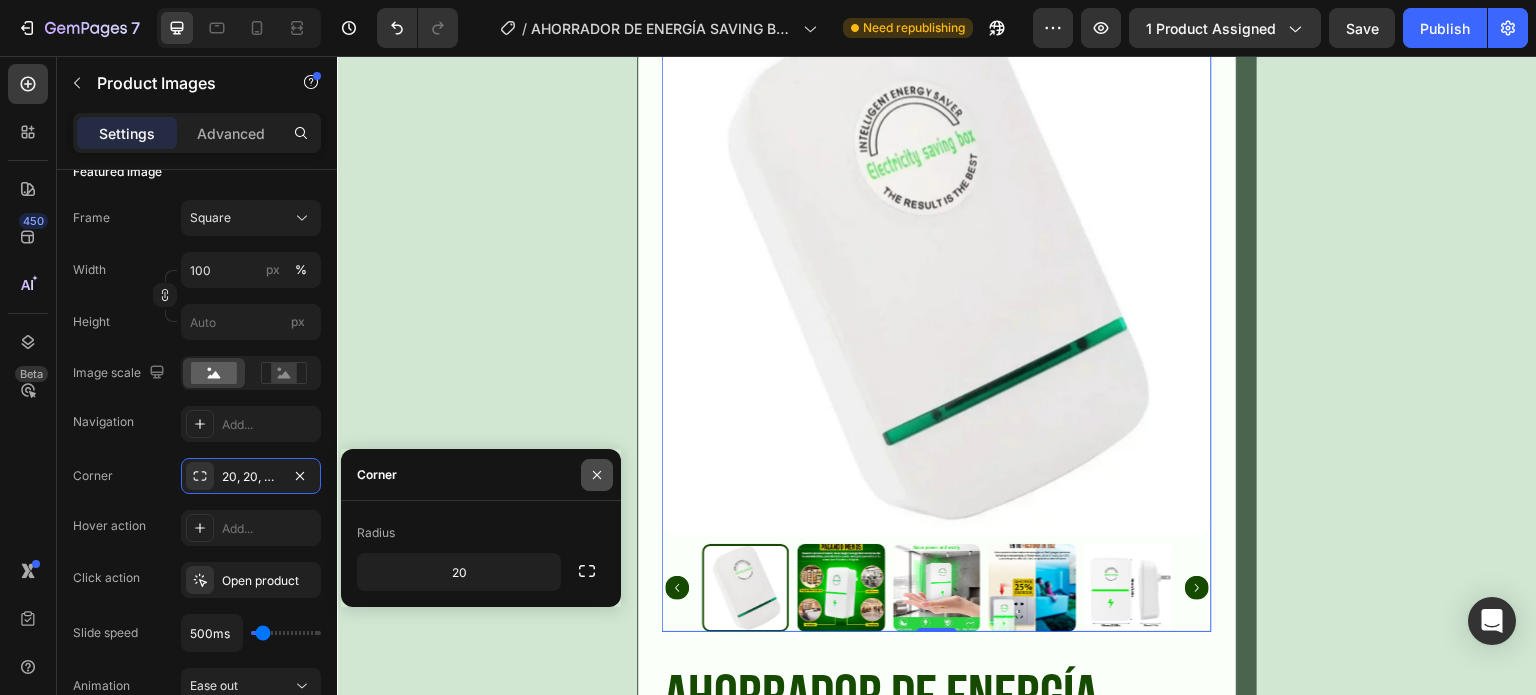 click 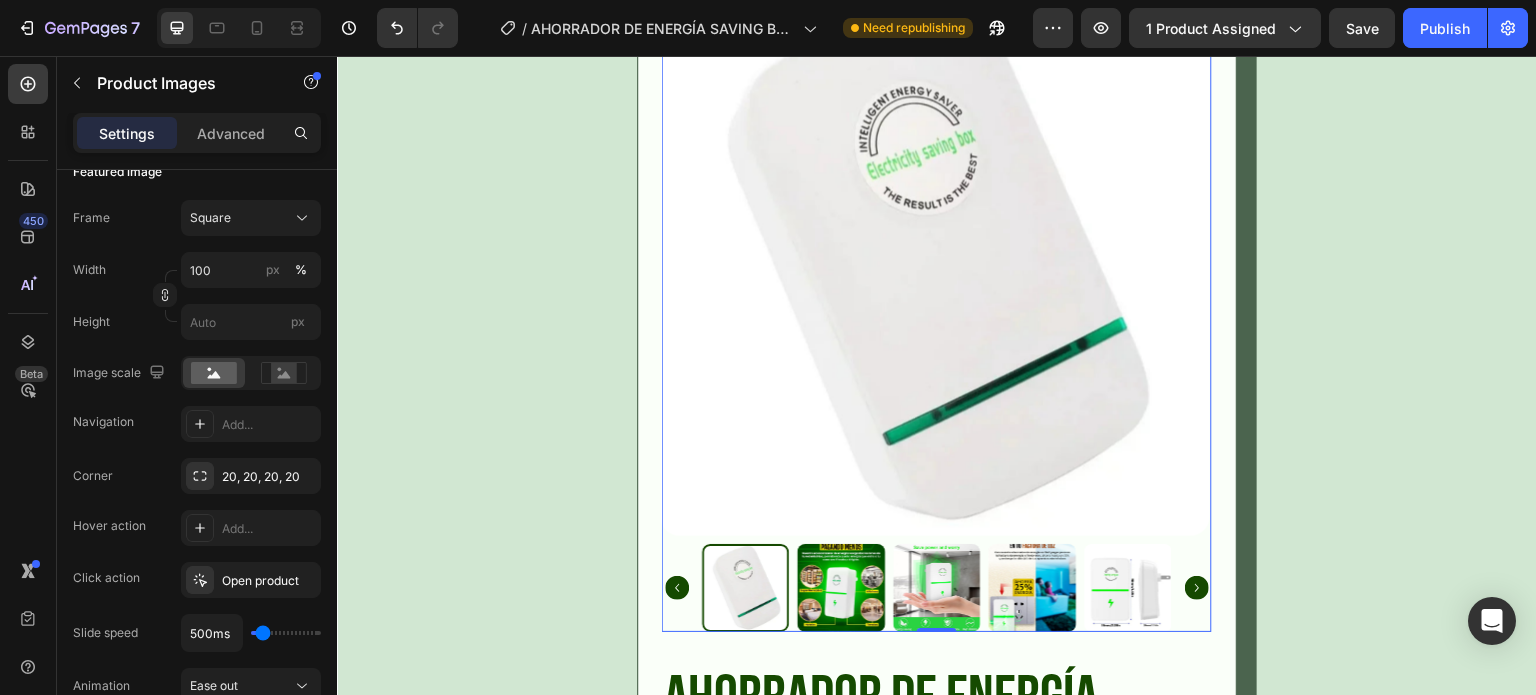 click at bounding box center [842, 588] 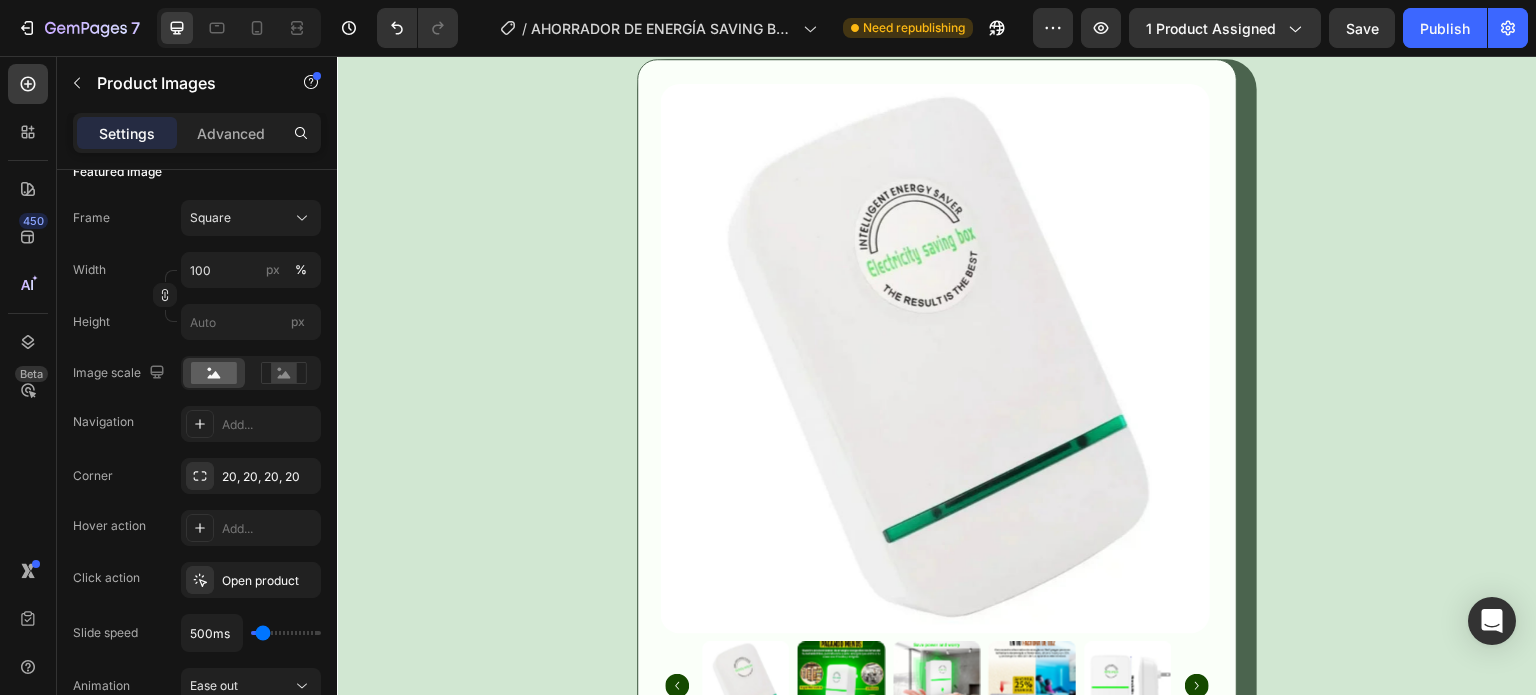 scroll, scrollTop: 8658, scrollLeft: 0, axis: vertical 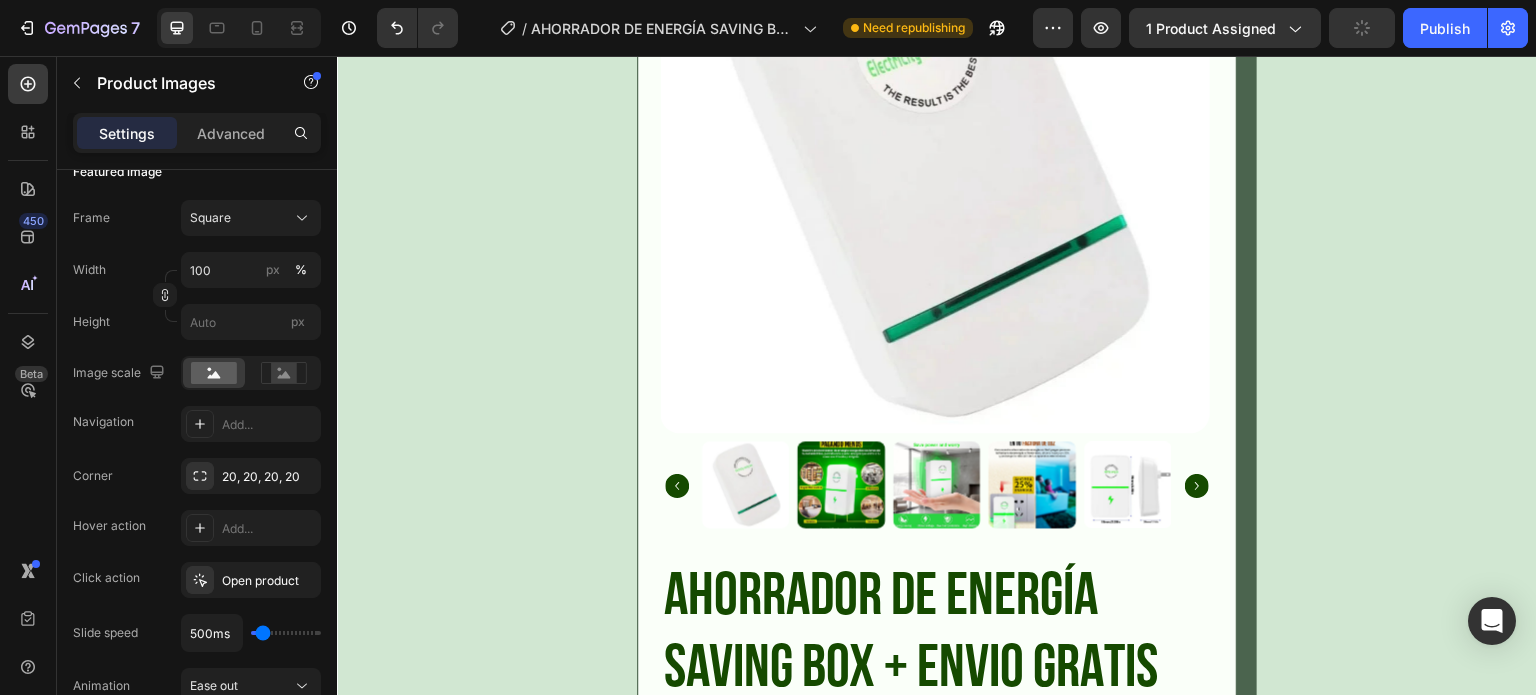 click at bounding box center [842, 486] 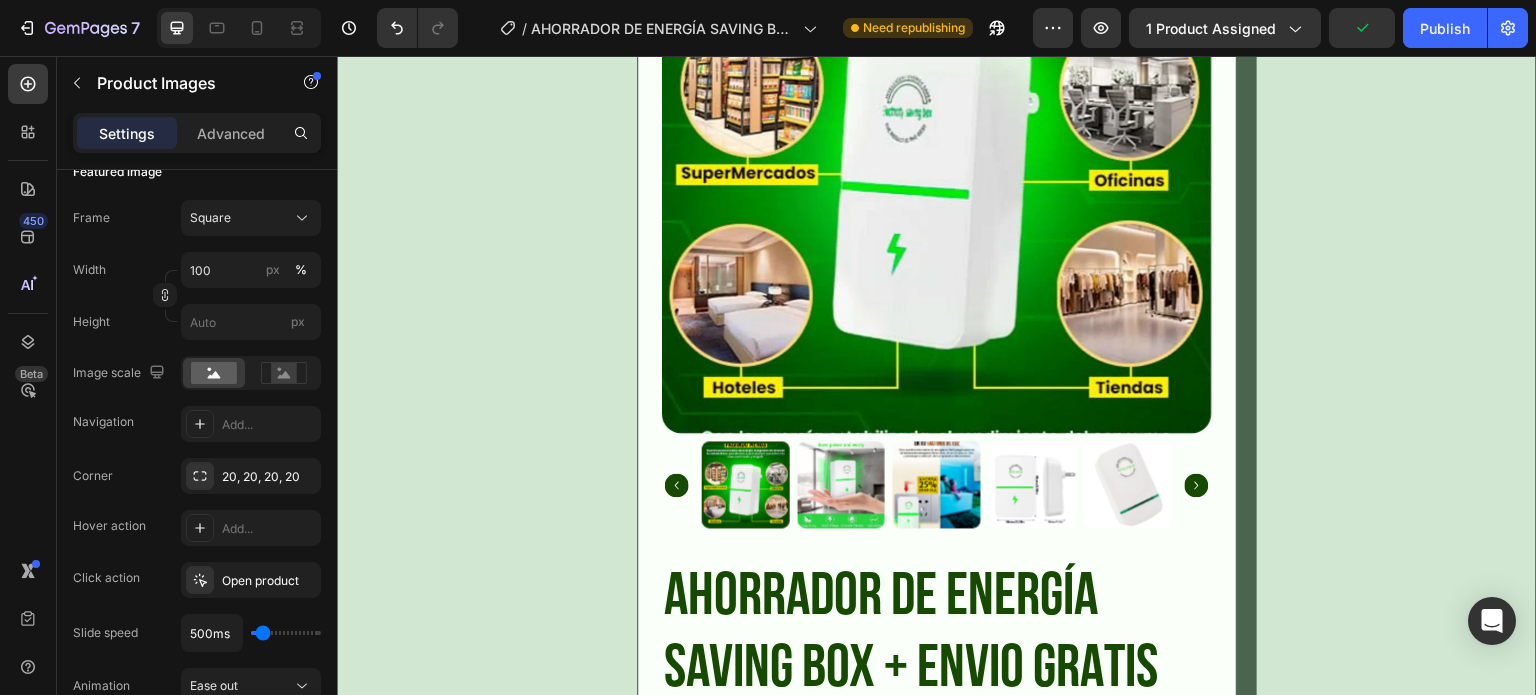 click on "Product Images AHORRADOR DE ENERGÍA SAVING BOX + ENVIO GRATIS Product Title Antes Text Block No compare price Product Price Row SOLO POR HOY! Text Block ₡ [PRICE] Product Price Product Price Row Releasit COD Form & Upsells Releasit COD Form & Upsells
Add to cart Add to Cart Product" at bounding box center (937, 468) 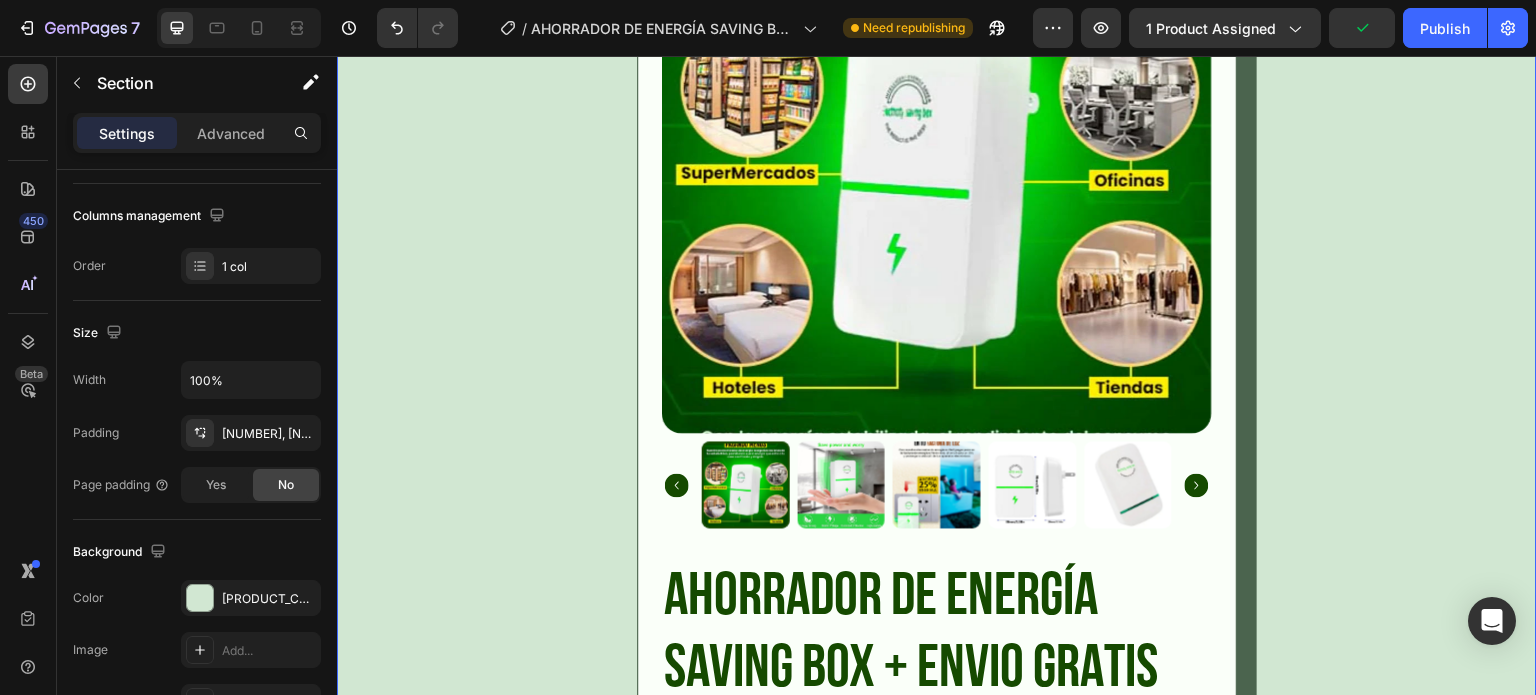 scroll, scrollTop: 0, scrollLeft: 0, axis: both 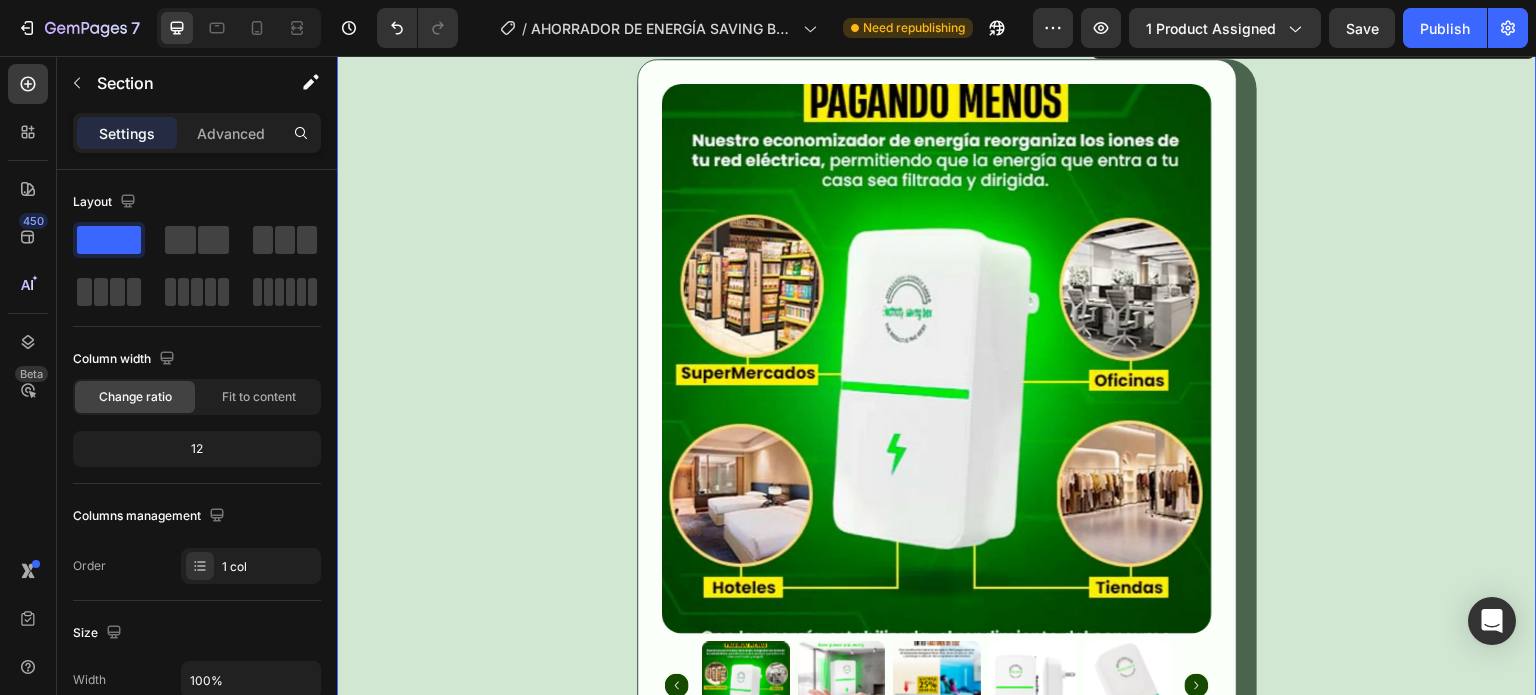 click on "Product Images AHORRADOR DE ENERGÍA SAVING BOX + ENVIO GRATIS Product Title Antes Text Block No compare price Product Price Row SOLO POR HOY! Text Block ₡ [PRICE] Product Price Product Price Row Releasit COD Form & Upsells Releasit COD Form & Upsells
Add to cart Add to Cart Product" at bounding box center [937, 668] 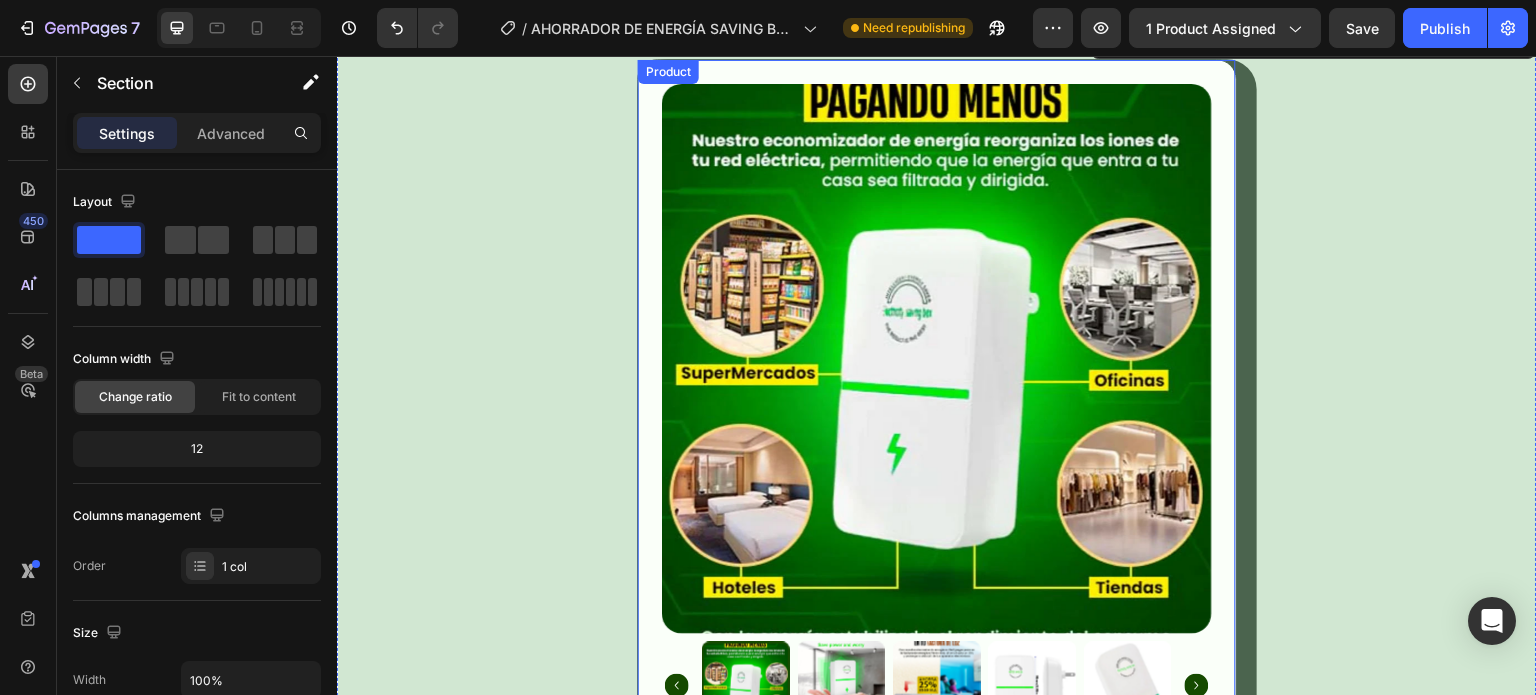click on "Product Images AHORRADOR DE ENERGÍA SAVING BOX + ENVIO GRATIS Product Title Antes Text Block No compare price Product Price Row SOLO POR HOY! Text Block ₡ [PRICE] Product Price Product Price Row Releasit COD Form & Upsells Releasit COD Form & Upsells
Add to cart Add to Cart Product" at bounding box center (937, 668) 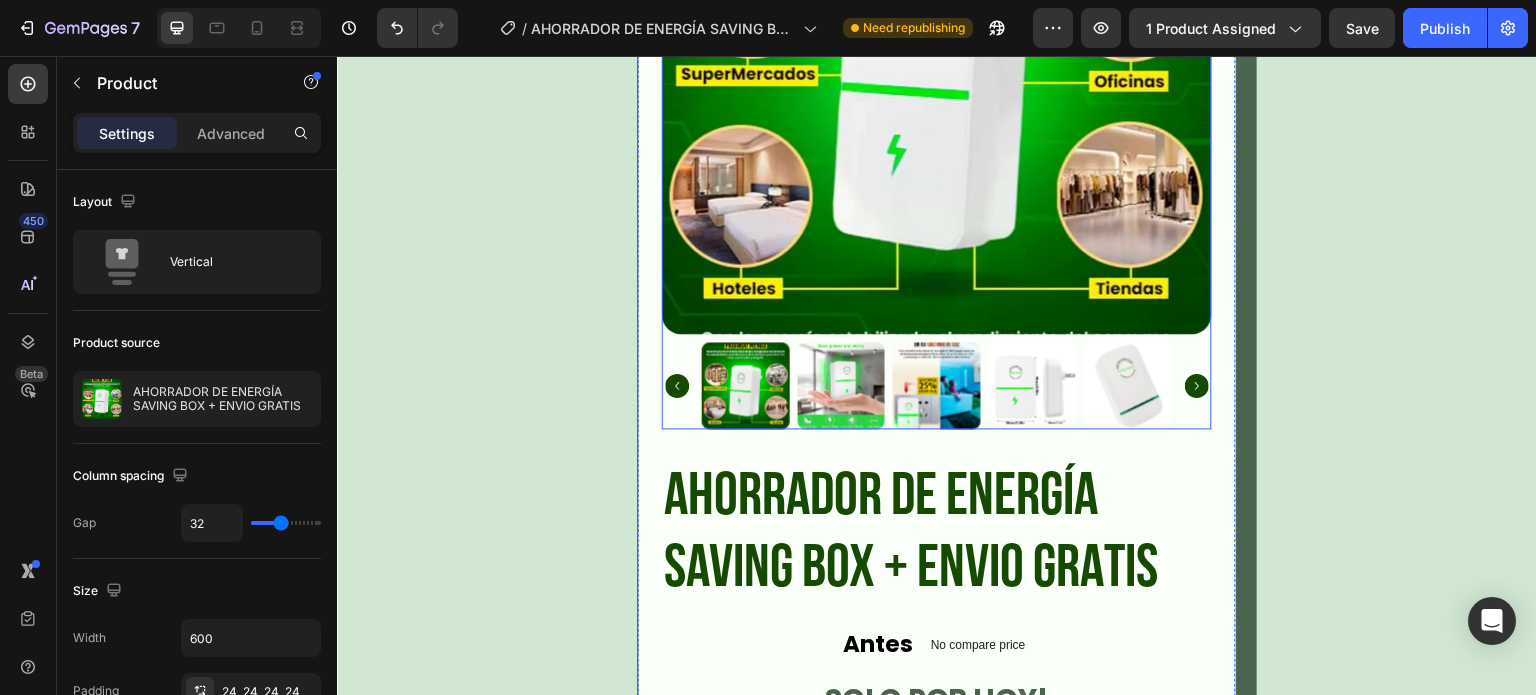 scroll, scrollTop: 8858, scrollLeft: 0, axis: vertical 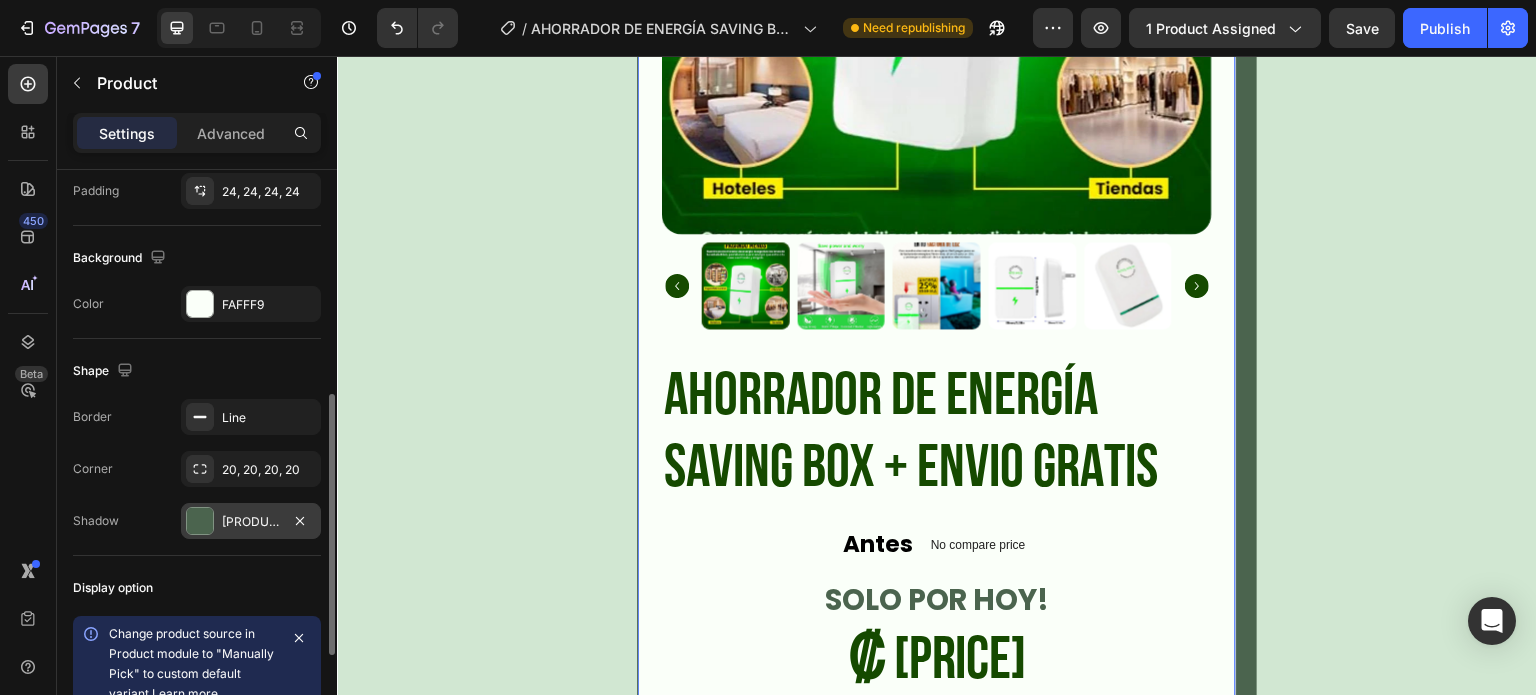 click on "[PRODUCT_CODE]" at bounding box center (251, 522) 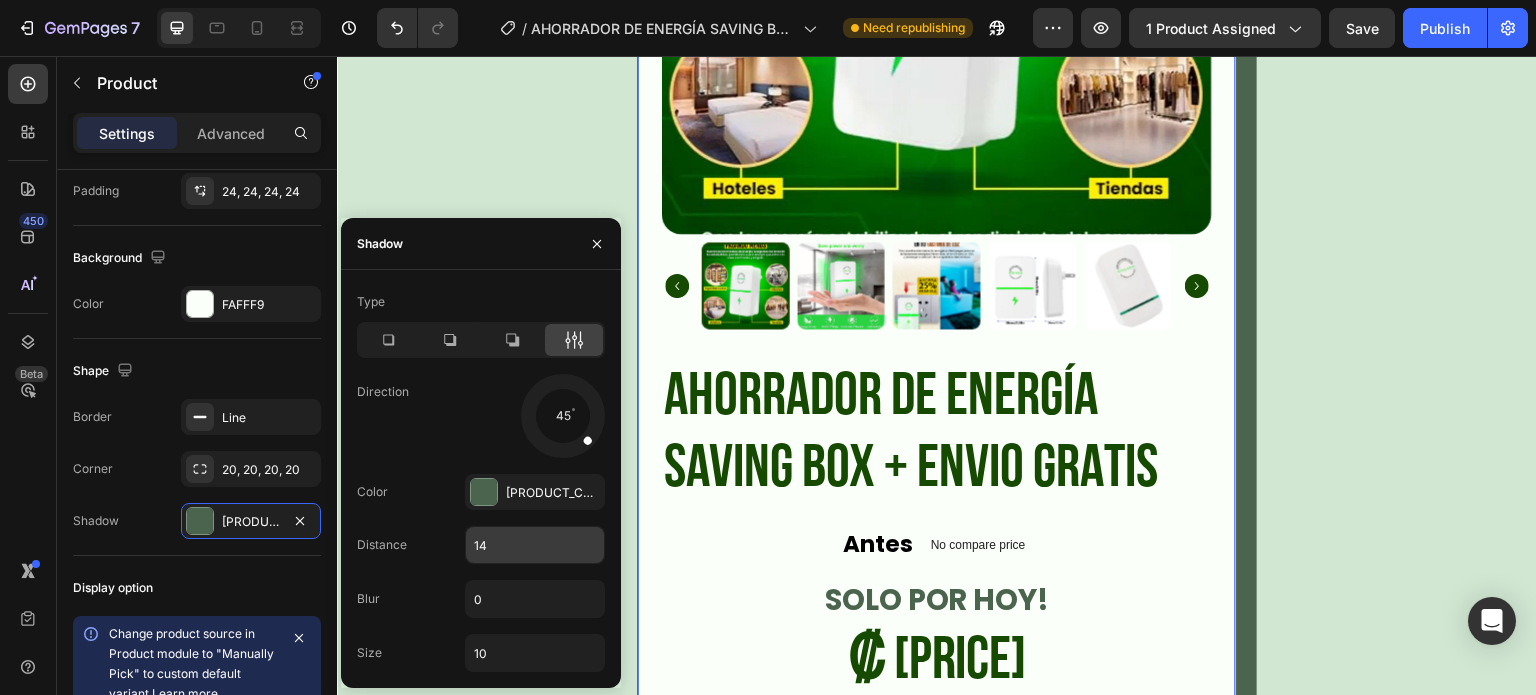 click on "14" at bounding box center (535, 545) 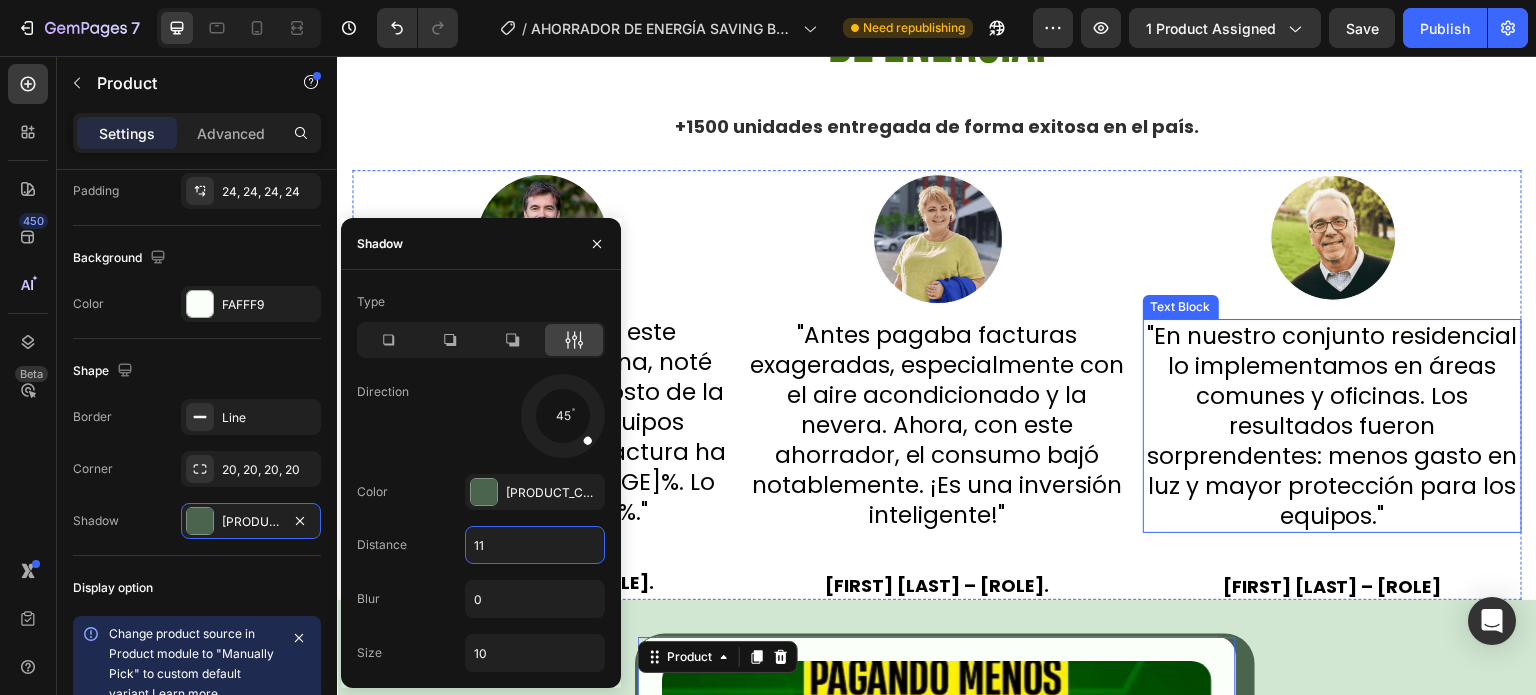 scroll, scrollTop: 7958, scrollLeft: 0, axis: vertical 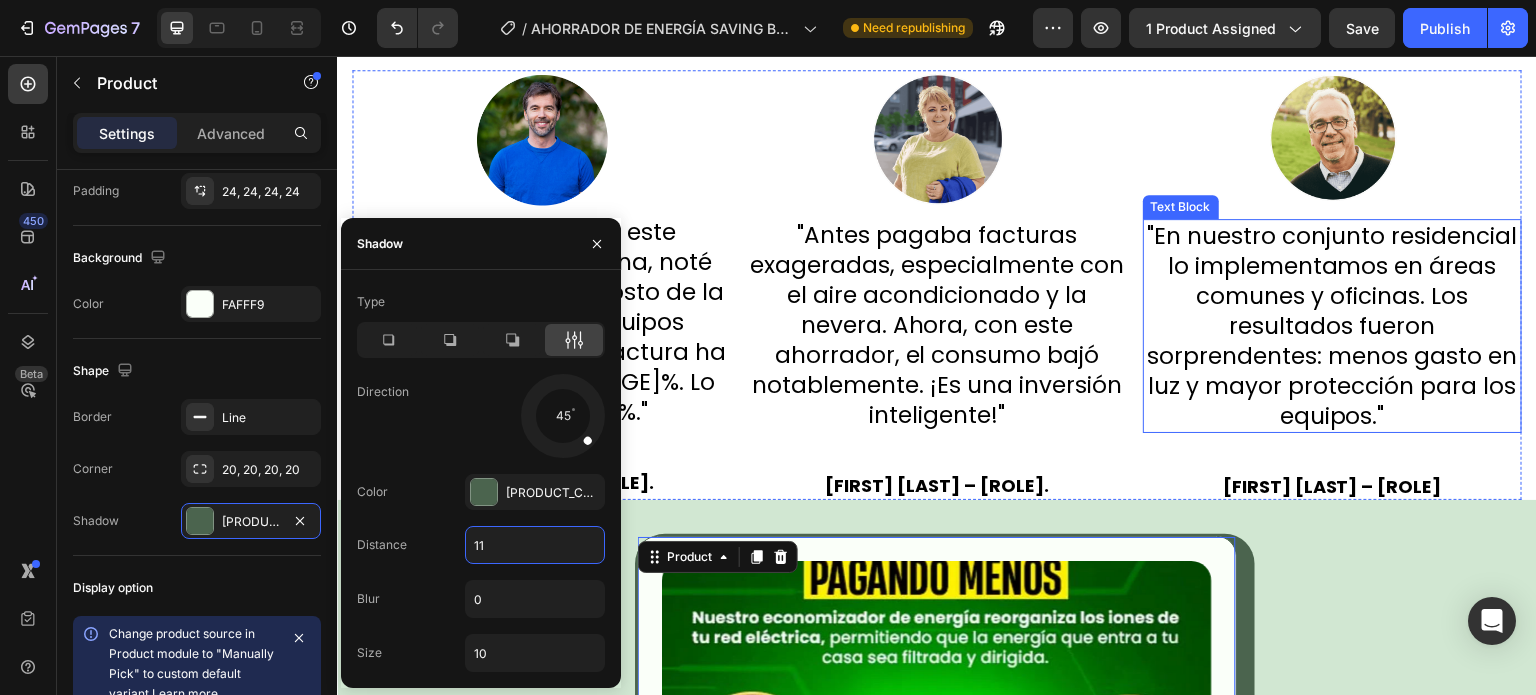 type on "10" 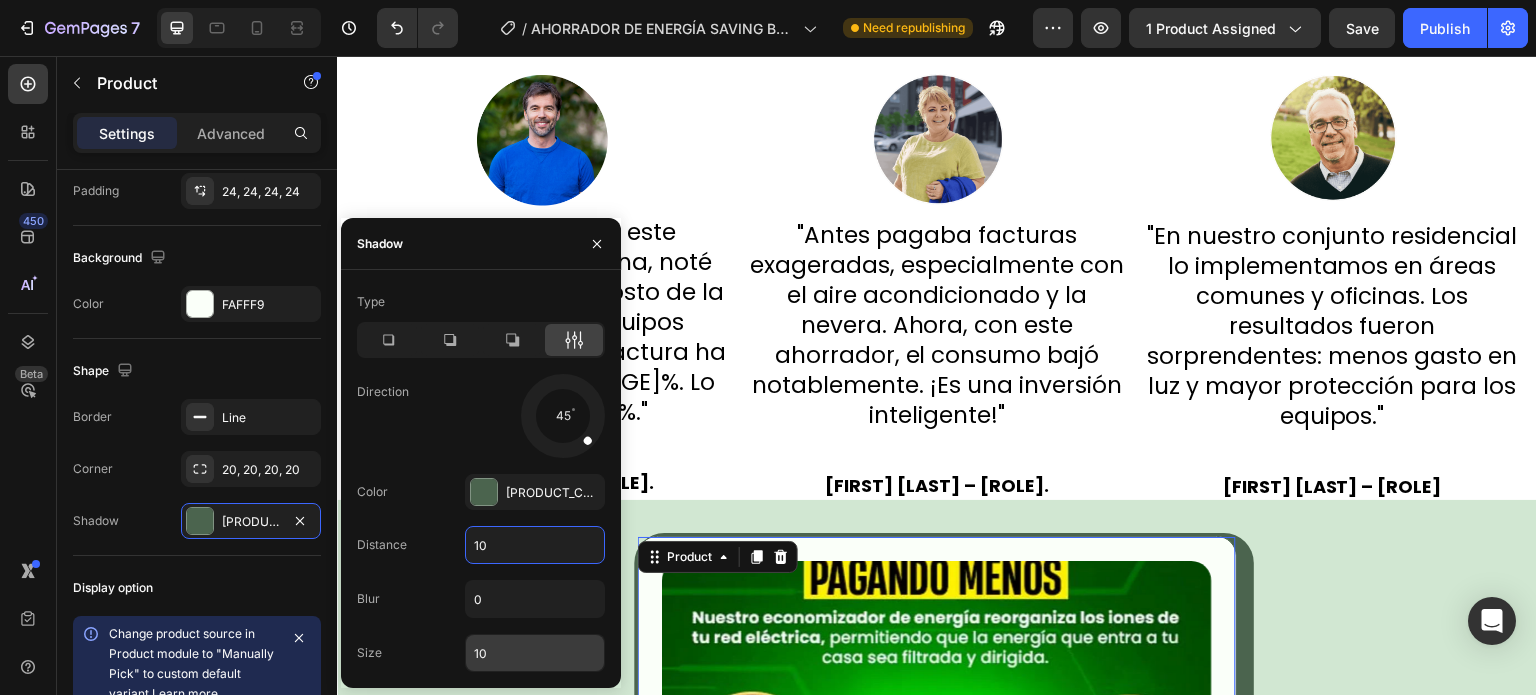 click on "10" at bounding box center [535, 653] 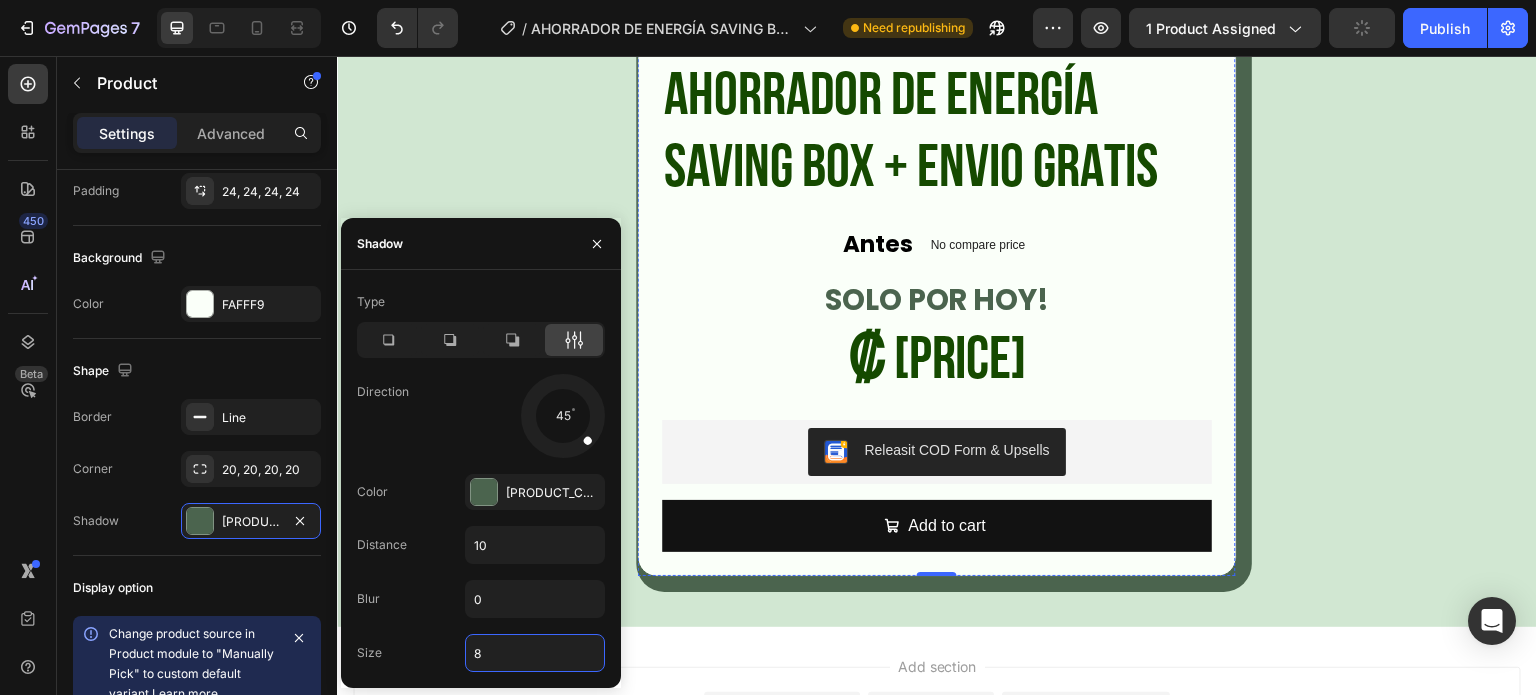 scroll, scrollTop: 9258, scrollLeft: 0, axis: vertical 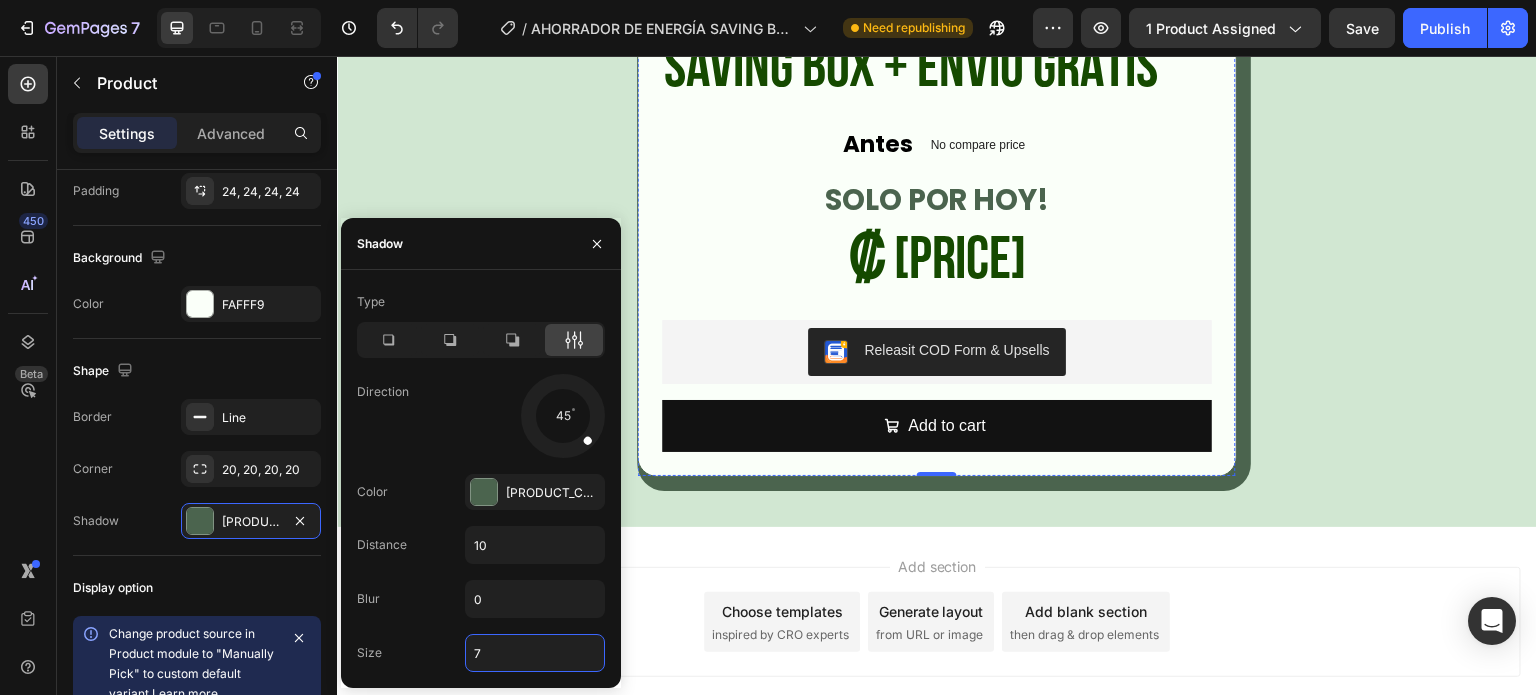 type on "6" 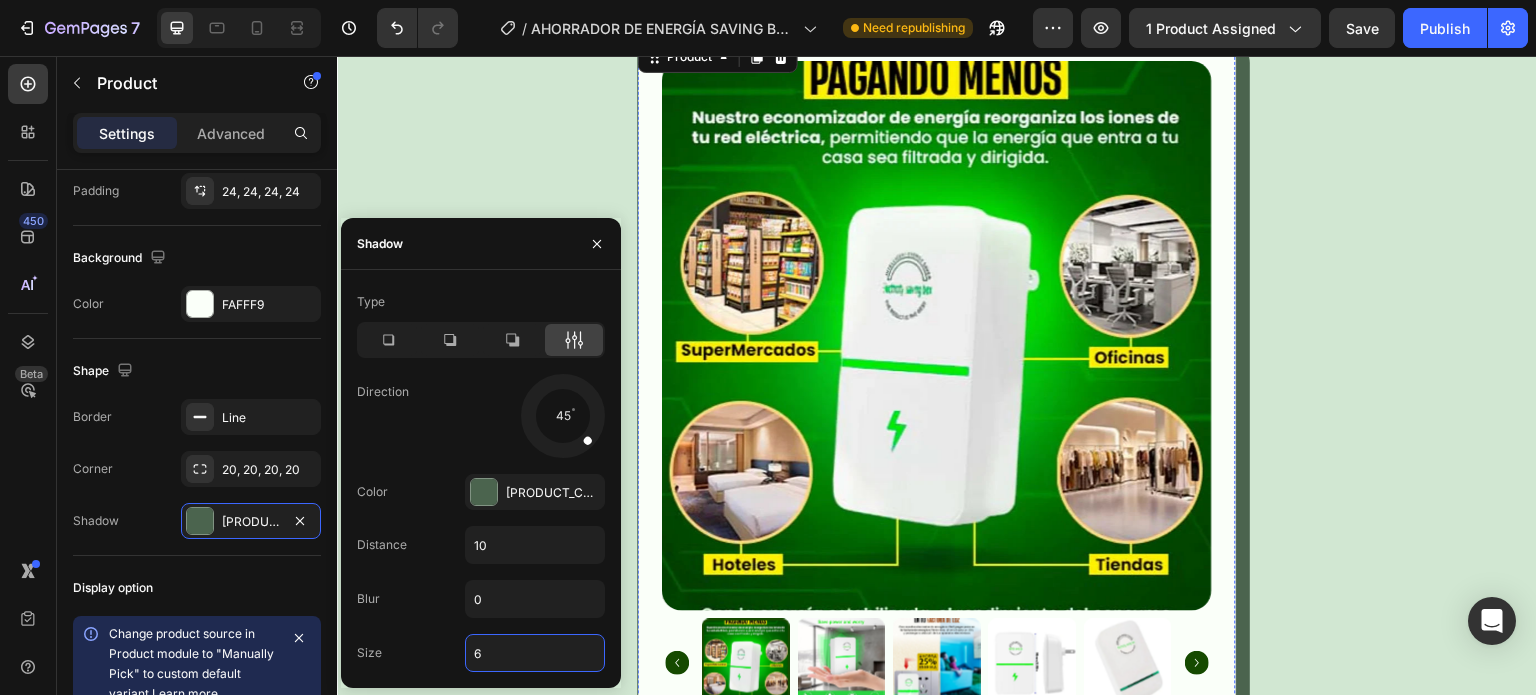 scroll, scrollTop: 8358, scrollLeft: 0, axis: vertical 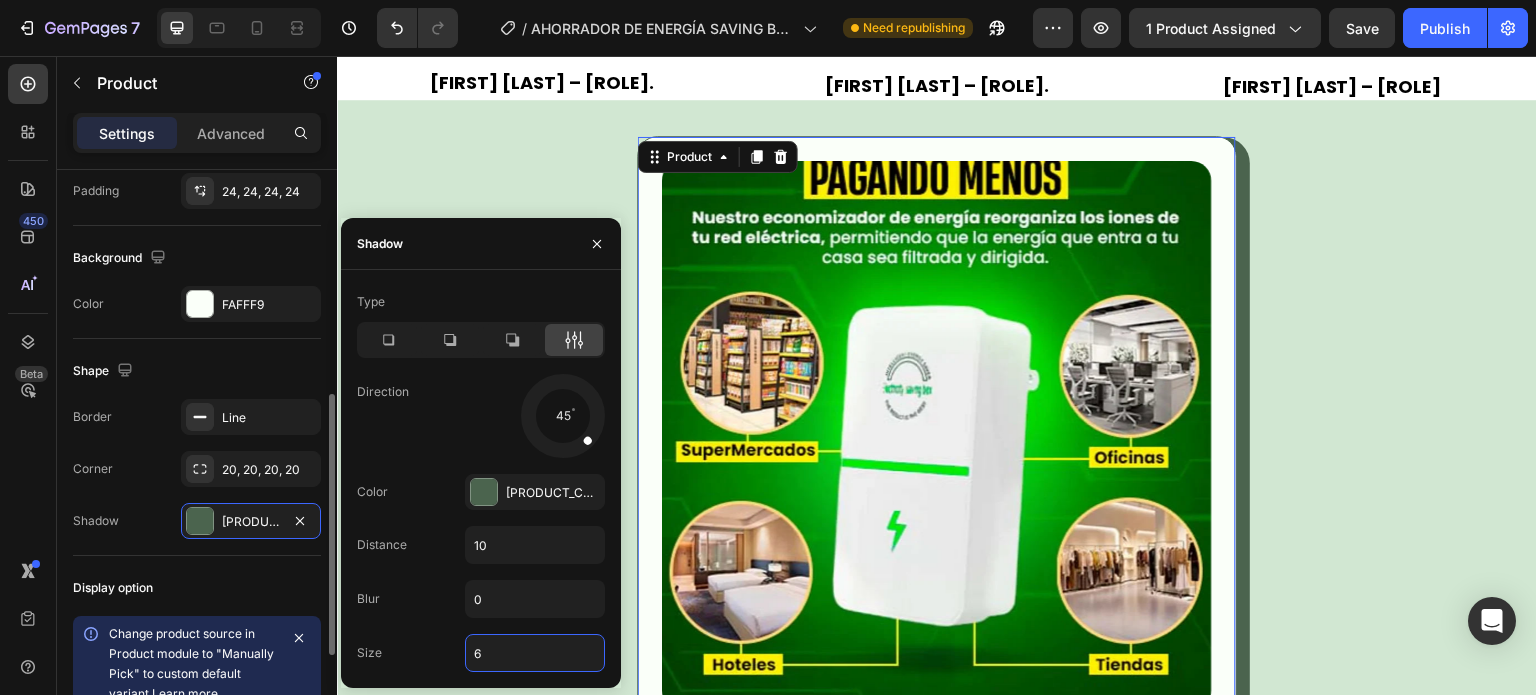 click on "Corner 20, 20, 20, 20" at bounding box center (197, 469) 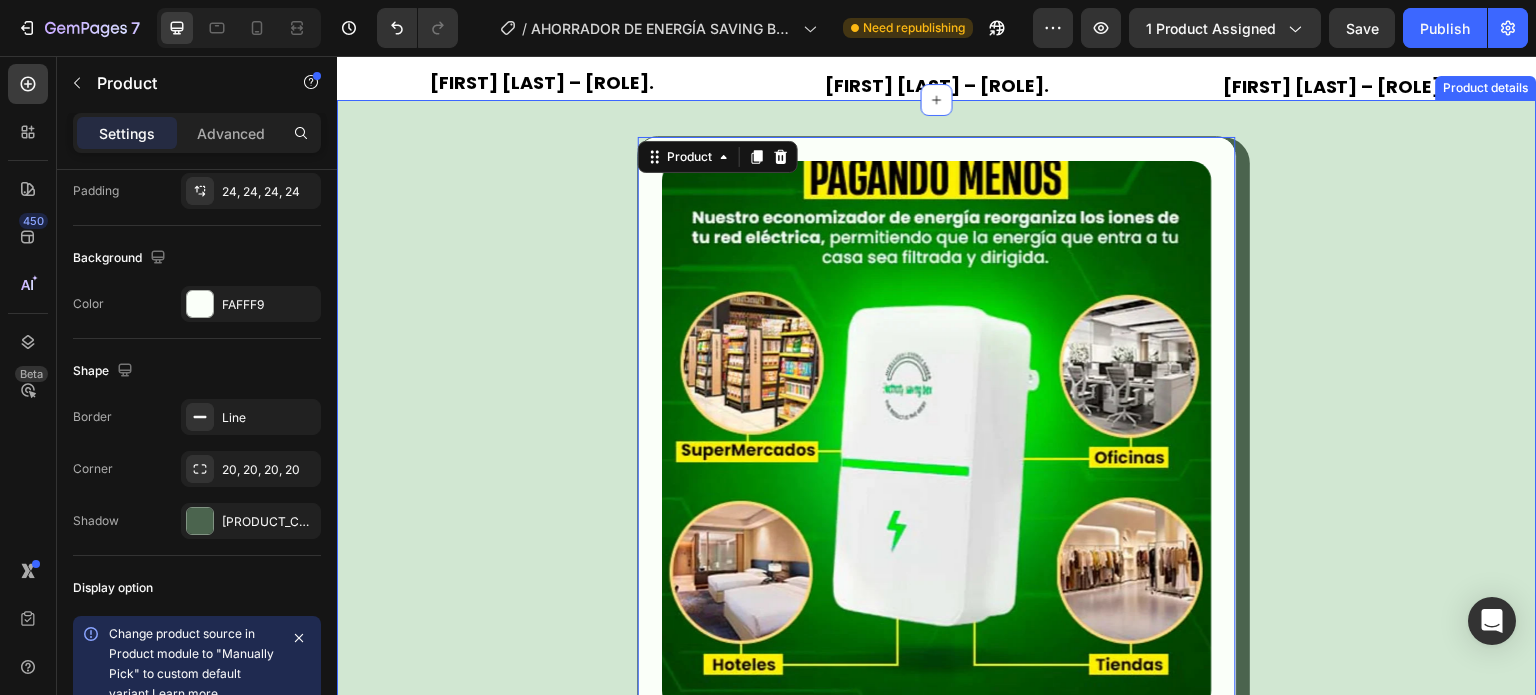 click on "Product Images AHORRADOR DE ENERGÍA SAVING BOX + ENVIO GRATIS Product Title Antes Text Block No compare price Product Price Row SOLO POR HOY! Text Block ₡ [PRICE] Product Price Product Price Row Releasit COD Form & Upsells Releasit COD Form & Upsells
Add to cart Add to Cart Product   0" at bounding box center (937, 745) 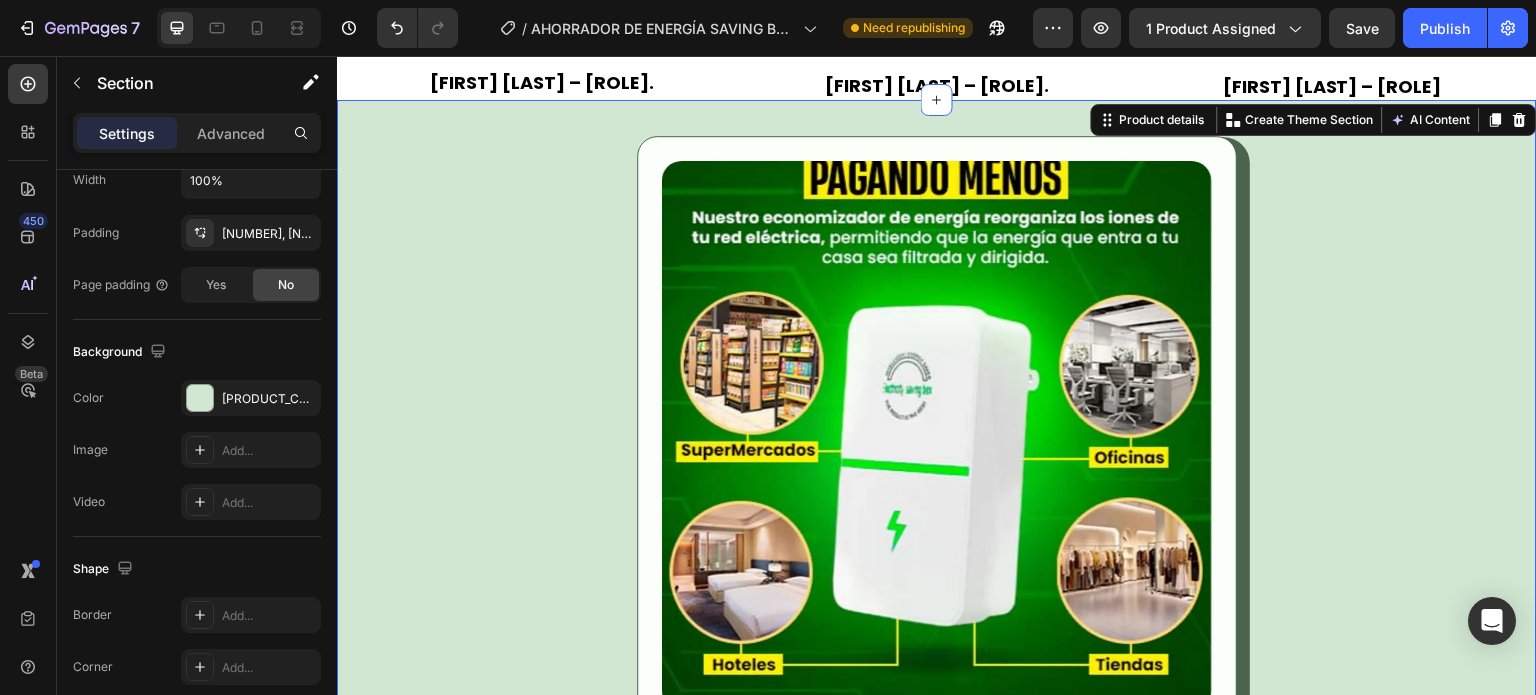 scroll, scrollTop: 0, scrollLeft: 0, axis: both 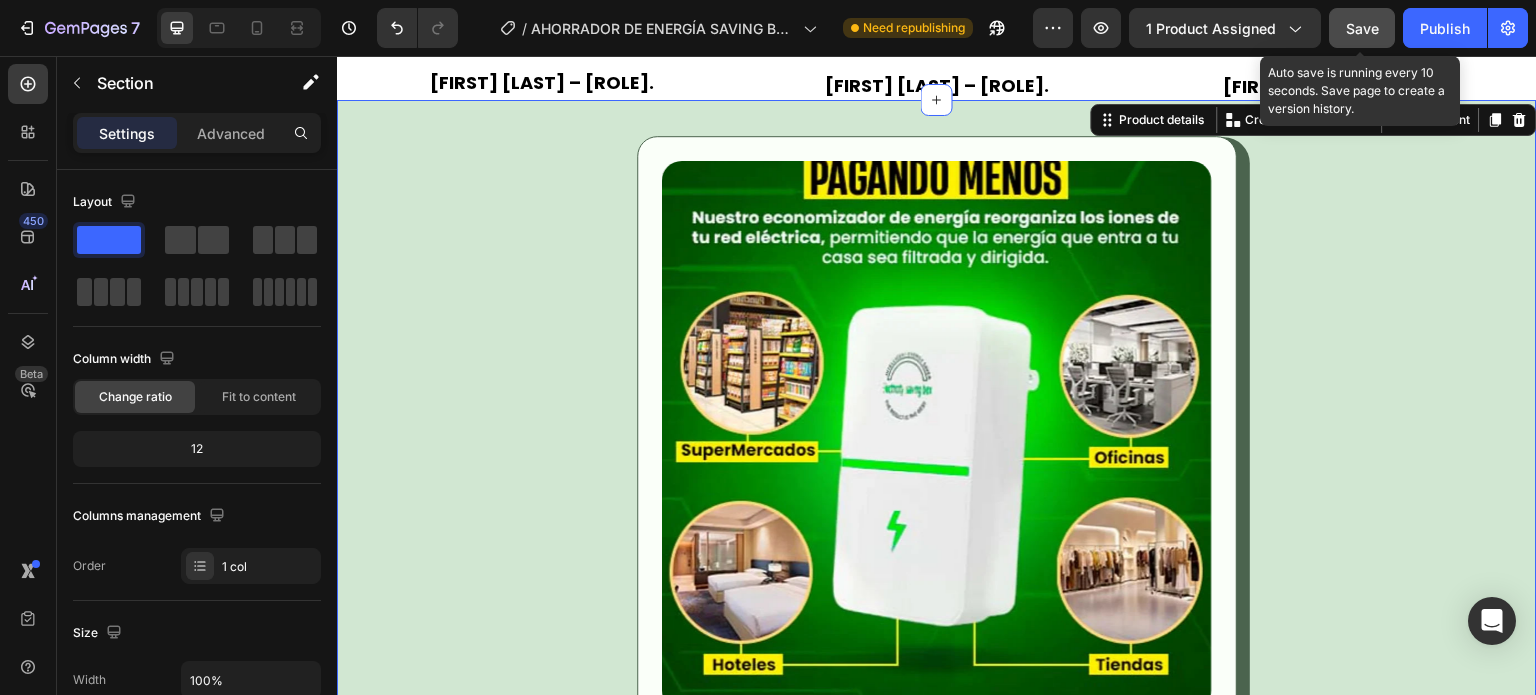 click on "Save" at bounding box center [1362, 28] 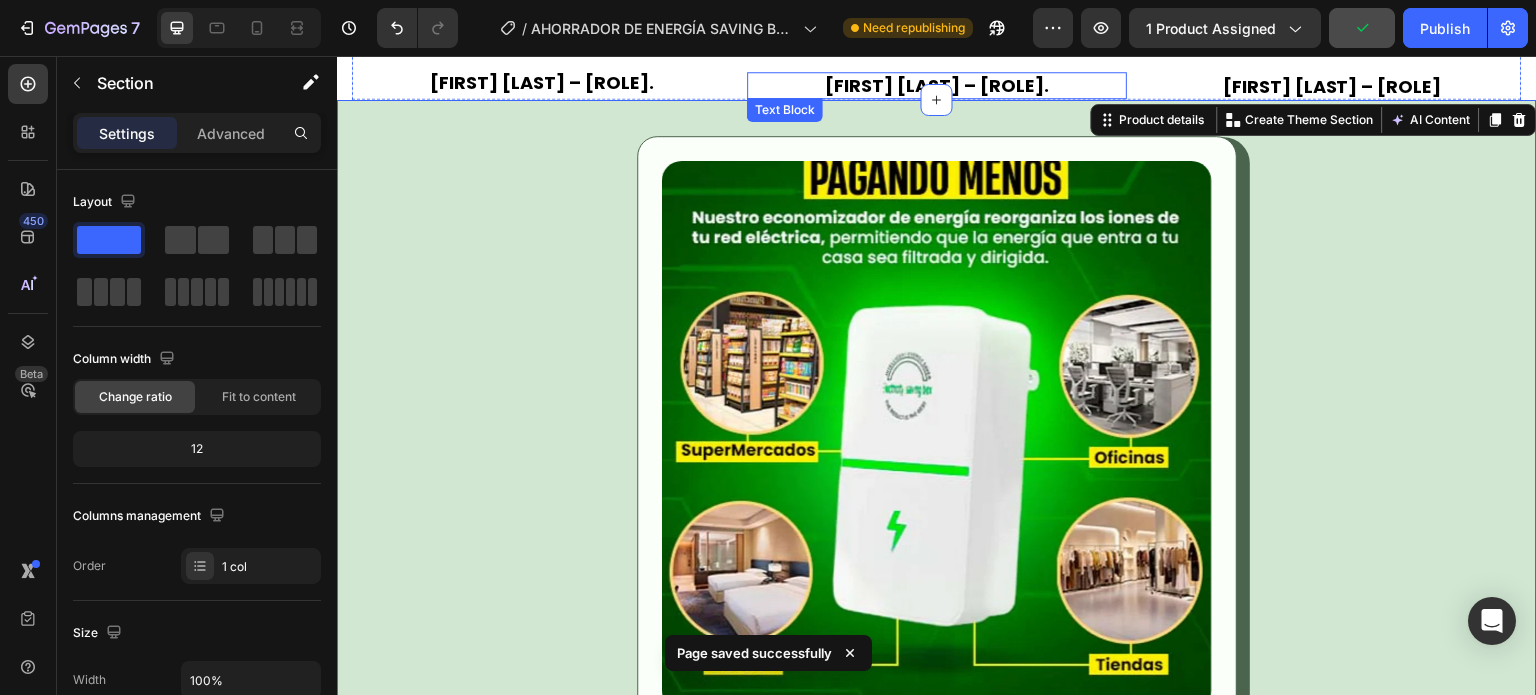 click on "[FIRST] [LAST] – [ROLE]." at bounding box center (936, 85) 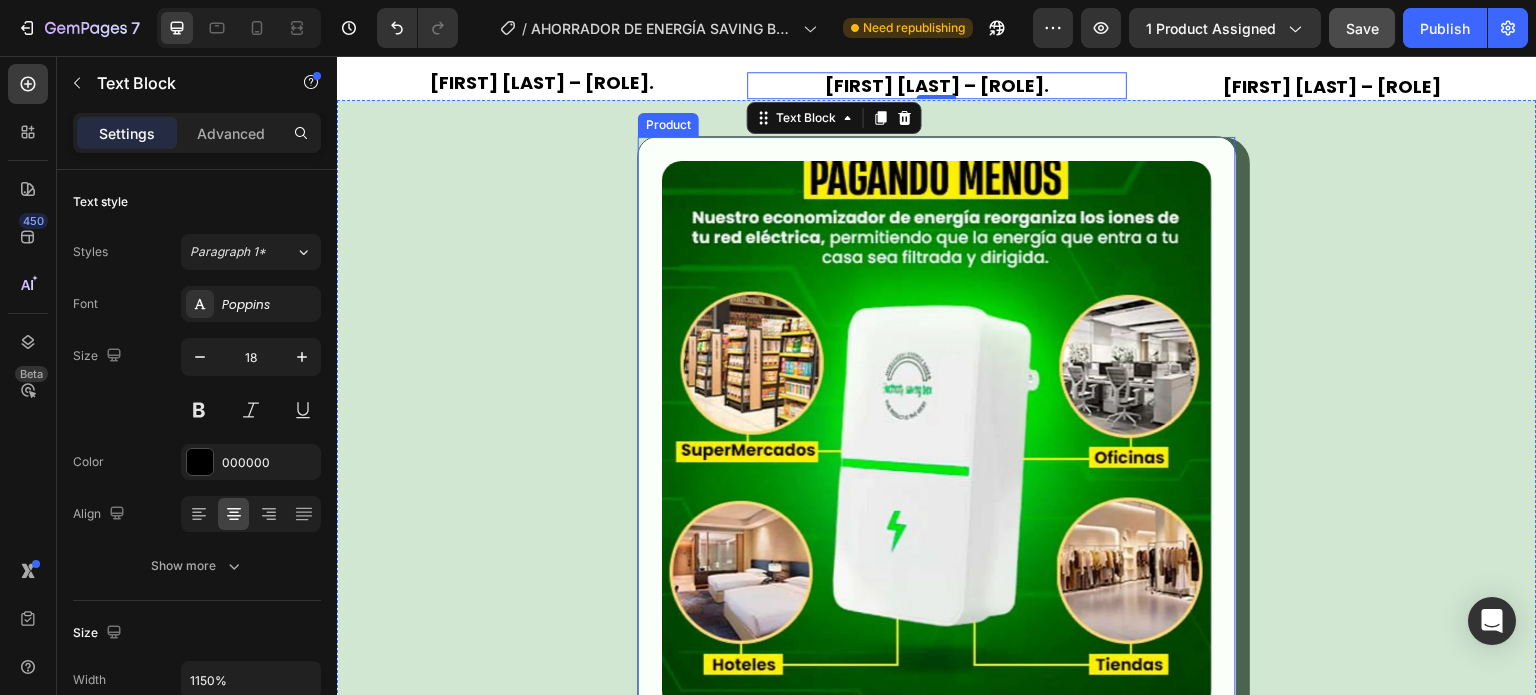 click on "Product Images AHORRADOR DE ENERGÍA SAVING BOX + ENVIO GRATIS Product Title Antes Text Block No compare price Product Price Row SOLO POR HOY! Text Block ₡ [PRICE] Product Price Product Price Row Releasit COD Form & Upsells Releasit COD Form & Upsells
Add to cart Add to Cart Product" at bounding box center (937, 745) 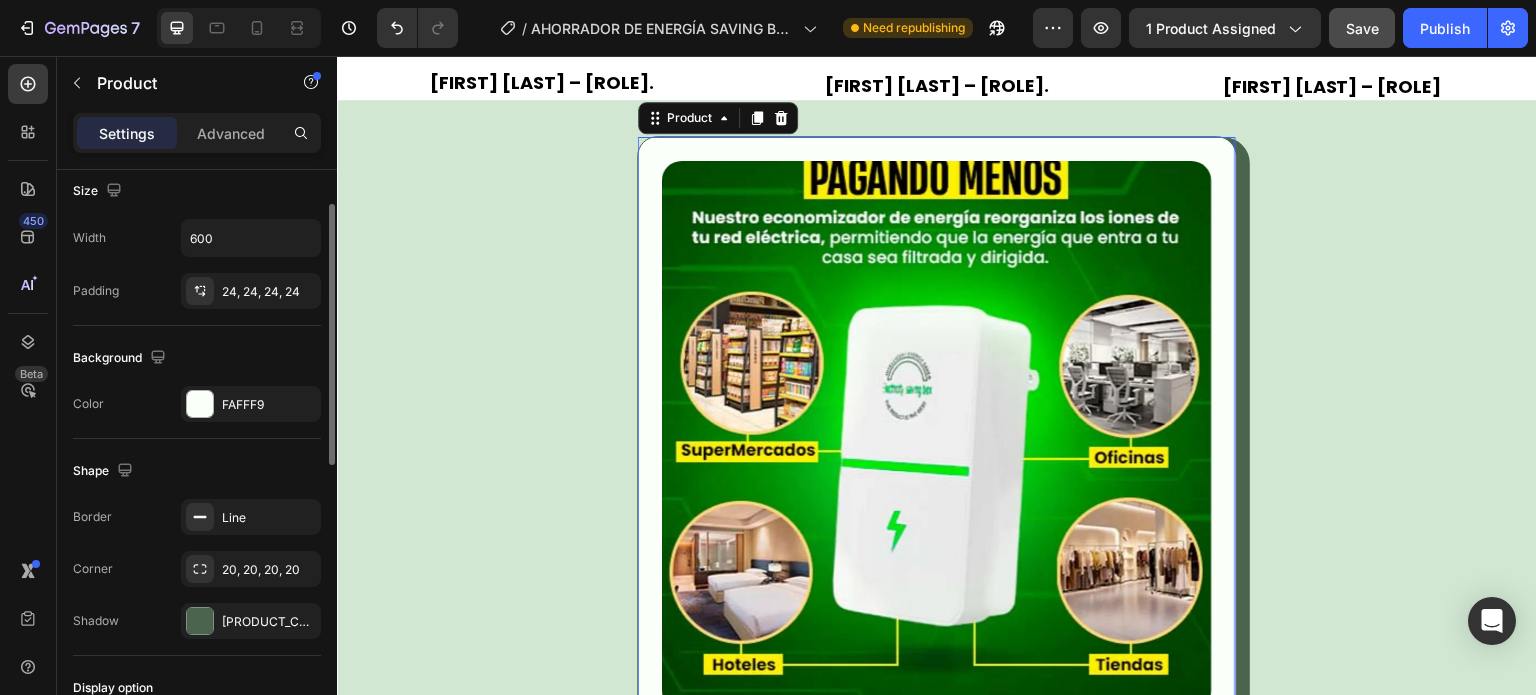 scroll, scrollTop: 200, scrollLeft: 0, axis: vertical 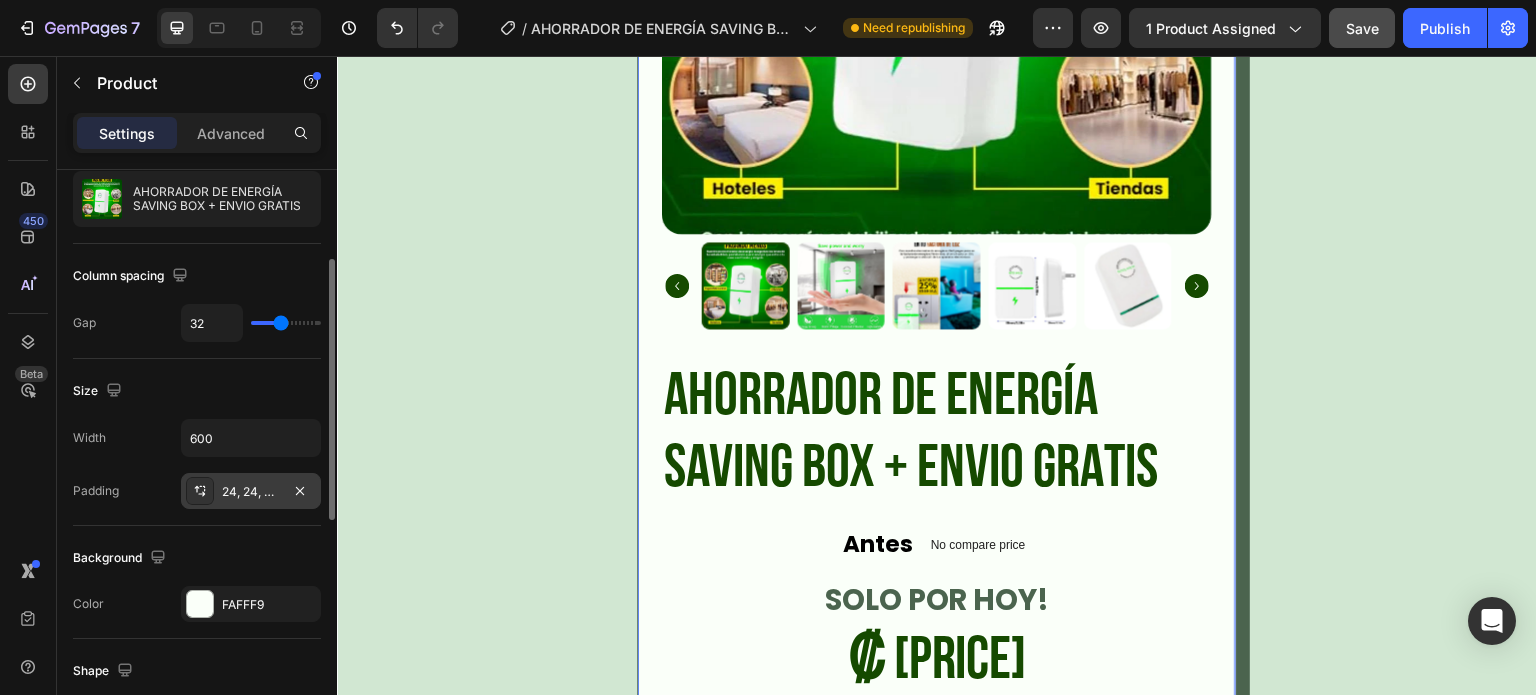 click on "24, 24, 24, 24" at bounding box center (251, 492) 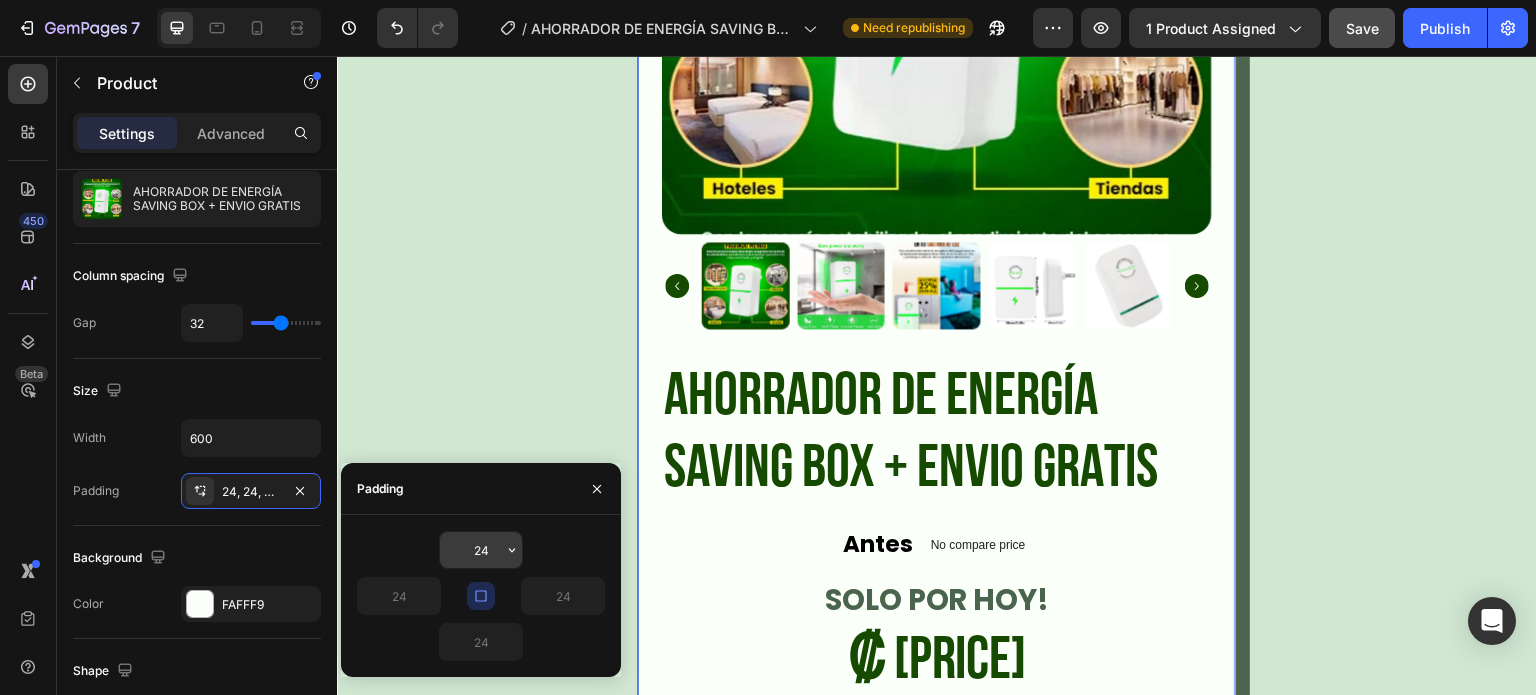 click on "24" at bounding box center [481, 550] 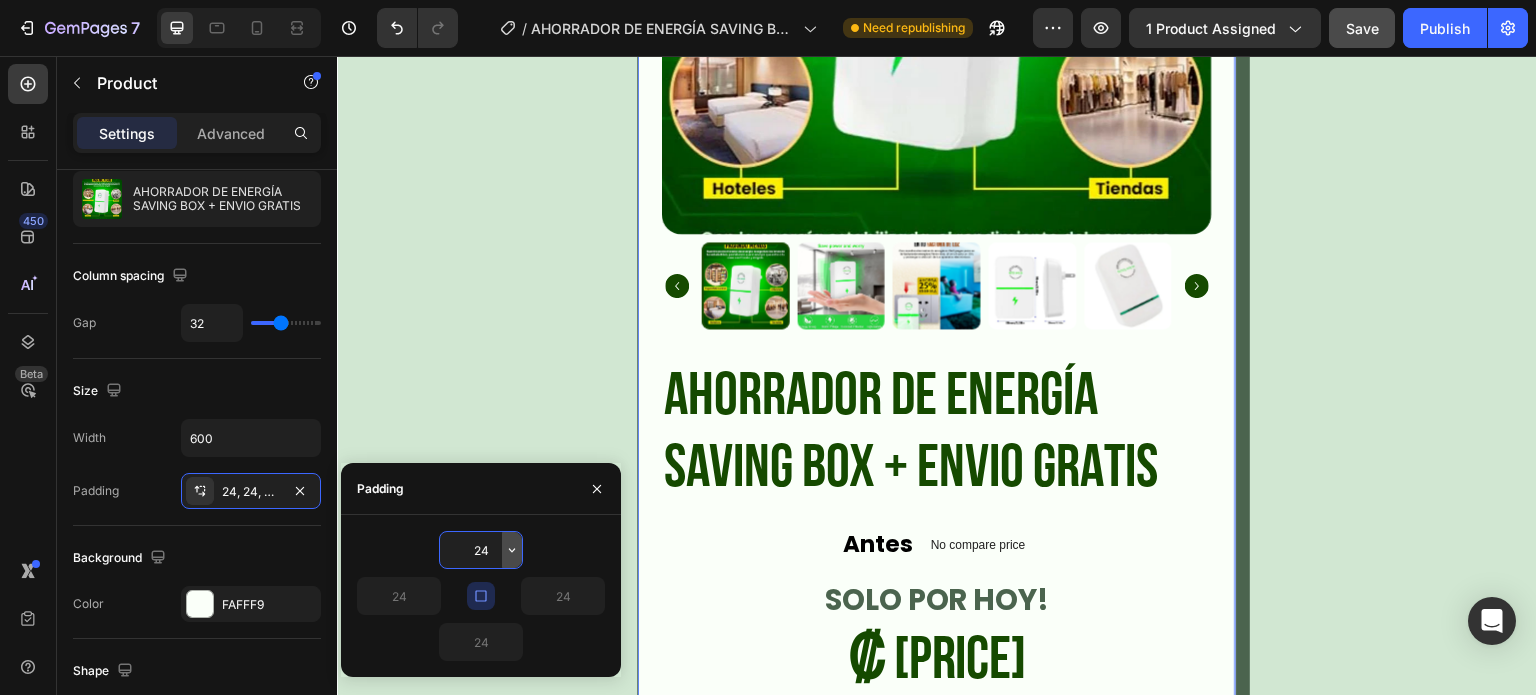 click 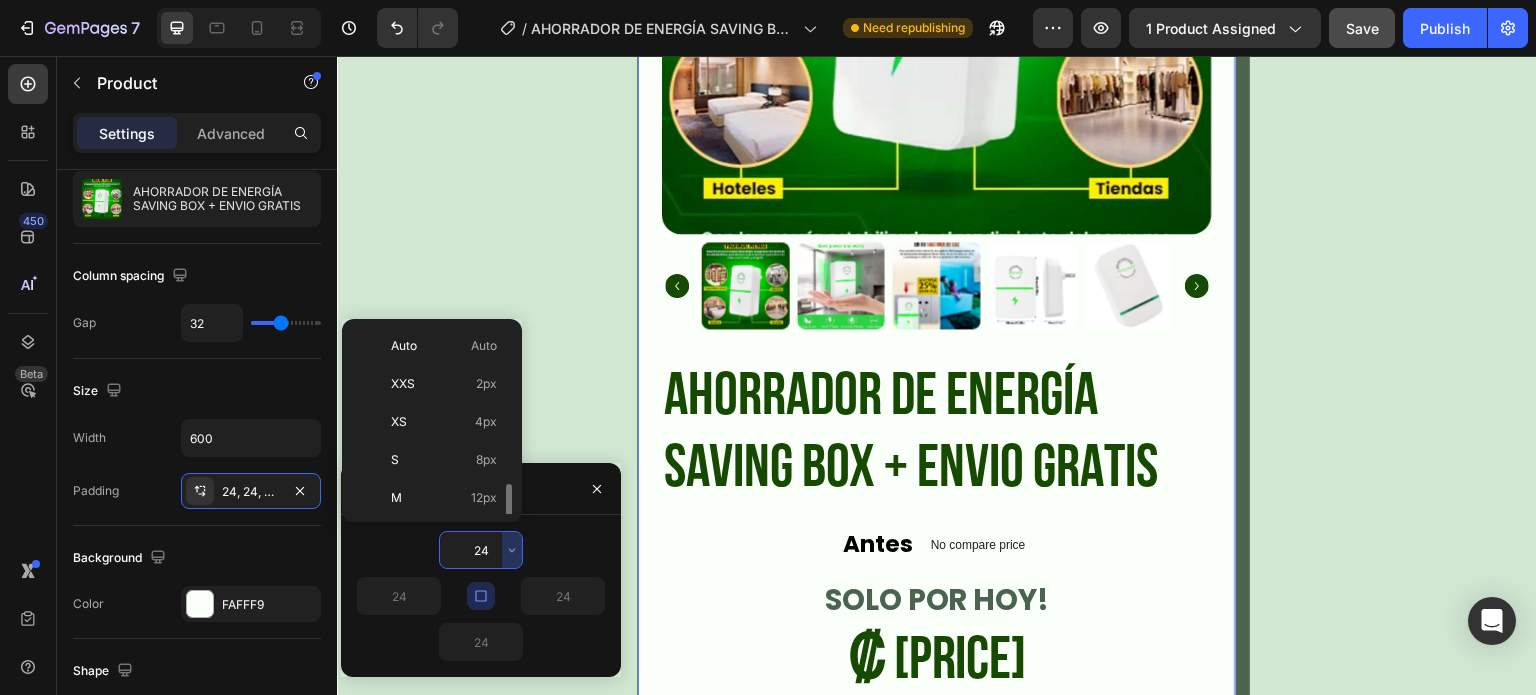 scroll, scrollTop: 108, scrollLeft: 0, axis: vertical 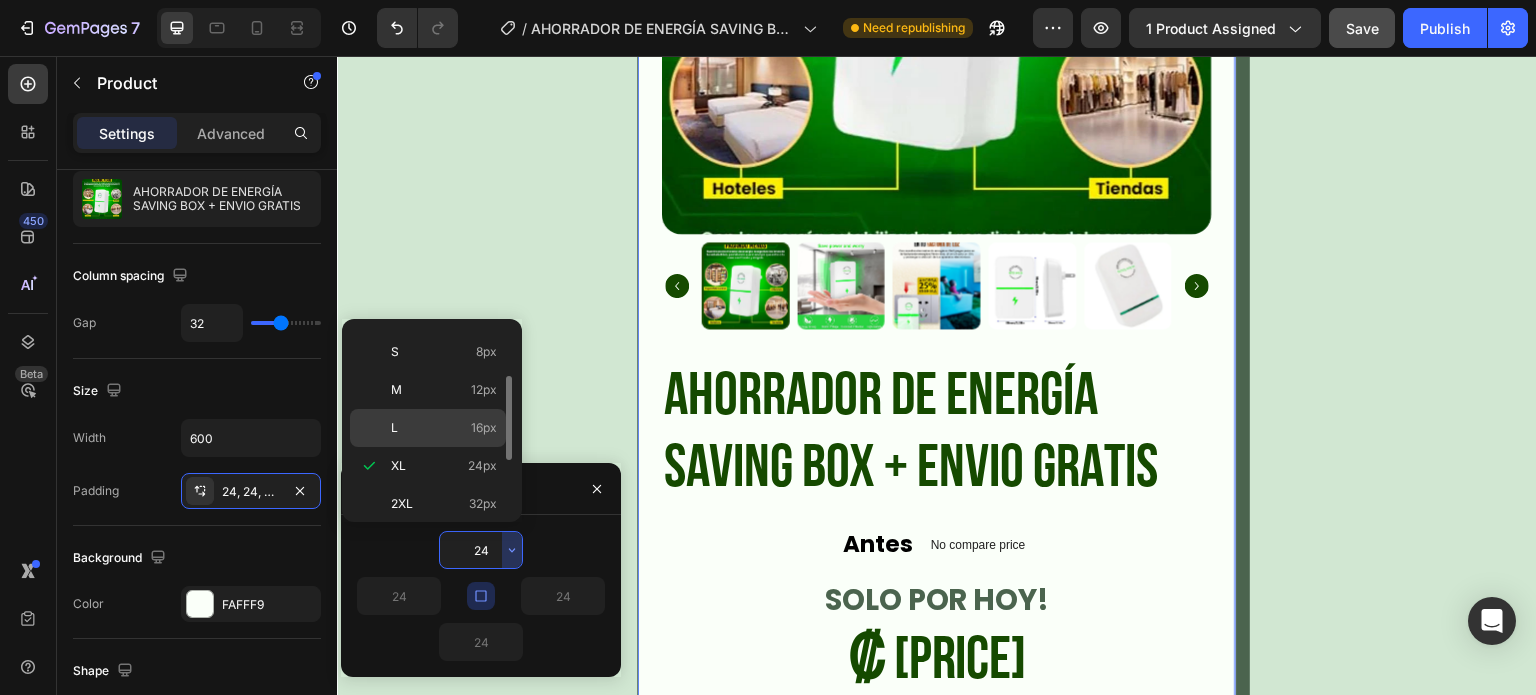 click on "L 16px" at bounding box center [444, 428] 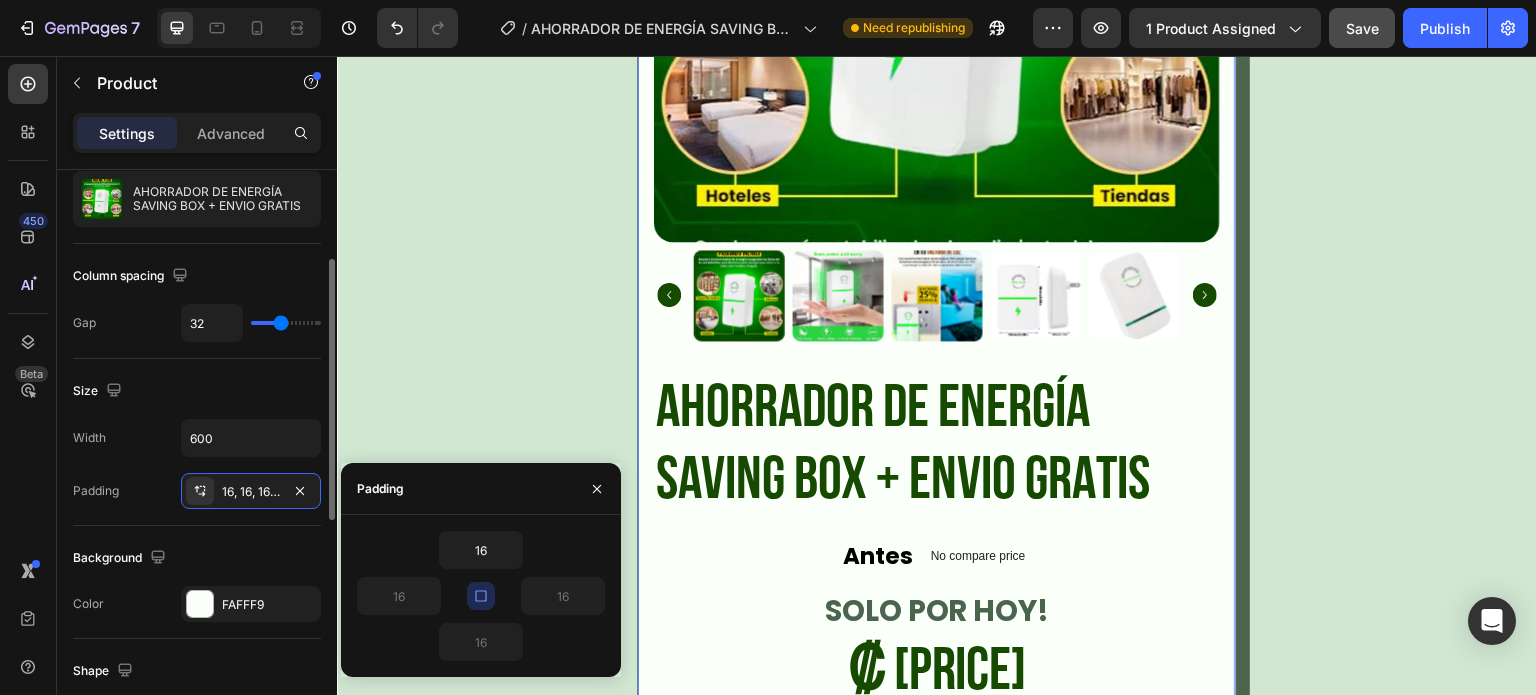 click on "Size" at bounding box center [197, 391] 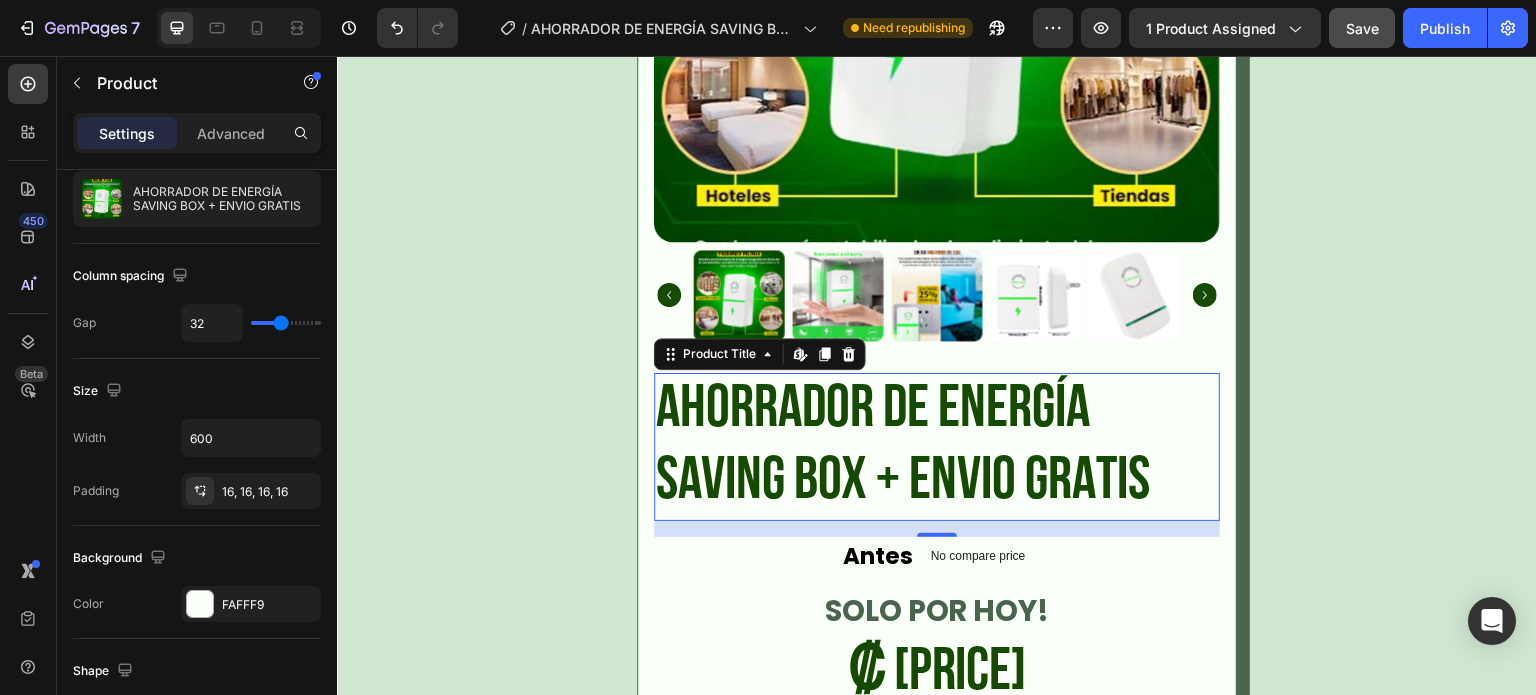click on "AHORRADOR DE ENERGÍA SAVING BOX + ENVIO GRATIS" at bounding box center (937, 447) 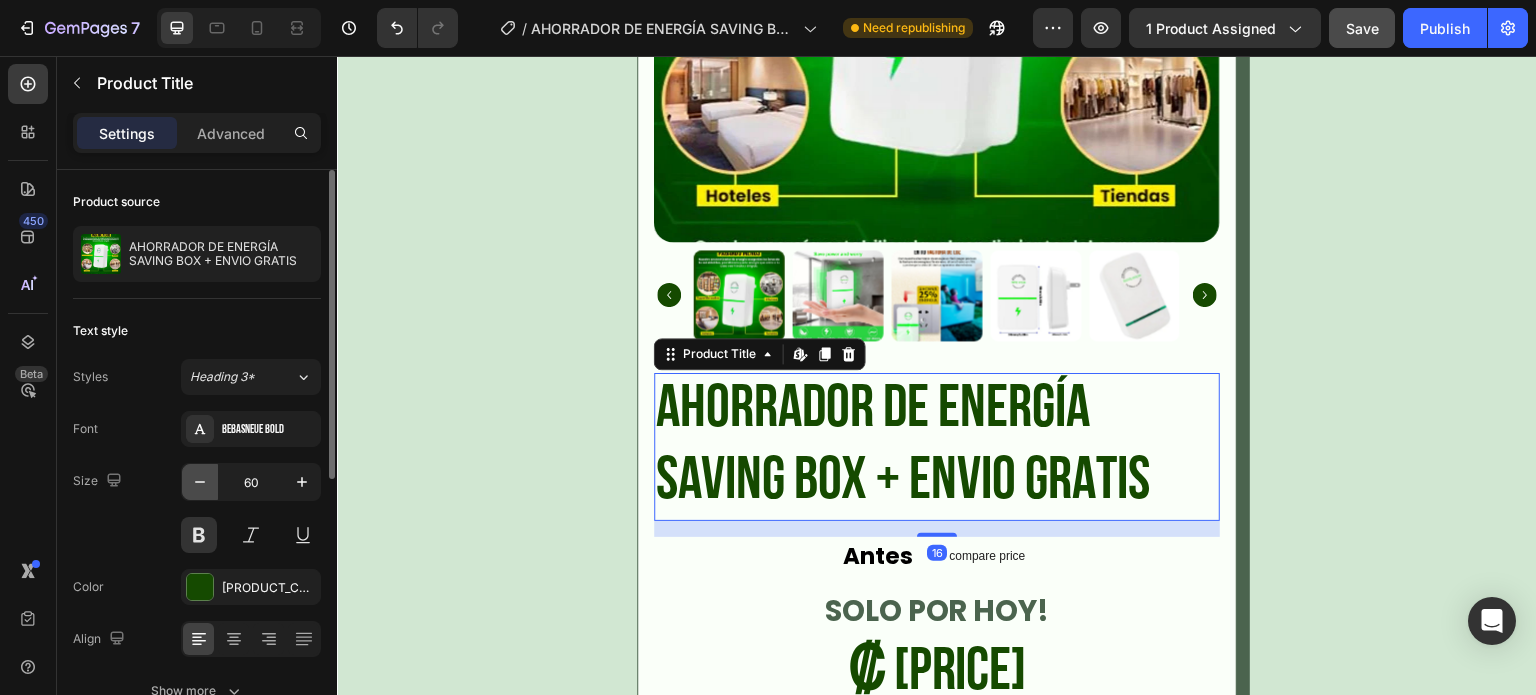 click 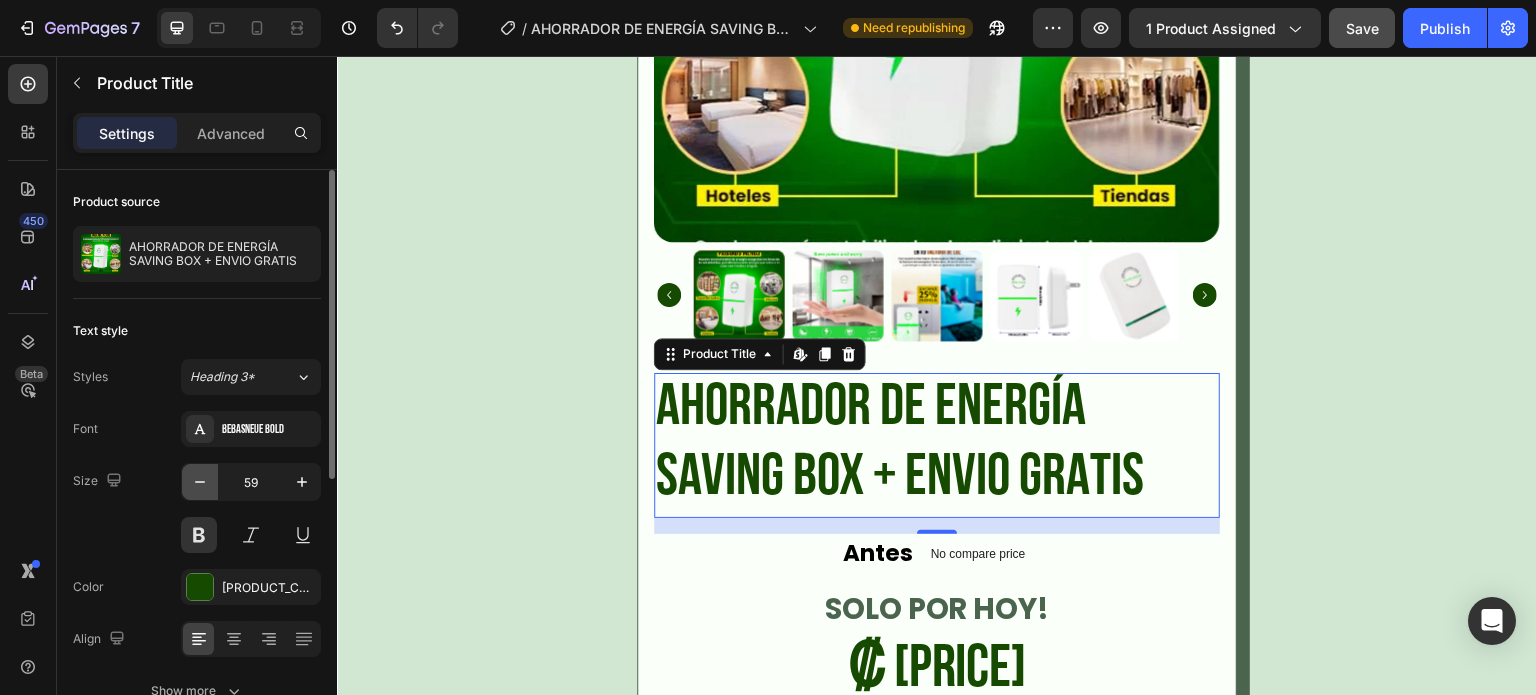 click 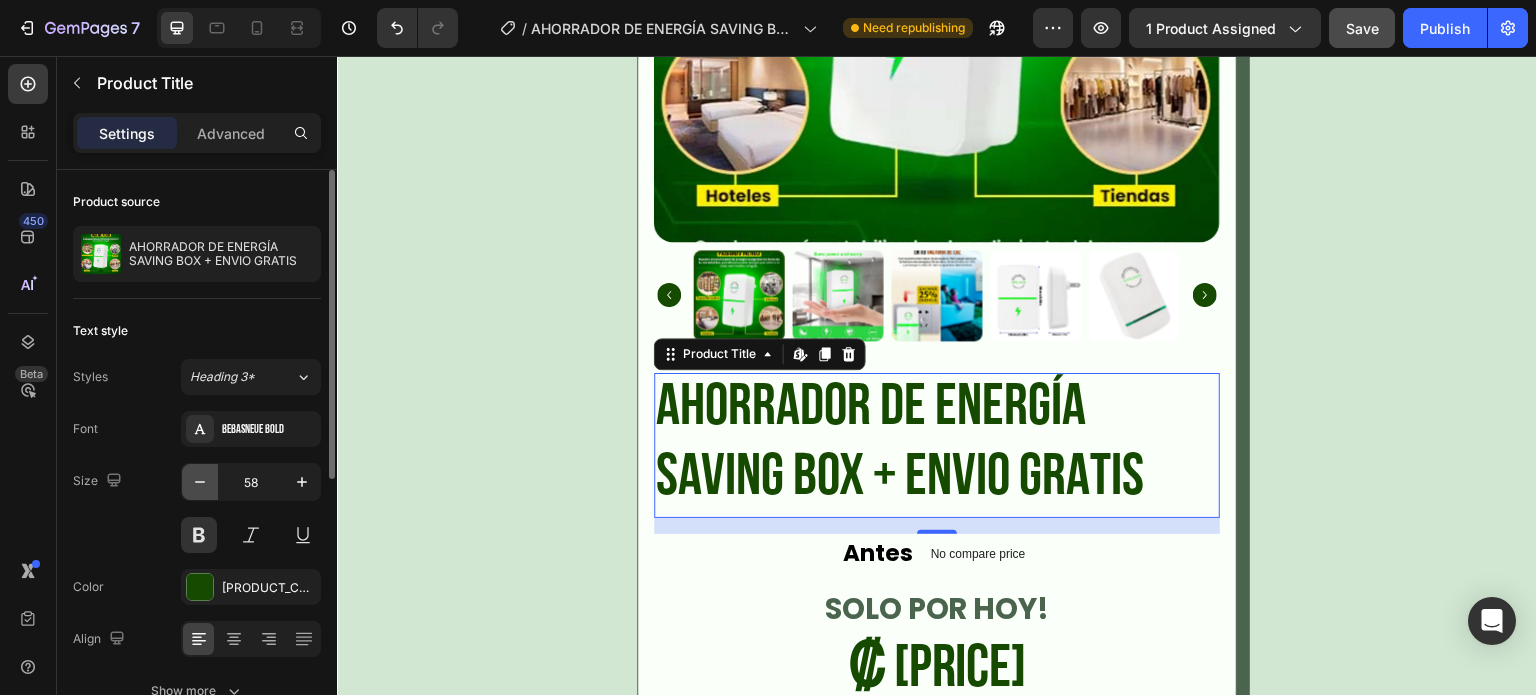 click 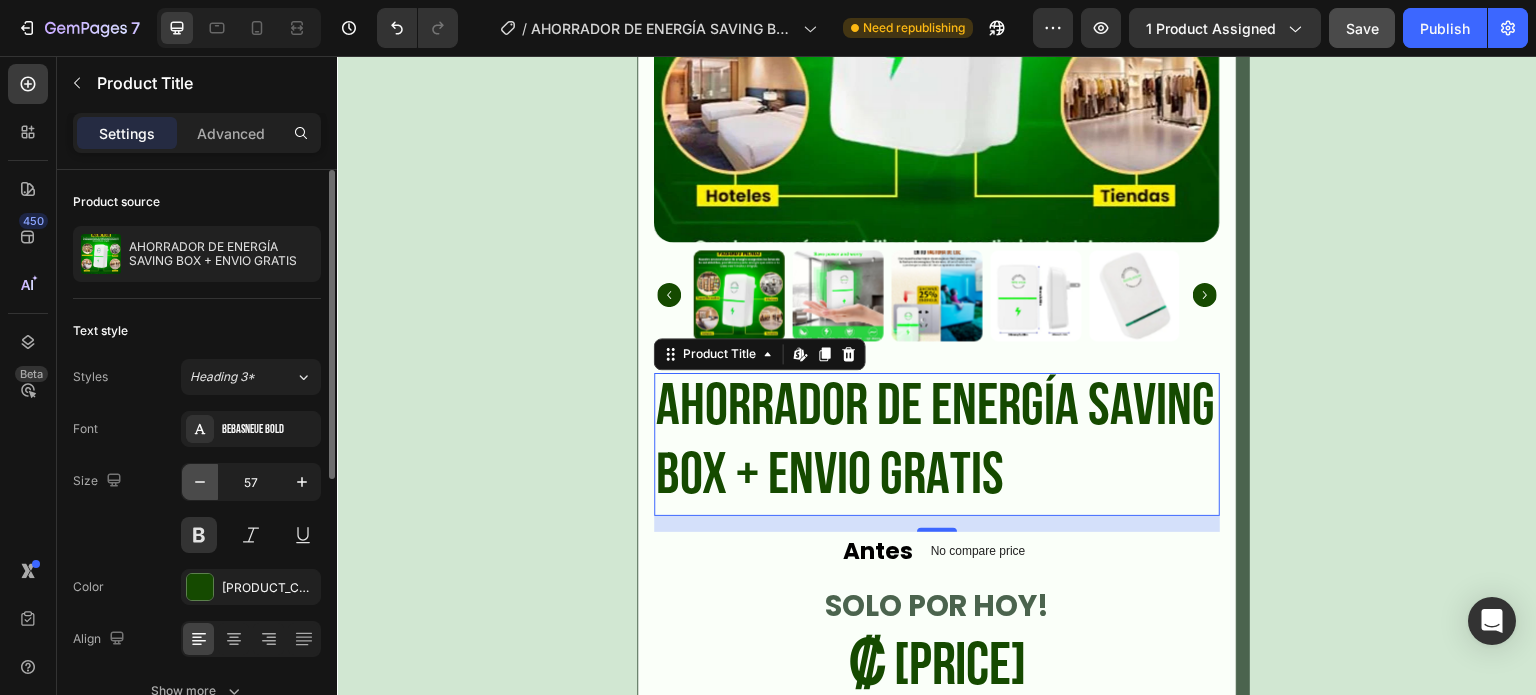 click 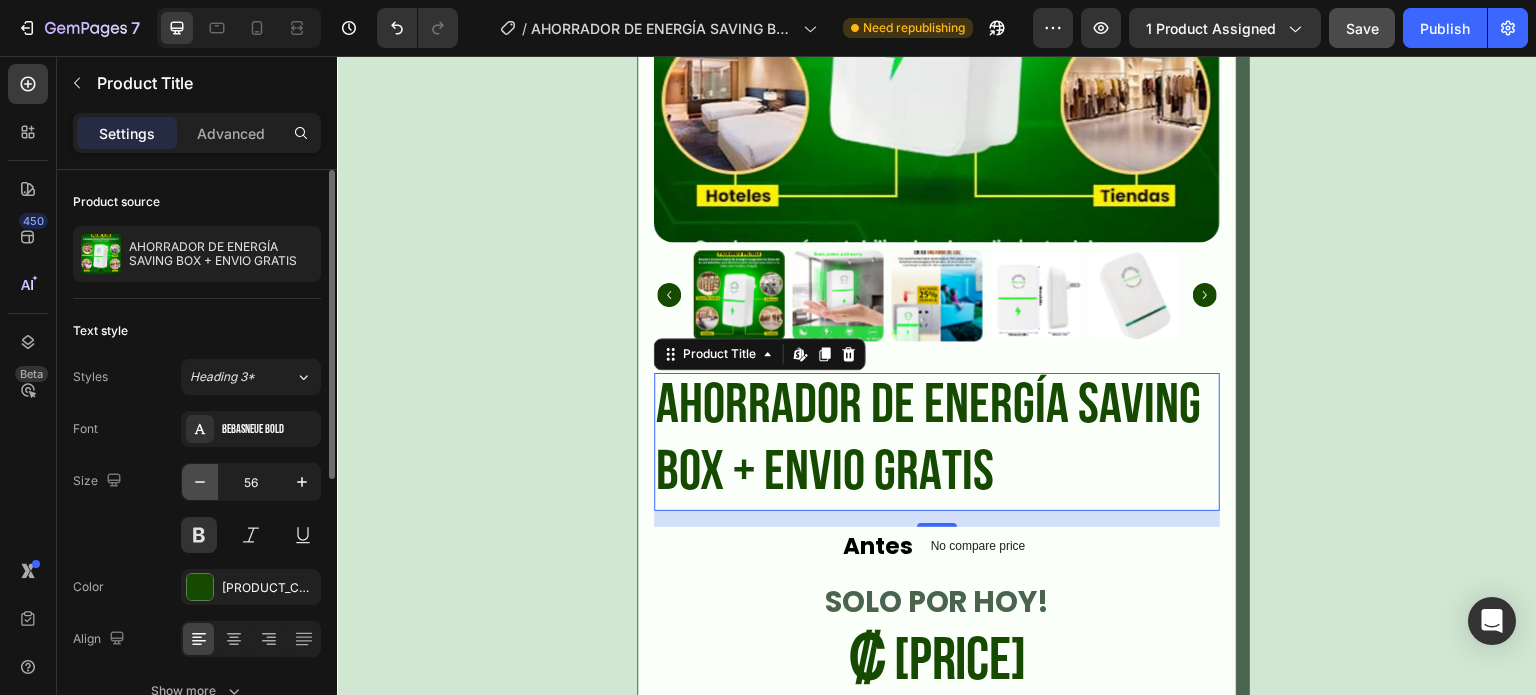 click 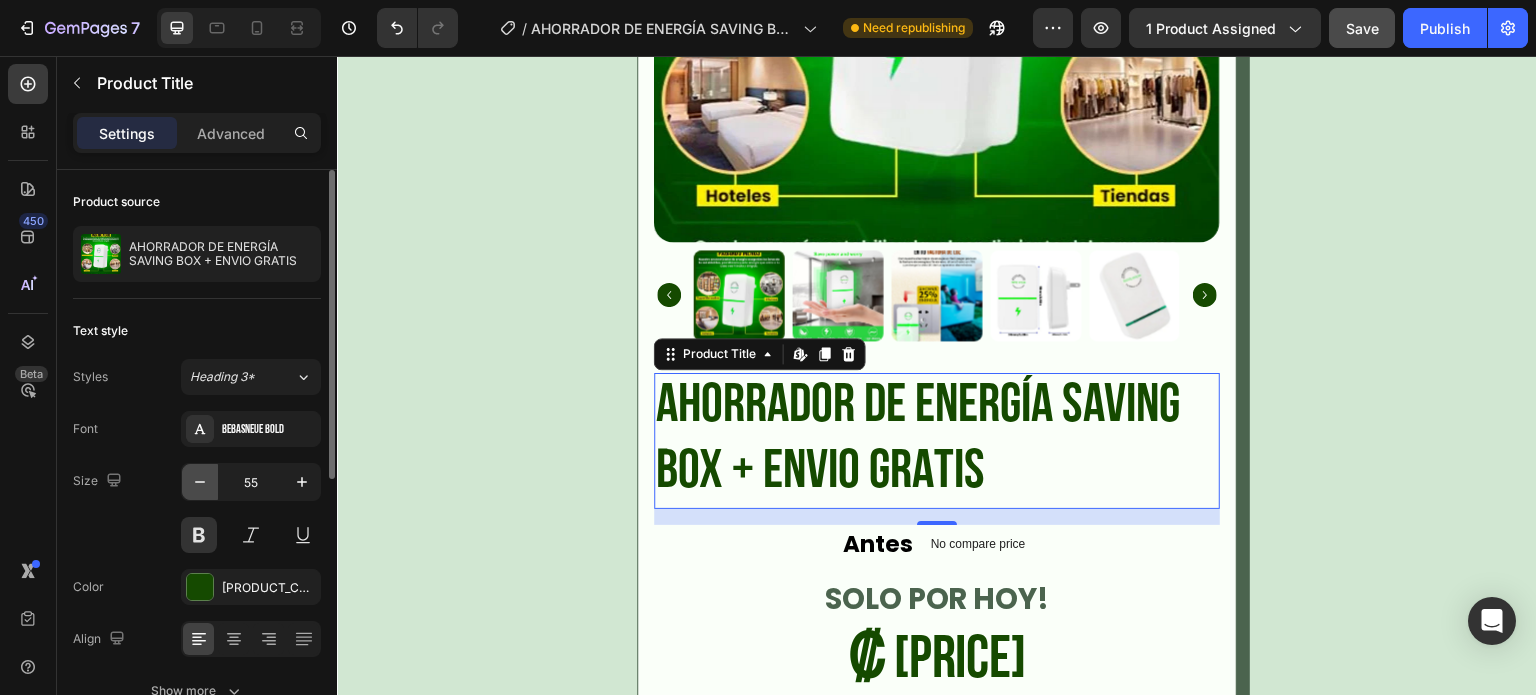 click 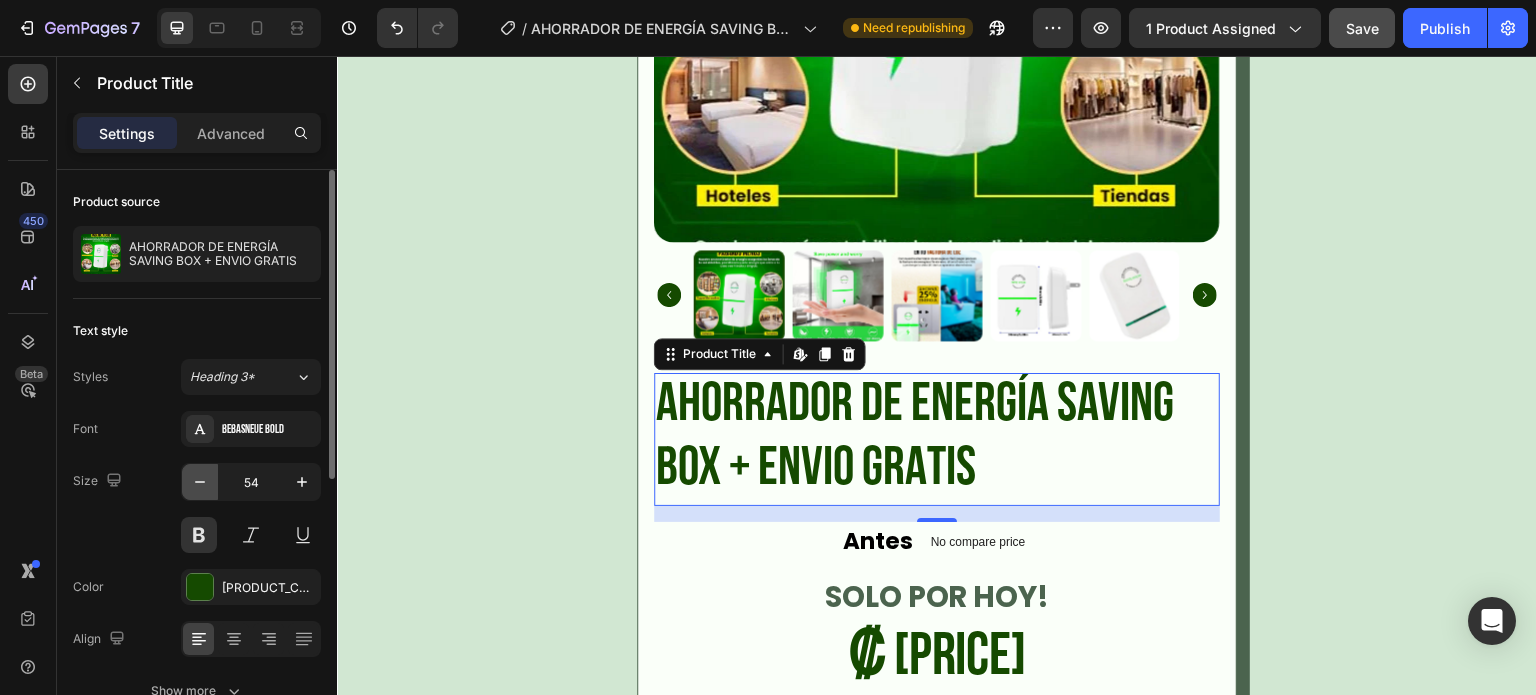 click 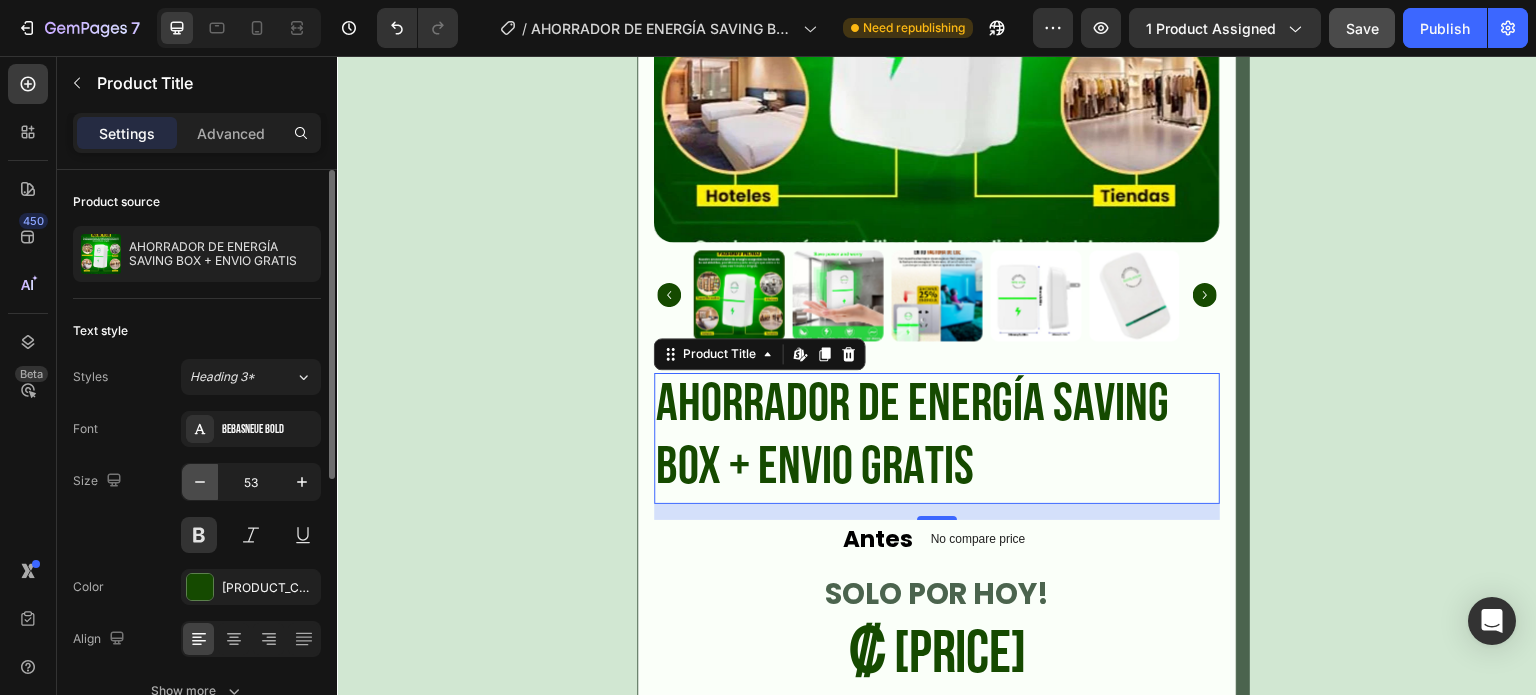 click 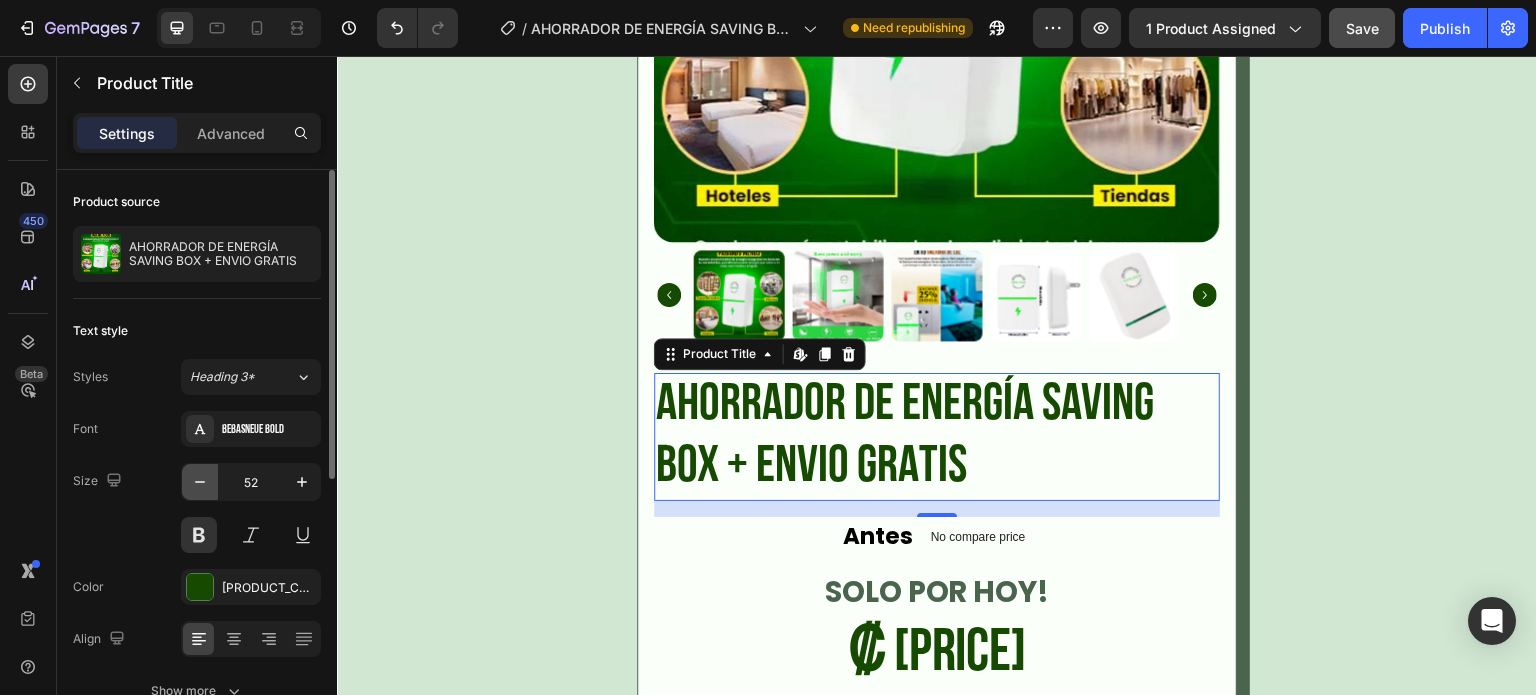 click 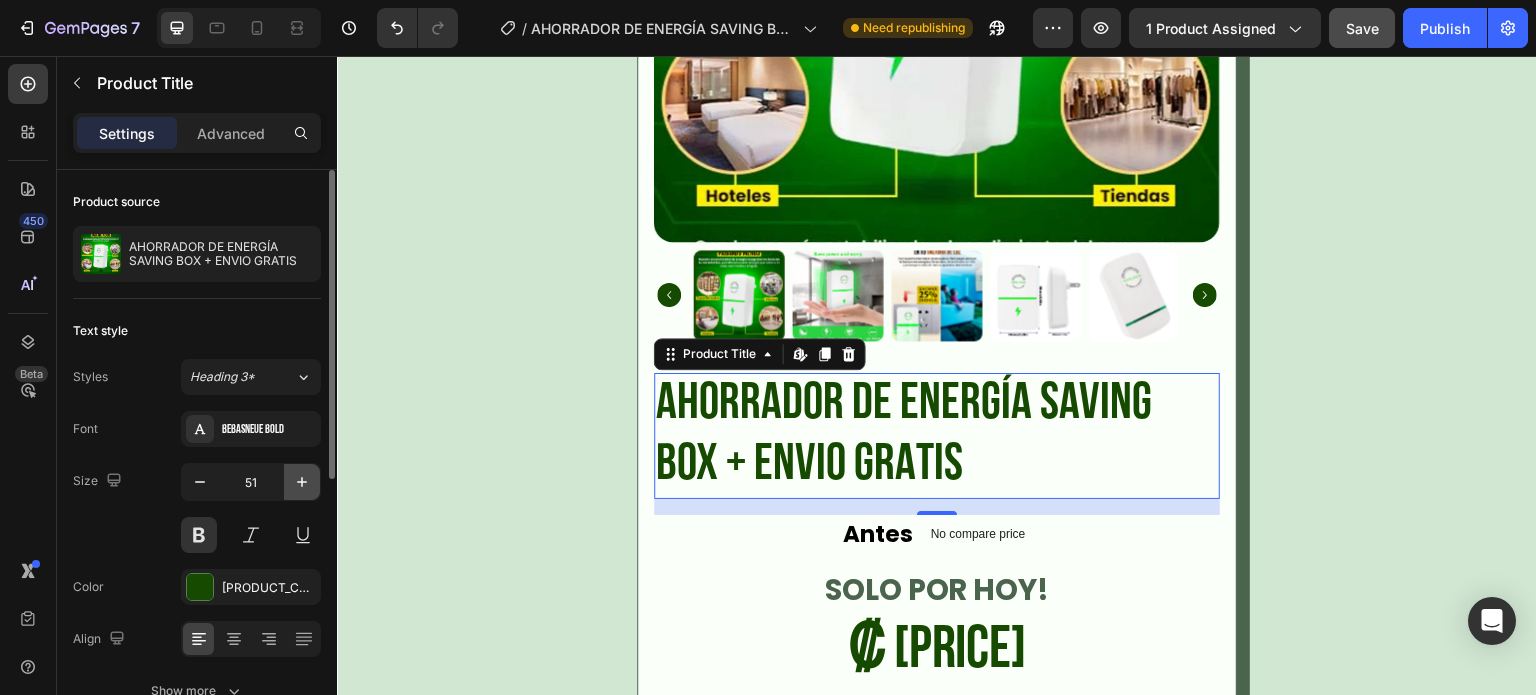 click 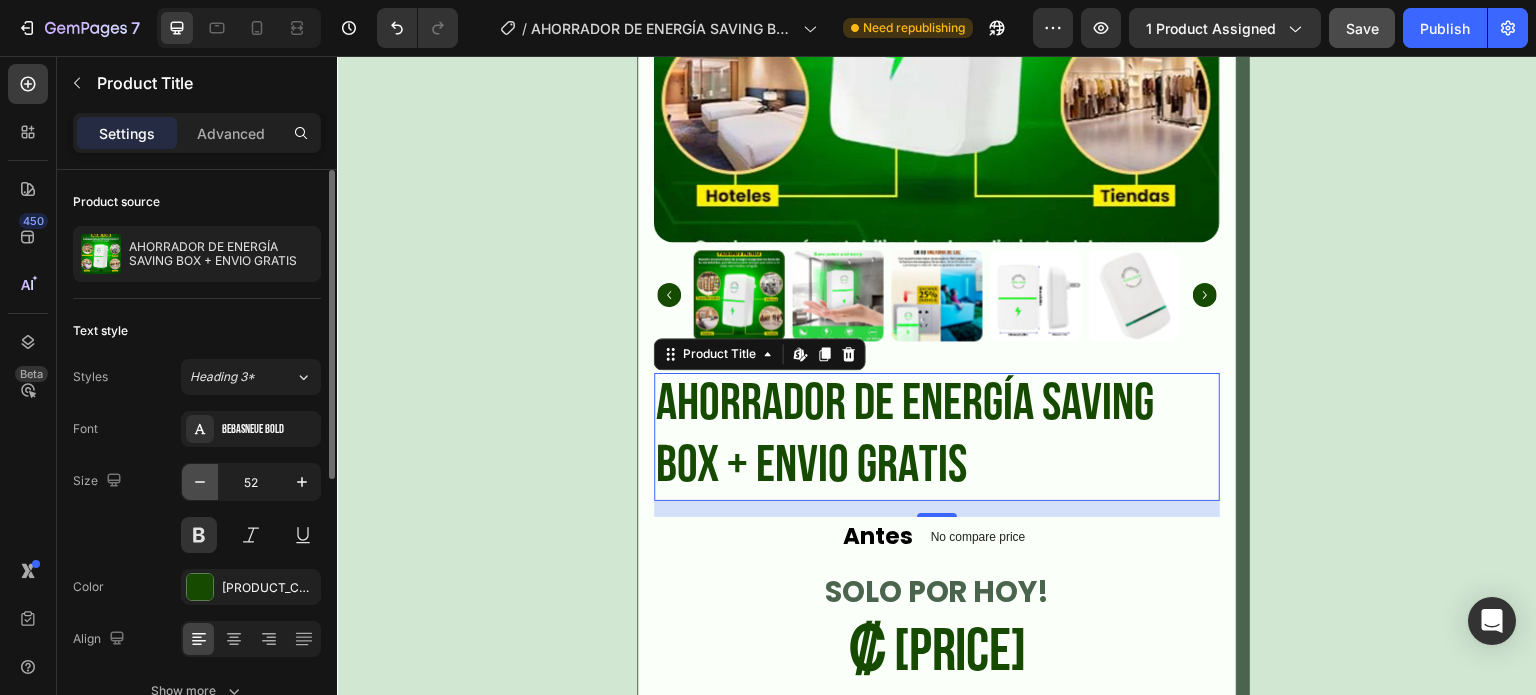 click at bounding box center [200, 482] 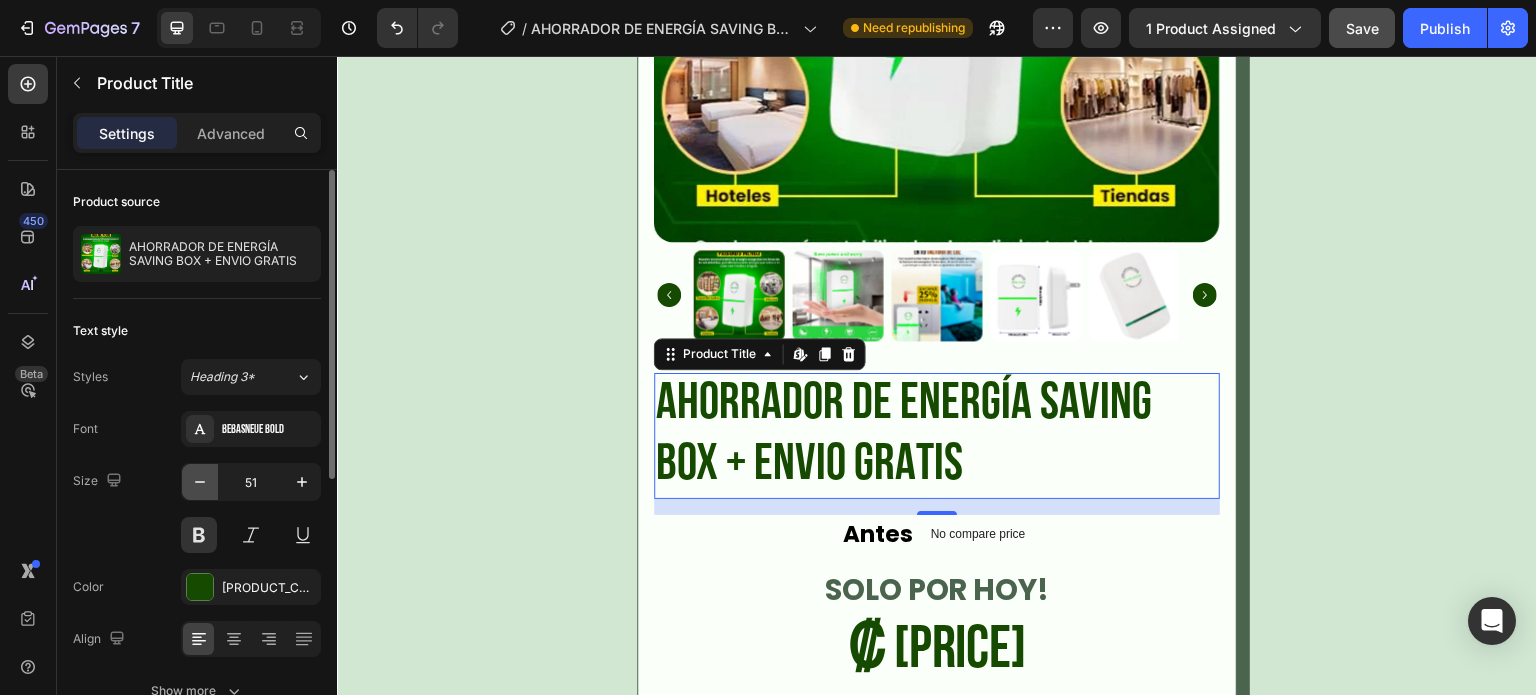 click 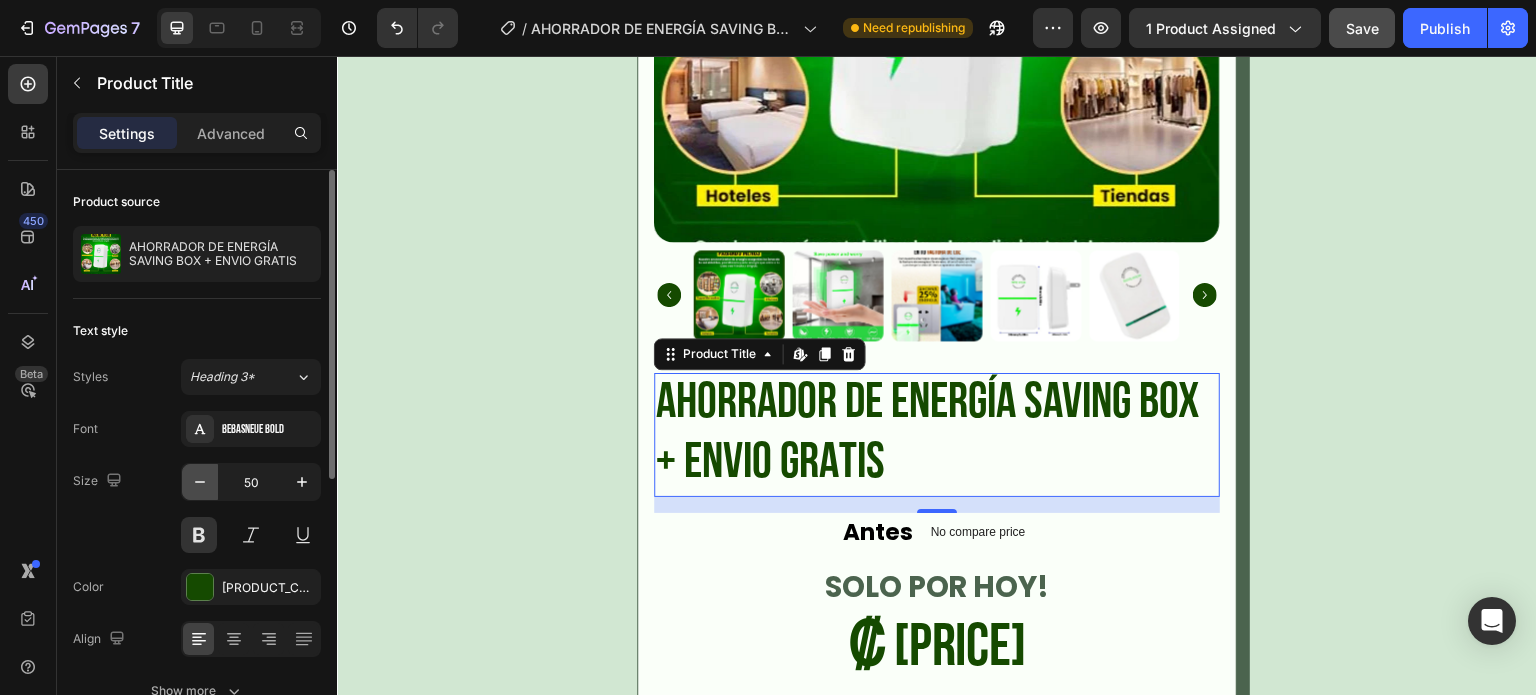 click 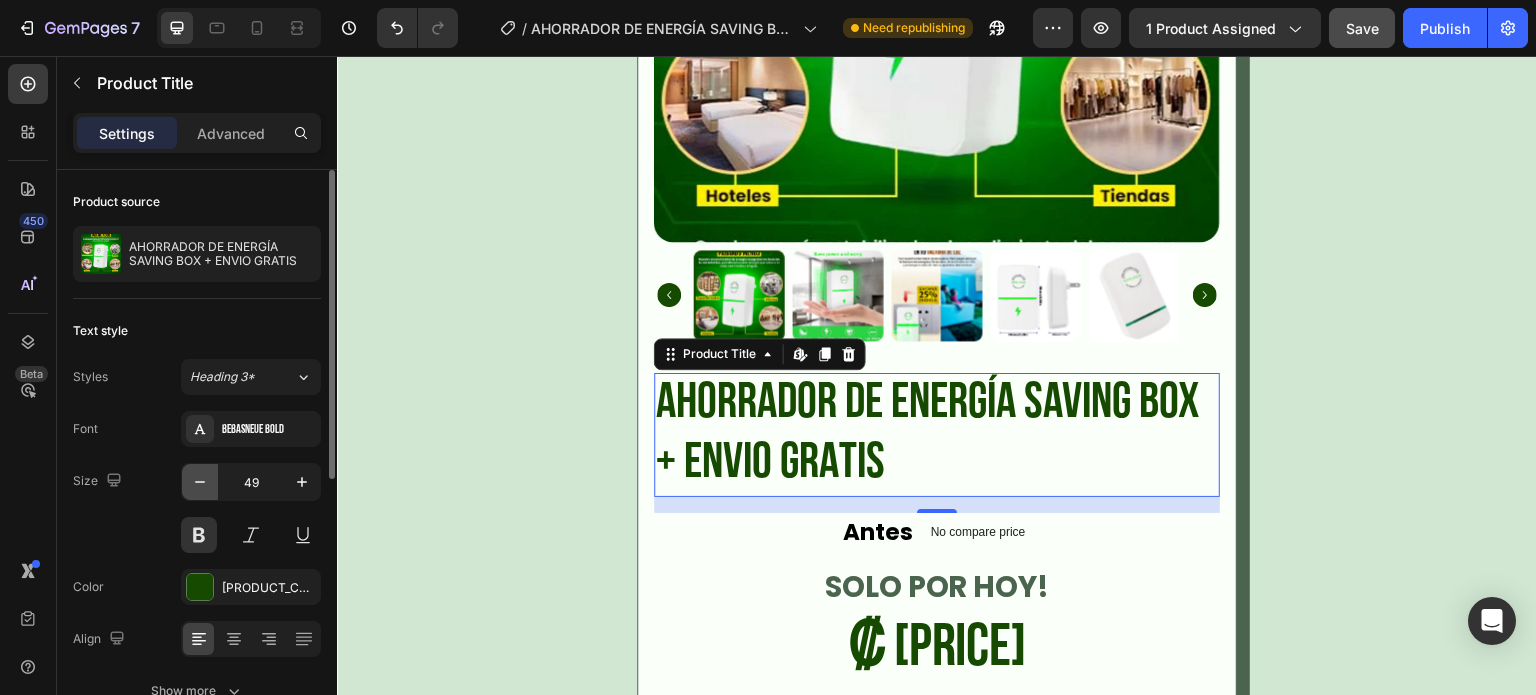 click 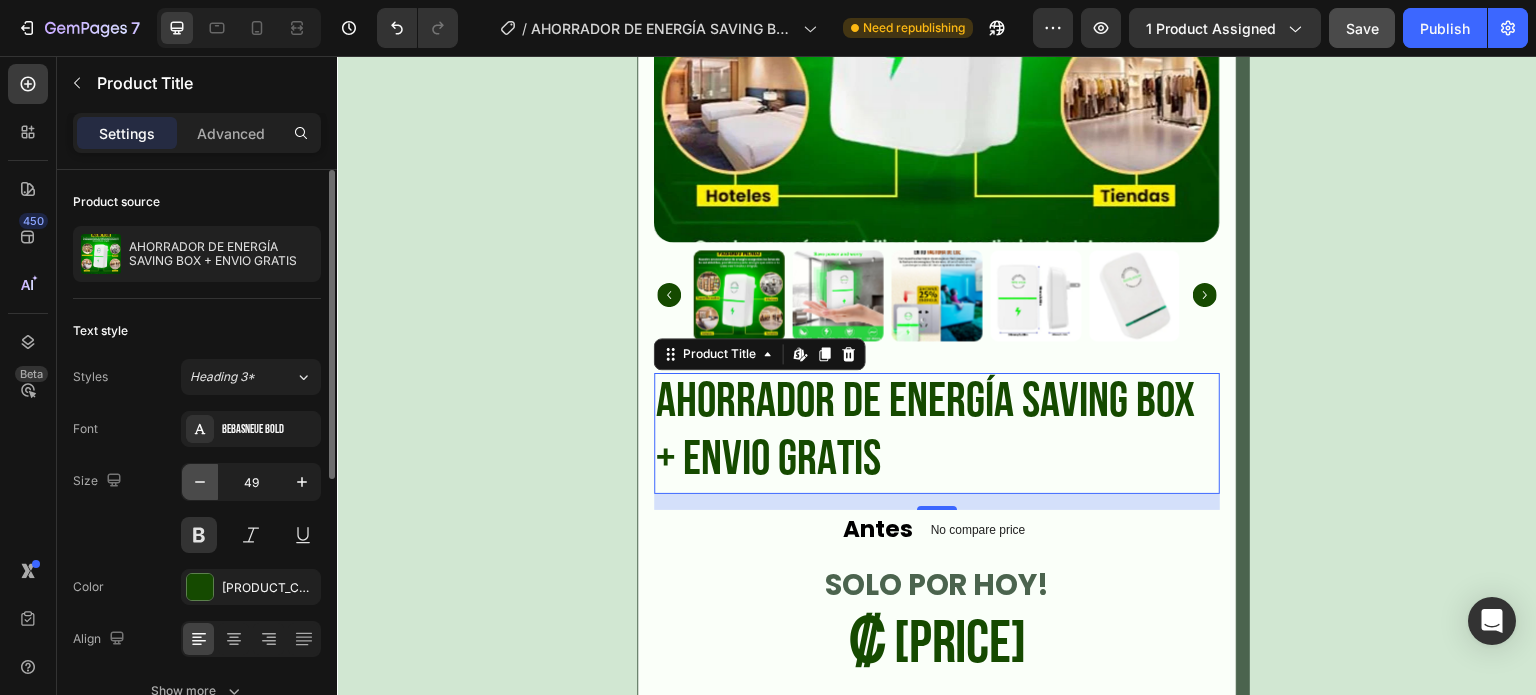 type on "48" 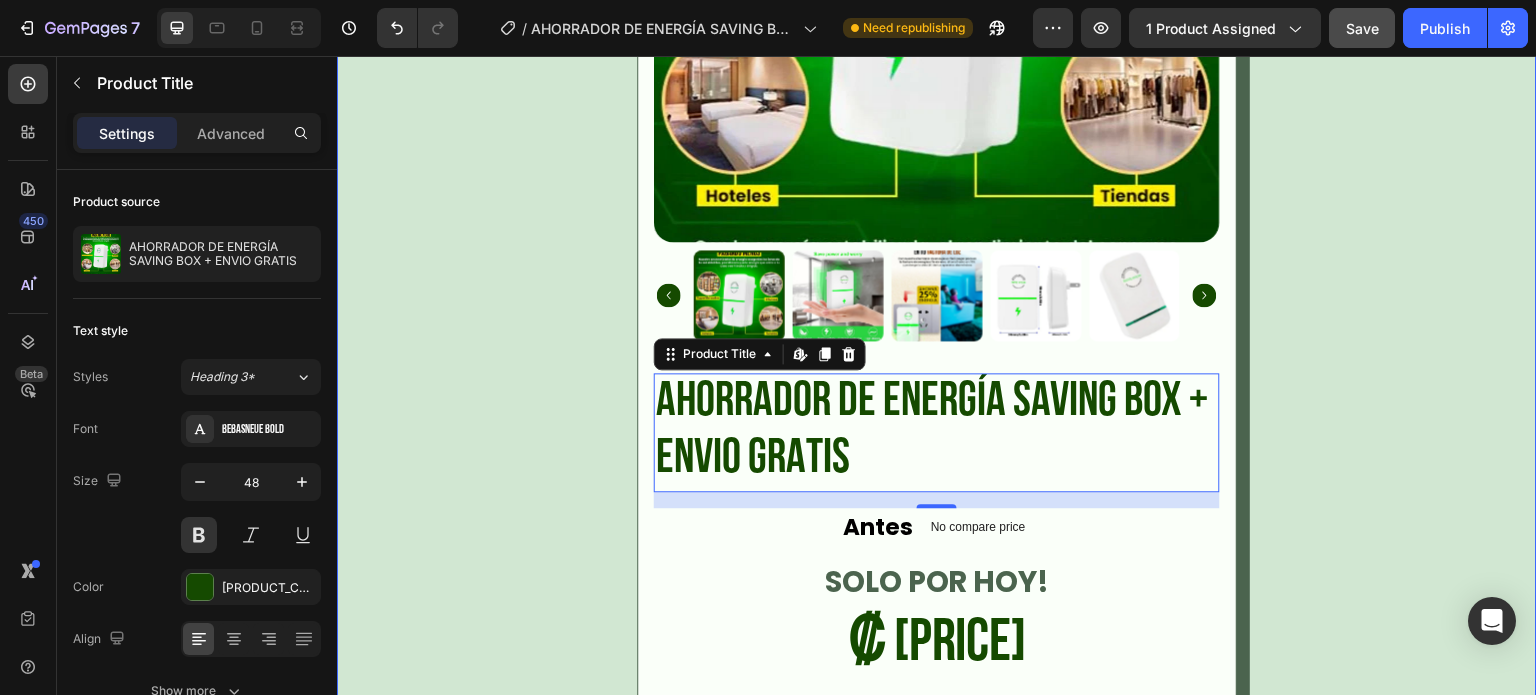 click on "Product Images AHORRADOR DE ENERGÍA SAVING BOX + ENVIO GRATIS Product Title   Edit content in Shopify 16 Antes Text Block No compare price Product Price Row SOLO POR HOY! Text Block ₡ [PRICE] Product Price Product Price Row Releasit COD Form & Upsells Releasit COD Form & Upsells
Add to cart Add to Cart Product" at bounding box center (937, 255) 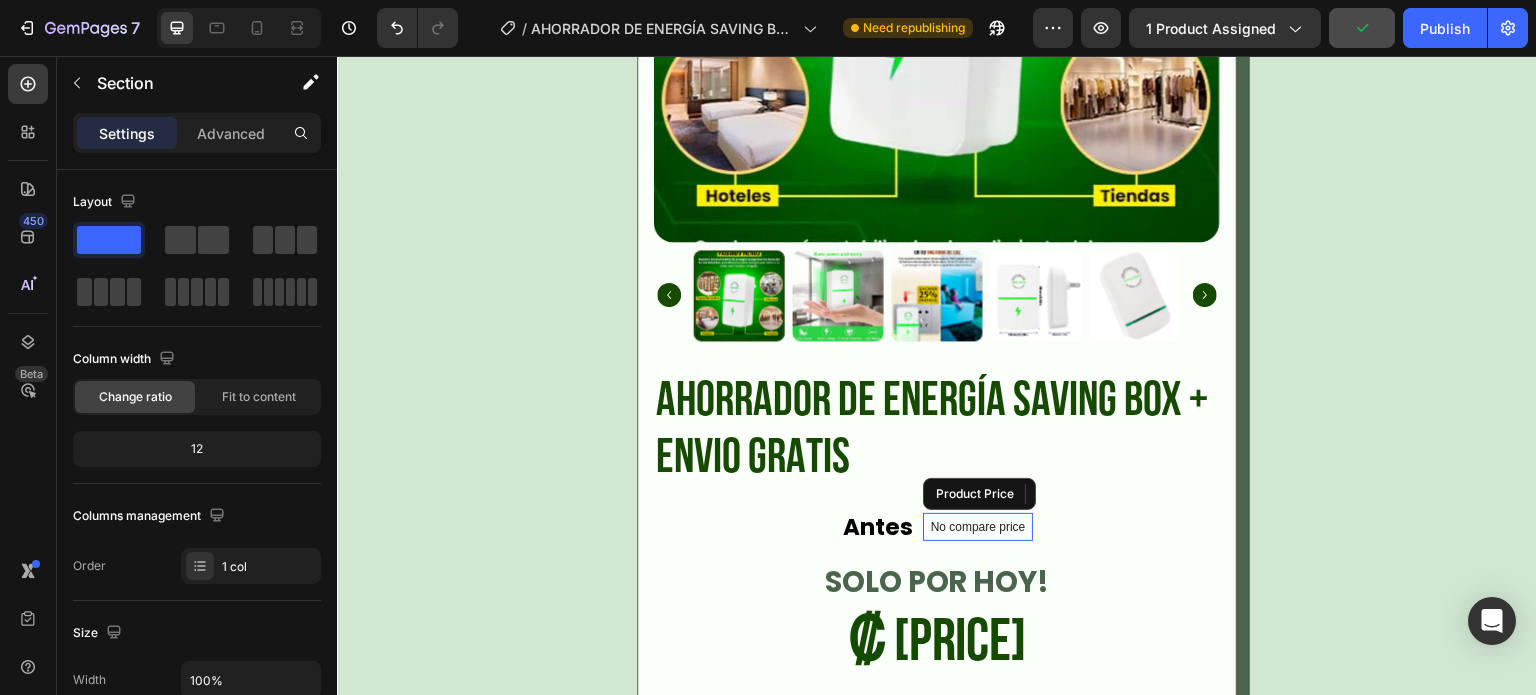 click on "No compare price" at bounding box center (978, 527) 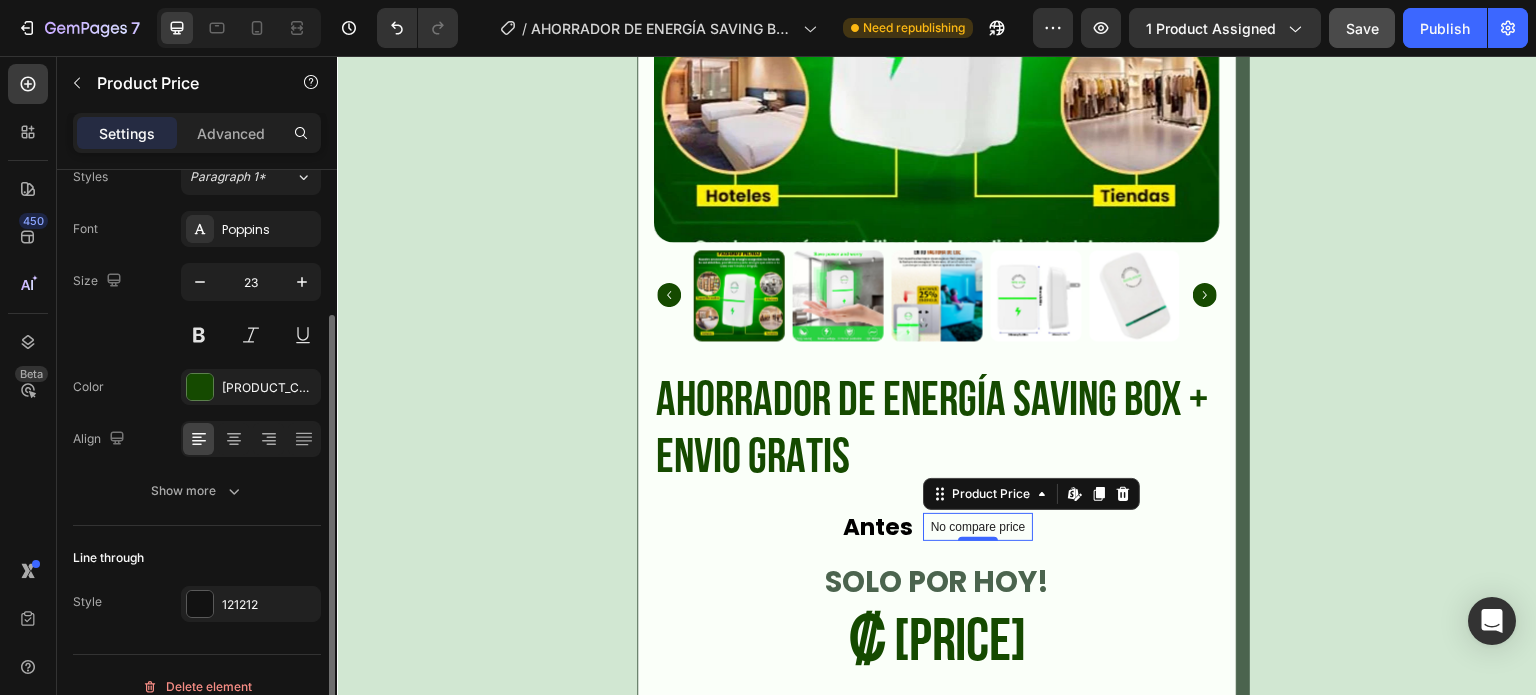 scroll, scrollTop: 221, scrollLeft: 0, axis: vertical 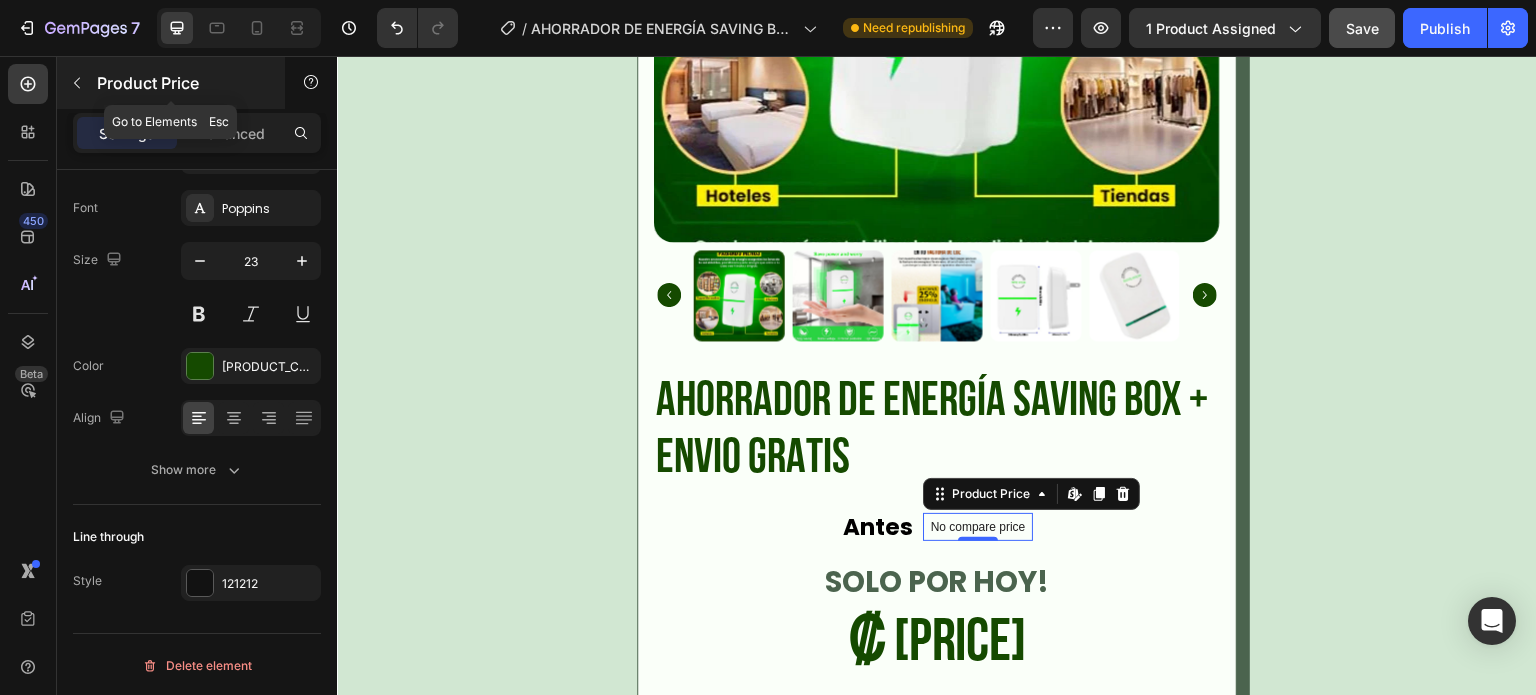 click 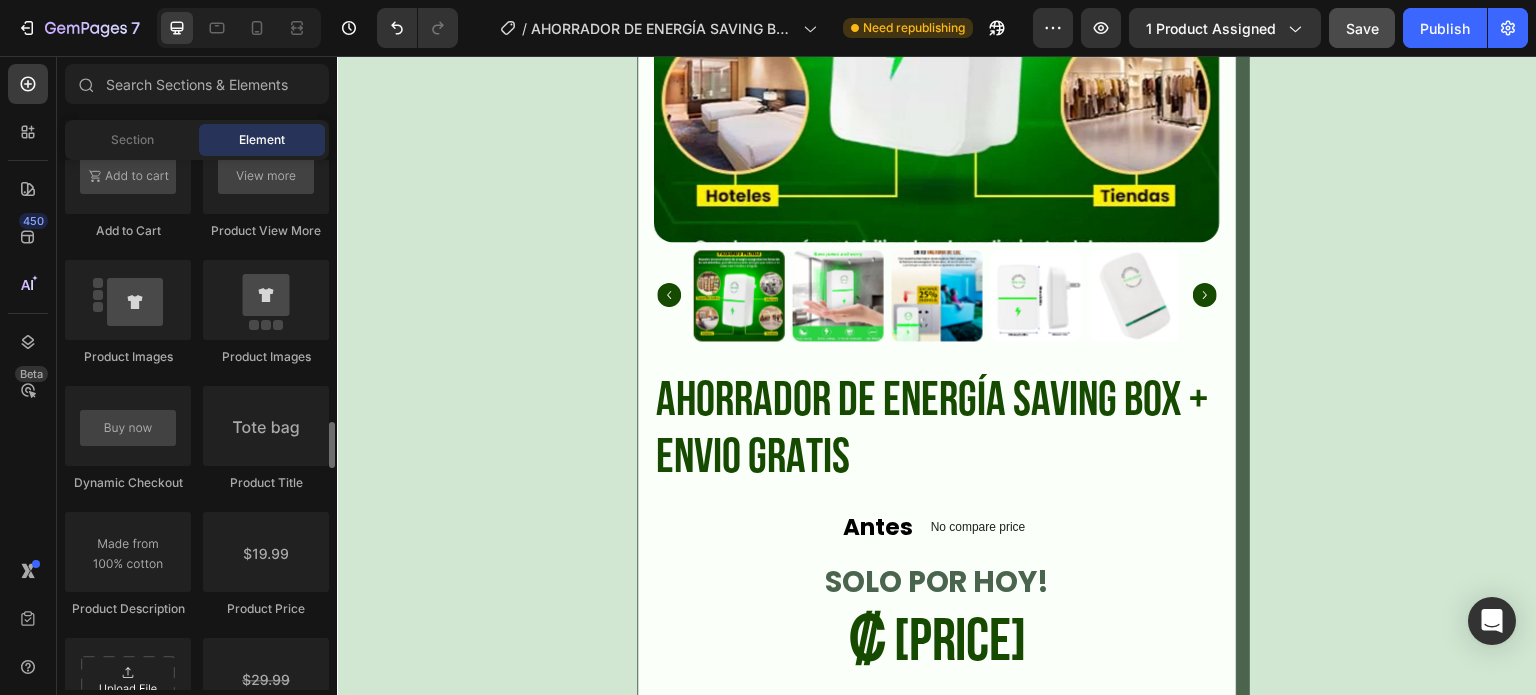 scroll, scrollTop: 3100, scrollLeft: 0, axis: vertical 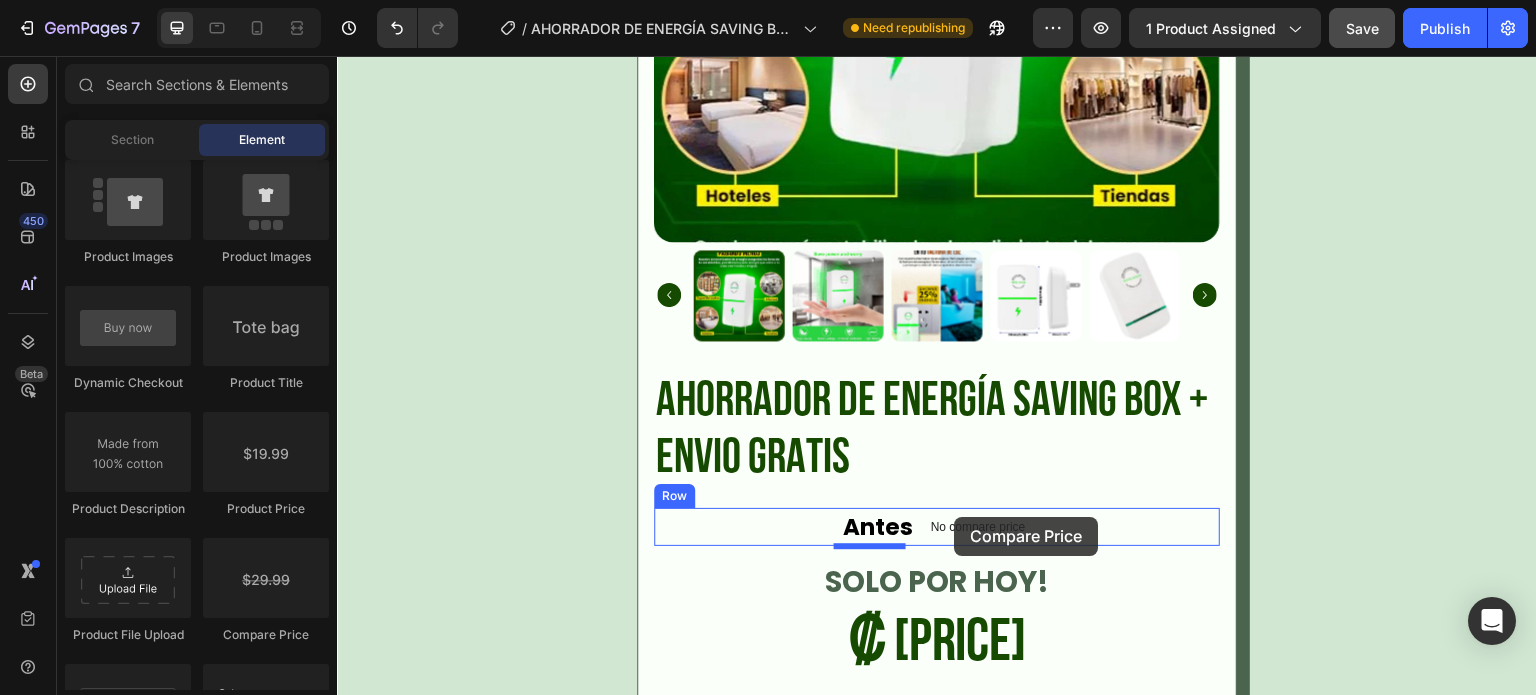drag, startPoint x: 581, startPoint y: 631, endPoint x: 955, endPoint y: 517, distance: 390.9885 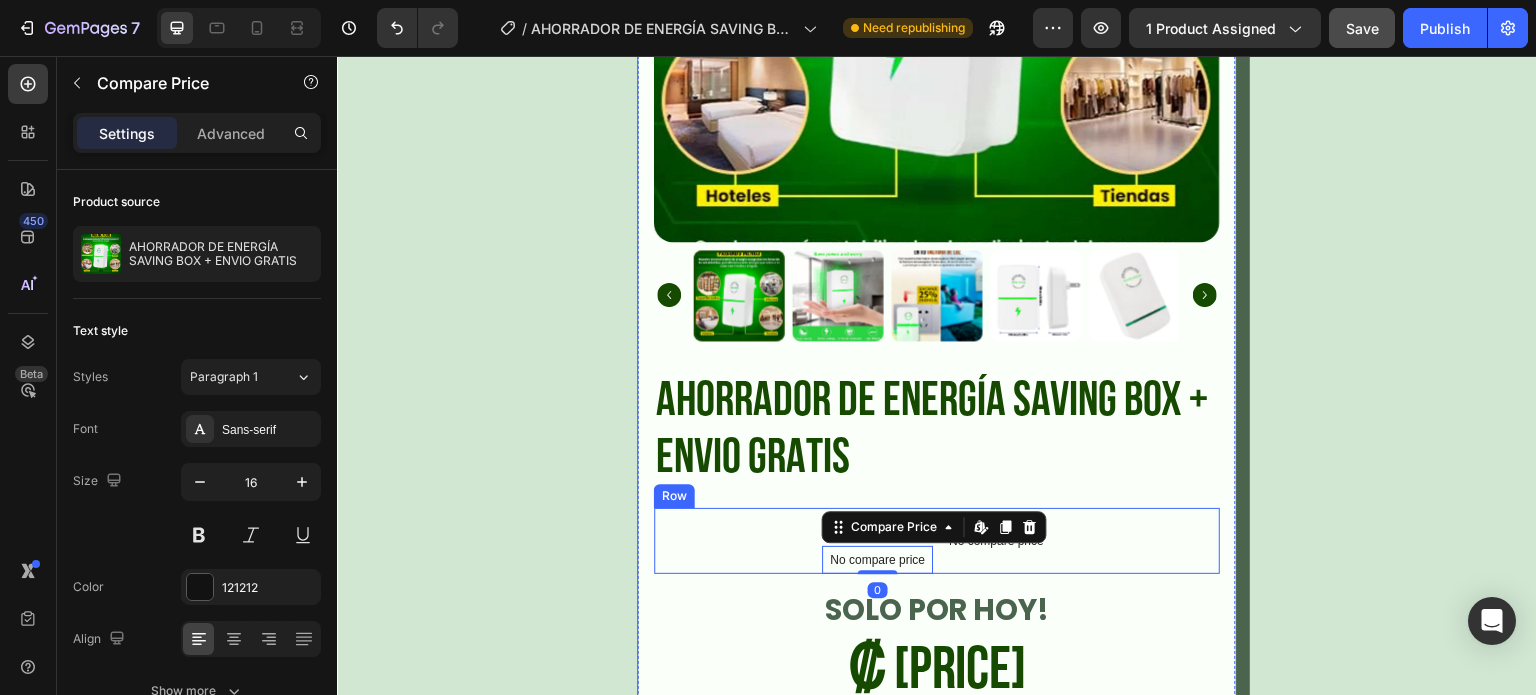 click on "Antes Text Block No compare price Compare Price   Edit content in Shopify 0 No compare price Product Price Row" at bounding box center [937, 541] 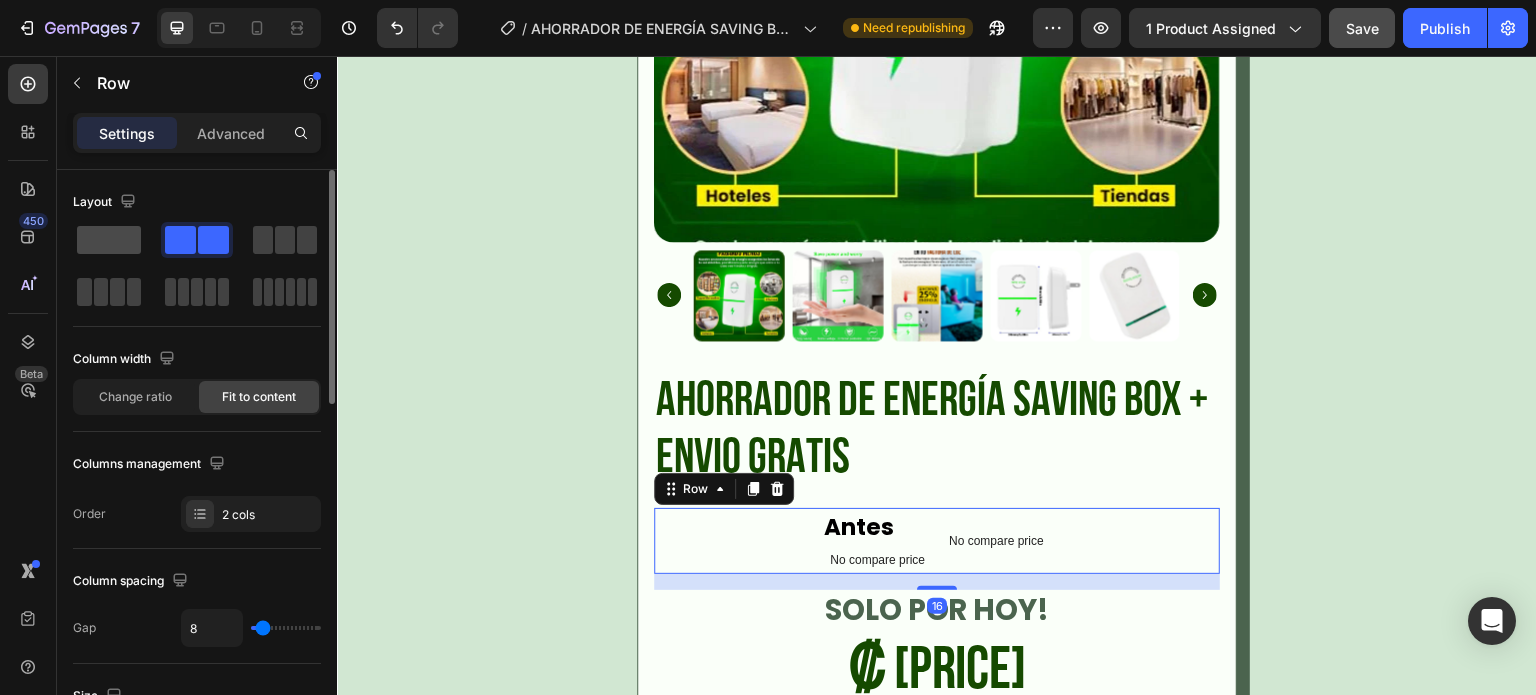 click 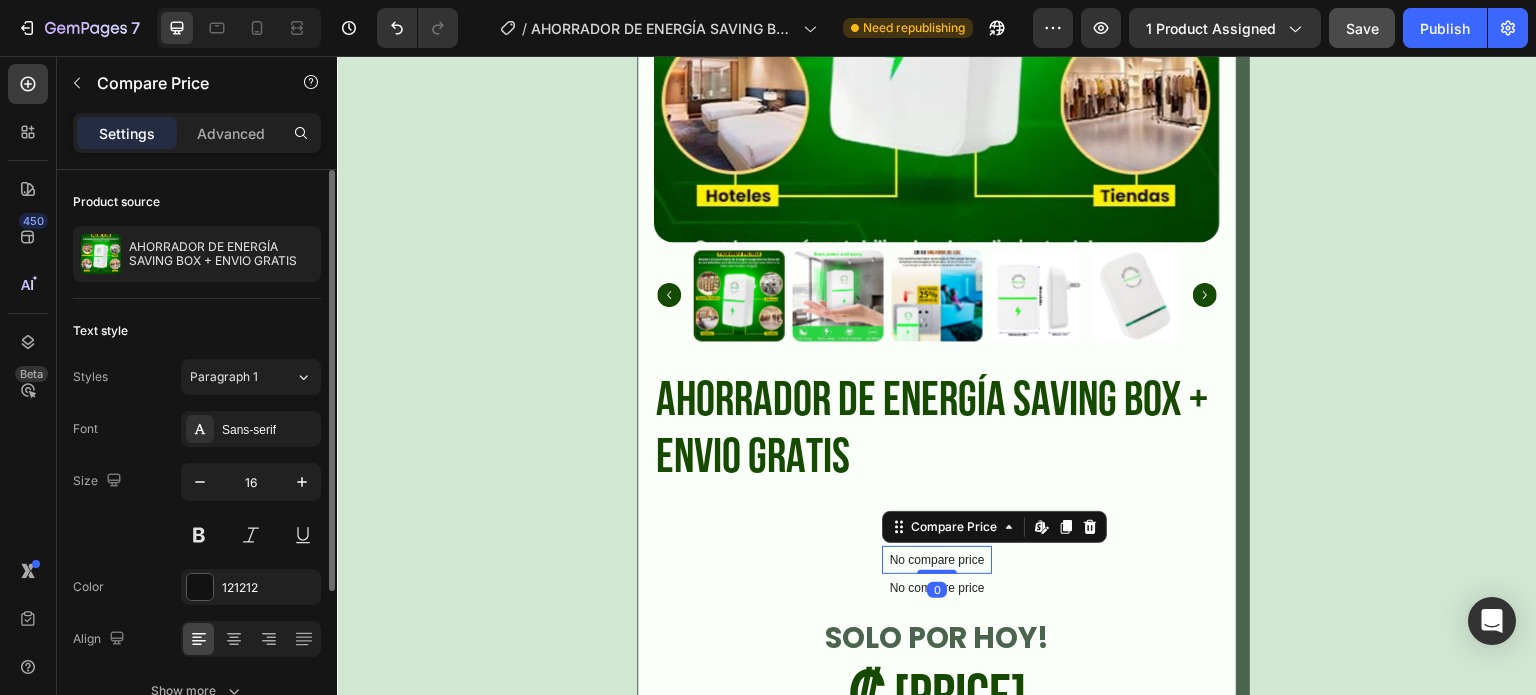 click on "No compare price" at bounding box center [937, 560] 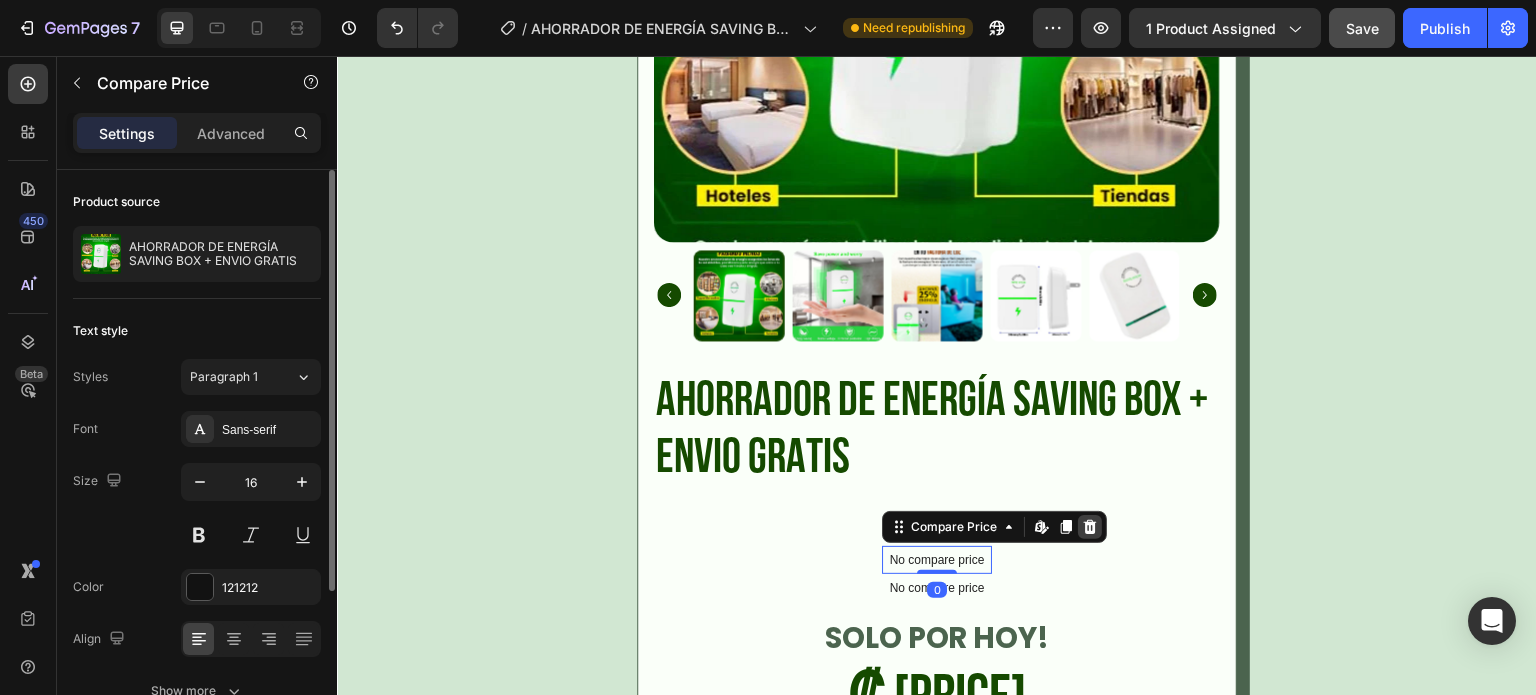 click 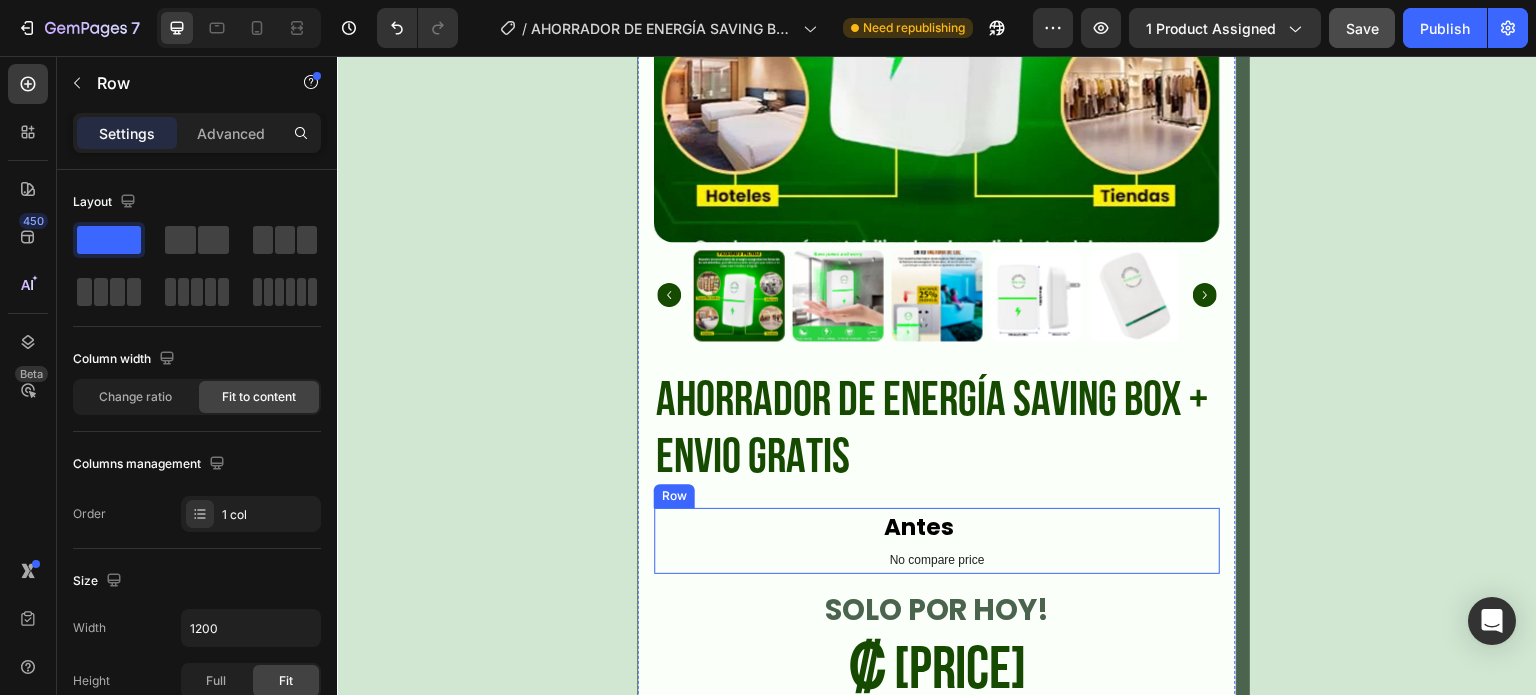click on "Antes Text Block No compare price Product Price Row" at bounding box center (937, 541) 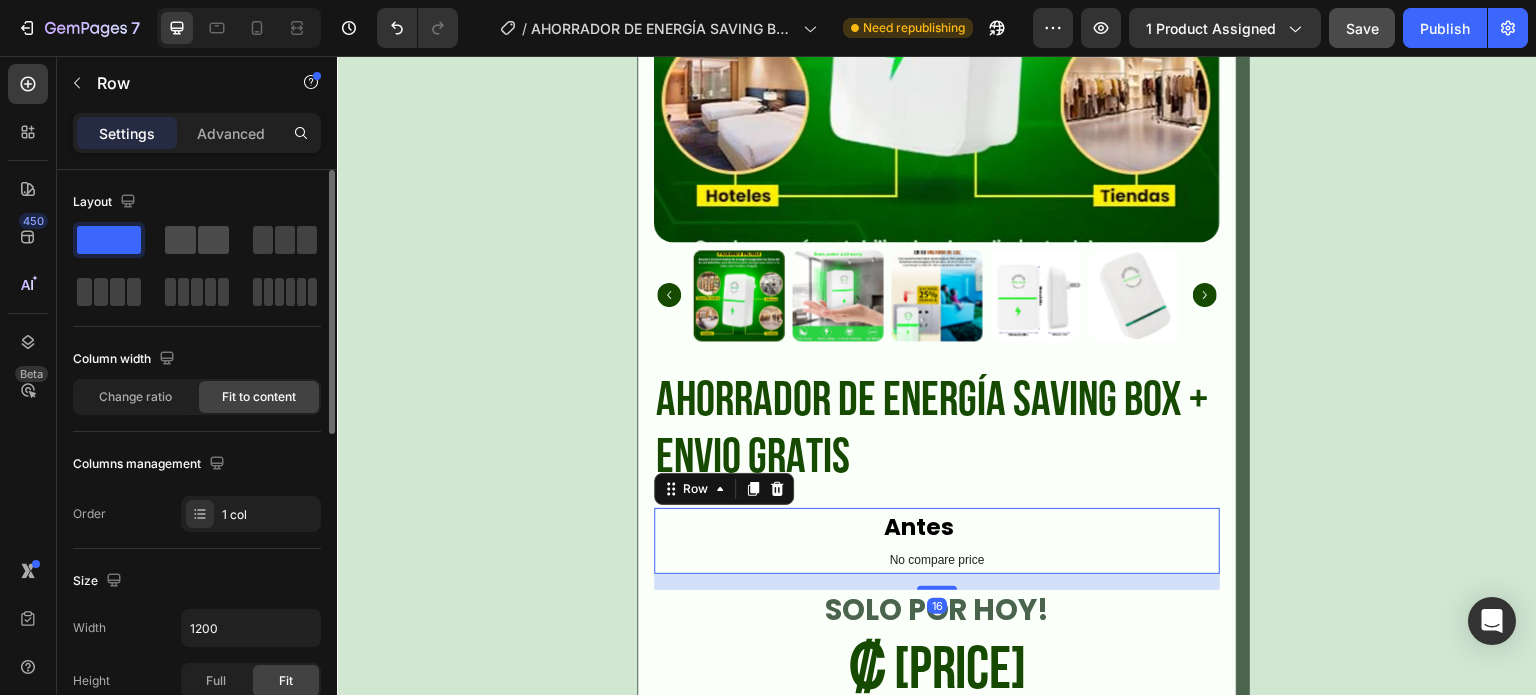 click 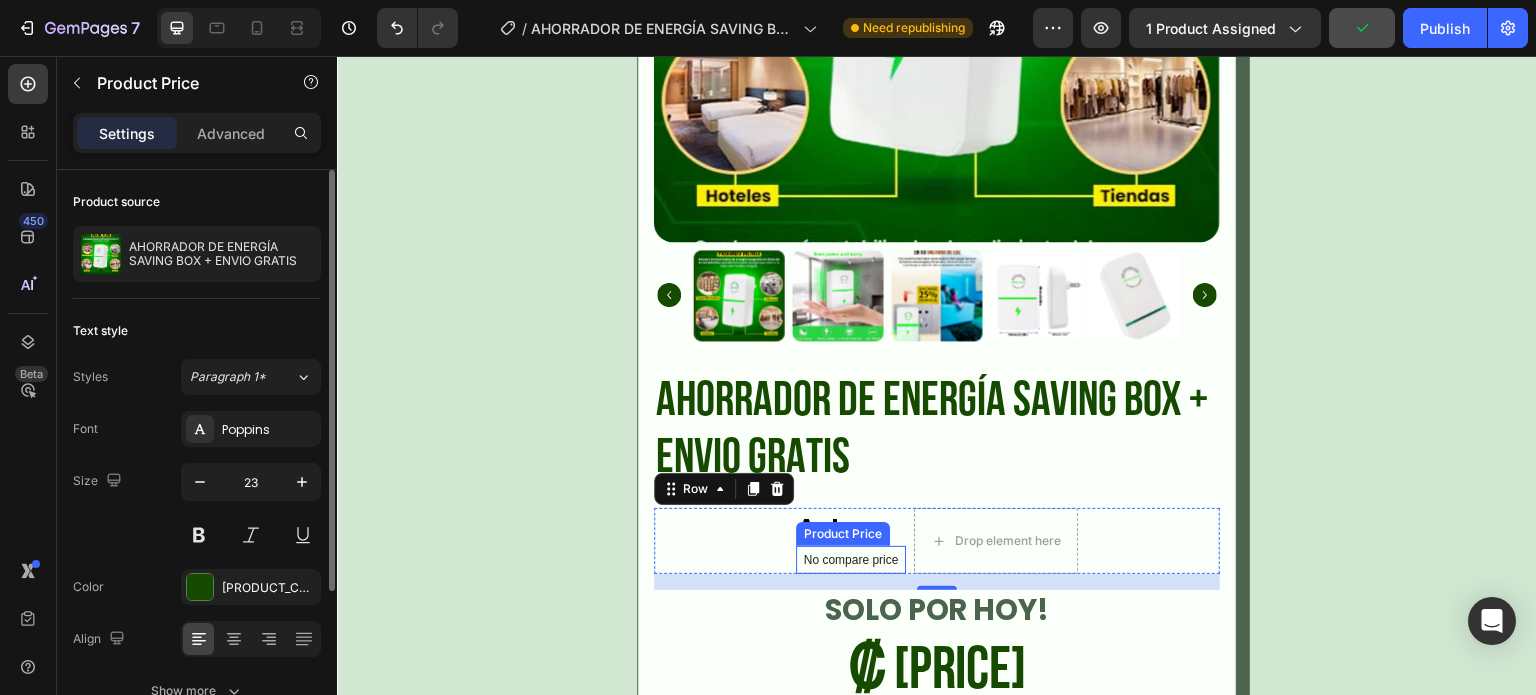 click on "No compare price" at bounding box center (851, 560) 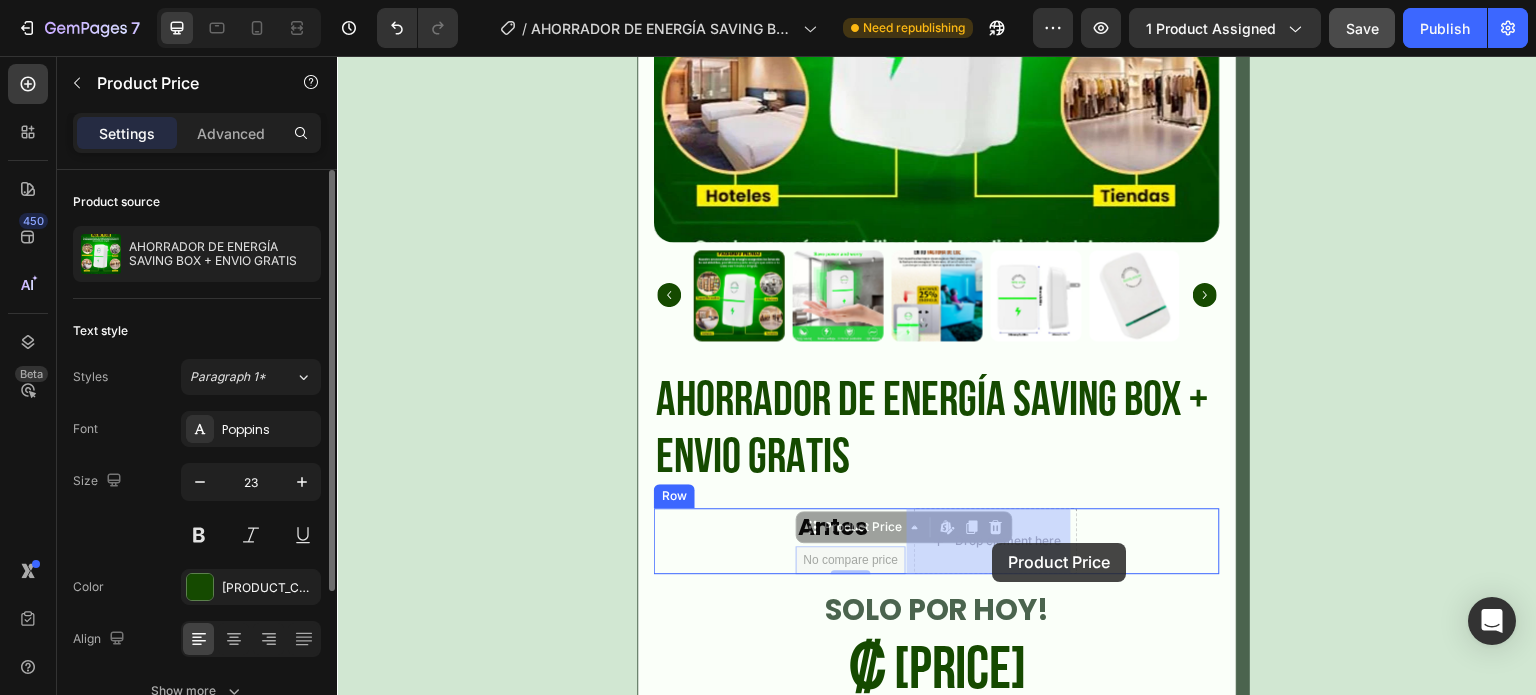 drag, startPoint x: 810, startPoint y: 531, endPoint x: 993, endPoint y: 543, distance: 183.39302 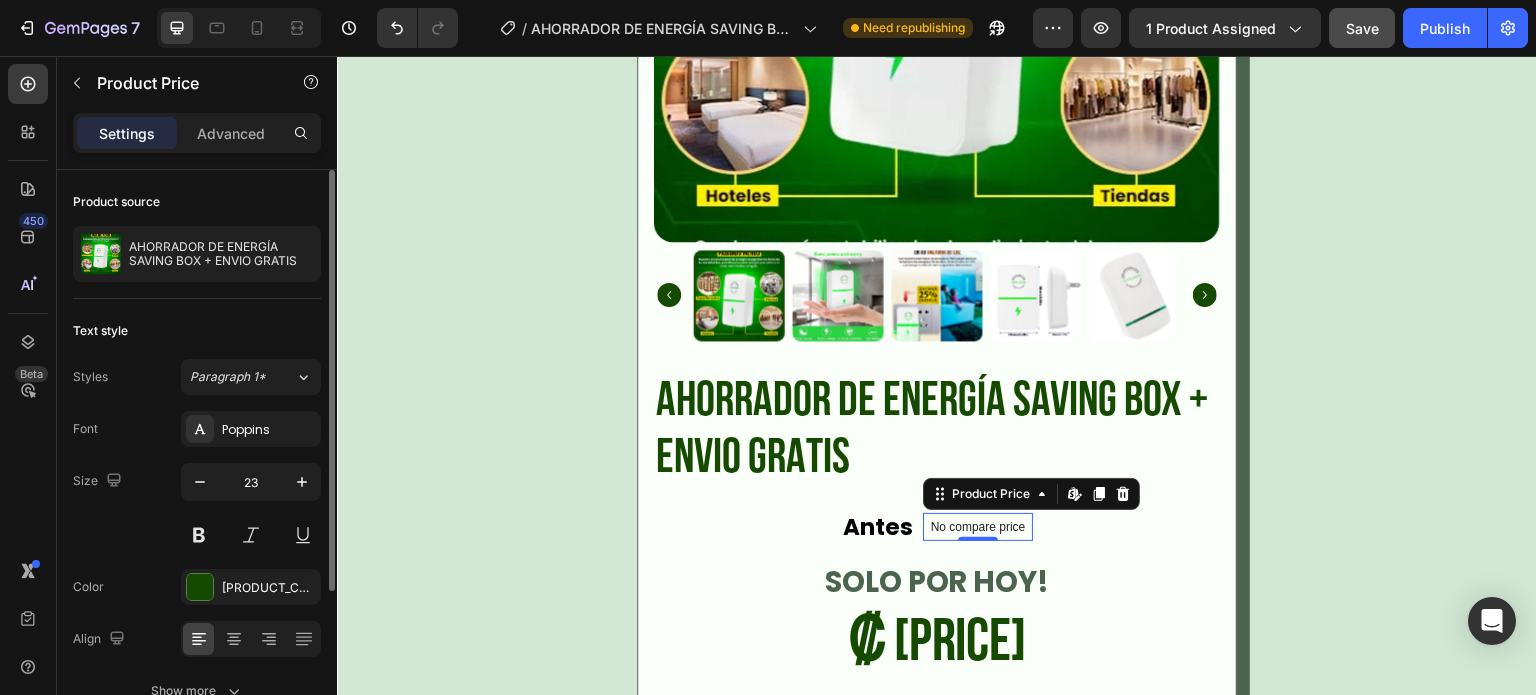 click on "No compare price" at bounding box center (978, 527) 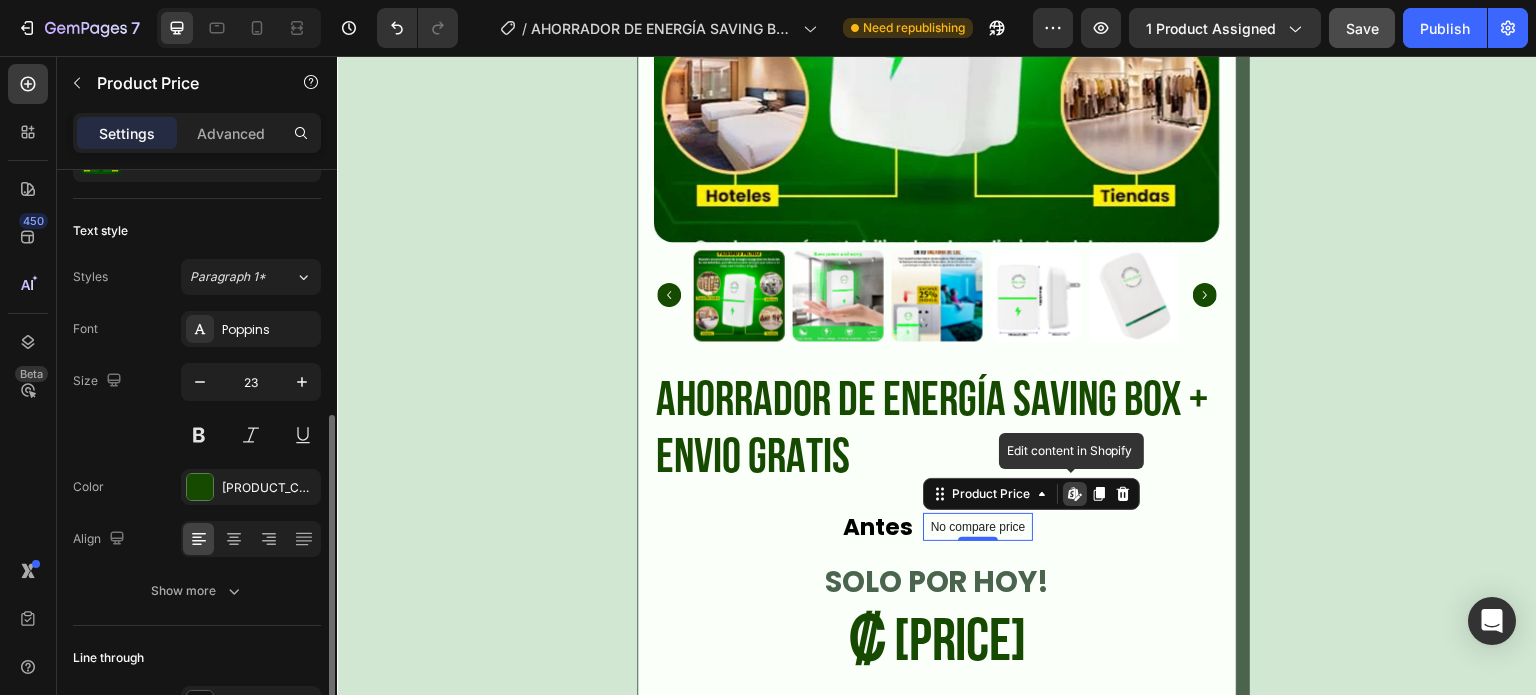 scroll, scrollTop: 200, scrollLeft: 0, axis: vertical 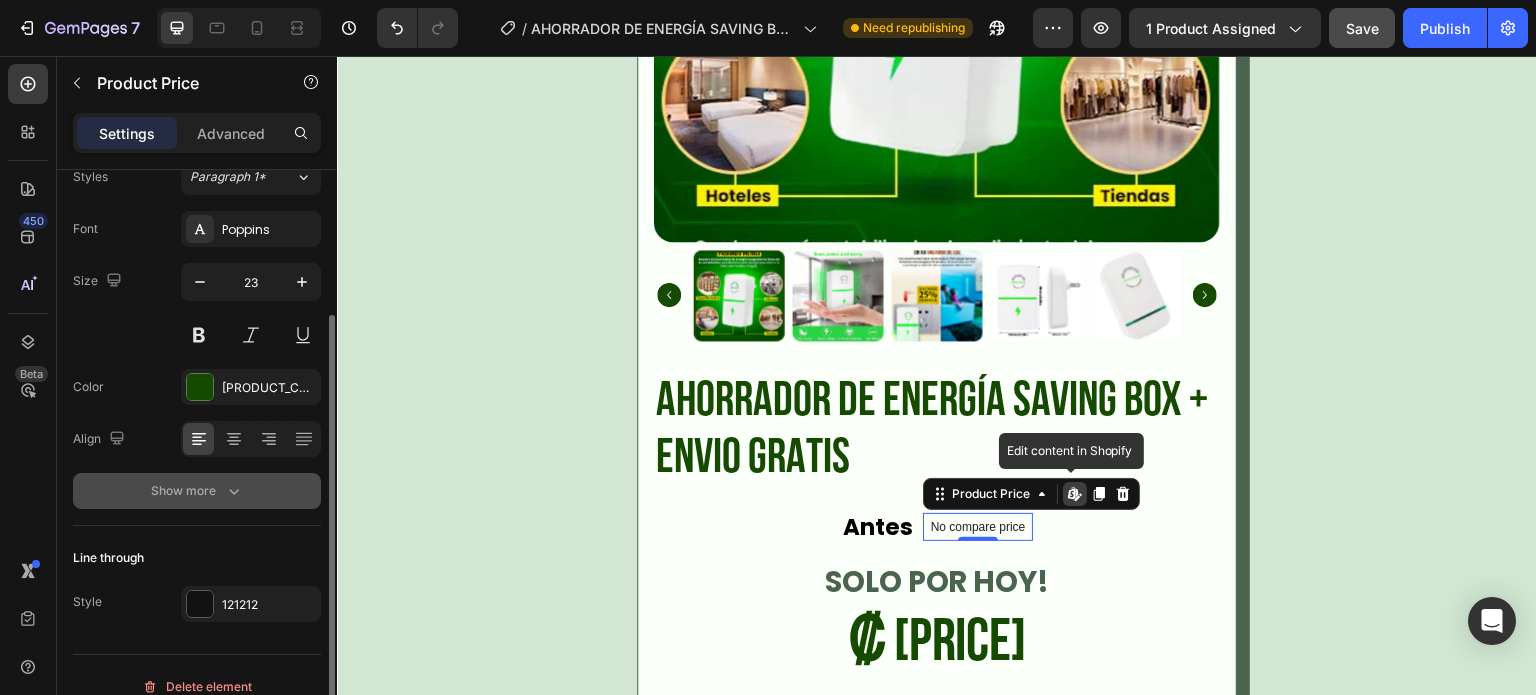 click on "Show more" at bounding box center [197, 491] 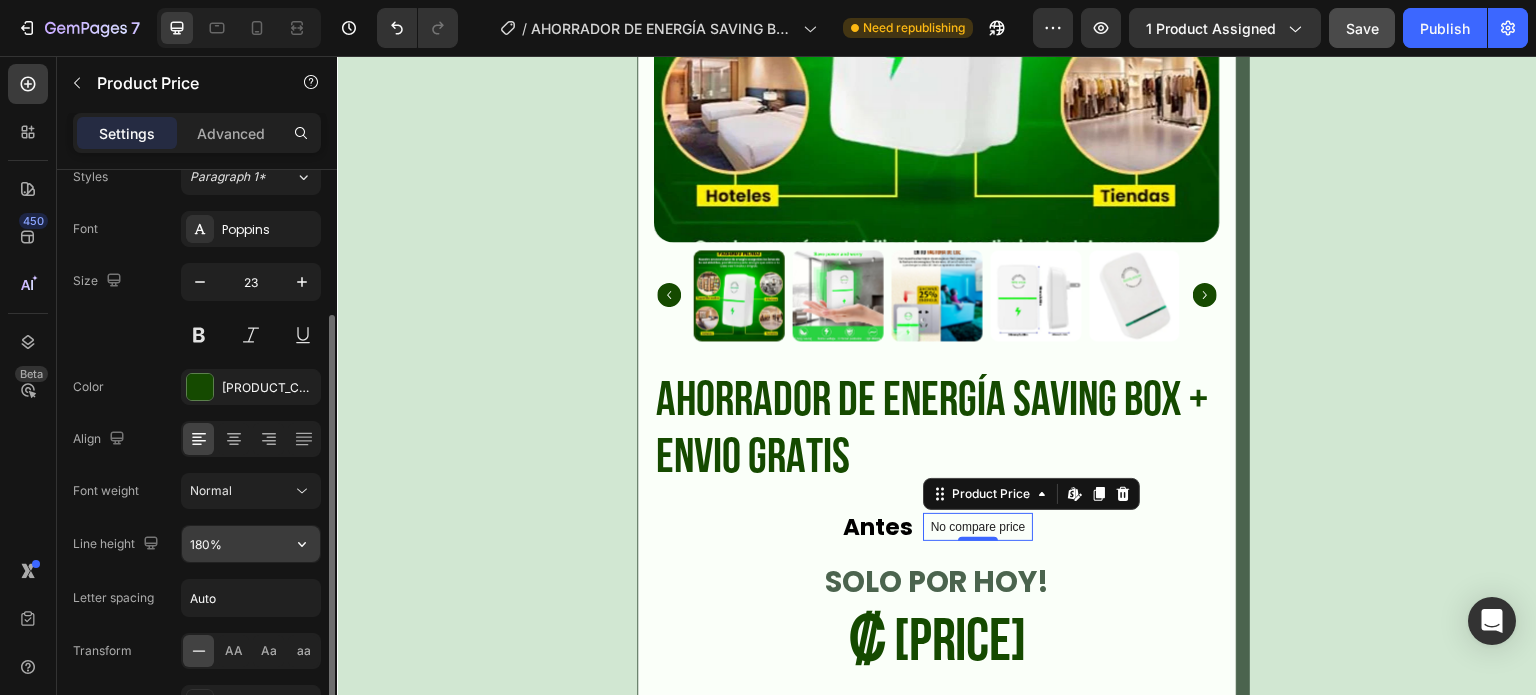 click 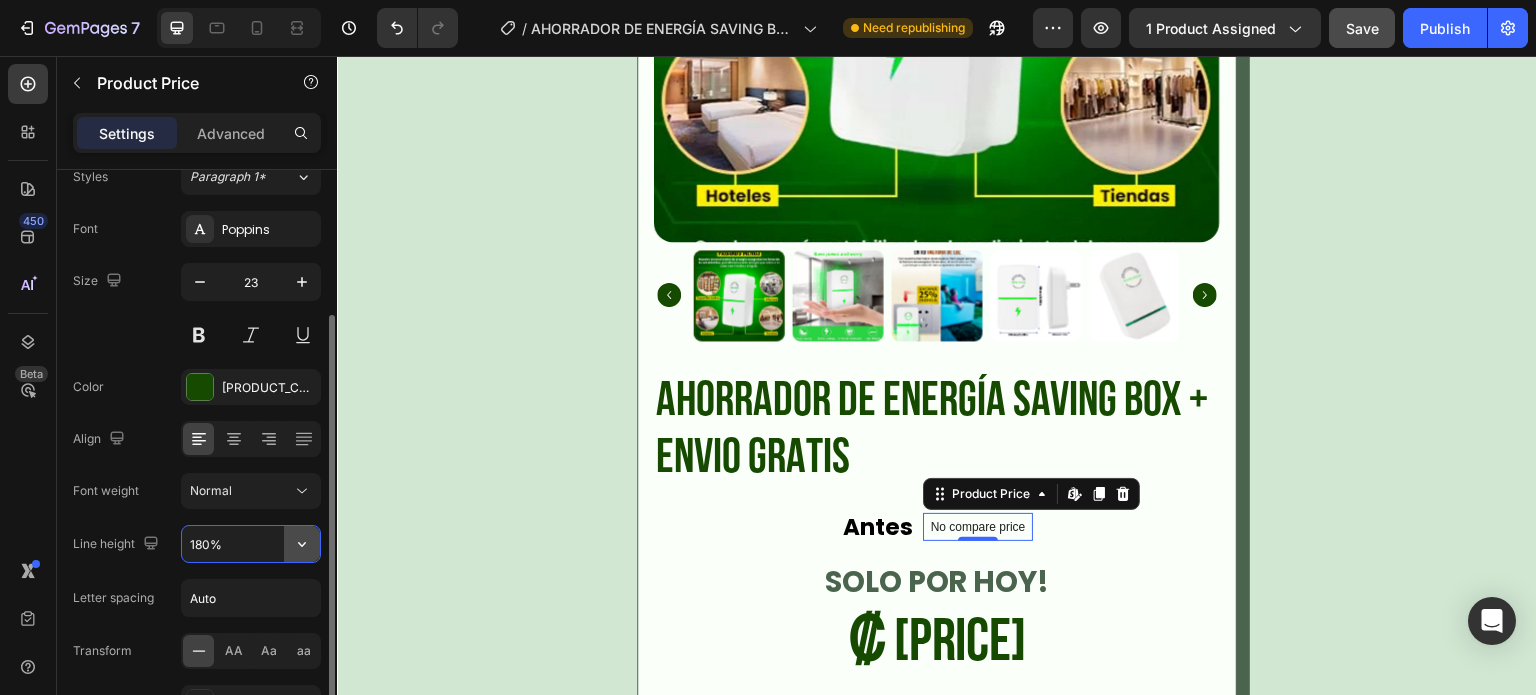 click 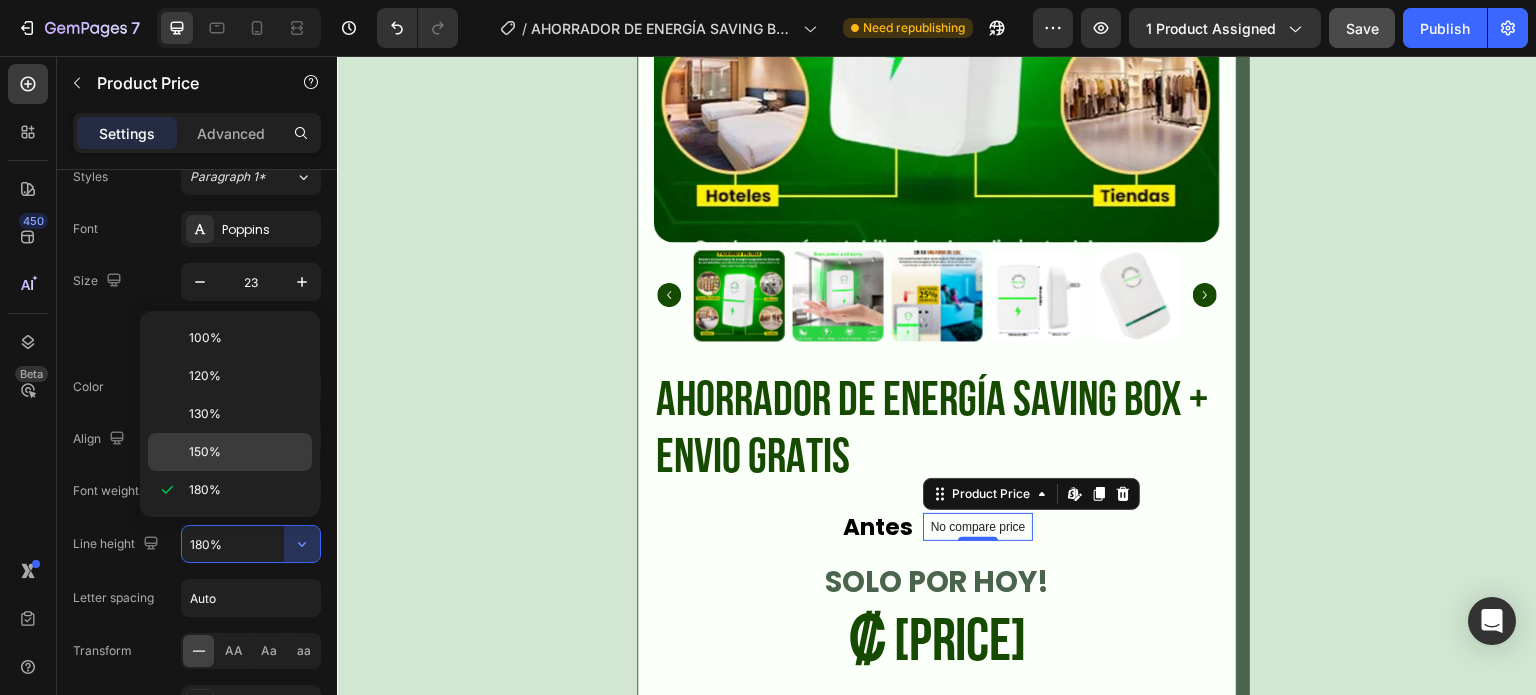click on "150%" at bounding box center (246, 452) 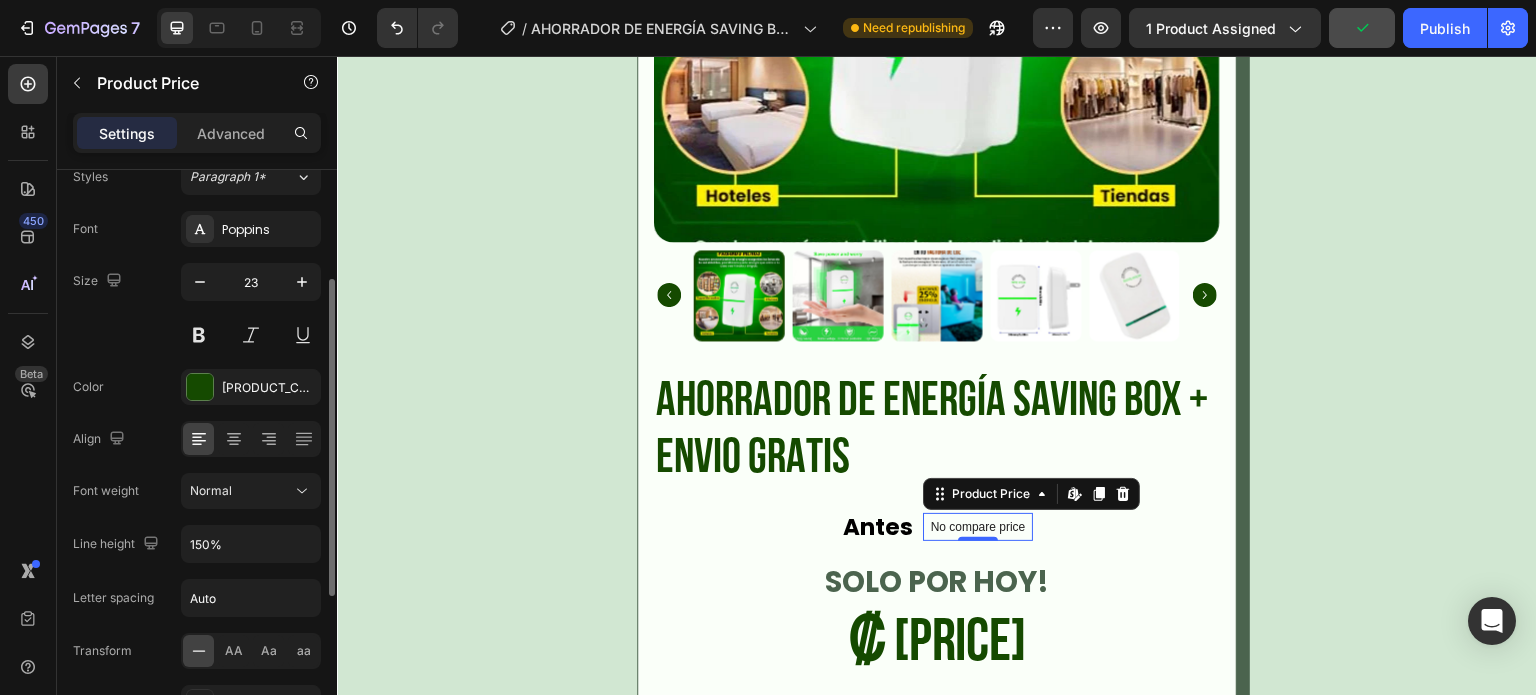 click on "Color [PRODUCT_CODE]" at bounding box center [197, 387] 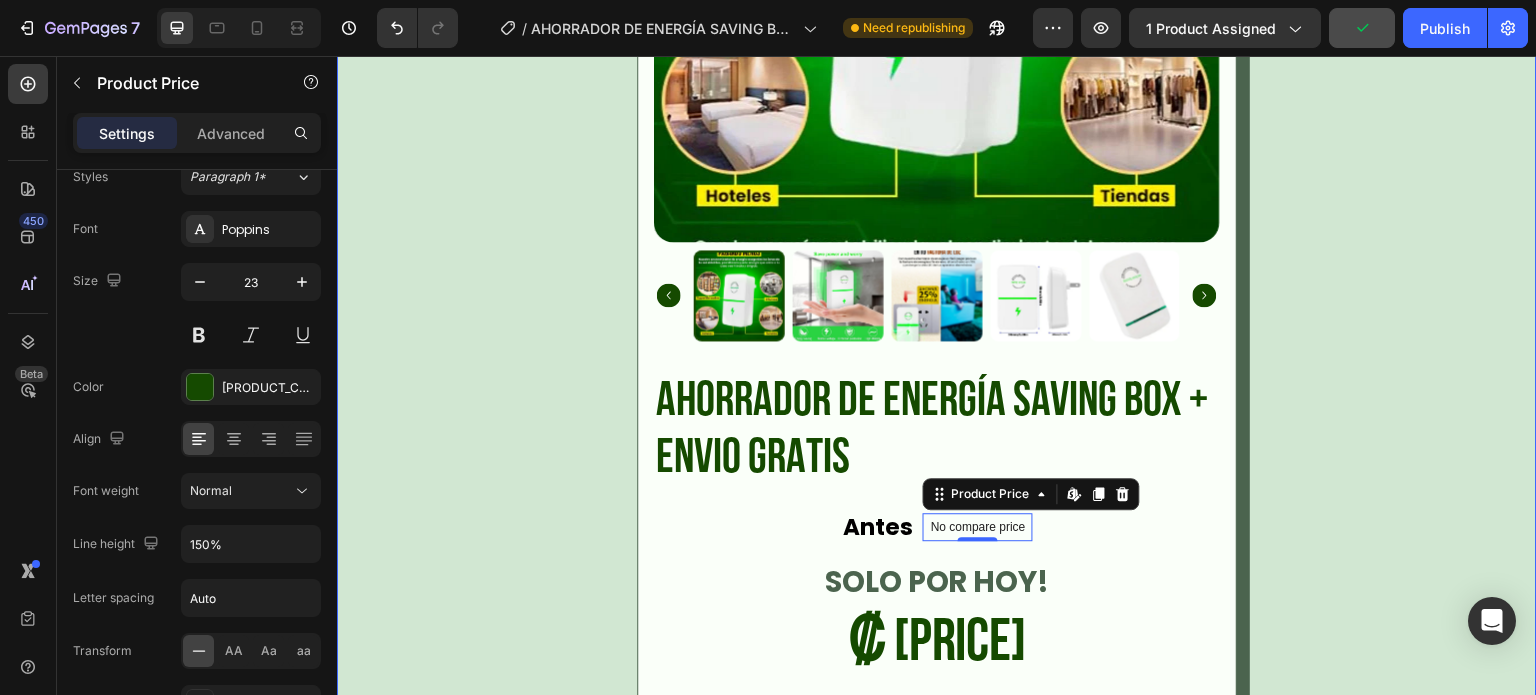 click on "Product Images AHORRADOR DE ENERGÍA SAVING BOX + ENVIO GRATIS Product Title Antes Text Block No compare price Product Price   Edit content in Shopify 0 Row SOLO POR HOY! Text Block ₡ [PRICE] Product Price Product Price Row Releasit COD Form & Upsells Releasit COD Form & Upsells
Add to cart Add to Cart Product" at bounding box center (937, 255) 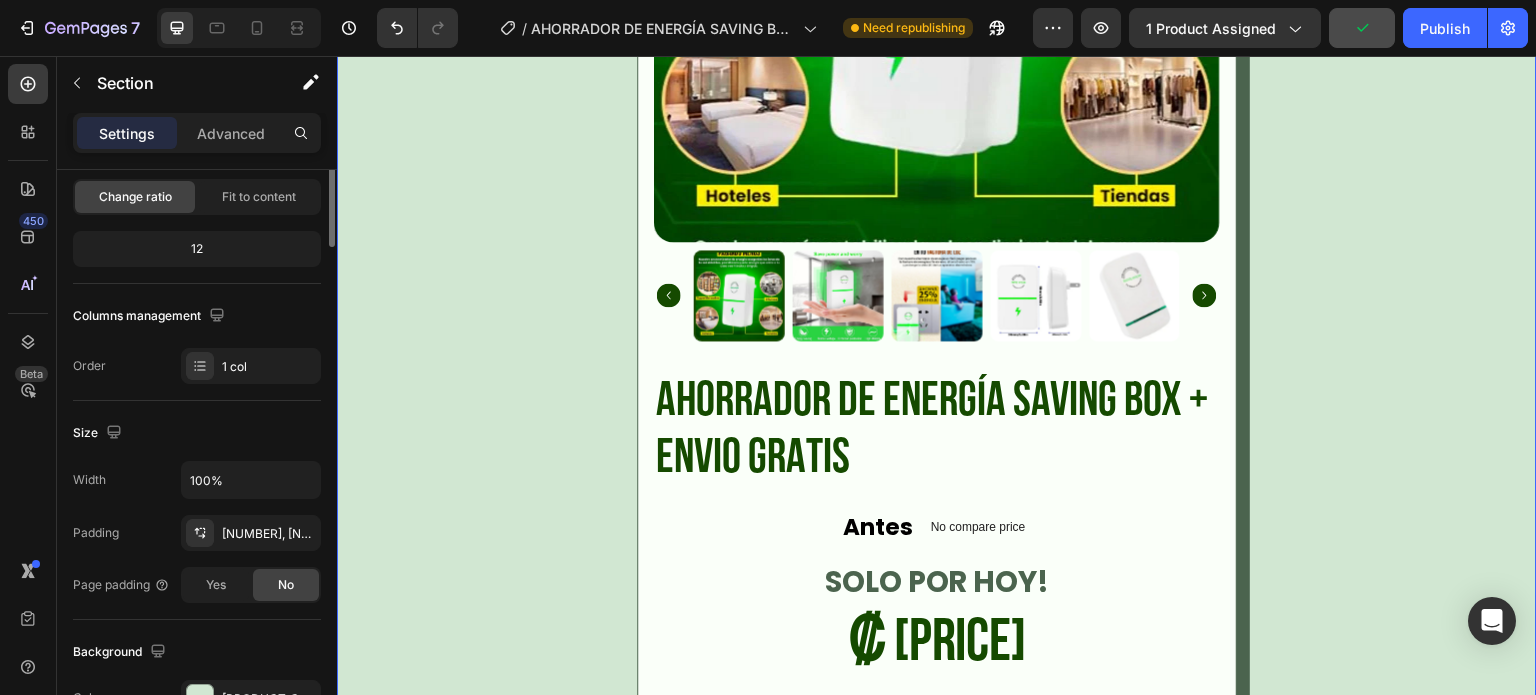 scroll, scrollTop: 0, scrollLeft: 0, axis: both 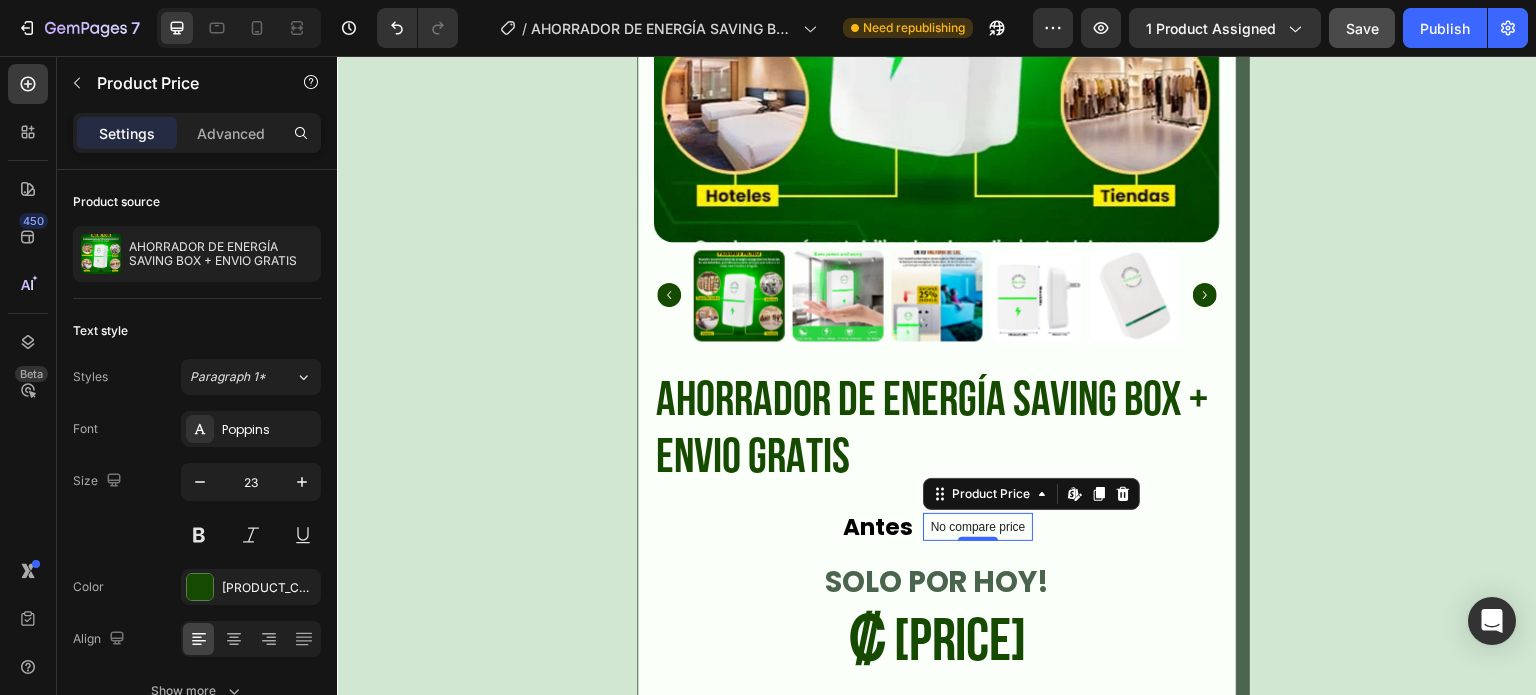 click on "No compare price" at bounding box center (978, 527) 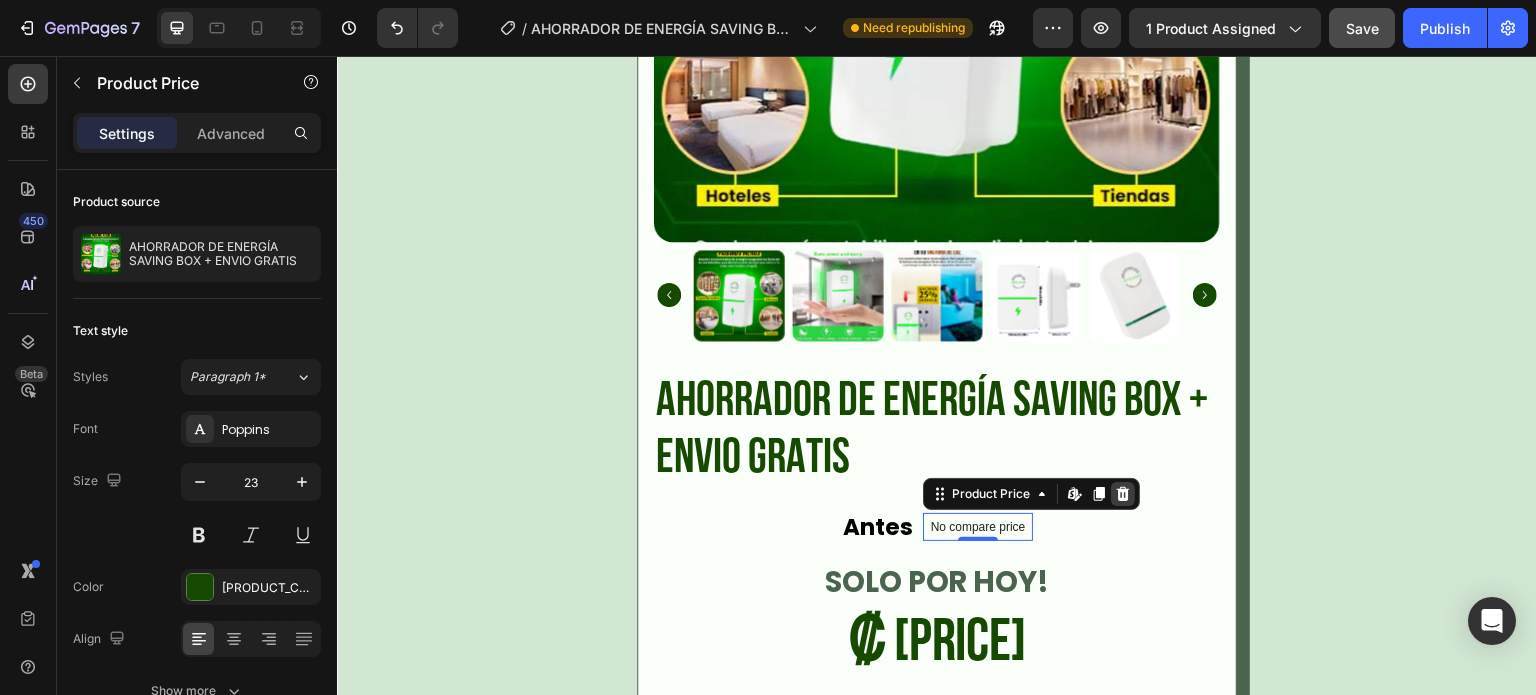 click 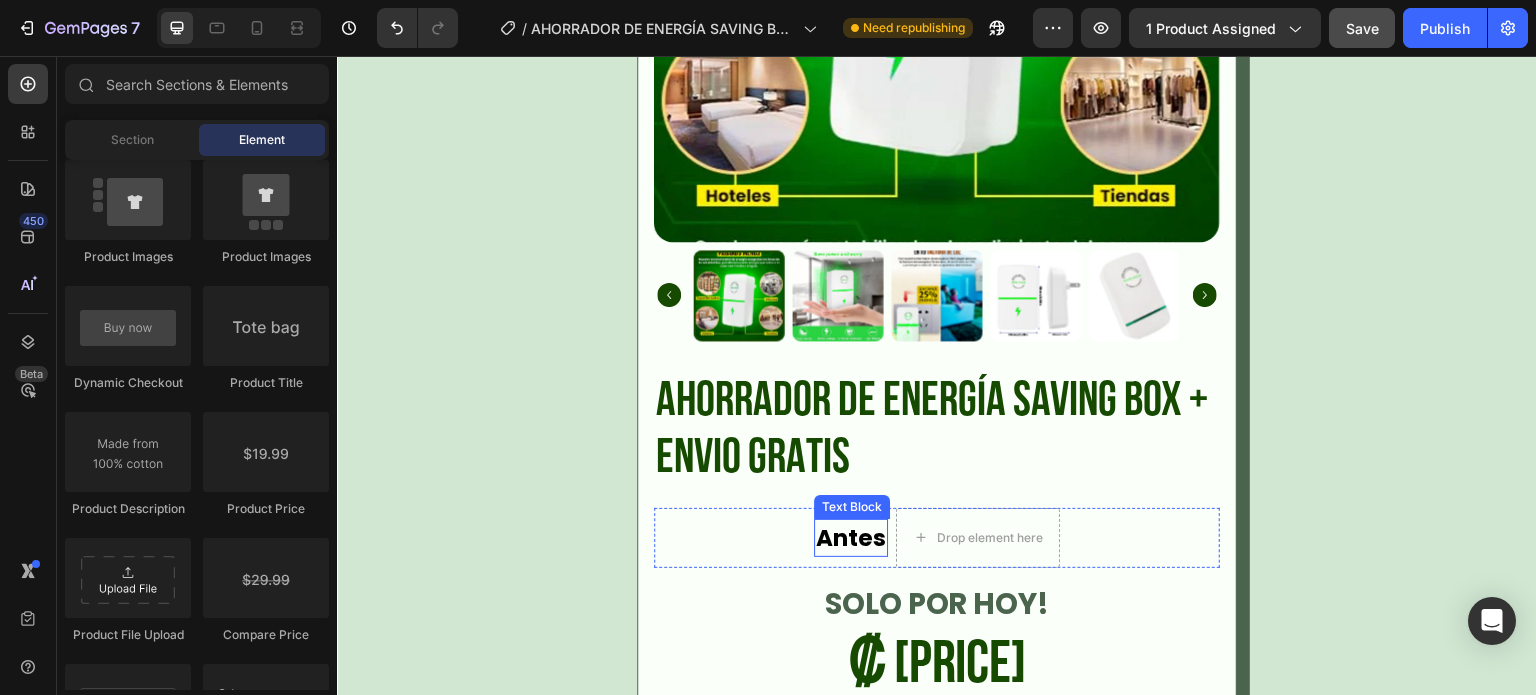 click on "Antes" at bounding box center (851, 538) 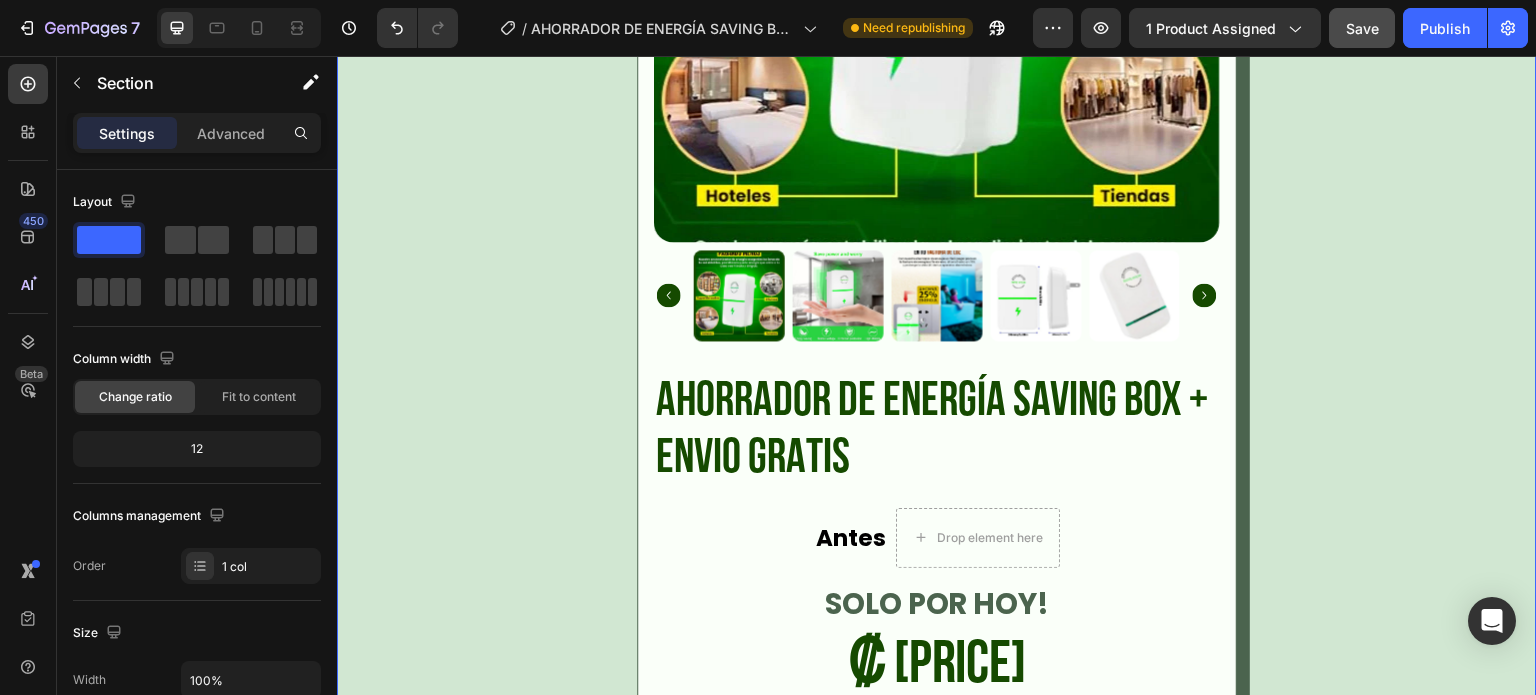 click on "Product Images AHORRADOR DE ENERGÍA SAVING BOX + ENVIO GRATIS Product Title Antes Text Block
Drop element here Row SOLO POR HOY! Text Block ₡ [PRICE] Product Price Product Price Row Releasit COD Form & Upsells Releasit COD Form & Upsells
Add to cart Add to Cart Product" at bounding box center (937, 266) 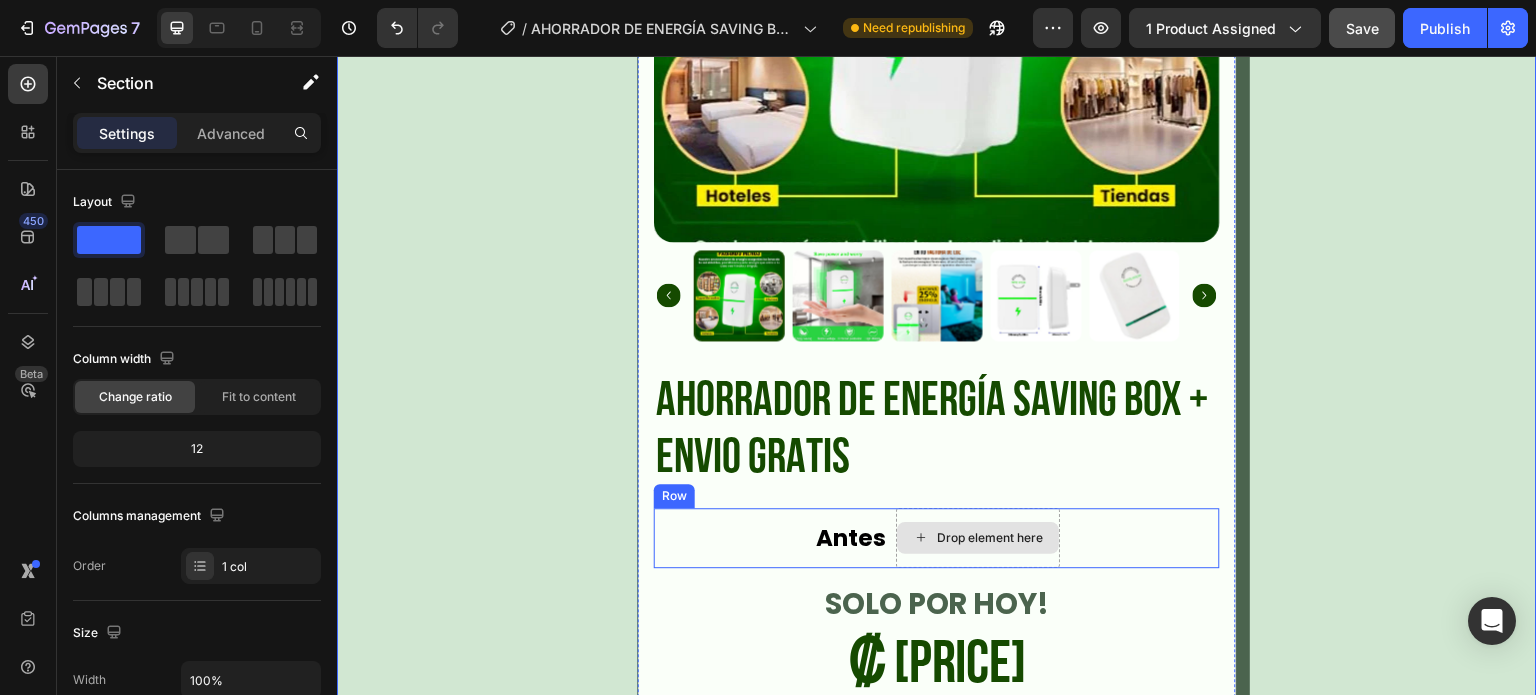 click on "Drop element here" at bounding box center (990, 538) 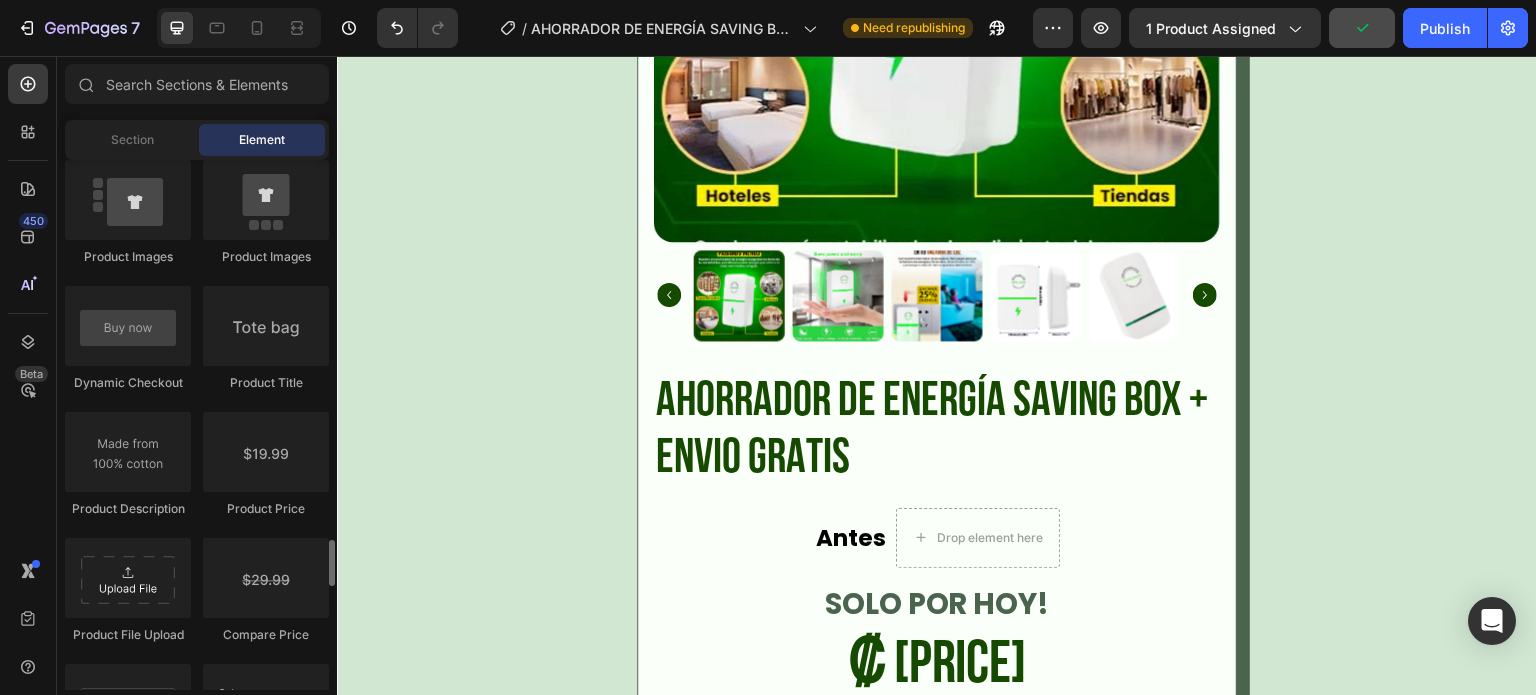 scroll, scrollTop: 3200, scrollLeft: 0, axis: vertical 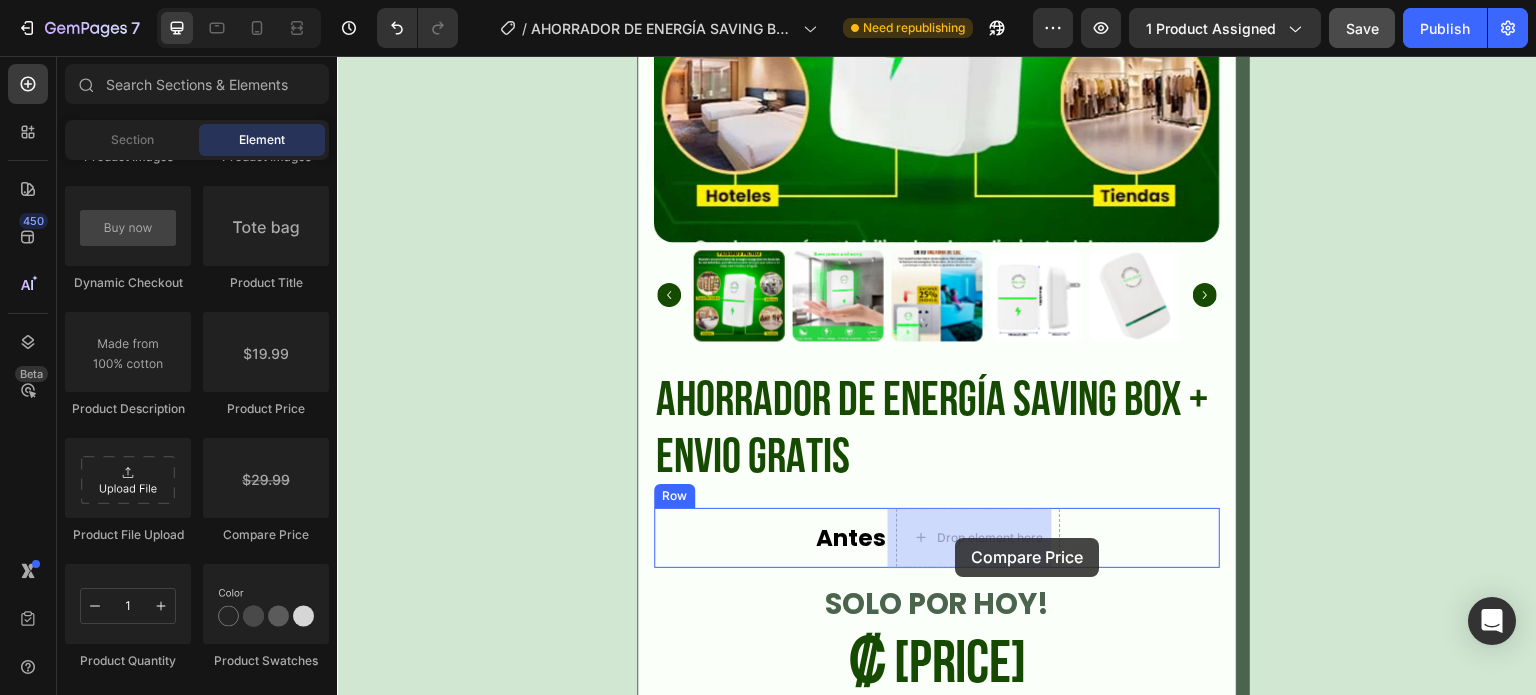 drag, startPoint x: 563, startPoint y: 532, endPoint x: 956, endPoint y: 538, distance: 393.0458 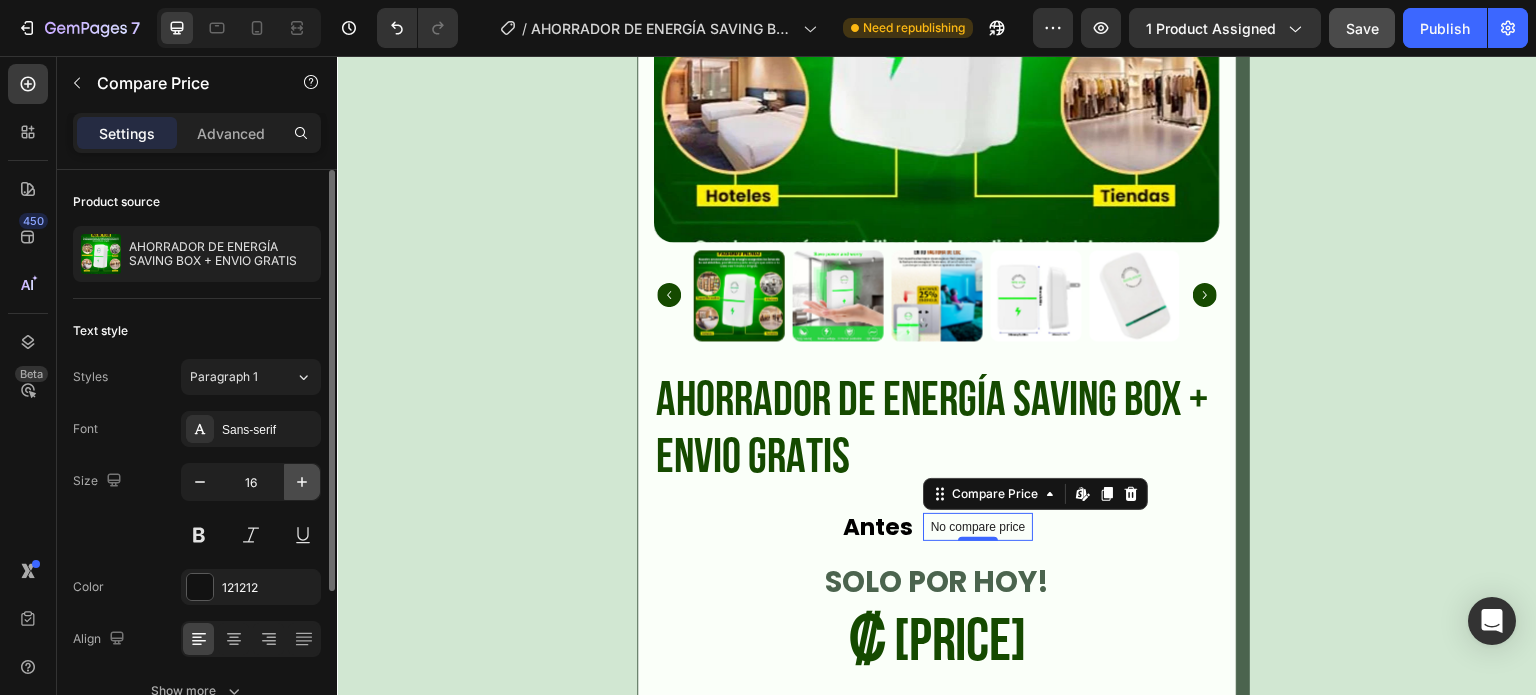 click 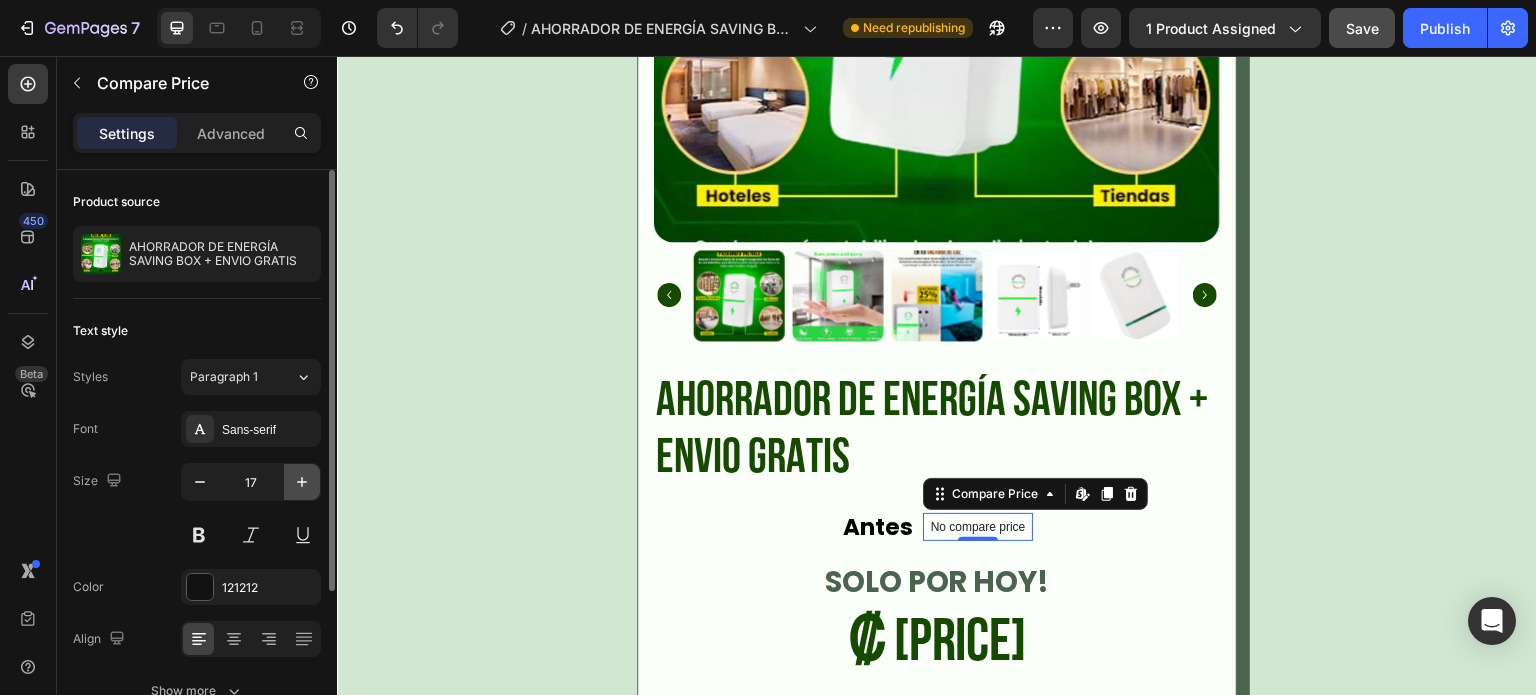 click 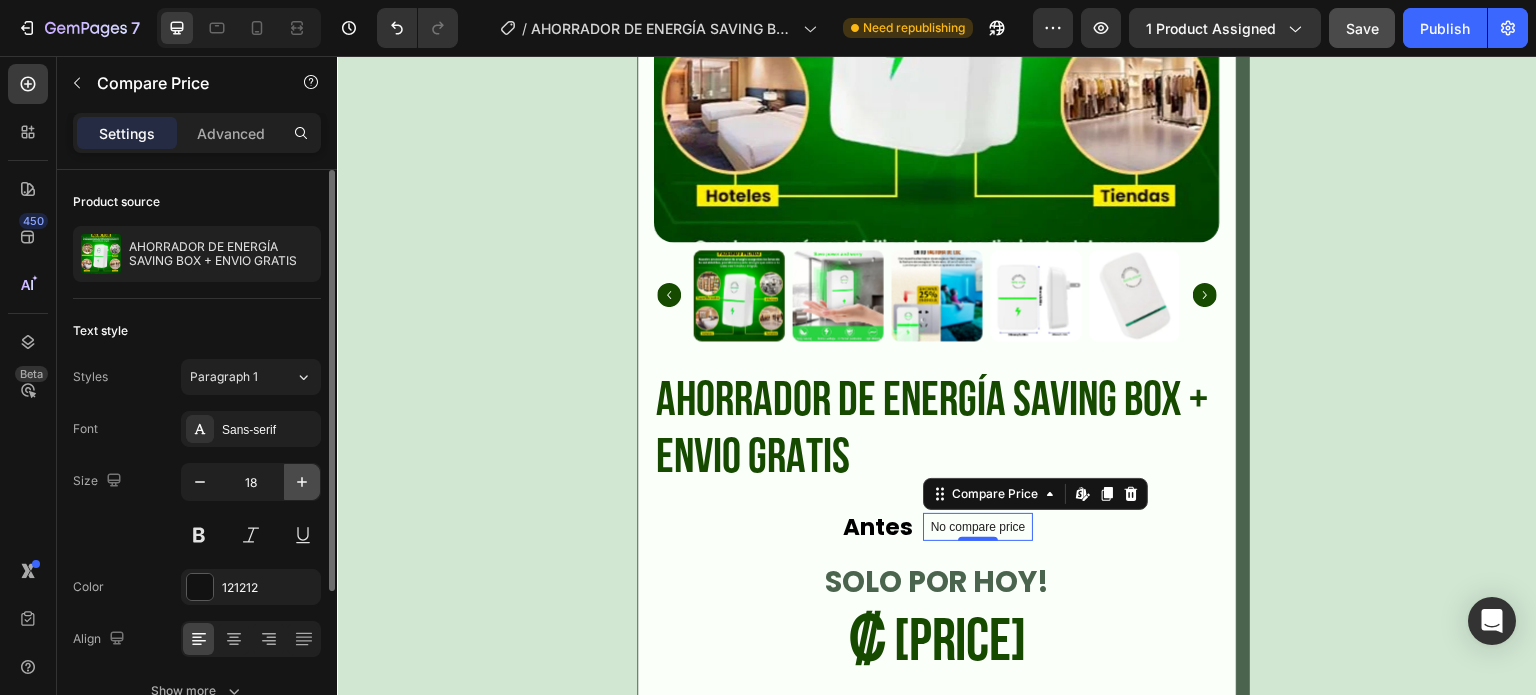 click 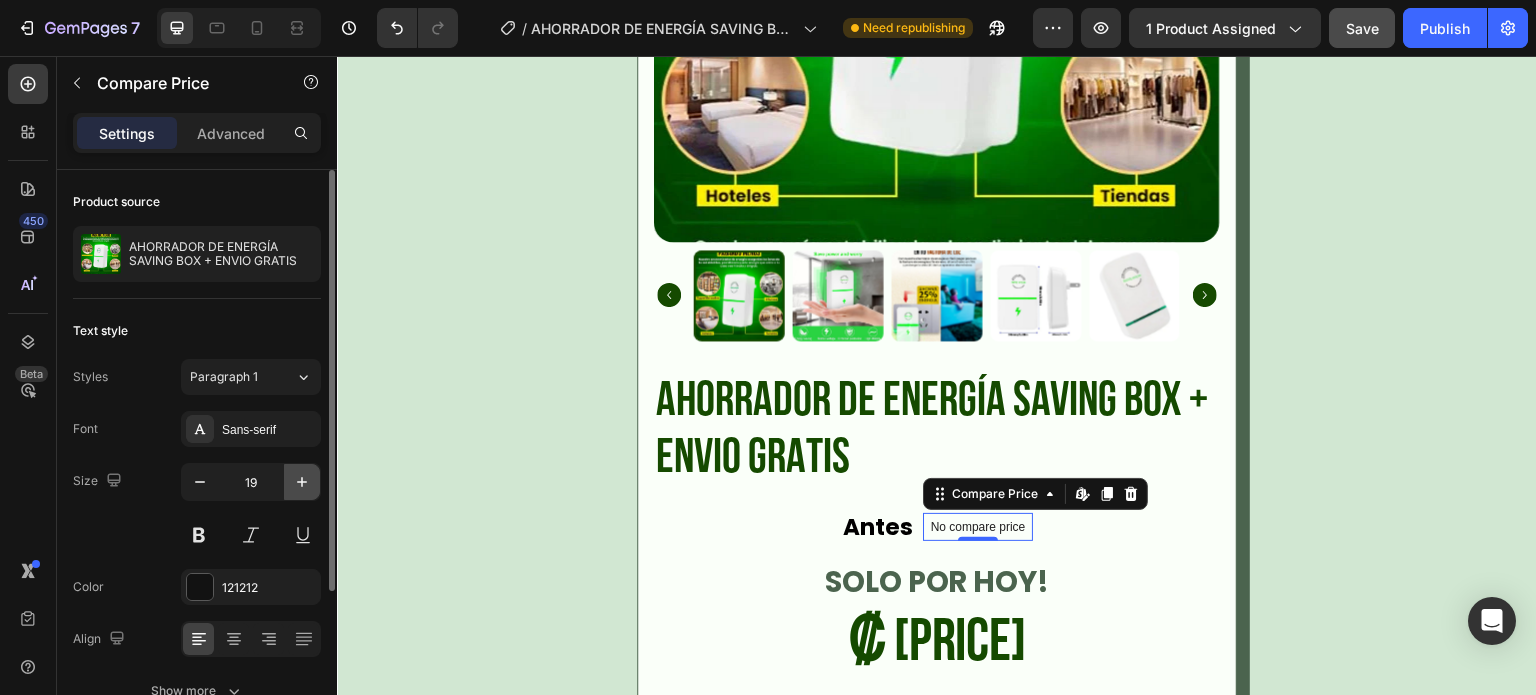 click 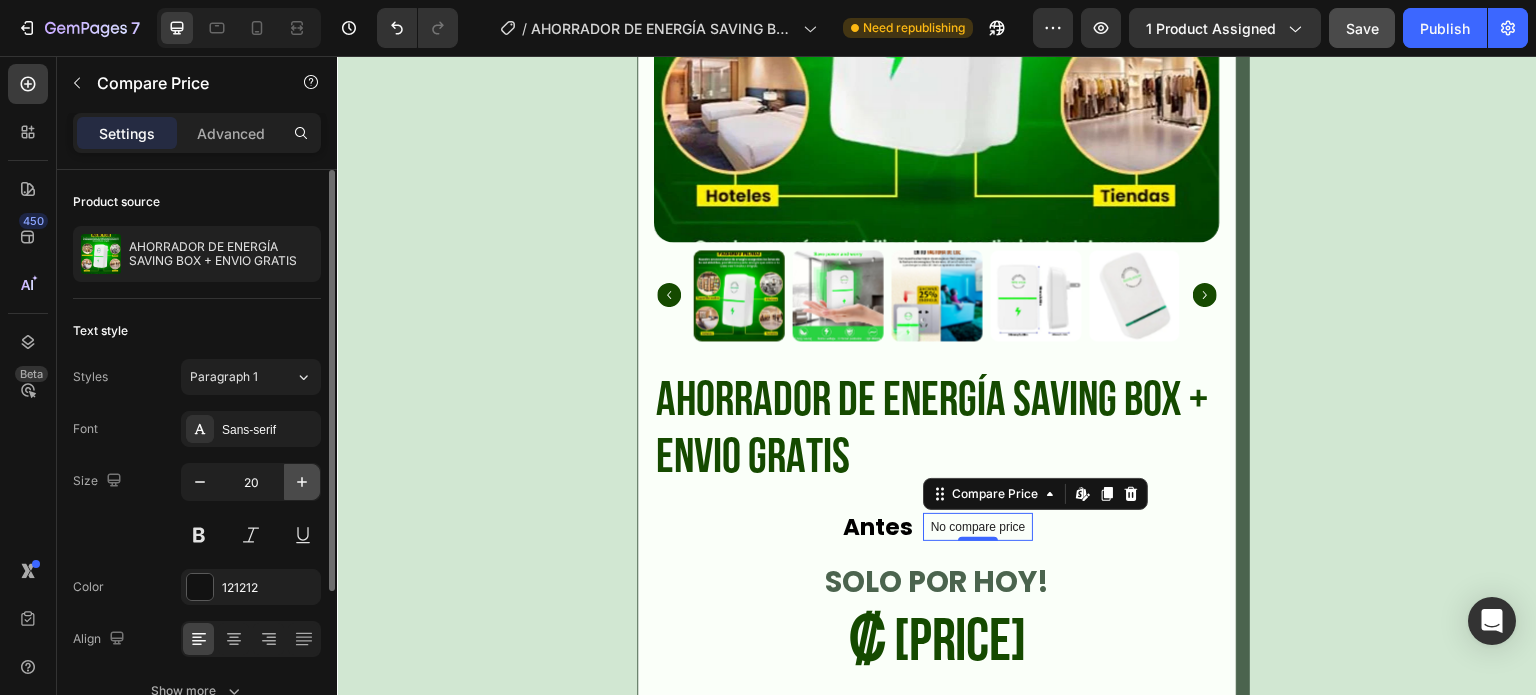 click 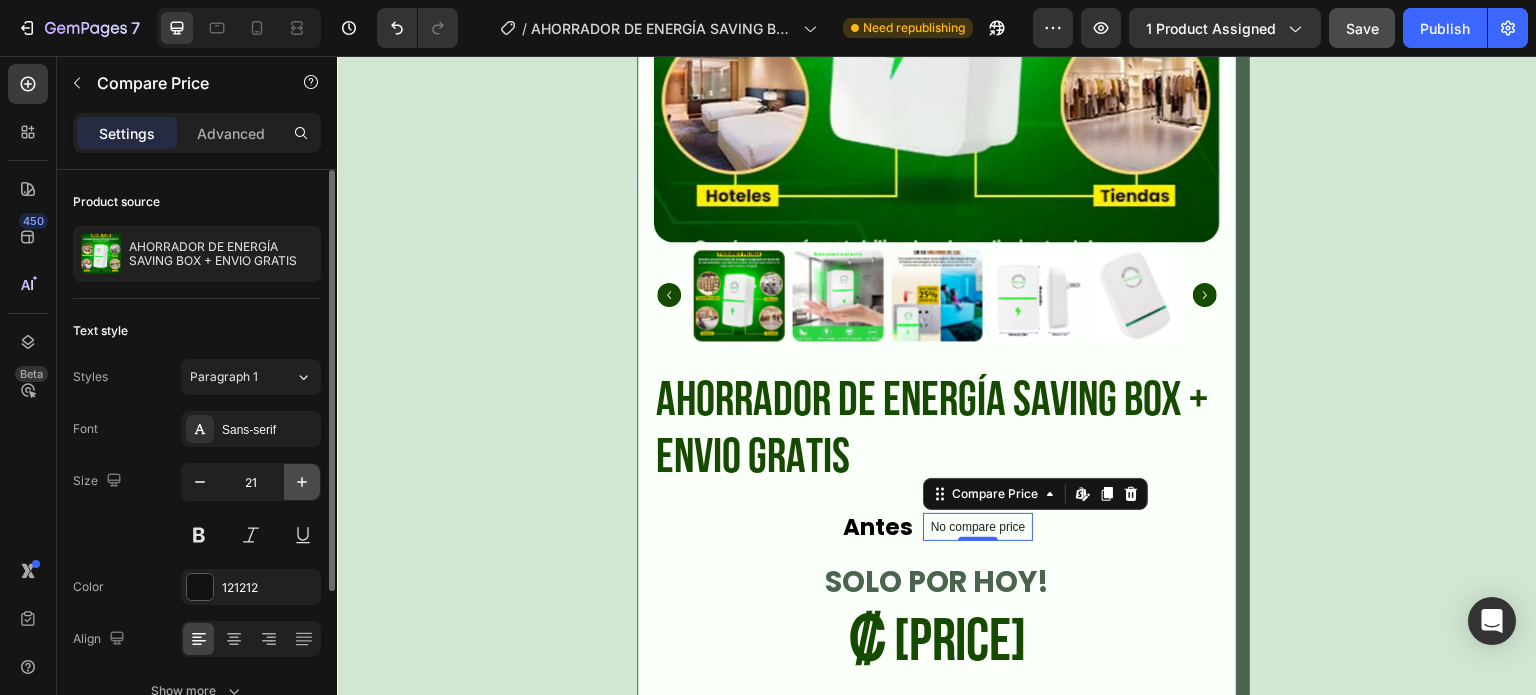 click 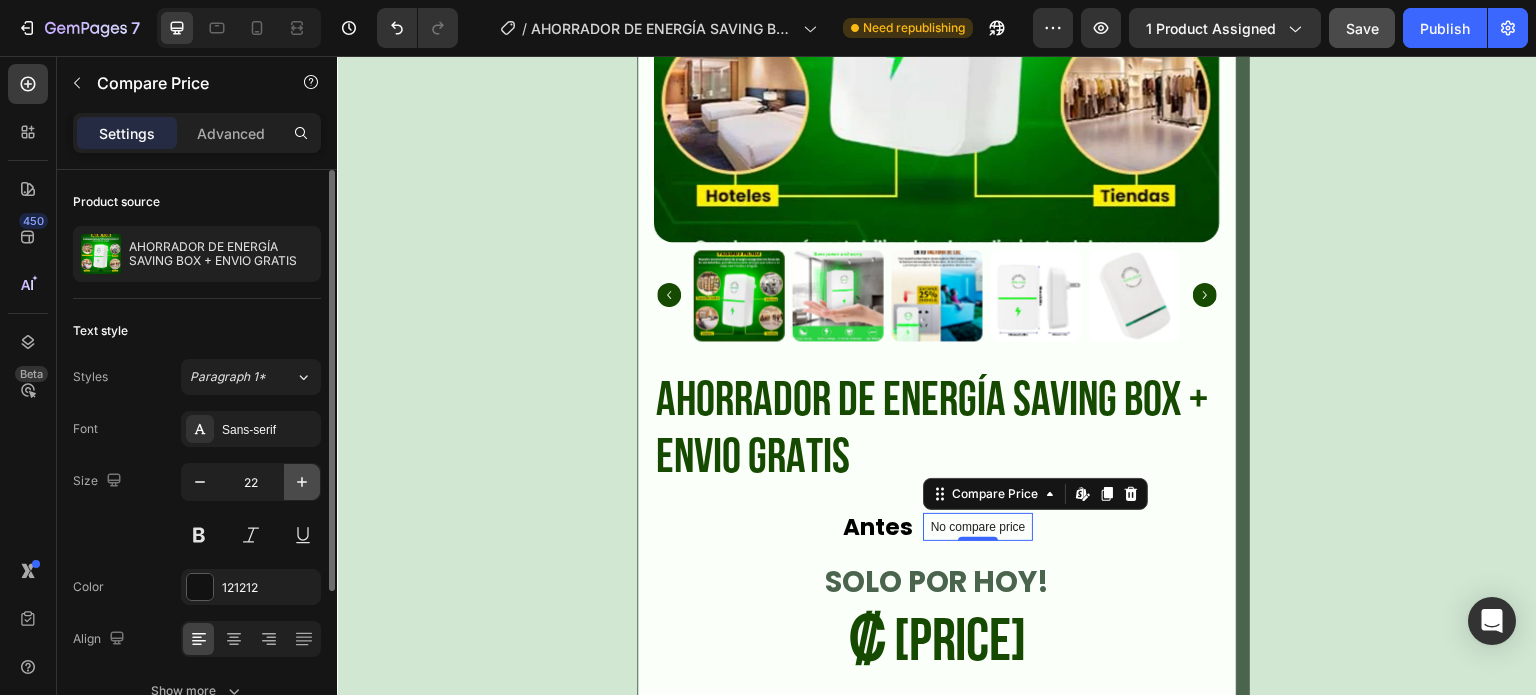 click 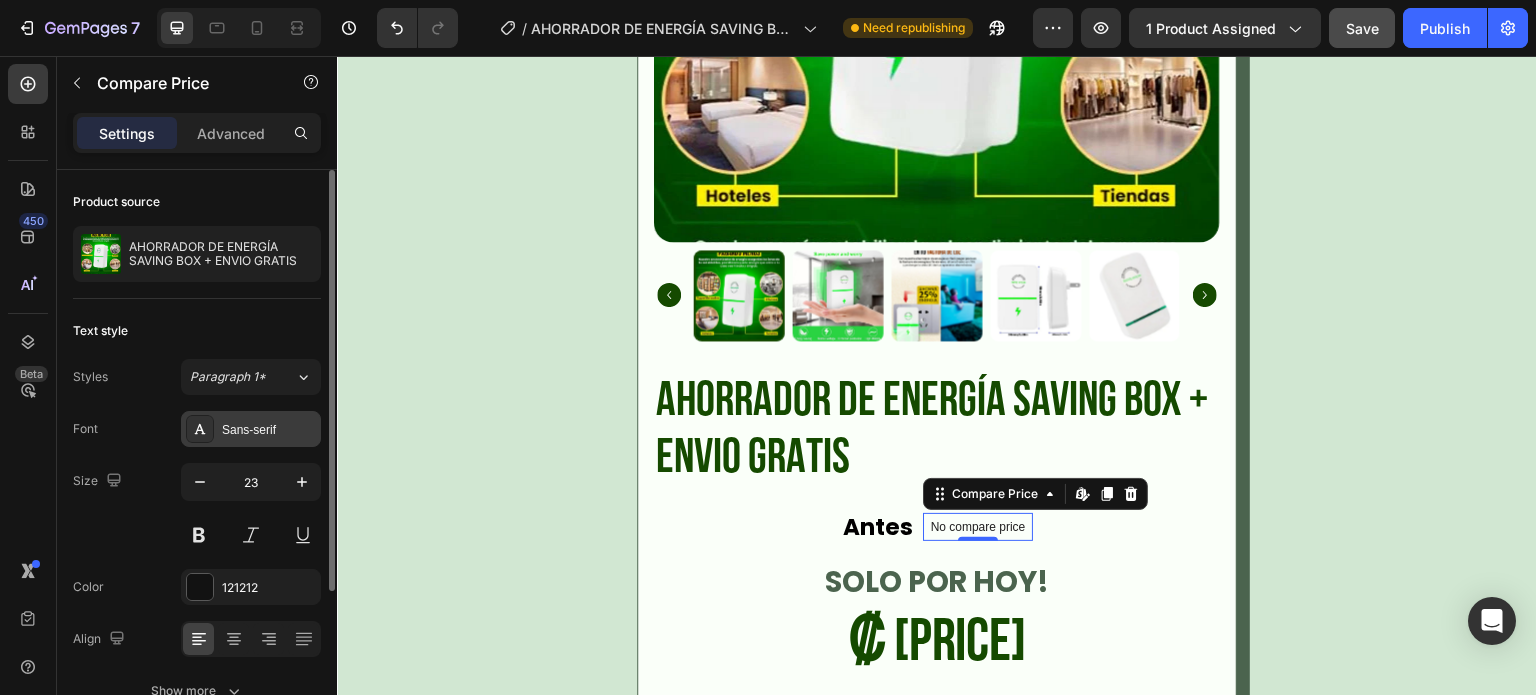 click on "Sans-serif" at bounding box center [269, 430] 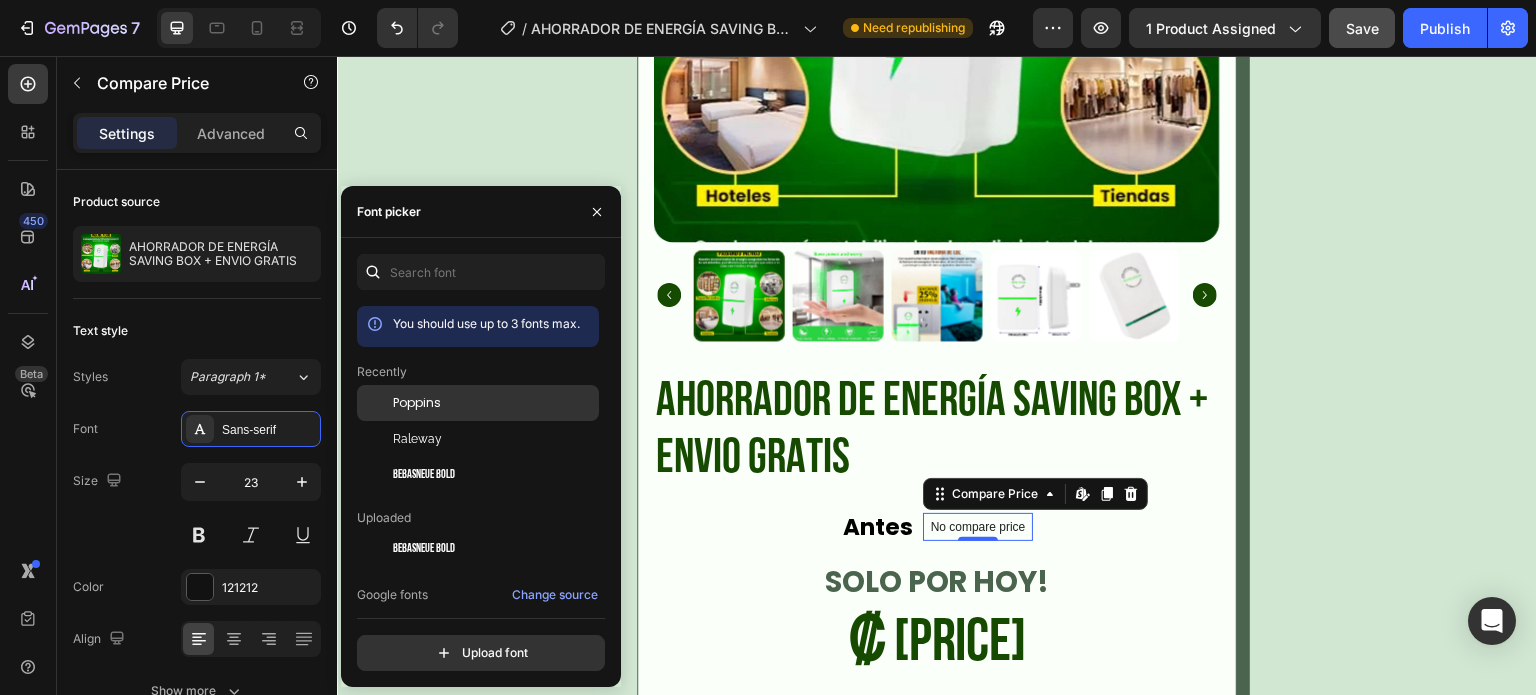 click on "Poppins" at bounding box center (494, 403) 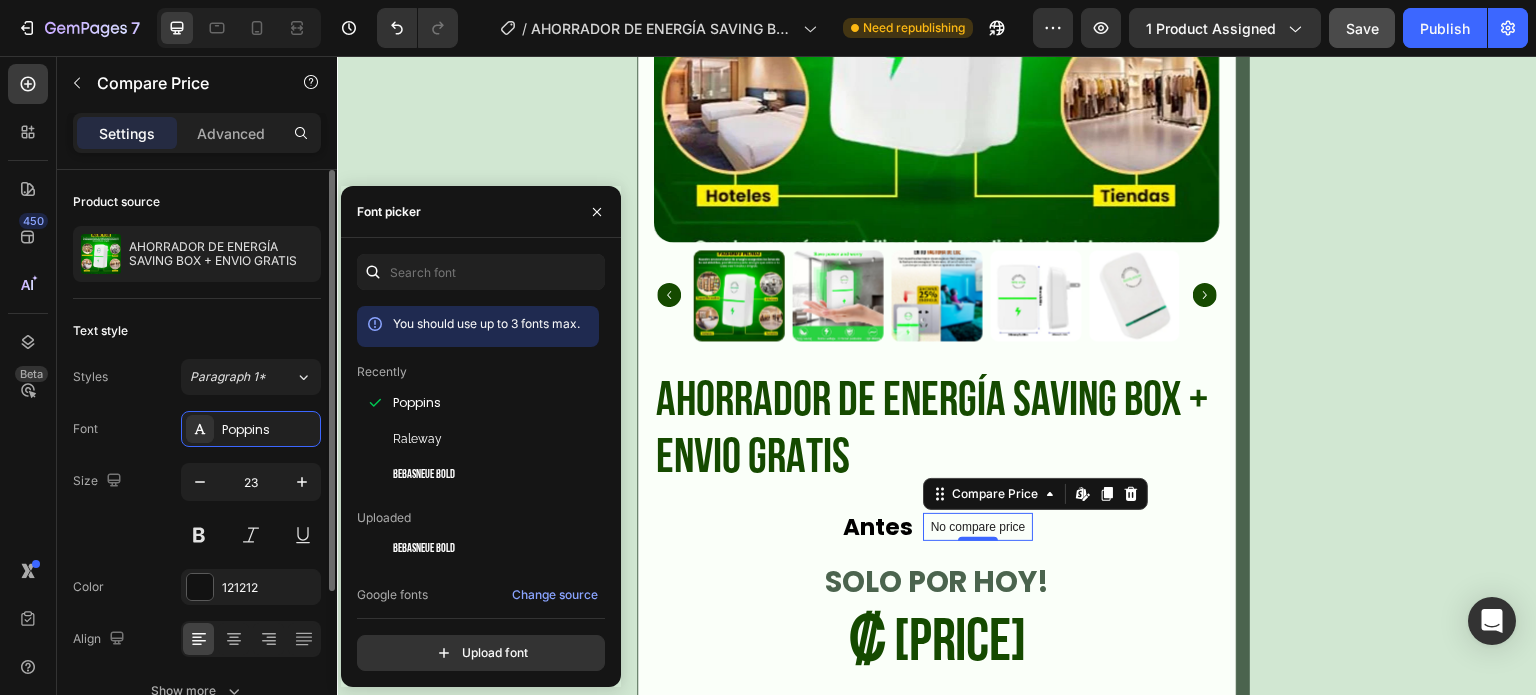 click on "Font Poppins" at bounding box center [197, 429] 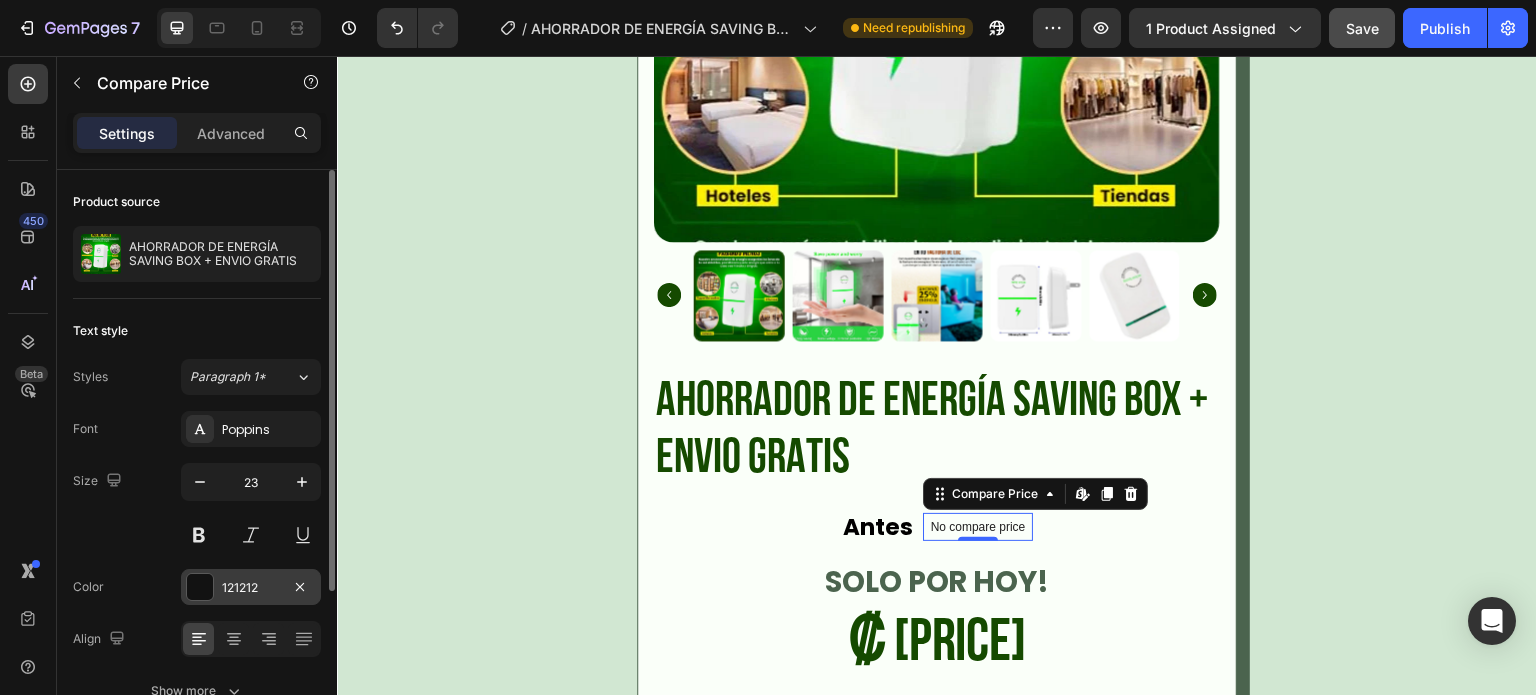 click on "121212" at bounding box center (251, 587) 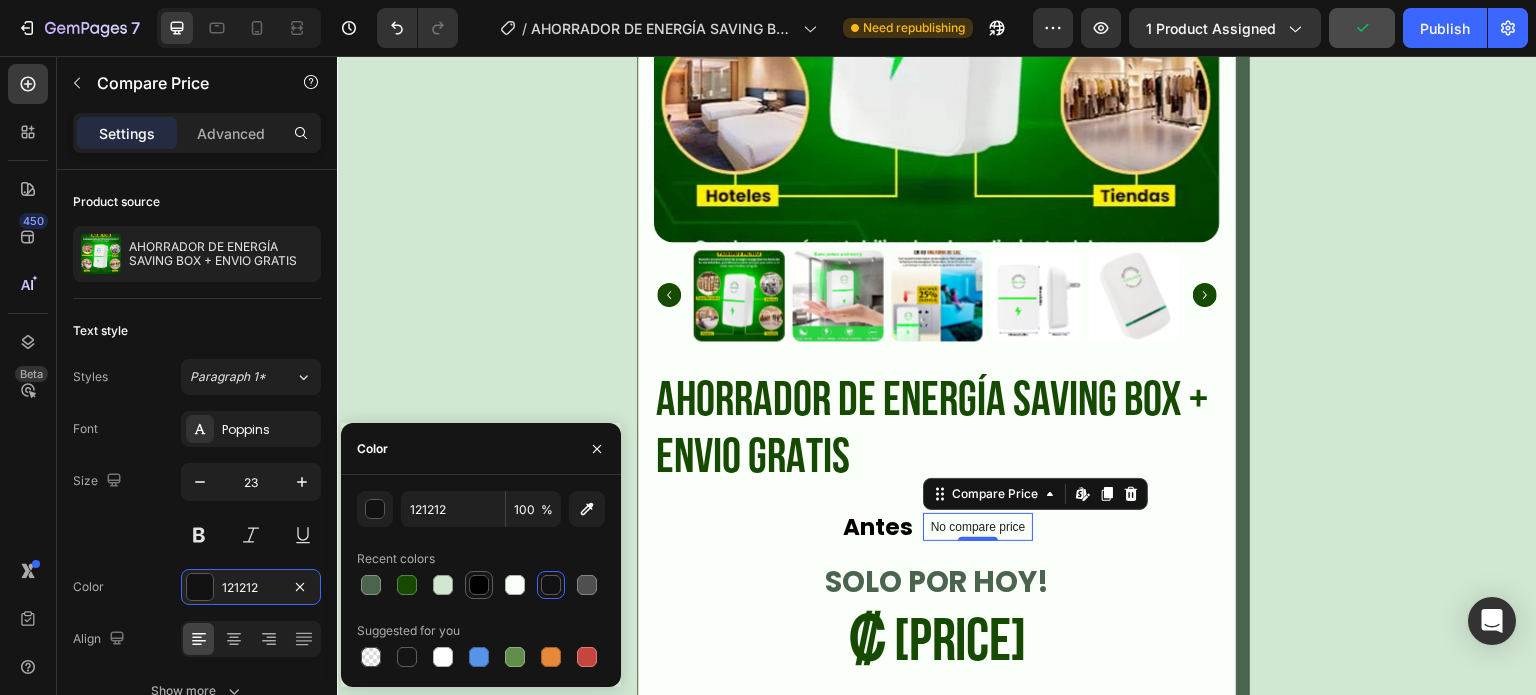 click at bounding box center (479, 585) 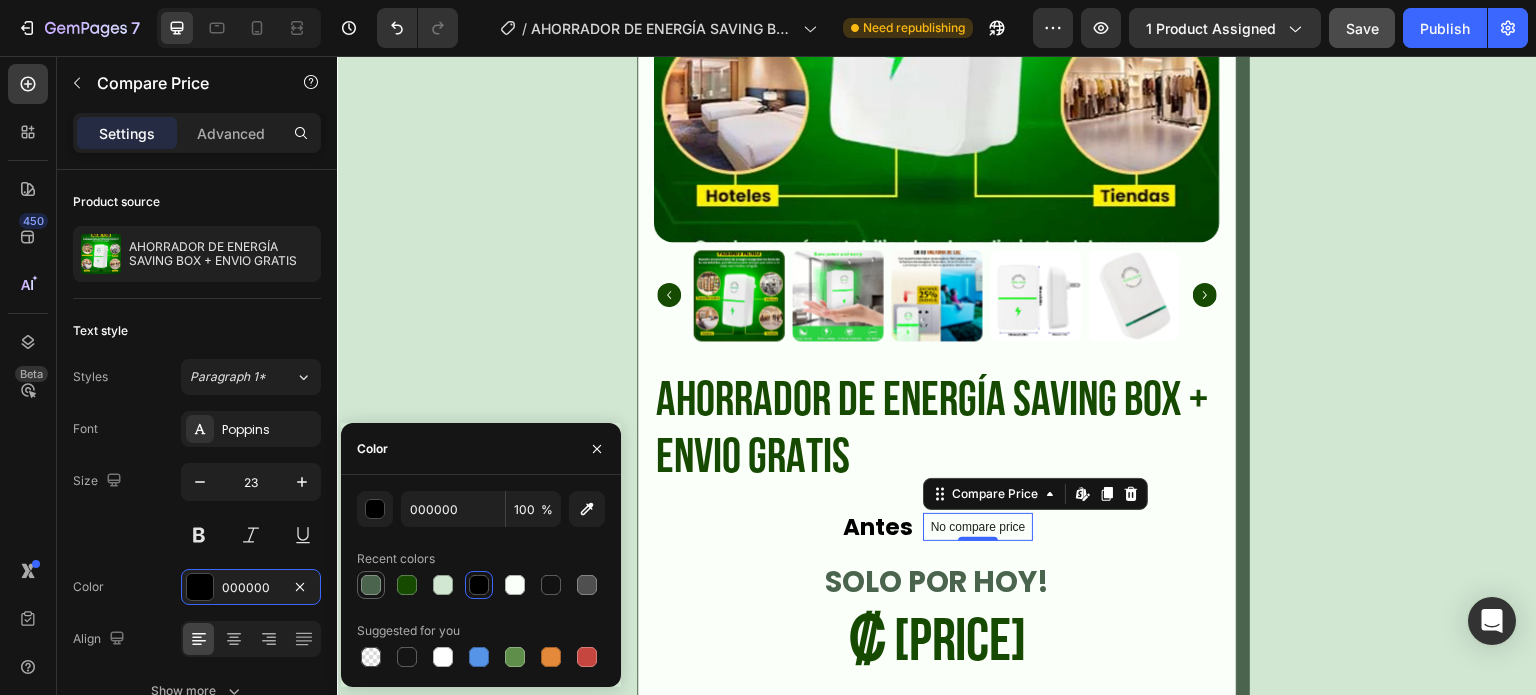 click at bounding box center (371, 585) 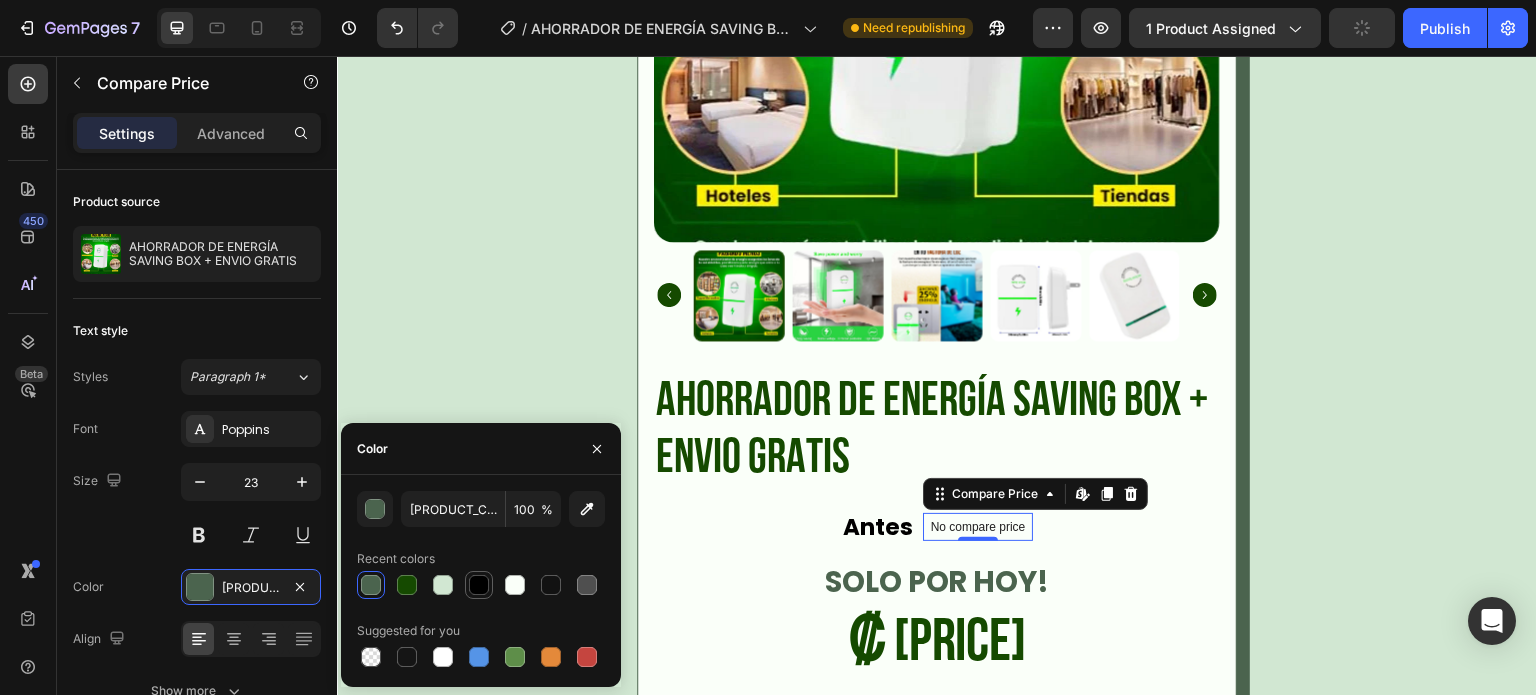 click at bounding box center (479, 585) 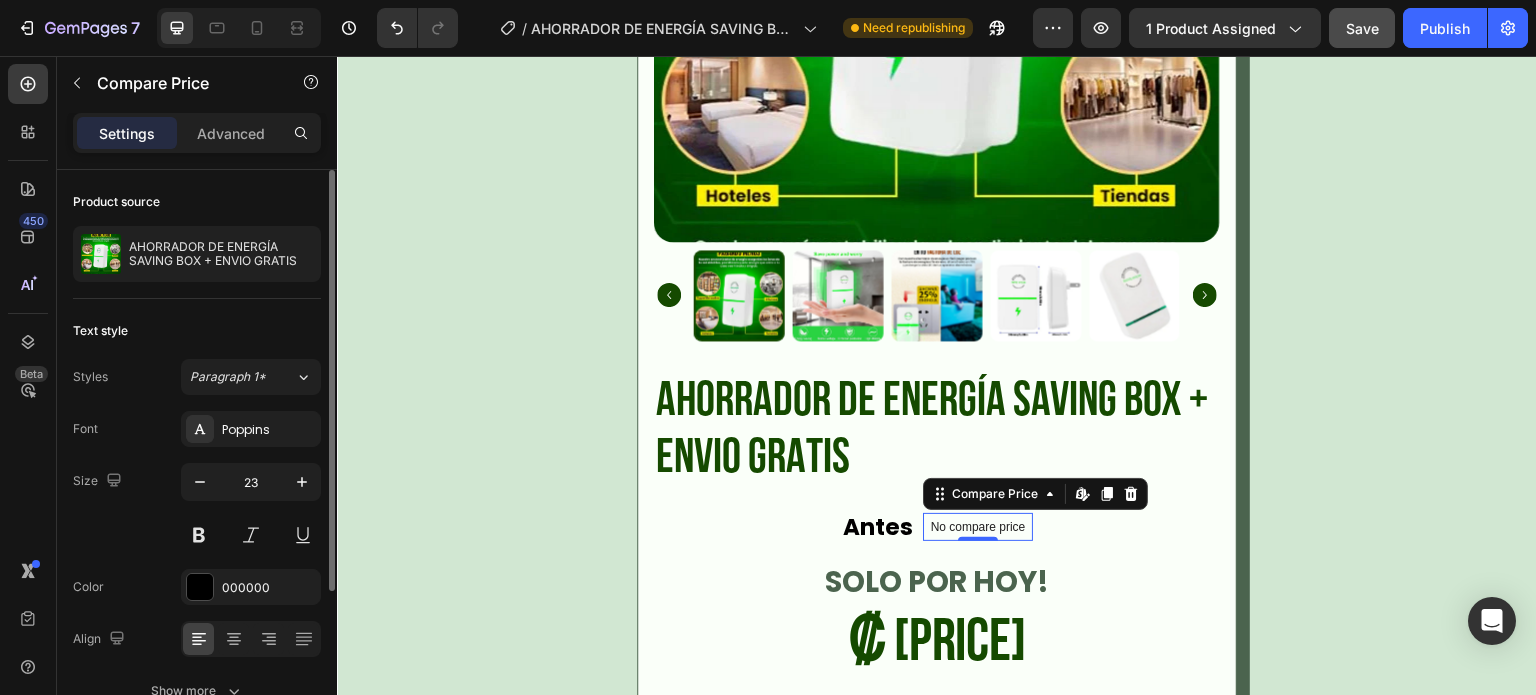 click on "Size 23" at bounding box center (197, 508) 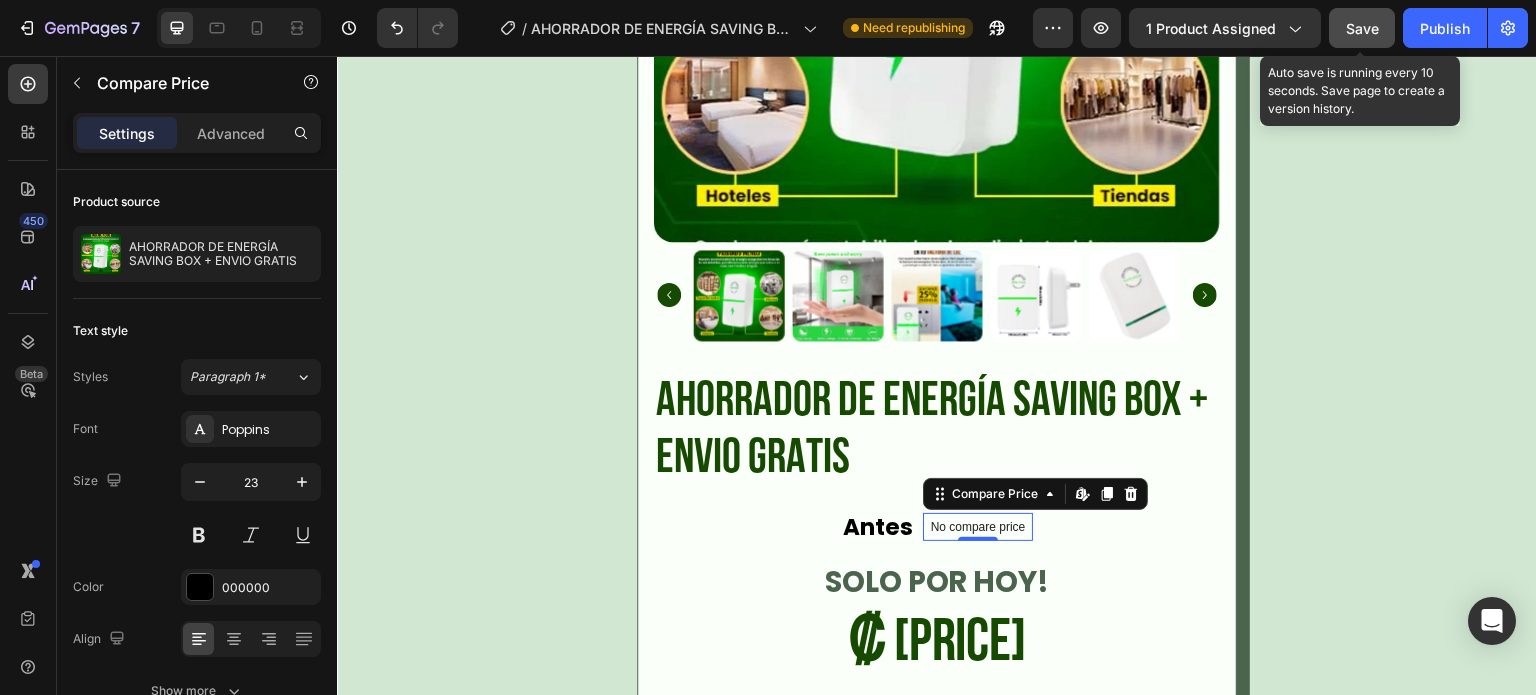 click on "Save" at bounding box center [1362, 28] 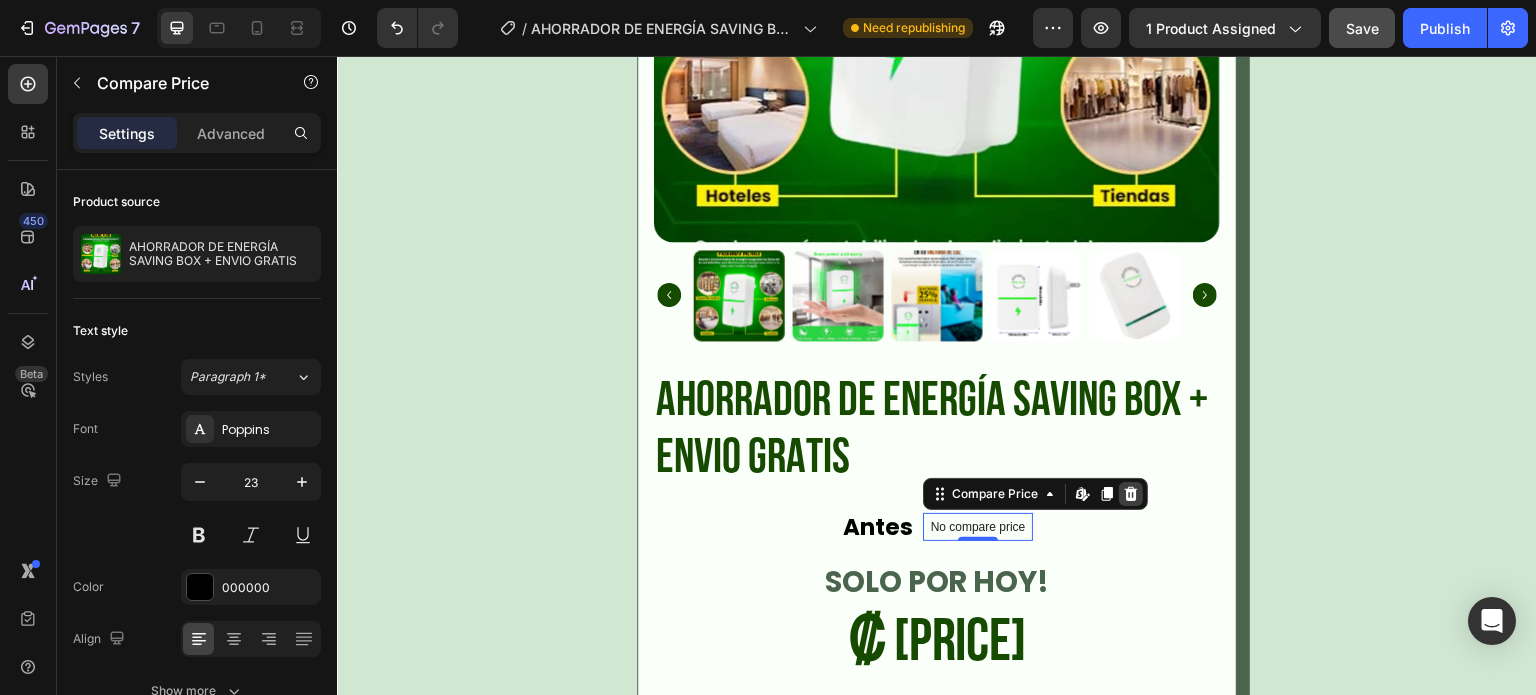 click 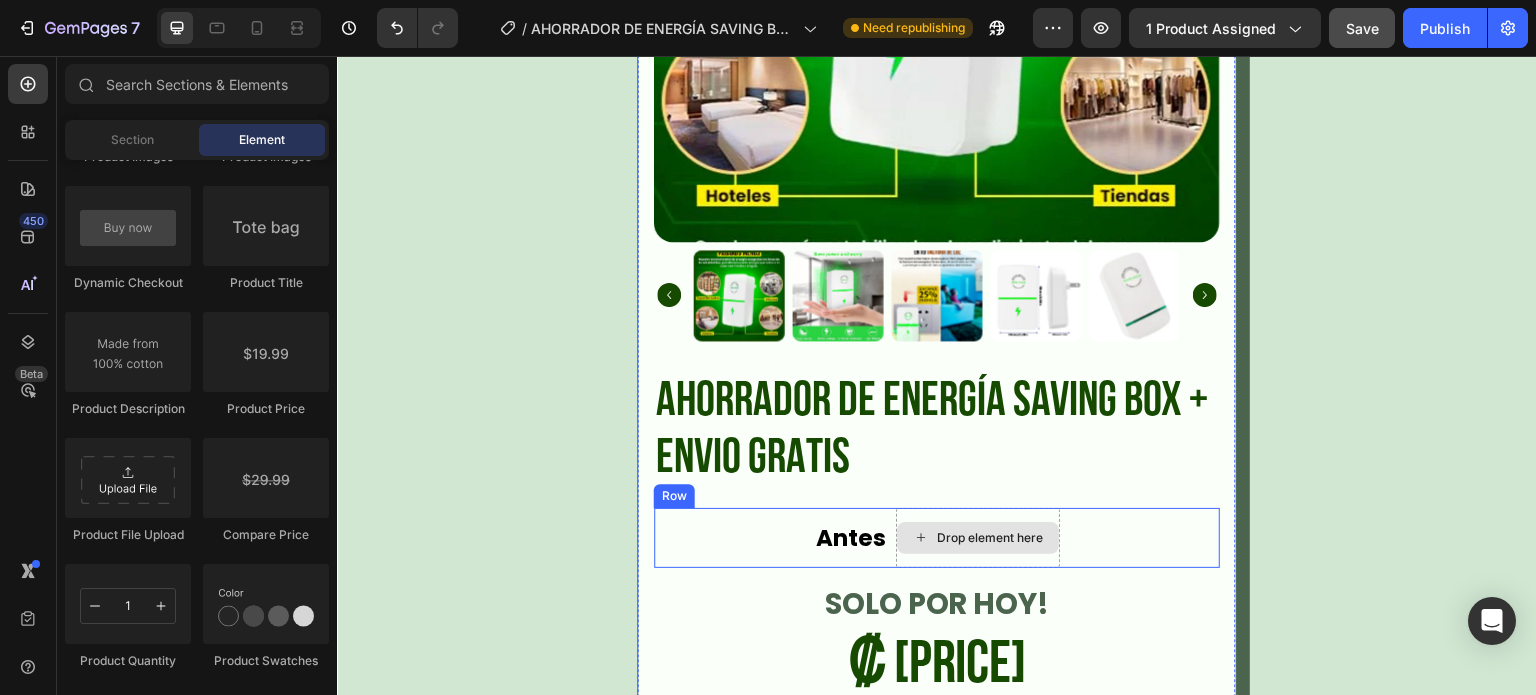 click on "Drop element here" at bounding box center [990, 538] 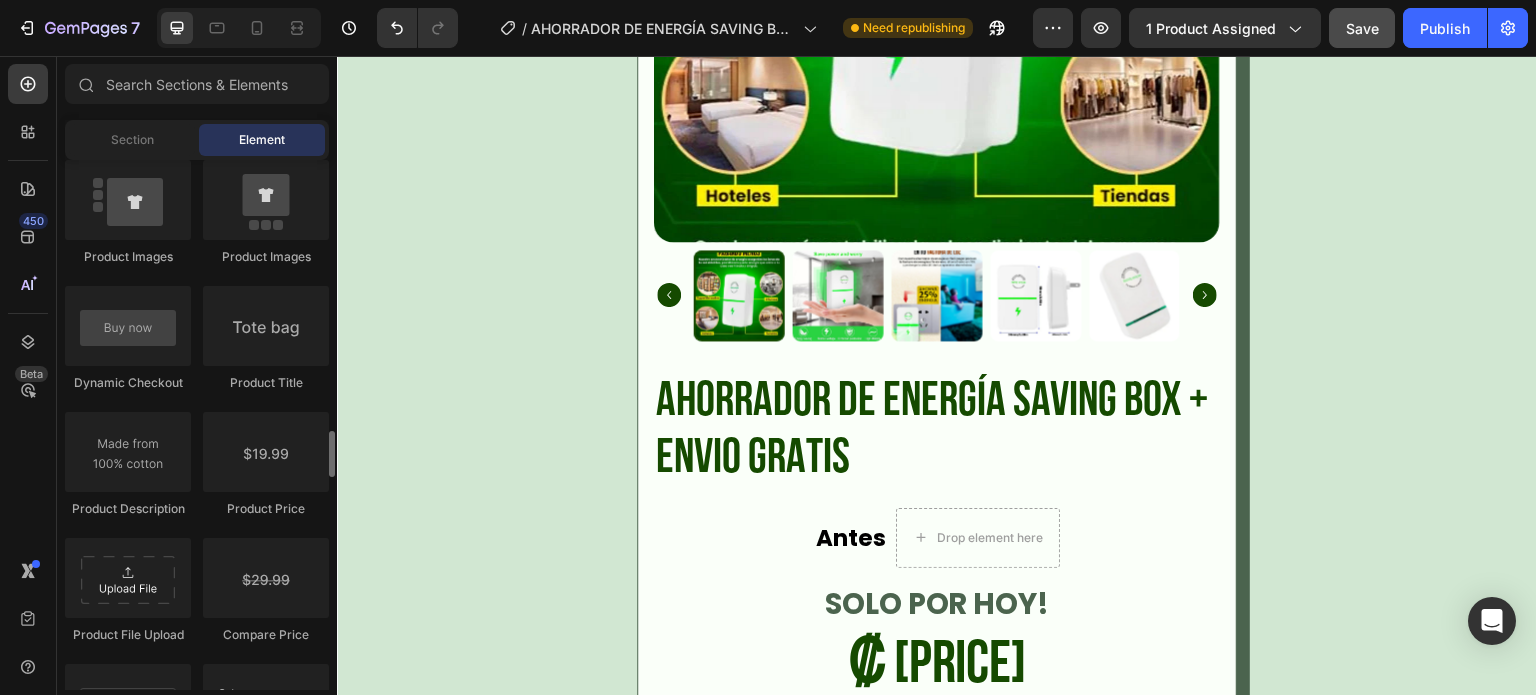 scroll, scrollTop: 3300, scrollLeft: 0, axis: vertical 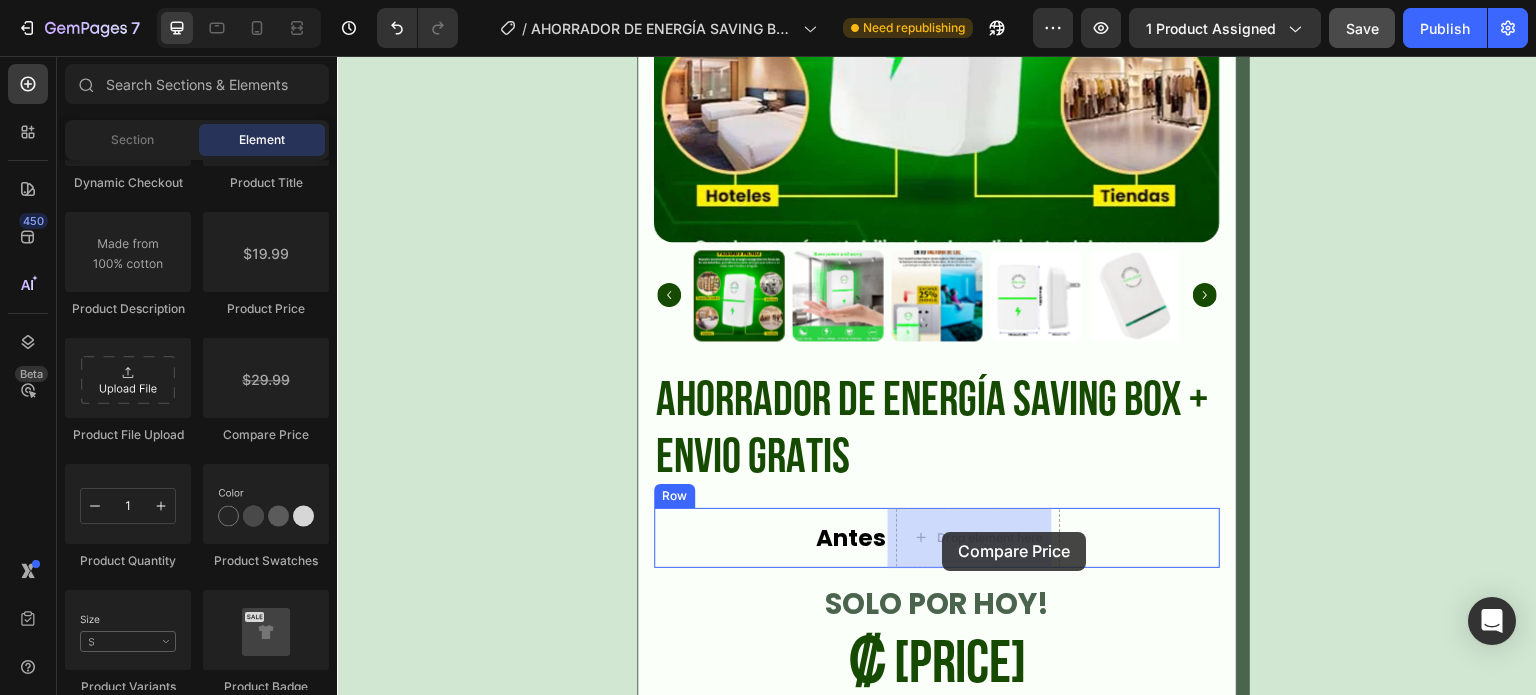 drag, startPoint x: 586, startPoint y: 428, endPoint x: 943, endPoint y: 532, distance: 371.84003 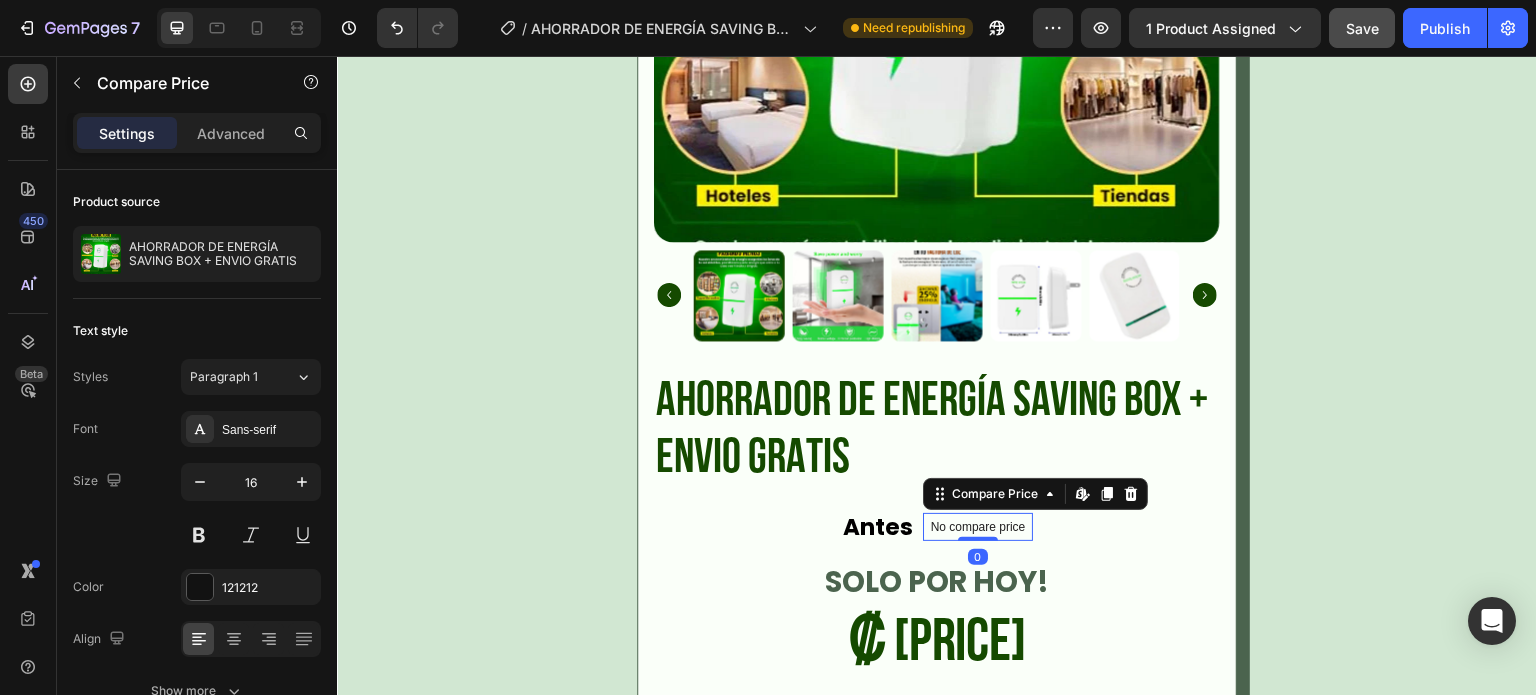 click on "No compare price" at bounding box center [978, 527] 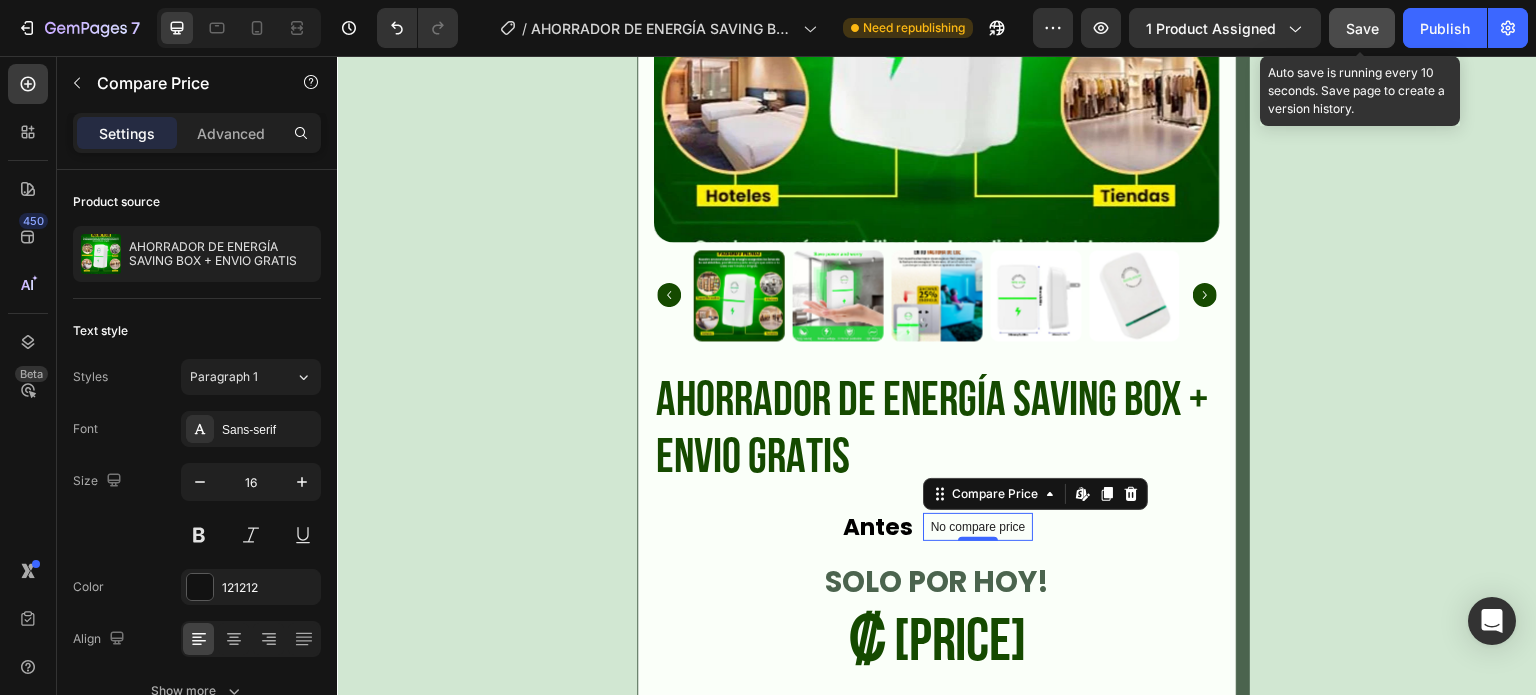 click on "Save" 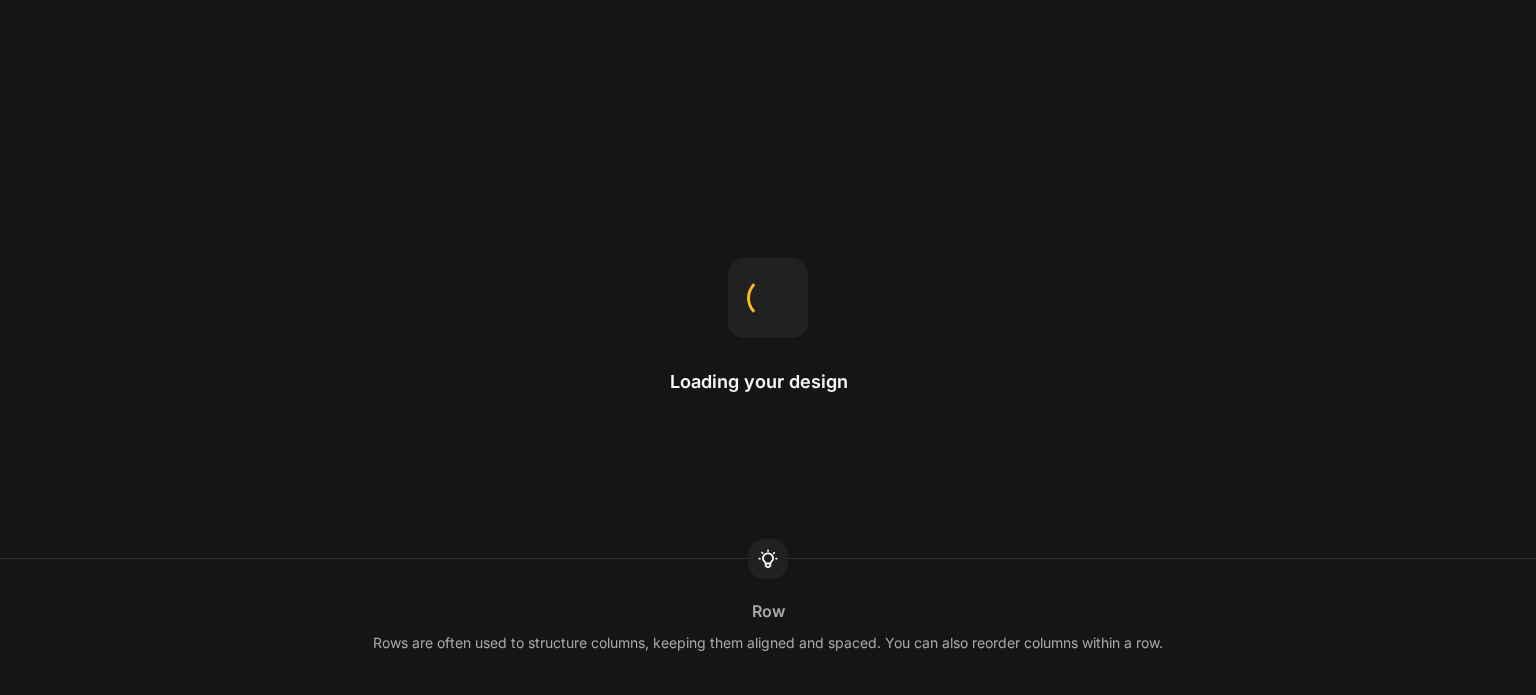 scroll, scrollTop: 0, scrollLeft: 0, axis: both 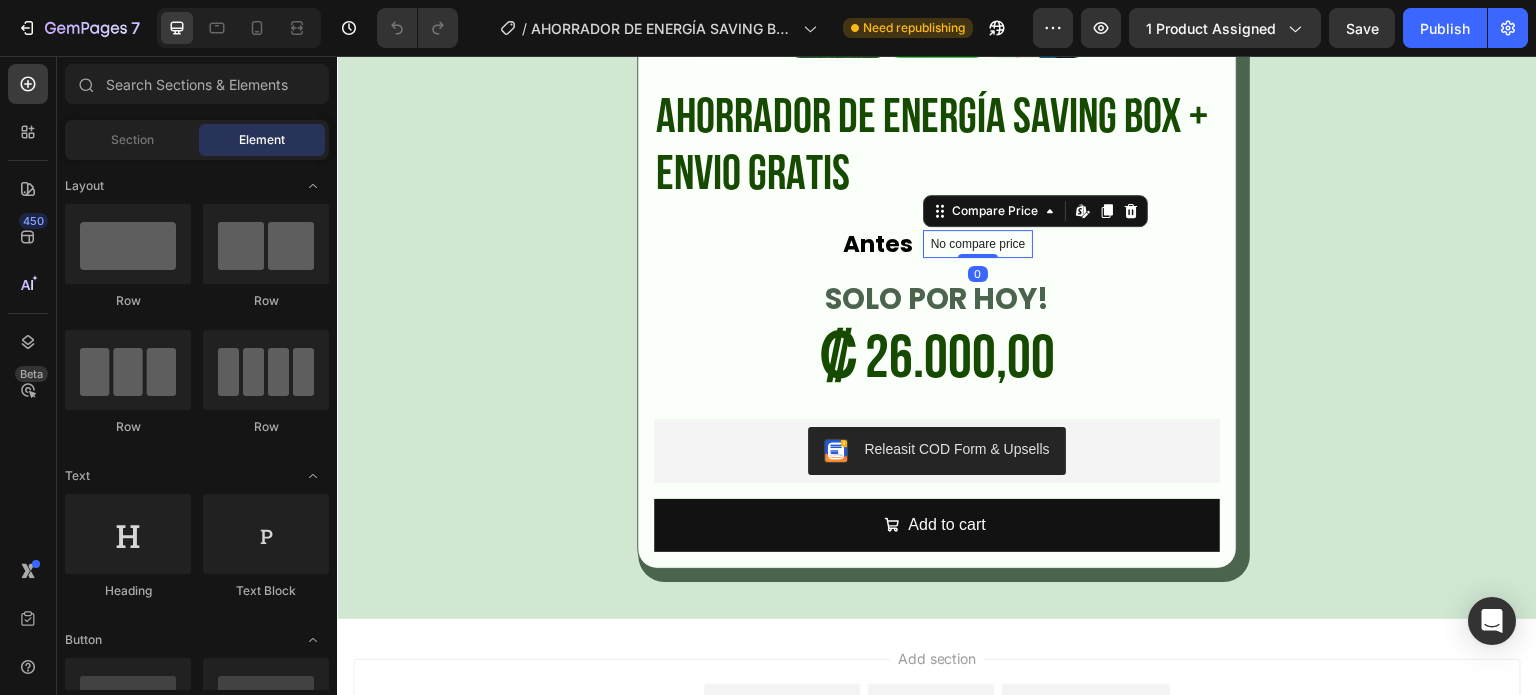 click on "No compare price" at bounding box center [978, 244] 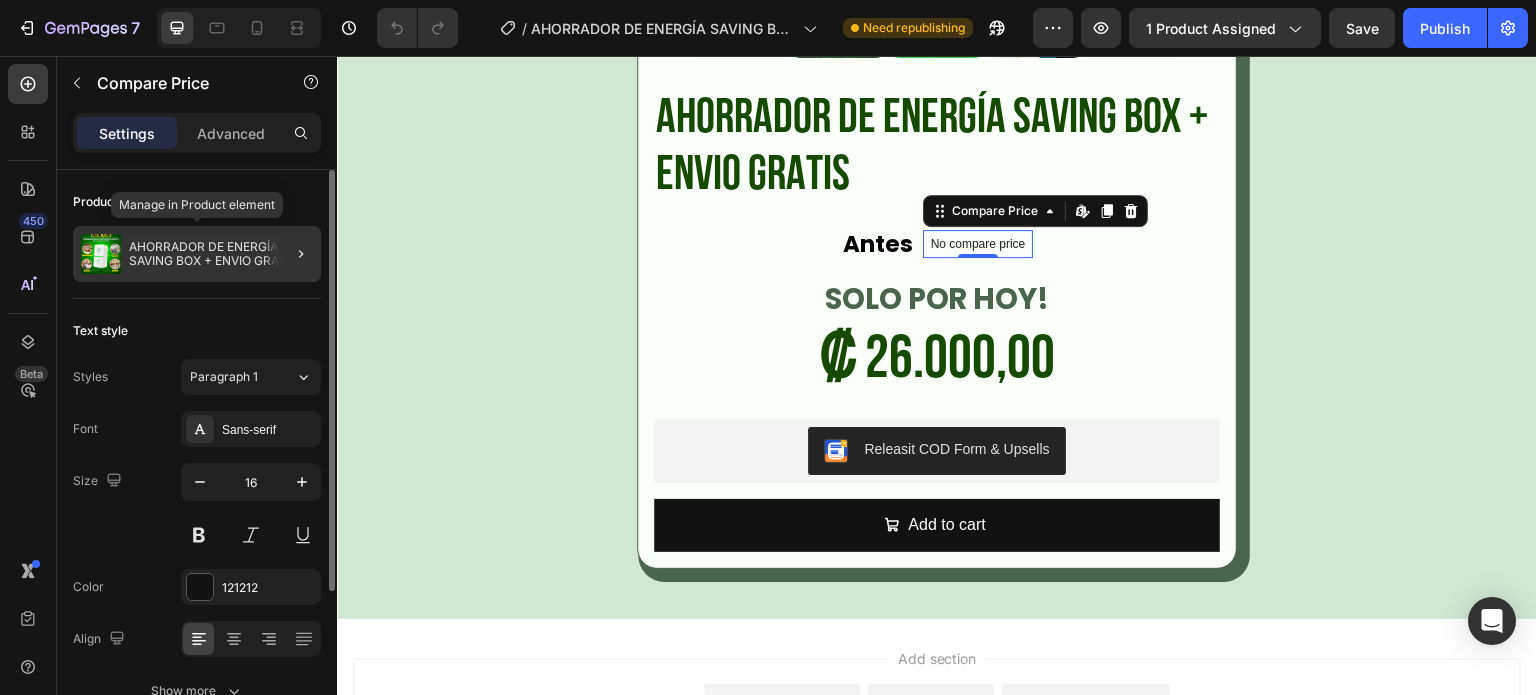 click on "AHORRADOR DE ENERGÍA SAVING BOX + ENVIO GRATIS" at bounding box center (221, 254) 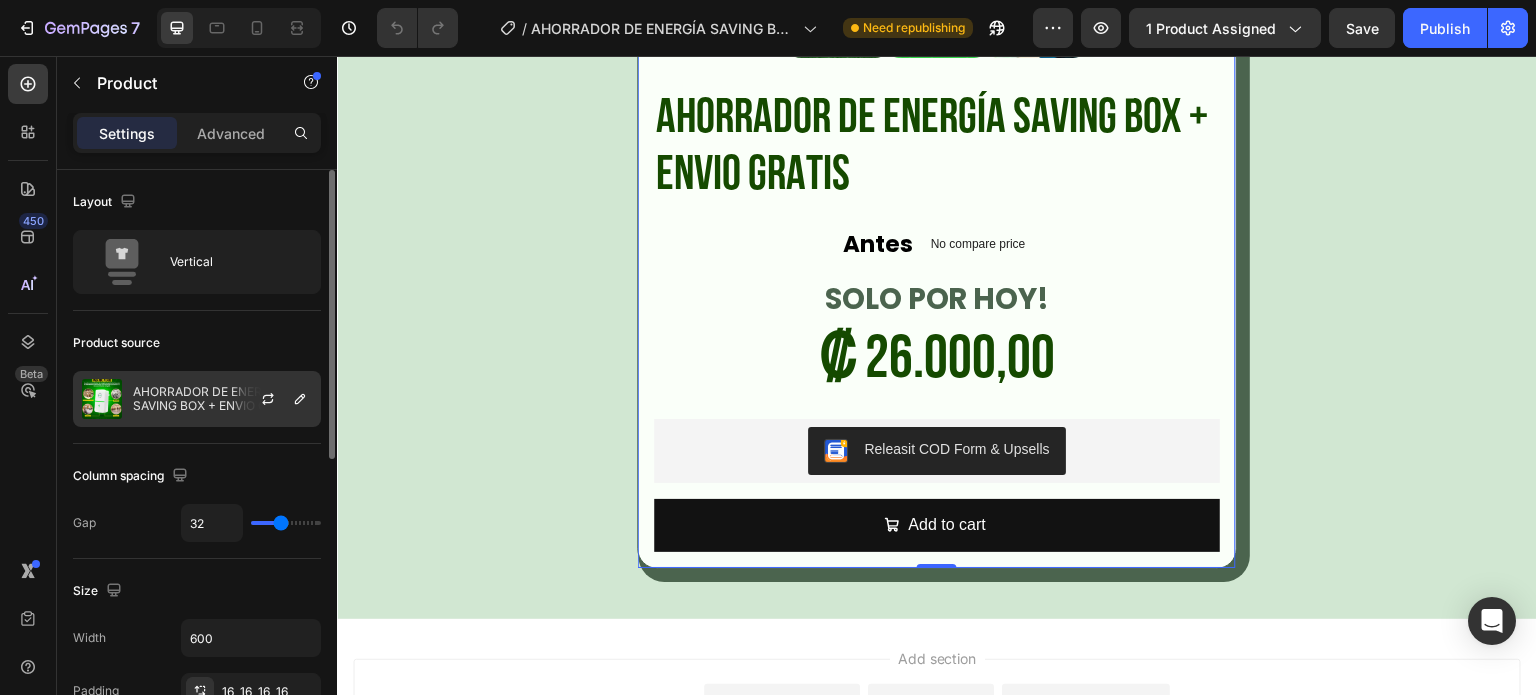 click on "AHORRADOR DE ENERGÍA SAVING BOX + ENVIO GRATIS" at bounding box center (222, 399) 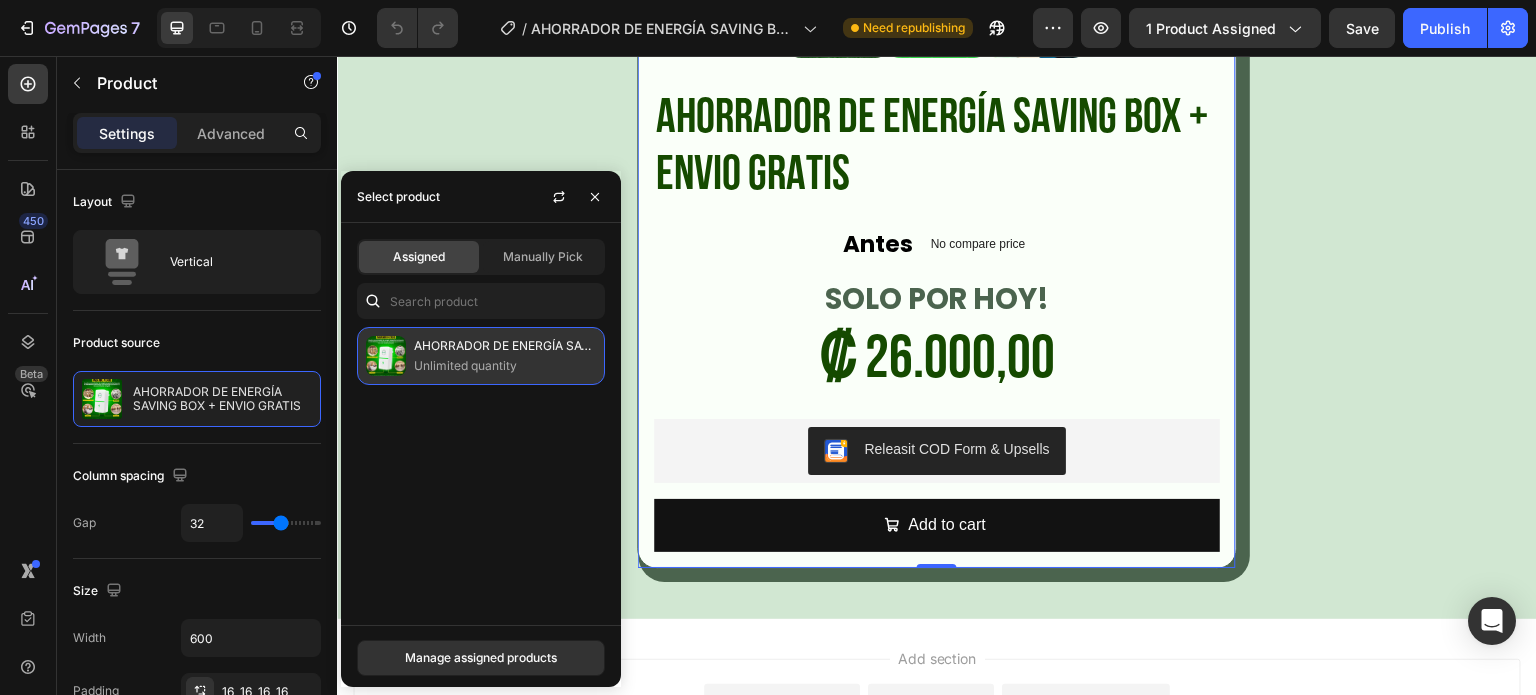 click on "Unlimited quantity" at bounding box center (505, 366) 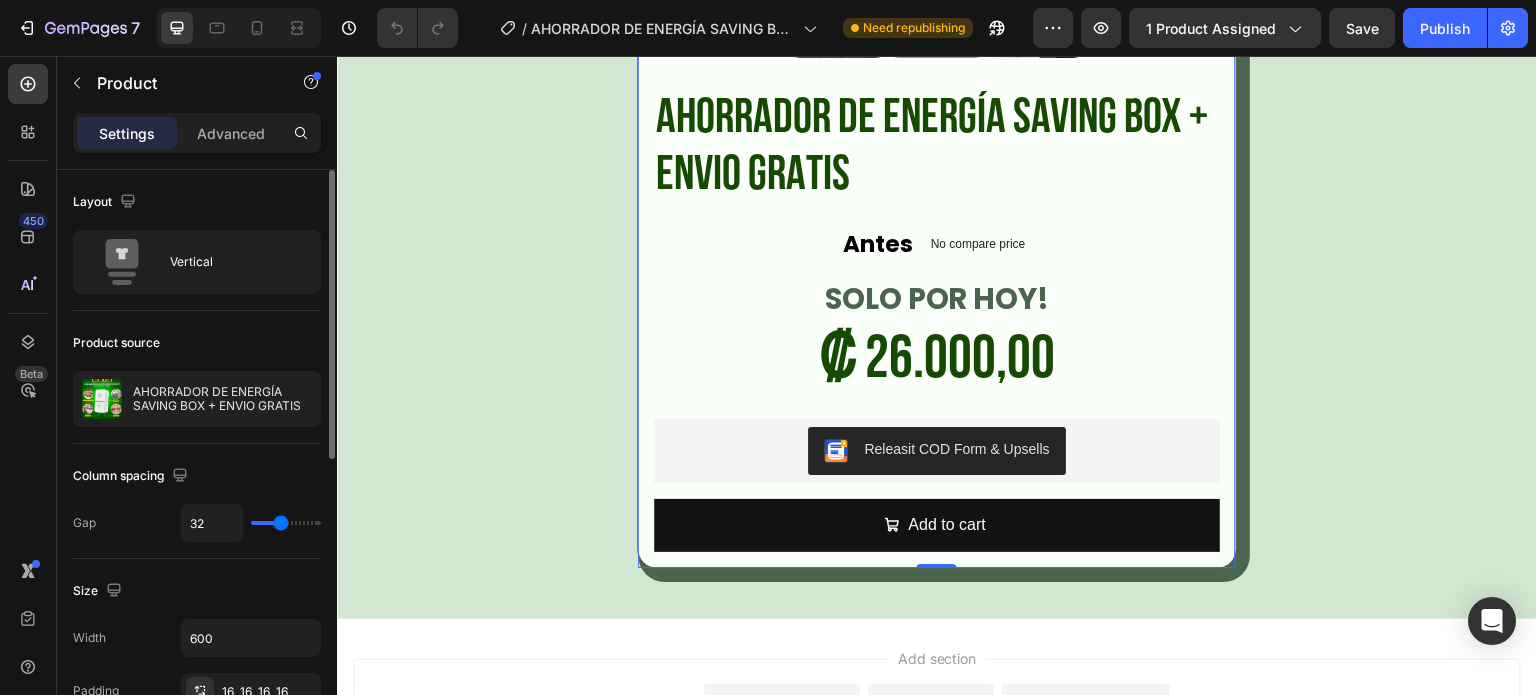 click on "Product source" at bounding box center [197, 343] 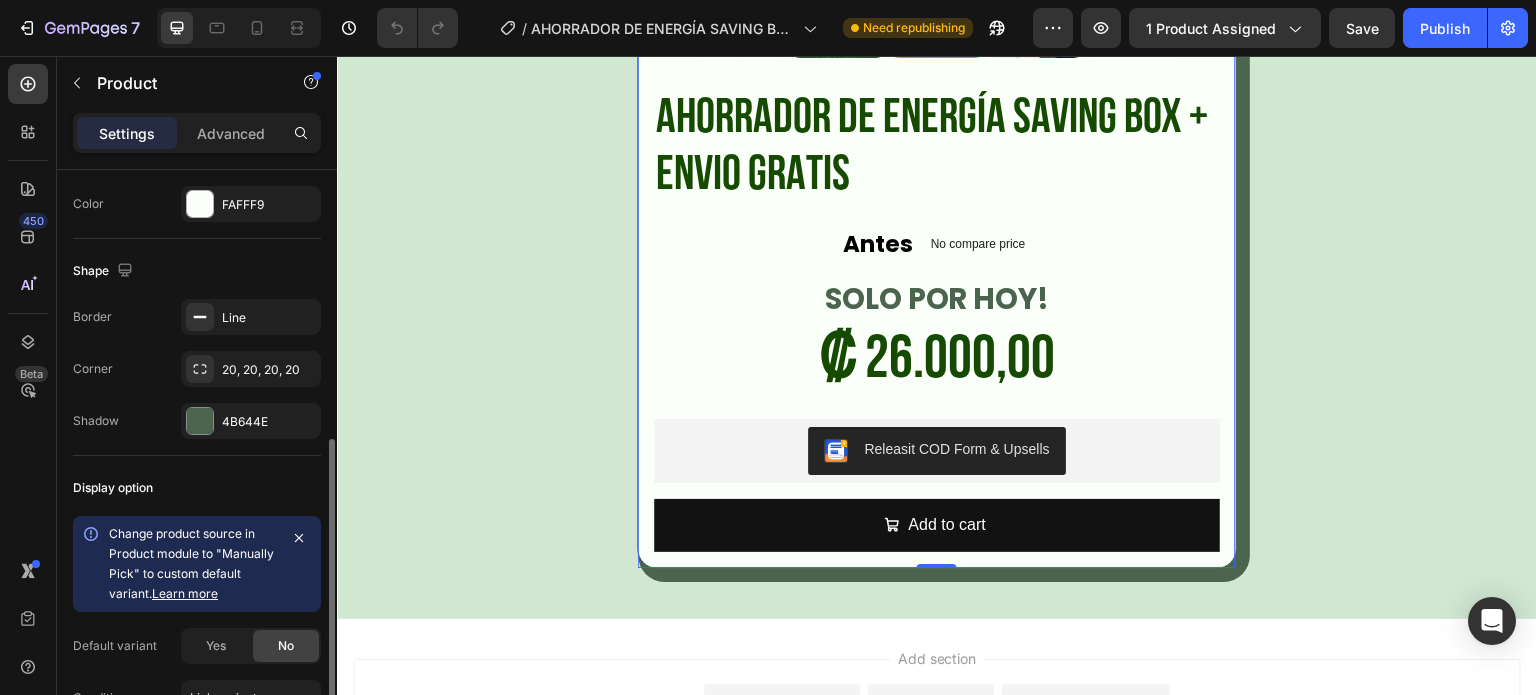scroll, scrollTop: 700, scrollLeft: 0, axis: vertical 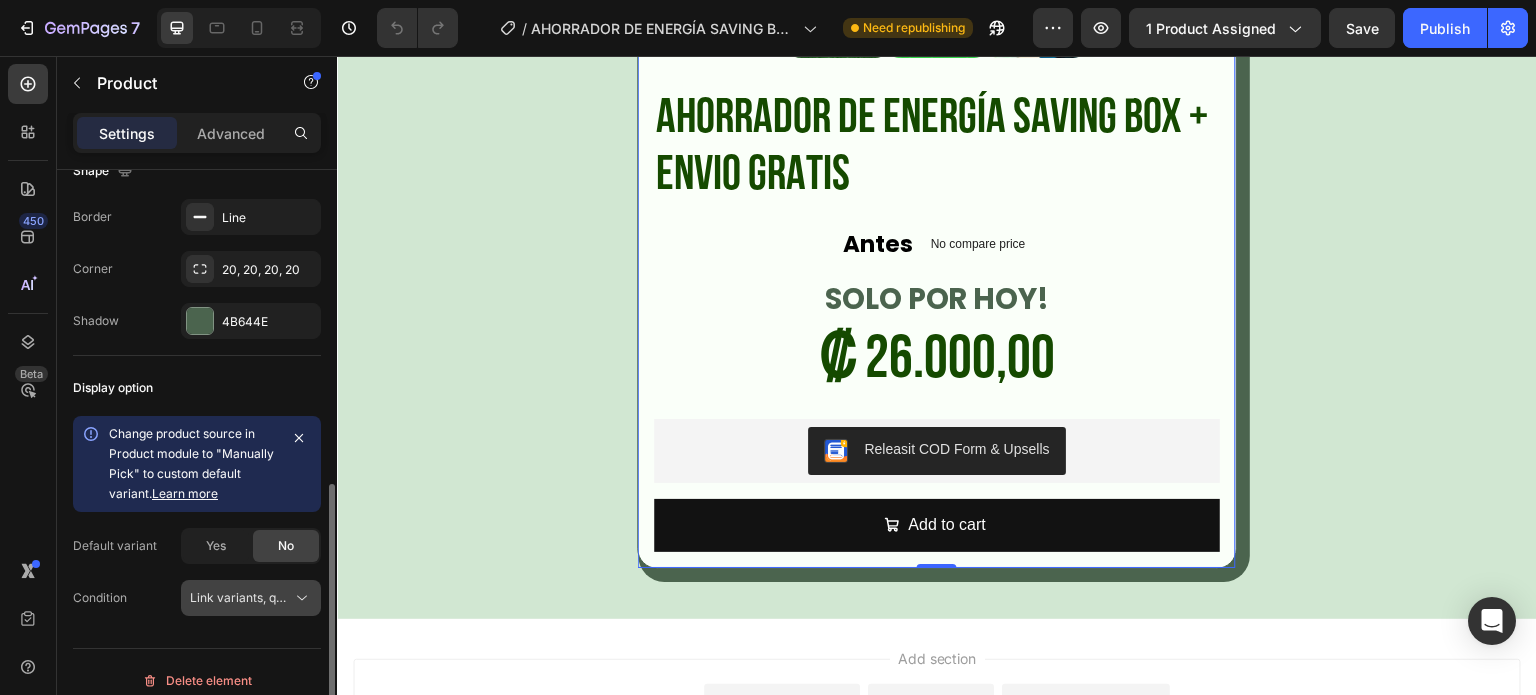 click on "Link variants, quantity <br> between same products" at bounding box center (337, 597) 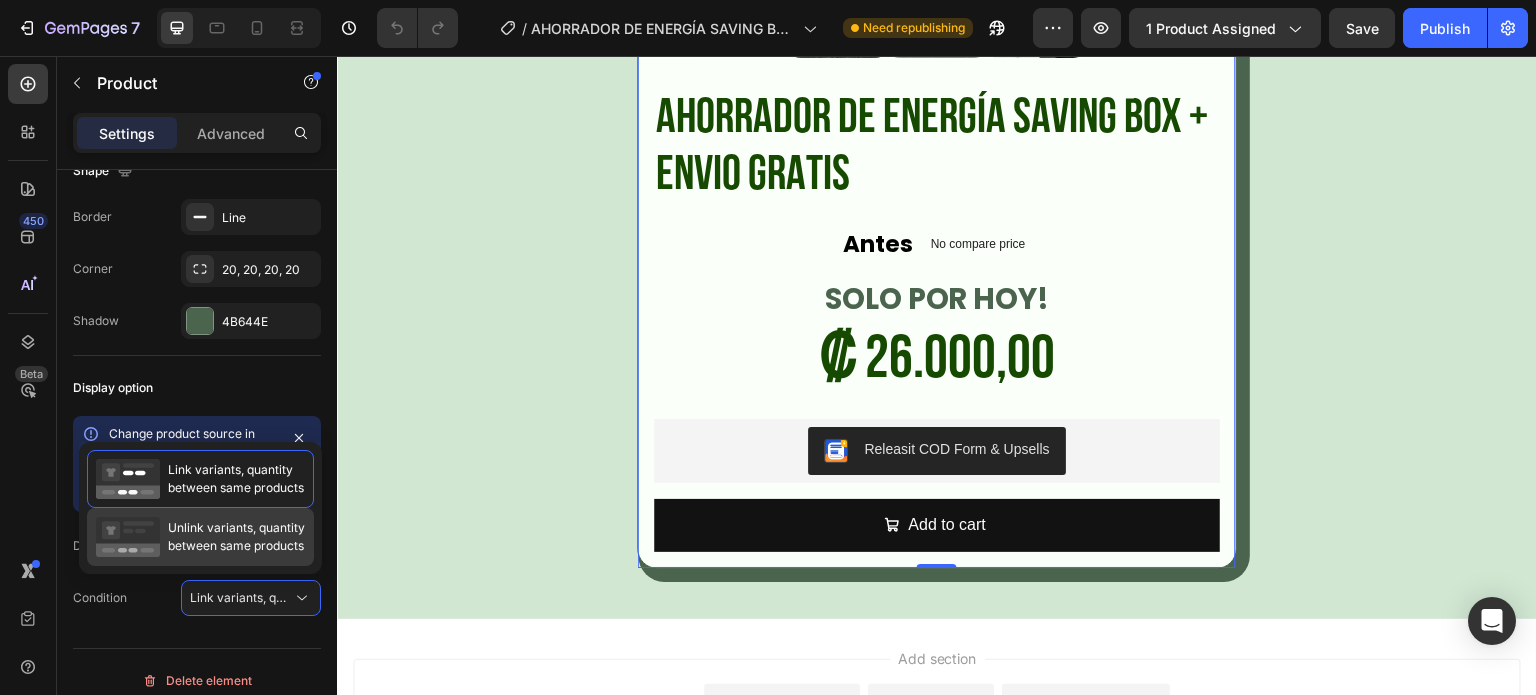 click on "Unlink variants, quantity   between same products" at bounding box center (236, 537) 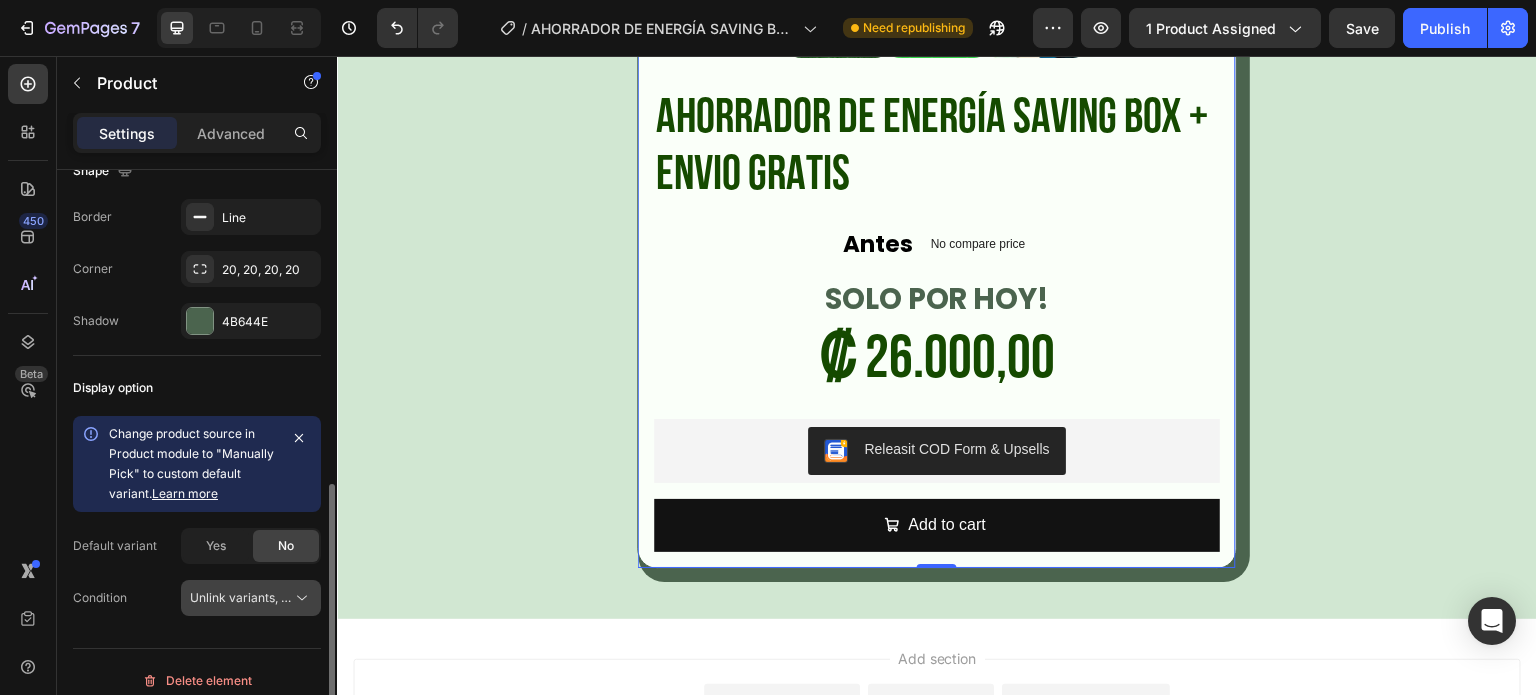click on "Unlink variants, quantity <br> between same products" at bounding box center (343, 597) 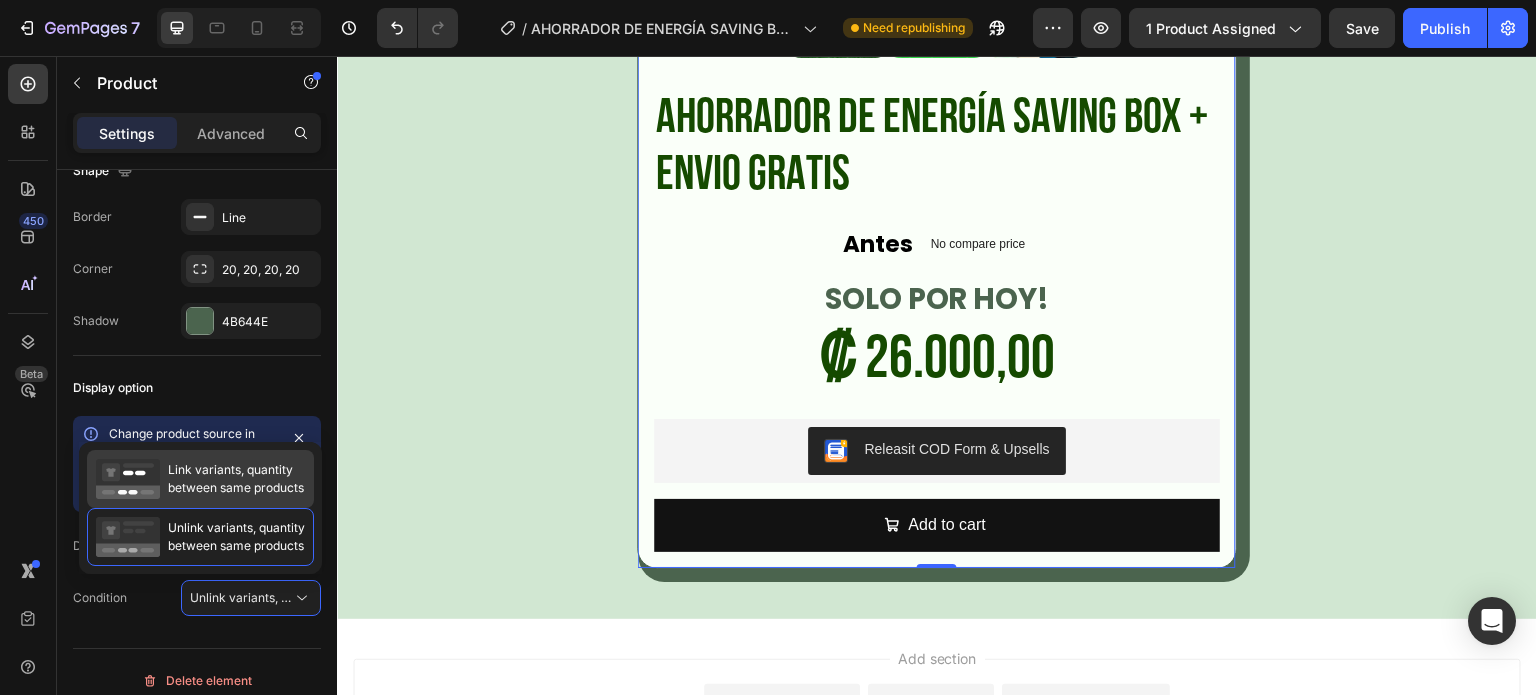 click on "Link variants, quantity   between same products" at bounding box center [236, 479] 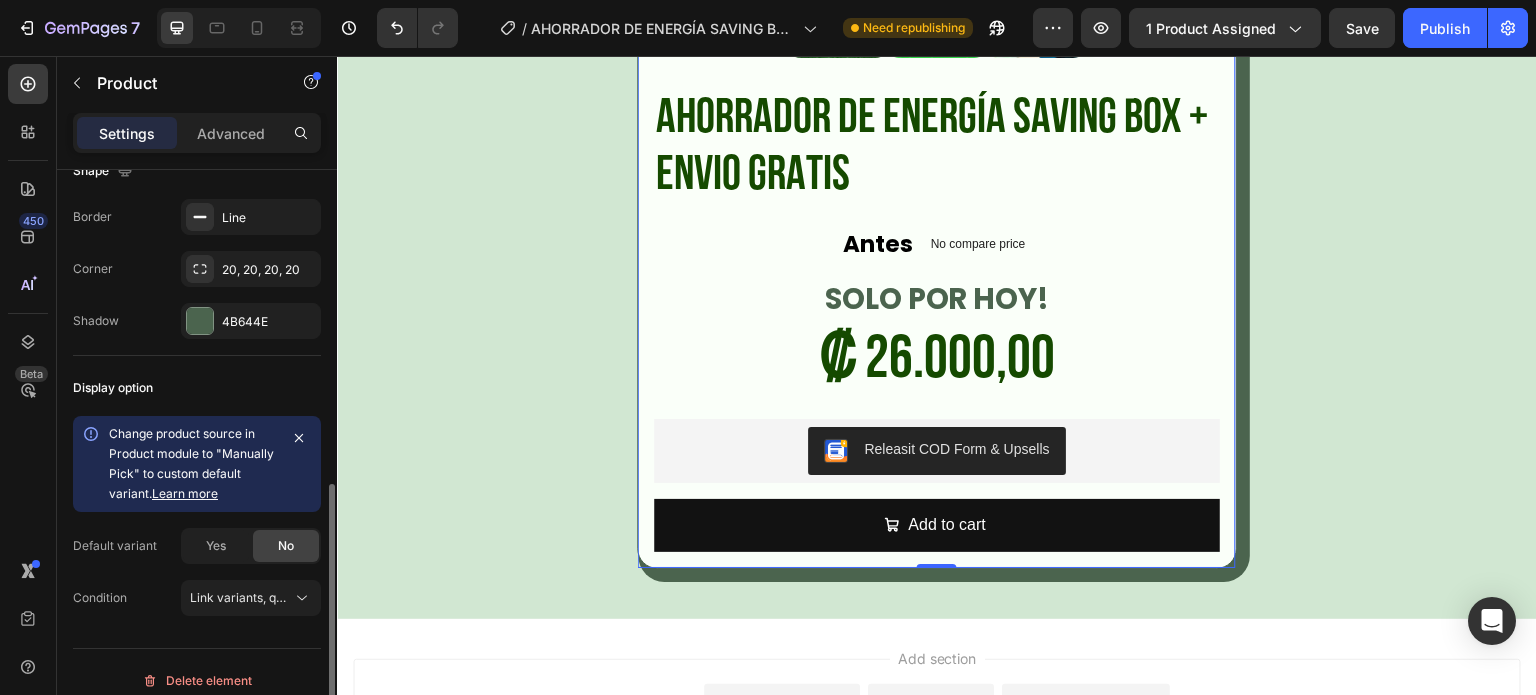 click on "Condition Link variants, quantity <br> between same products" at bounding box center [197, 598] 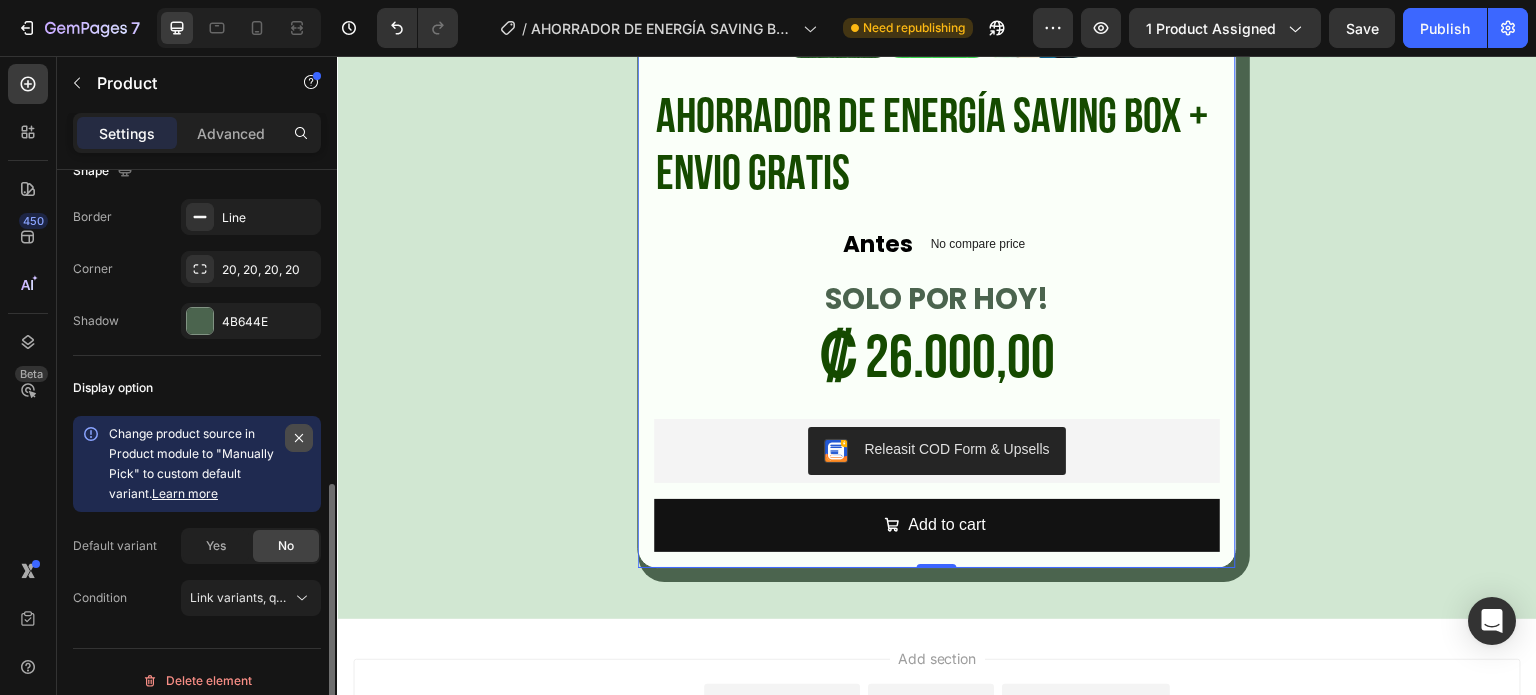 click 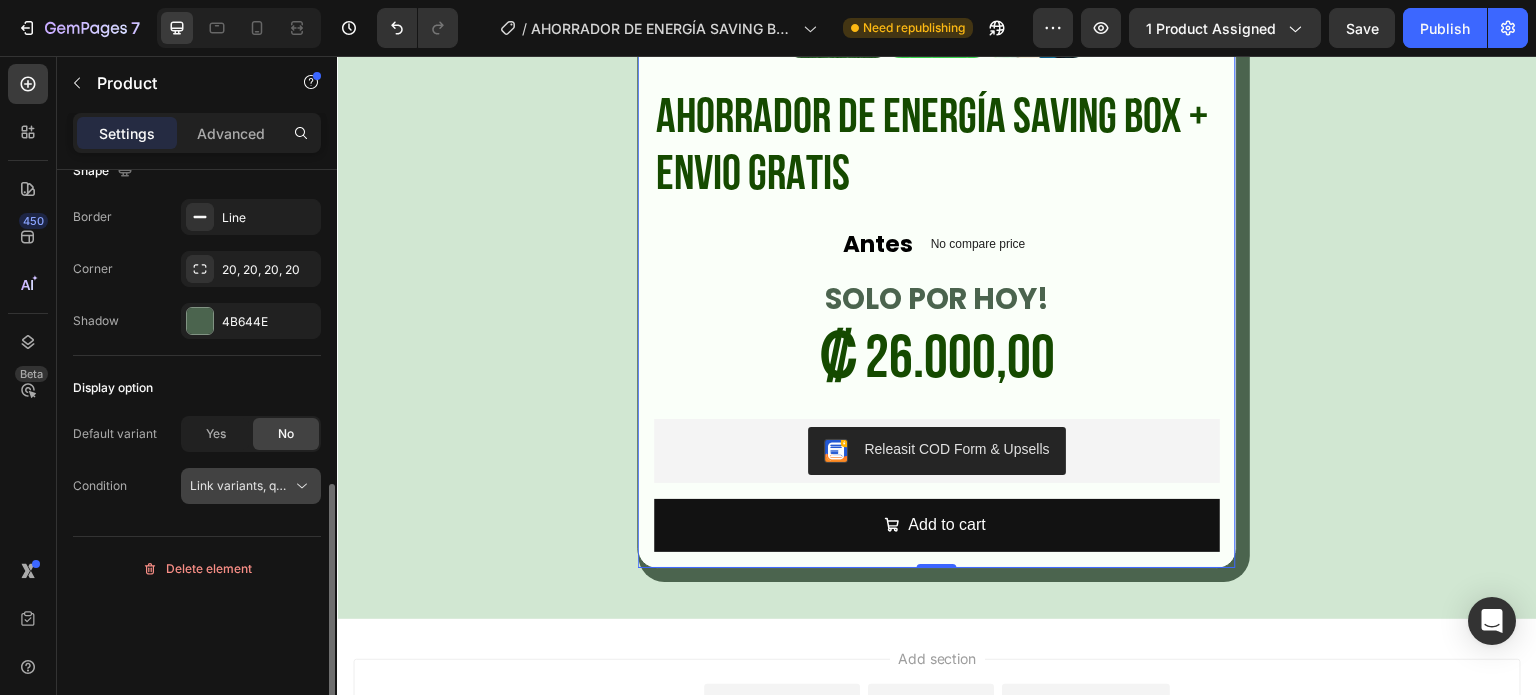 click on "Link variants, quantity <br> between same products" at bounding box center (337, 485) 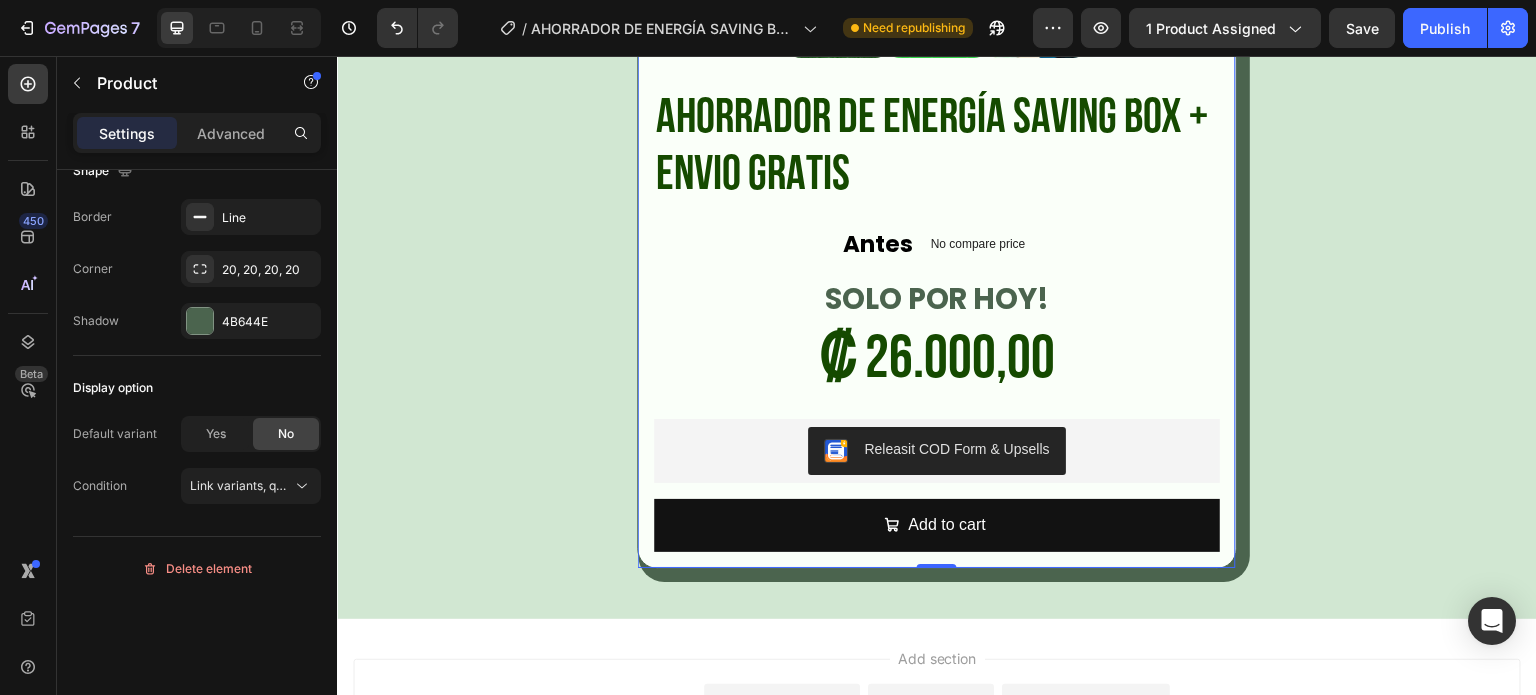 click on "Default variant Yes No" at bounding box center [197, 434] 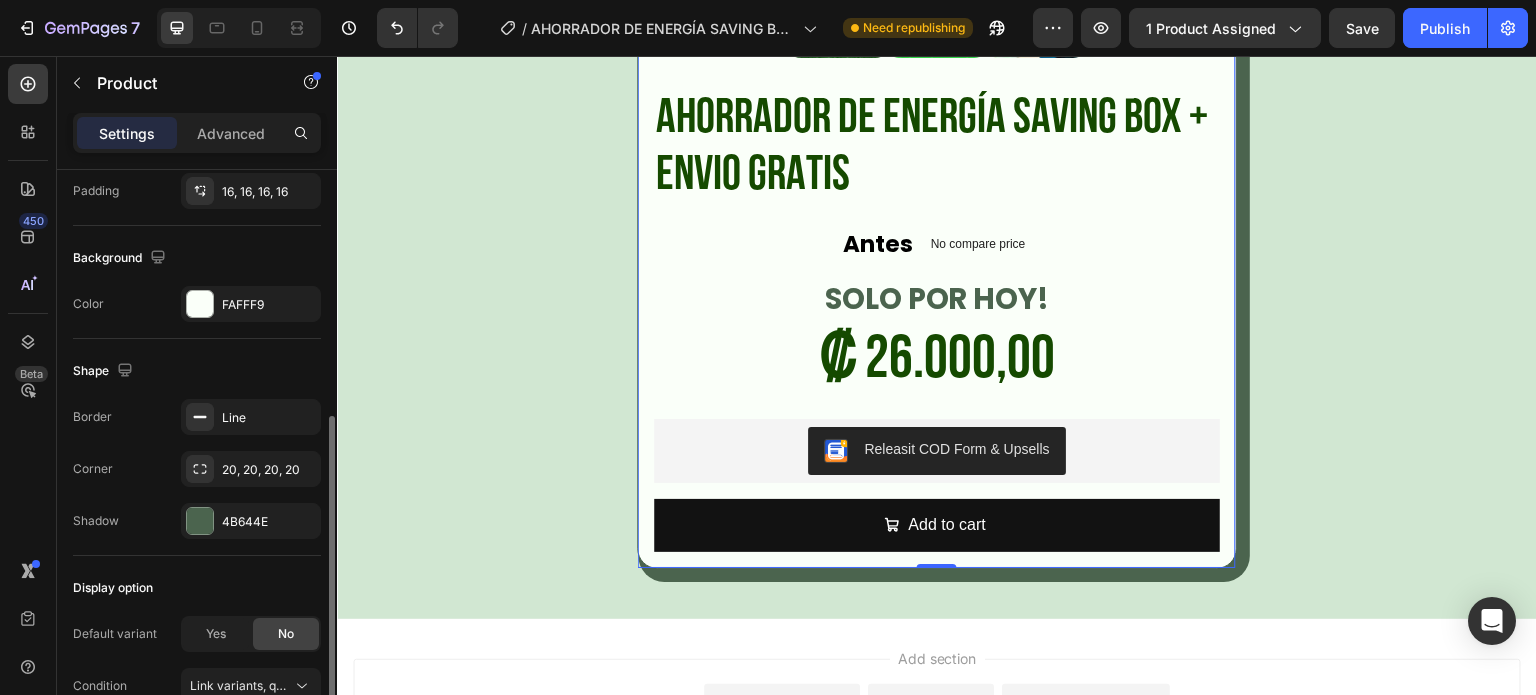scroll, scrollTop: 300, scrollLeft: 0, axis: vertical 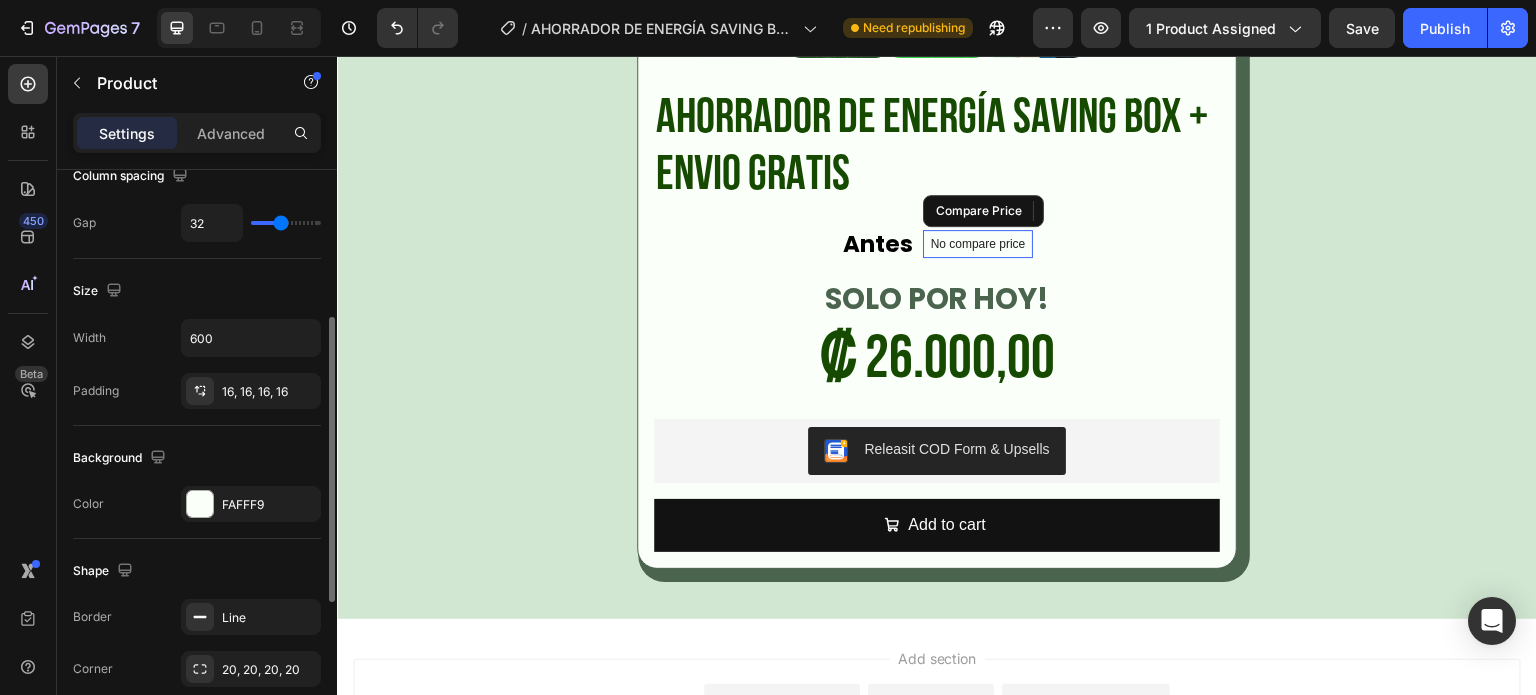 click on "No compare price" at bounding box center (978, 244) 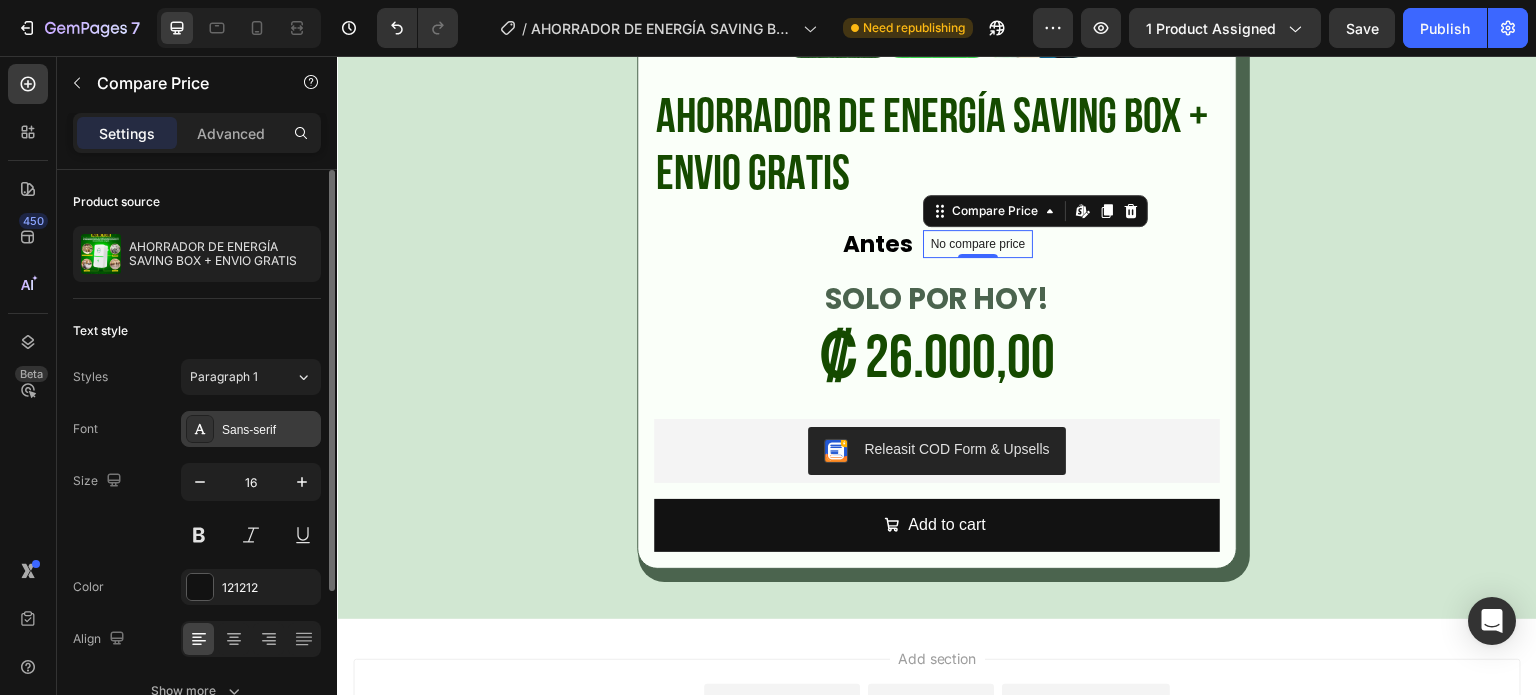 click on "Sans-serif" at bounding box center [251, 429] 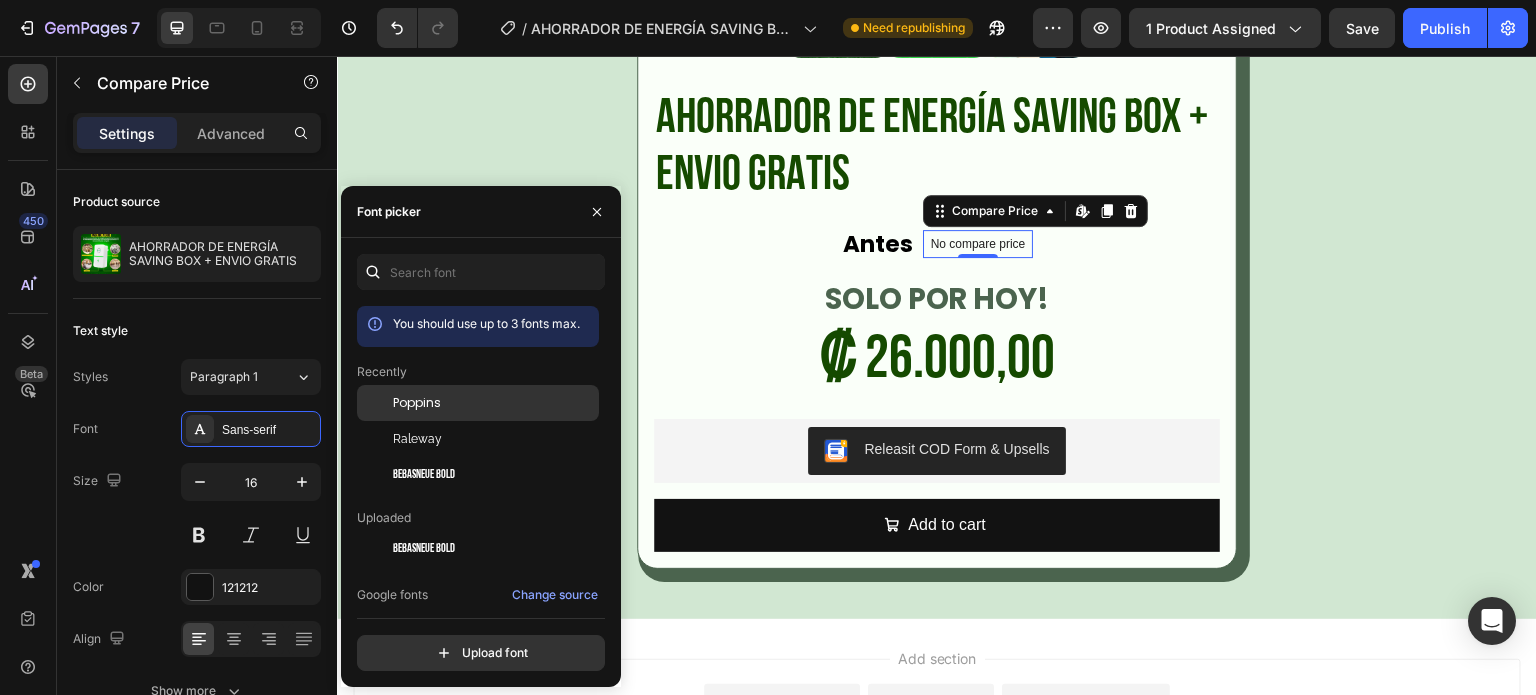 click on "Poppins" at bounding box center [494, 403] 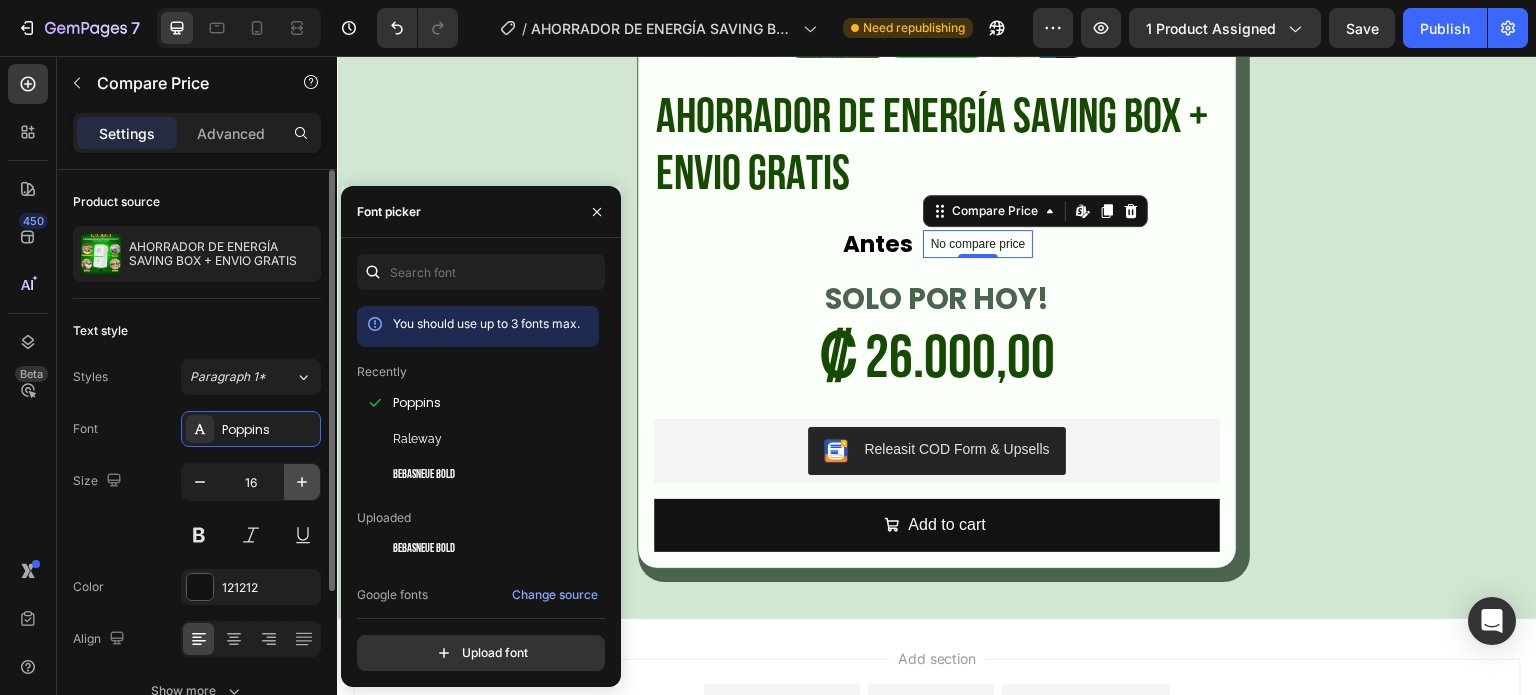 click 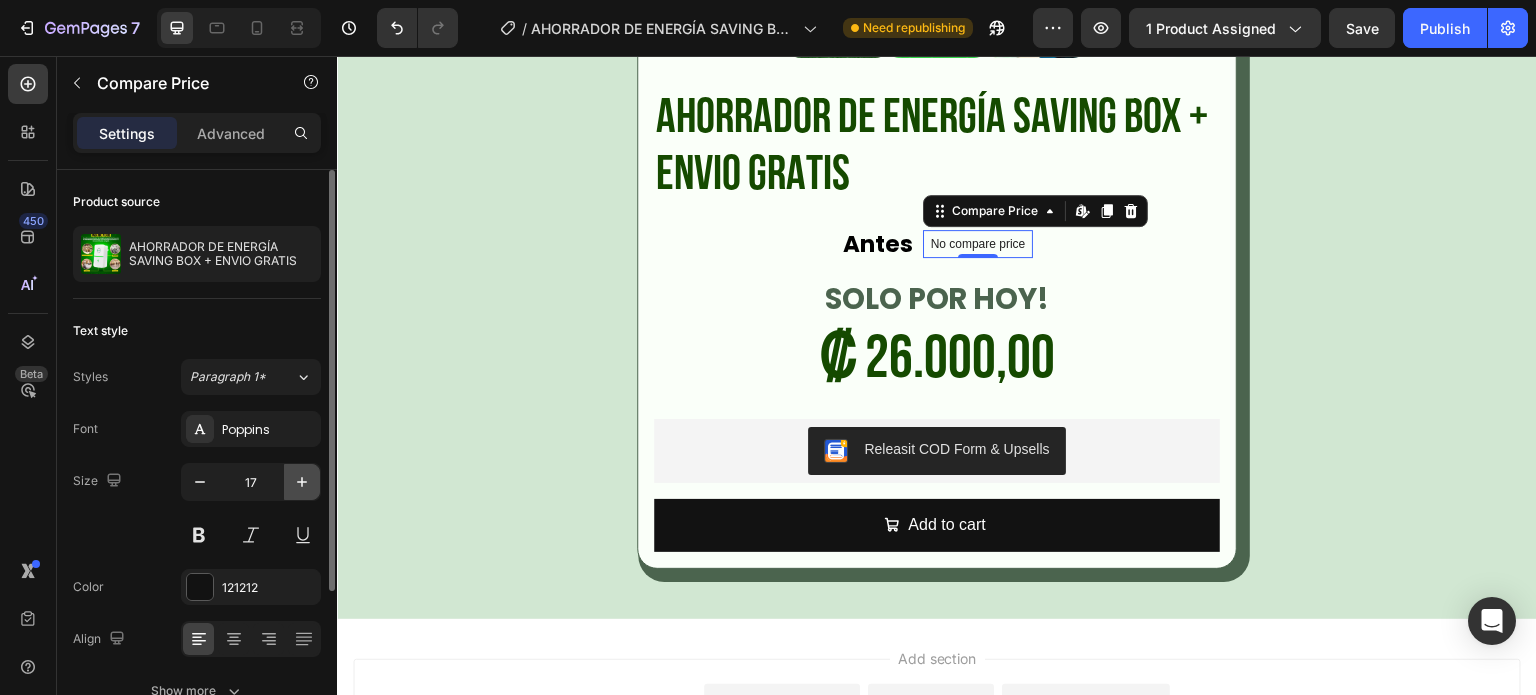 click 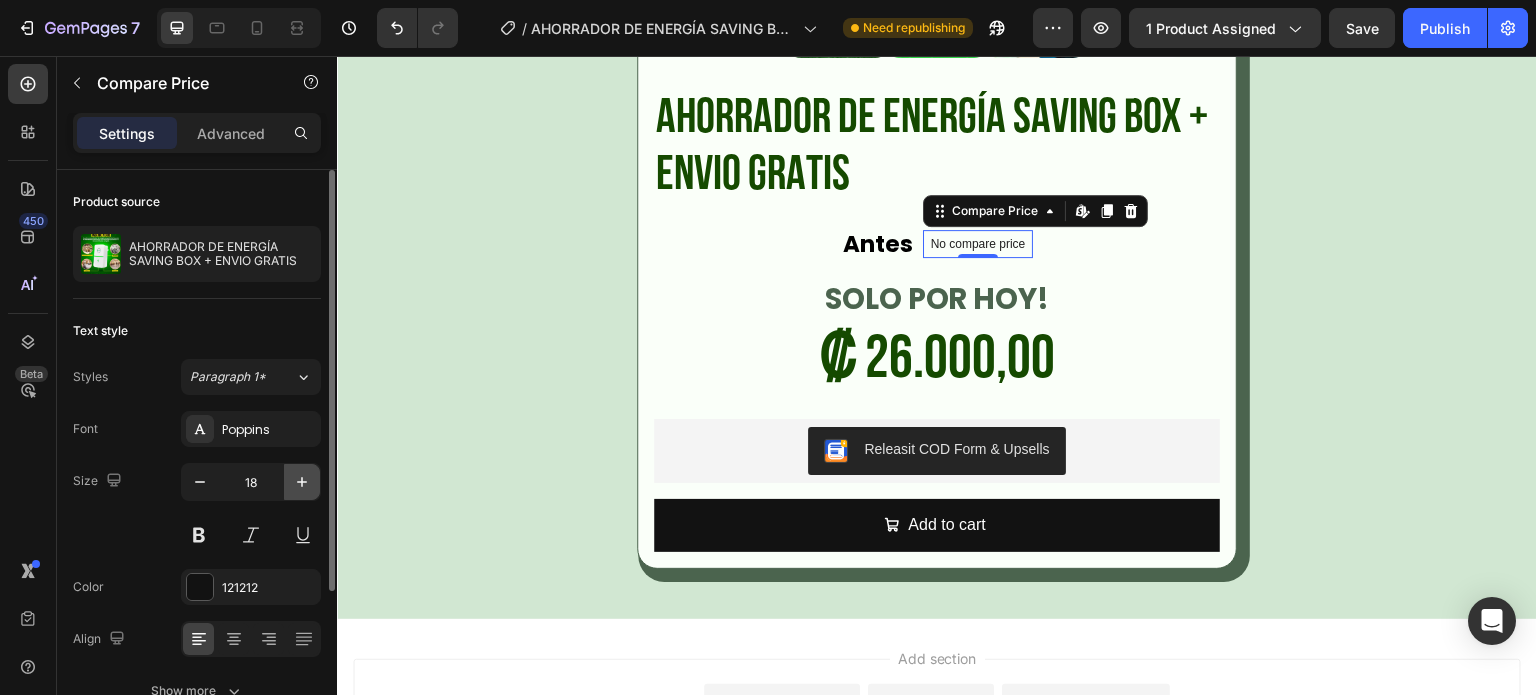 click 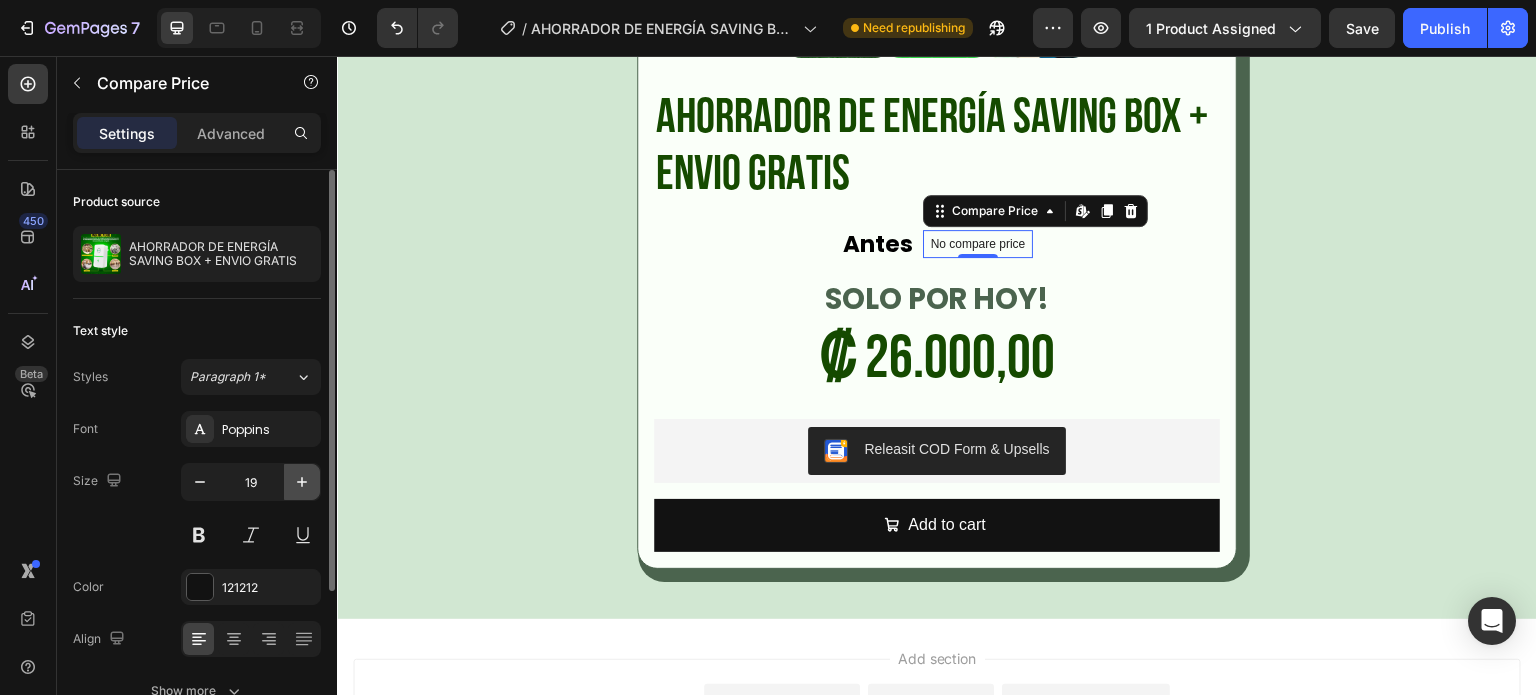 click 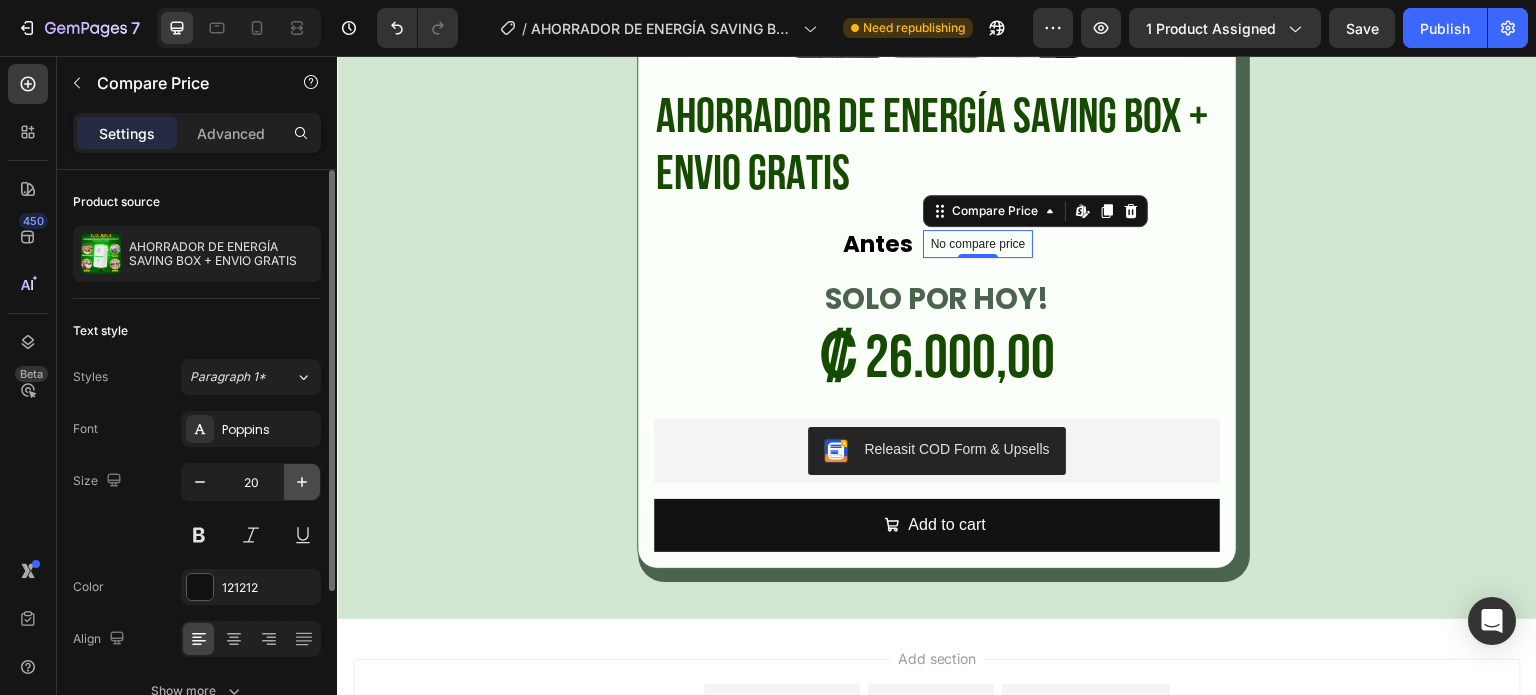click 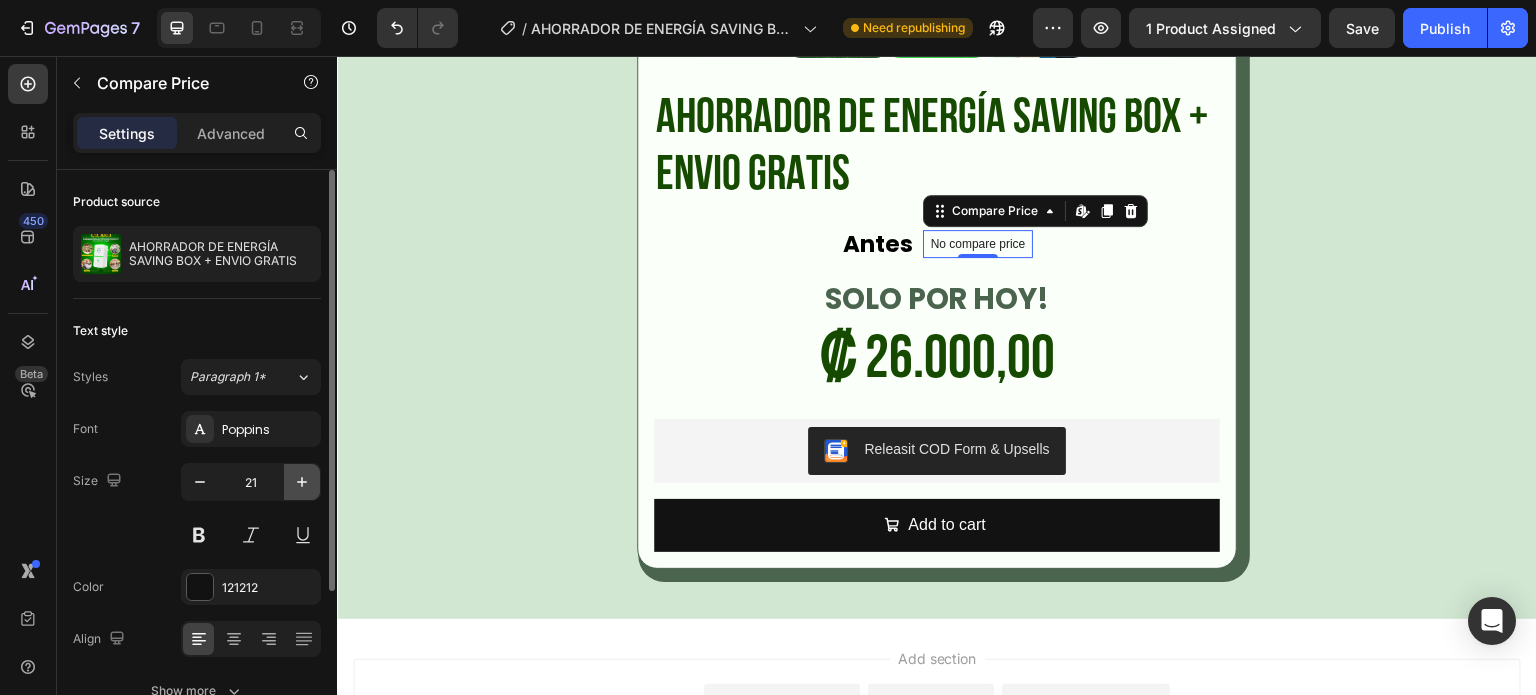 click 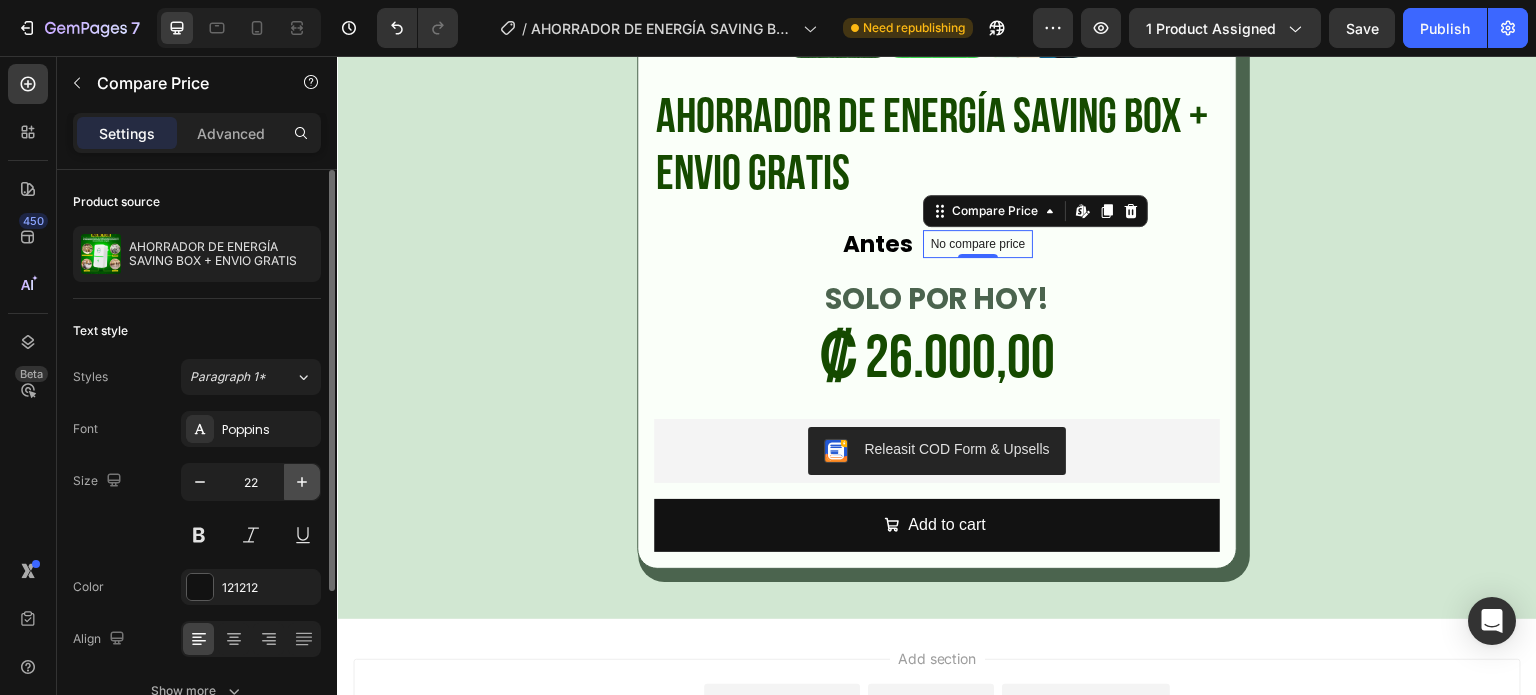 click 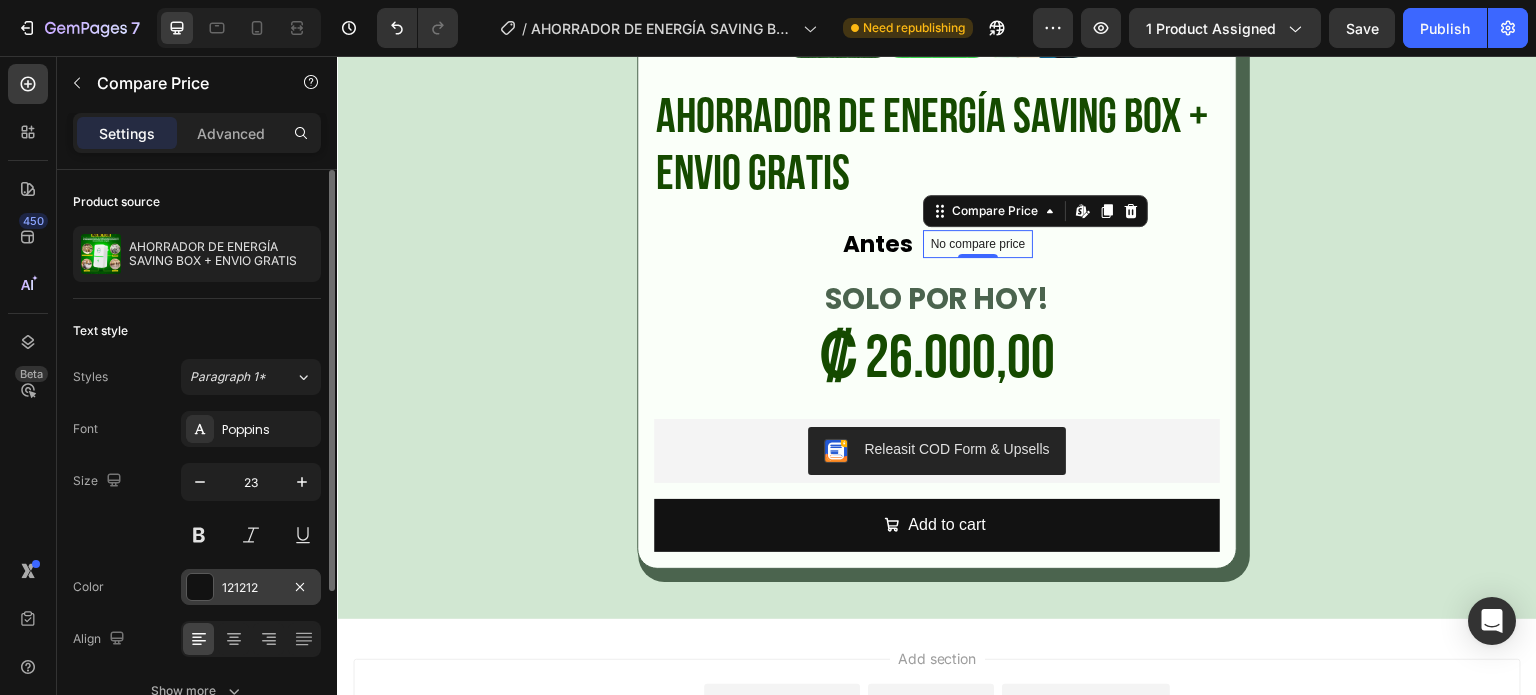 click on "121212" at bounding box center [251, 588] 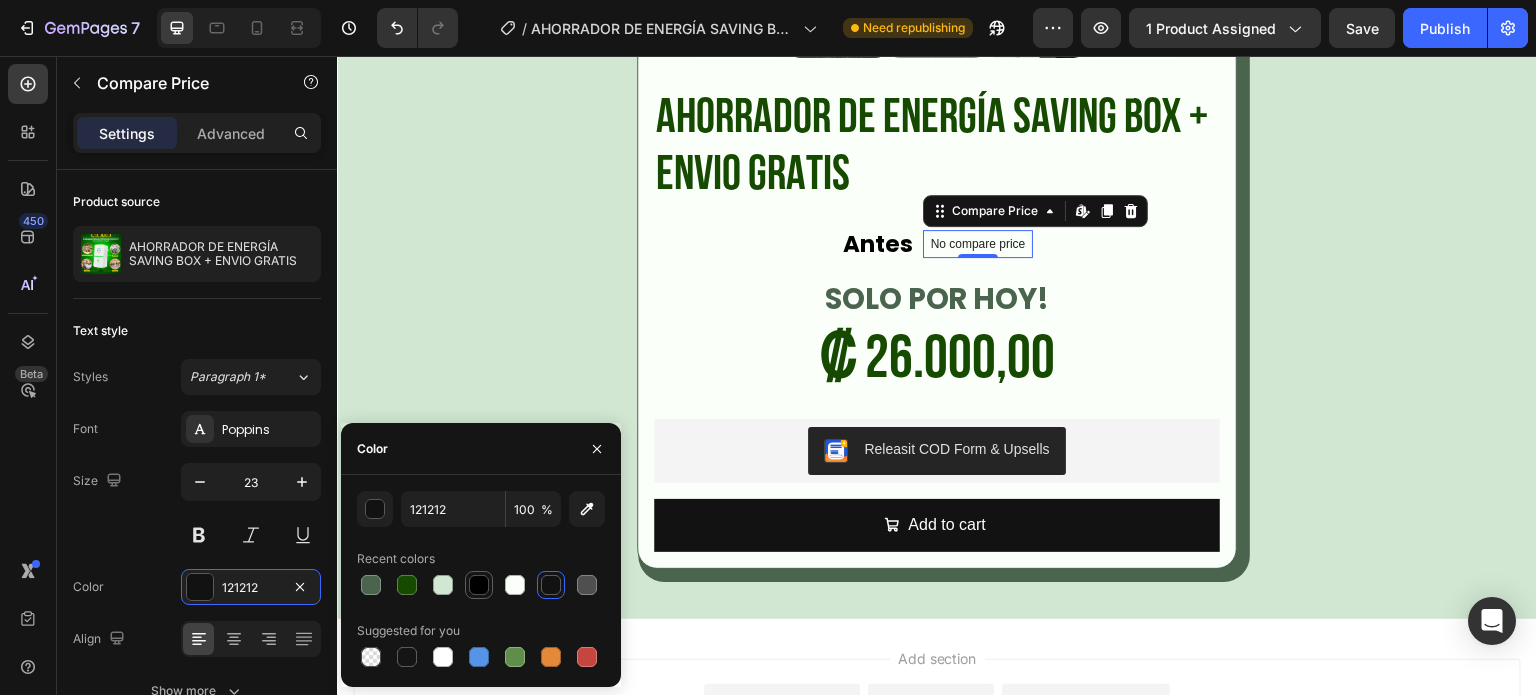 click at bounding box center (479, 585) 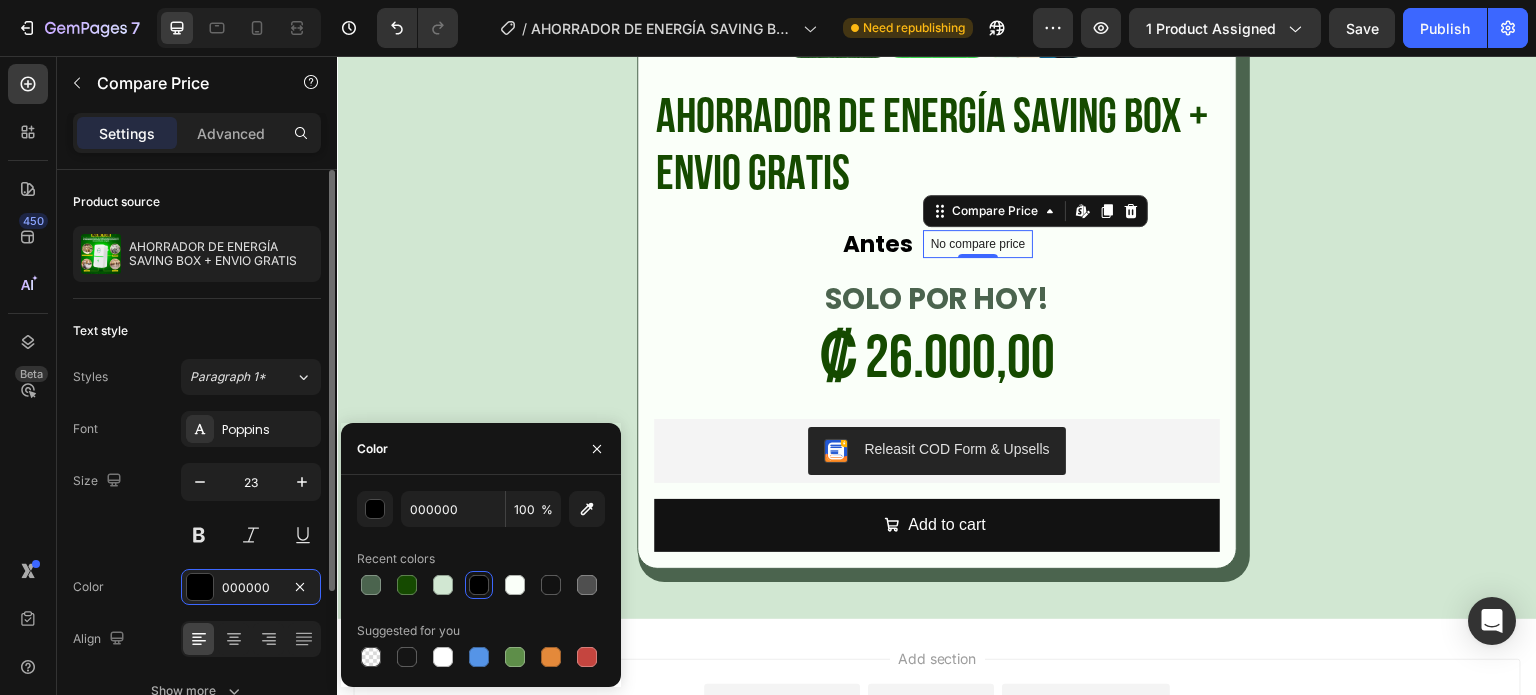 click on "Size 23" at bounding box center [197, 508] 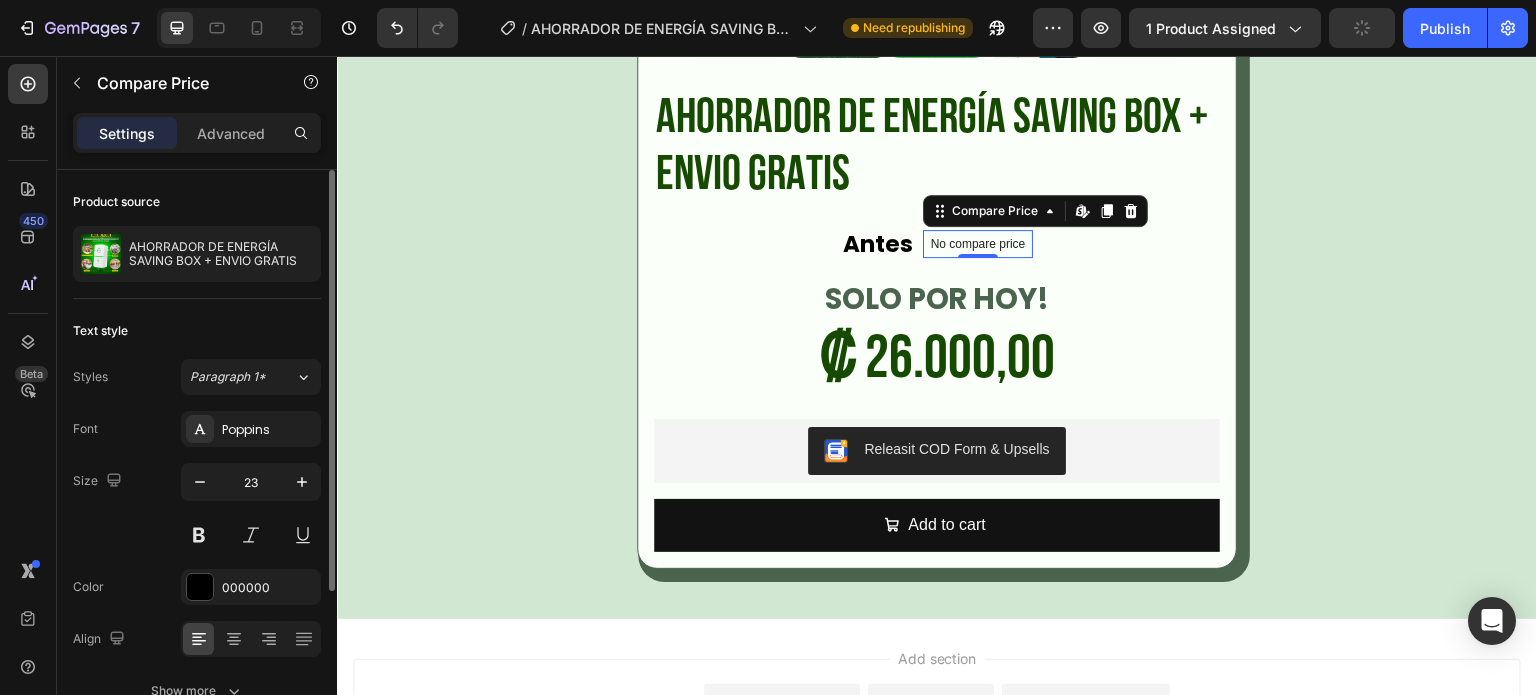 scroll, scrollTop: 0, scrollLeft: 0, axis: both 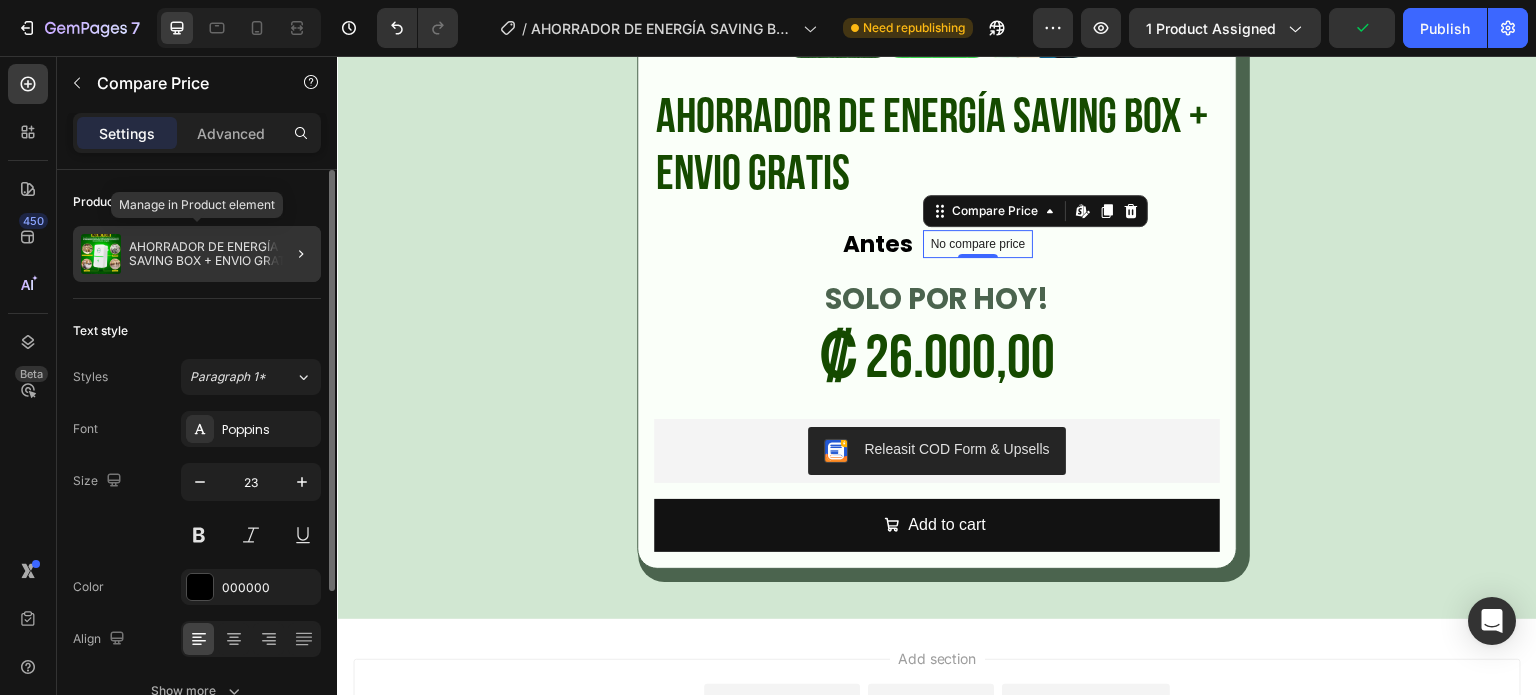click on "AHORRADOR DE ENERGÍA SAVING BOX + ENVIO GRATIS" at bounding box center [221, 254] 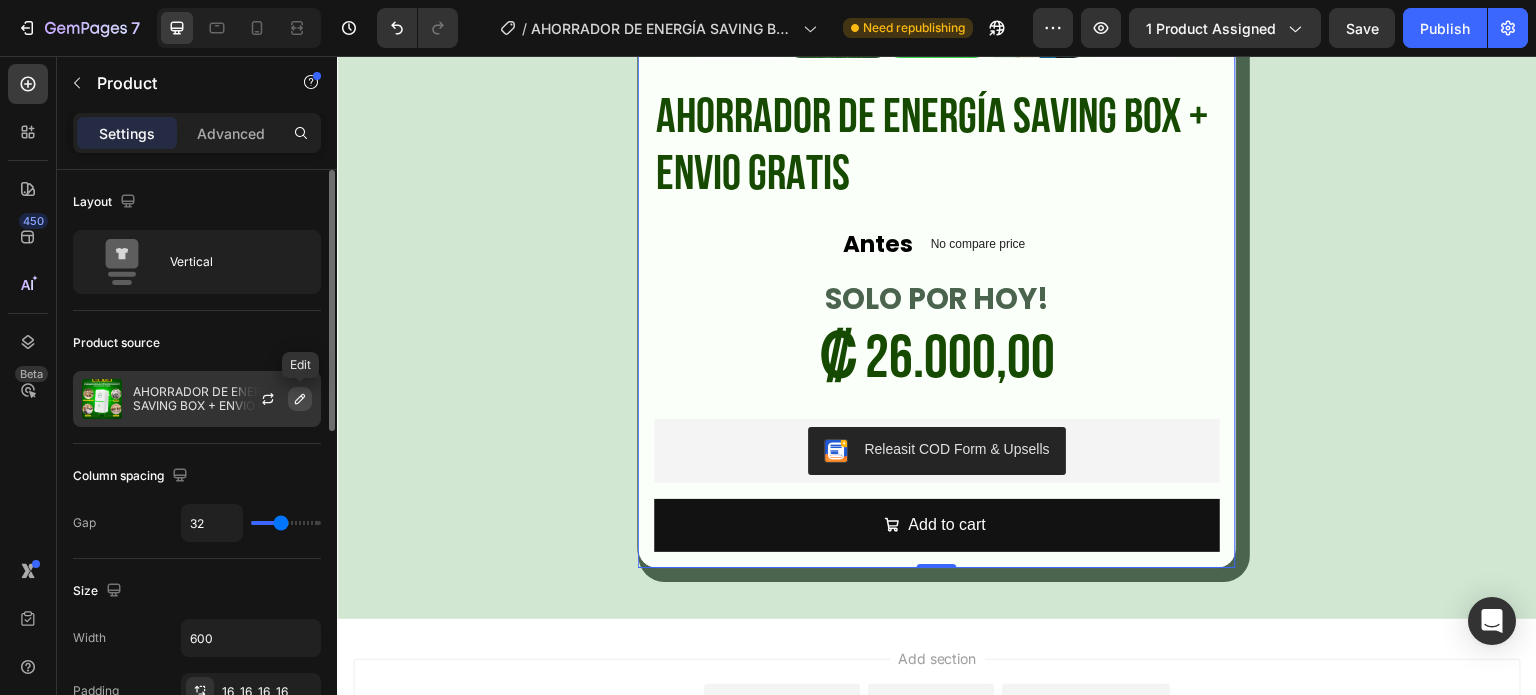 click 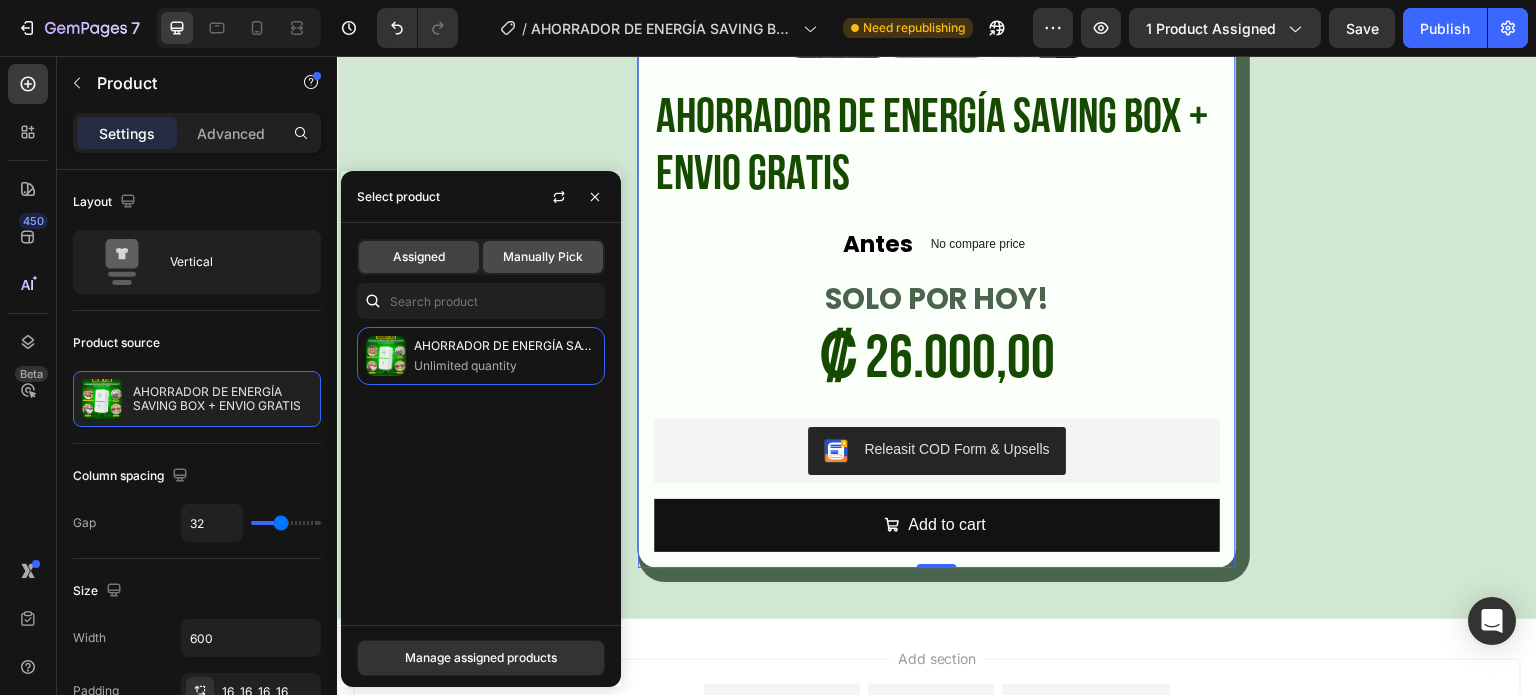 click on "Manually Pick" 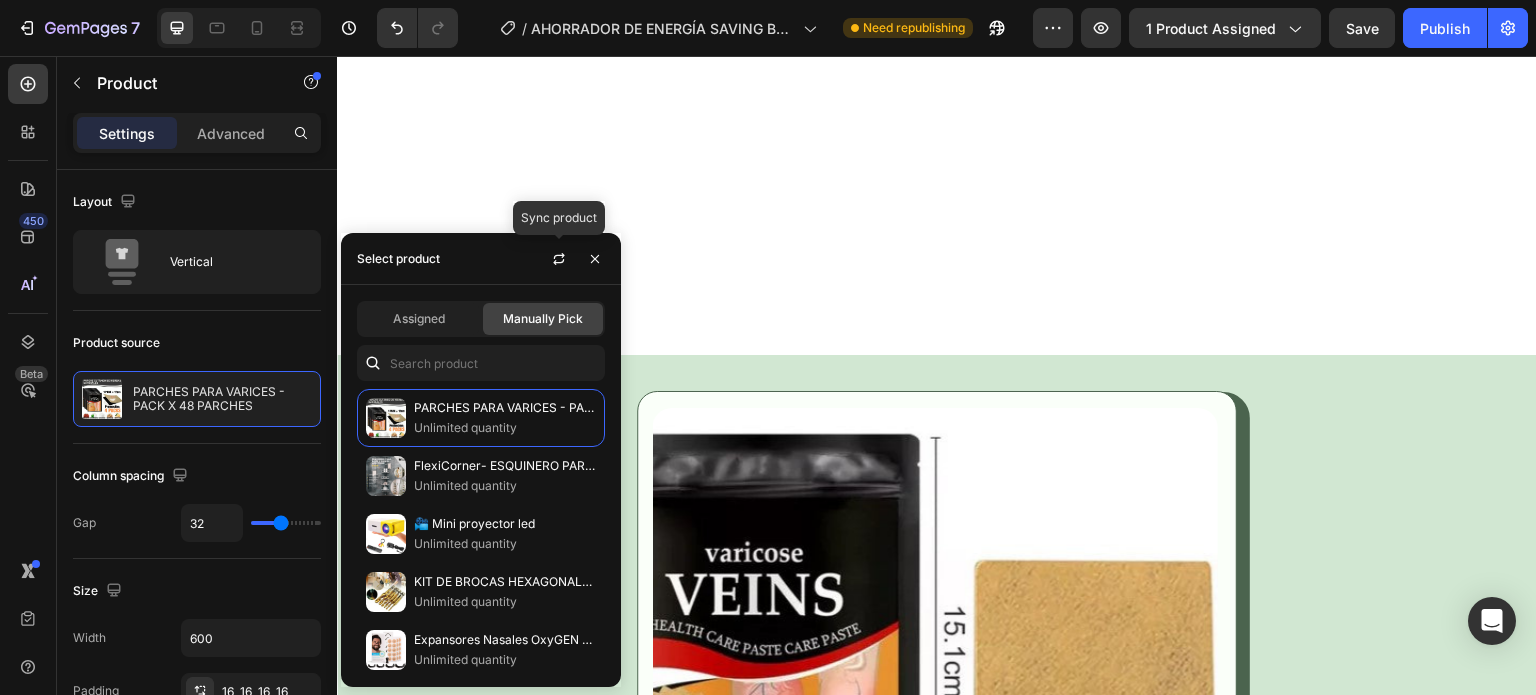 scroll, scrollTop: 9141, scrollLeft: 0, axis: vertical 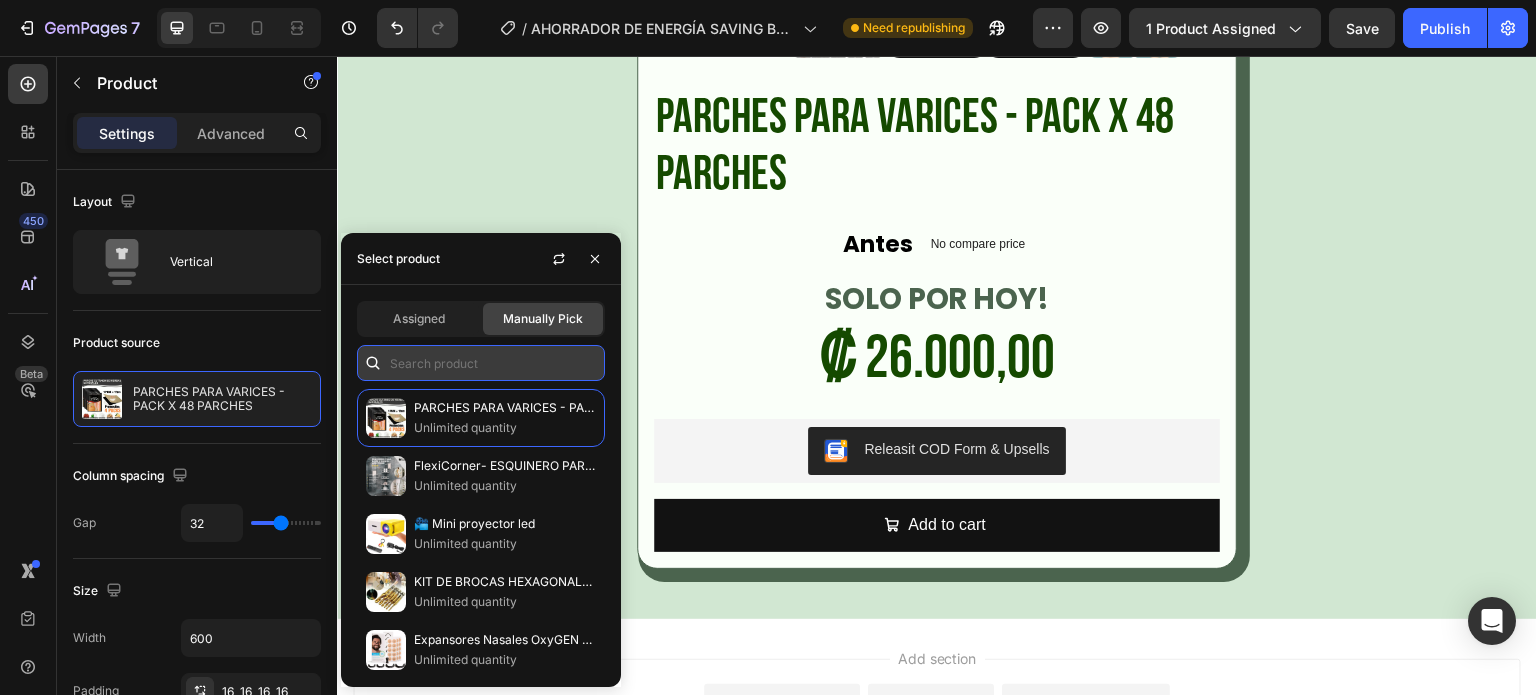 click at bounding box center [481, 363] 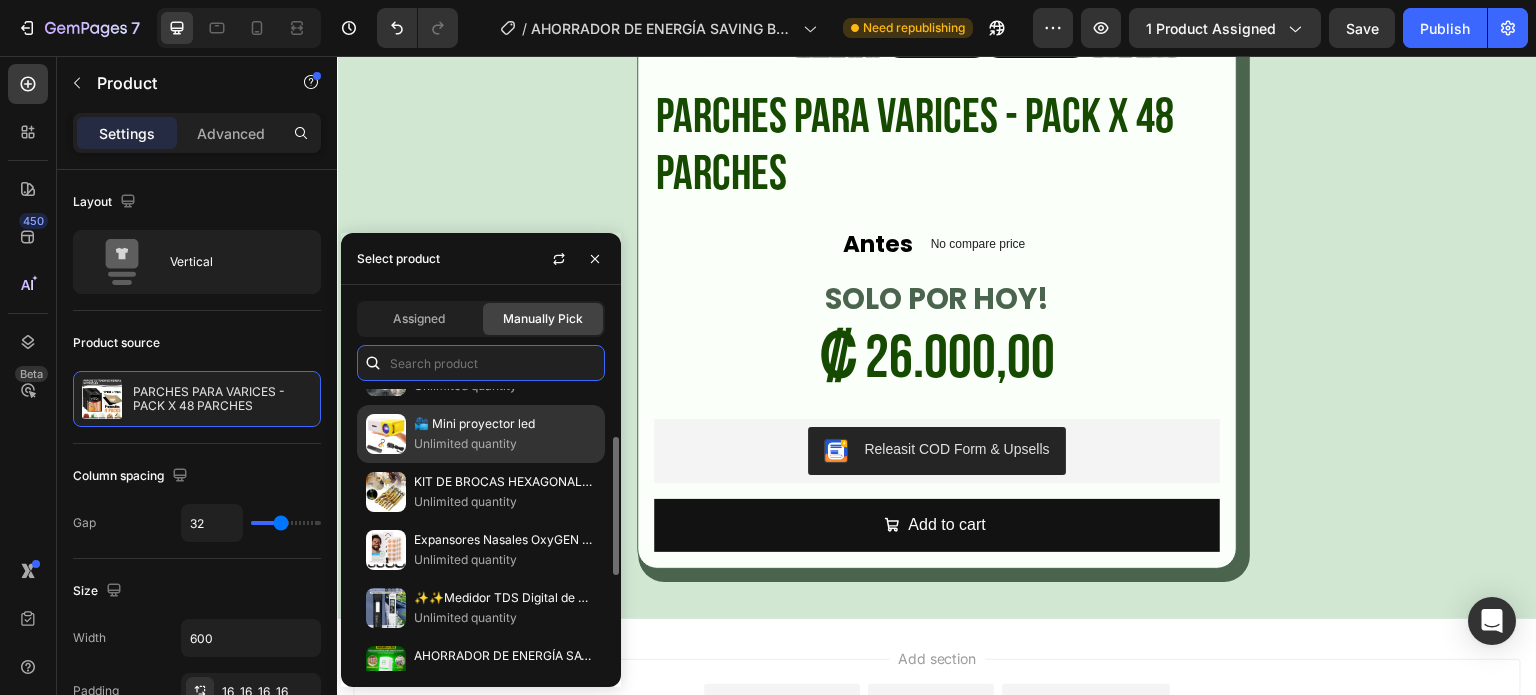 scroll, scrollTop: 200, scrollLeft: 0, axis: vertical 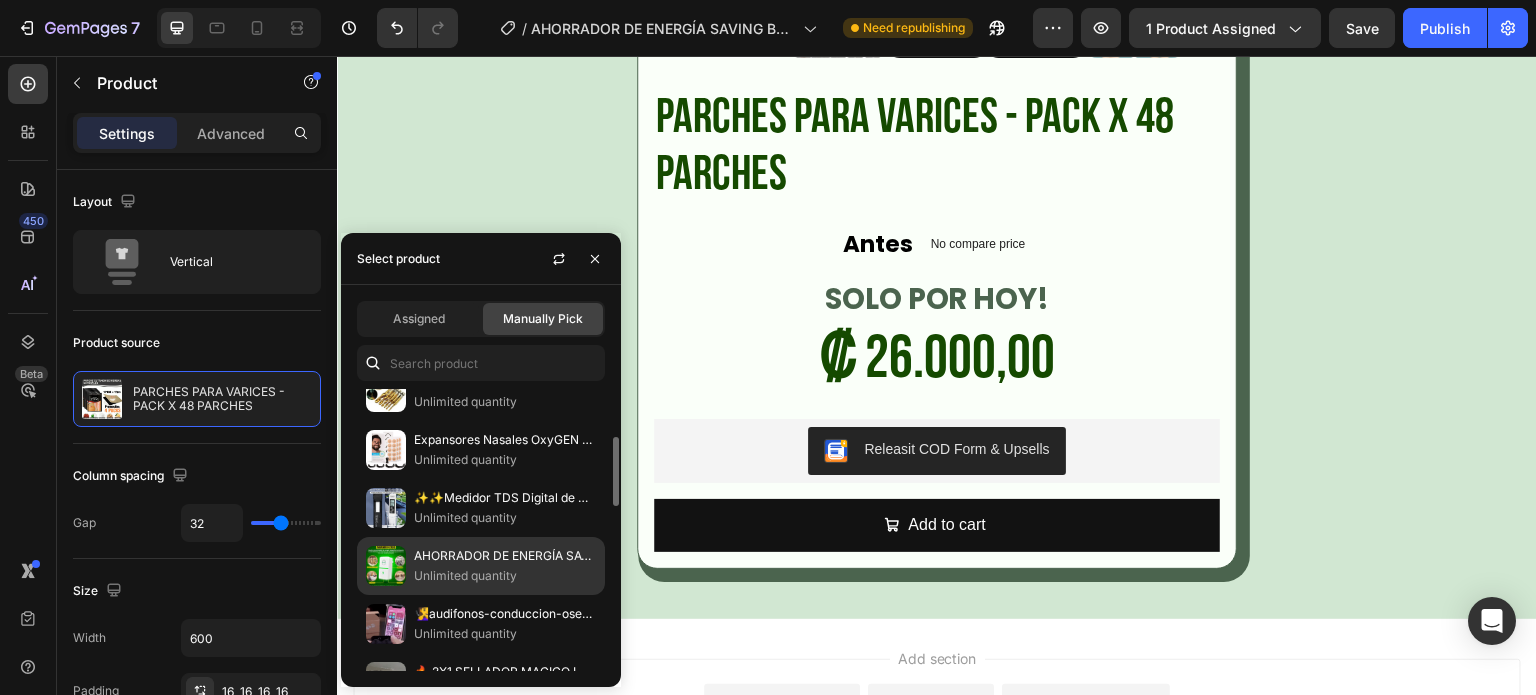 click on "Unlimited quantity" at bounding box center (505, 576) 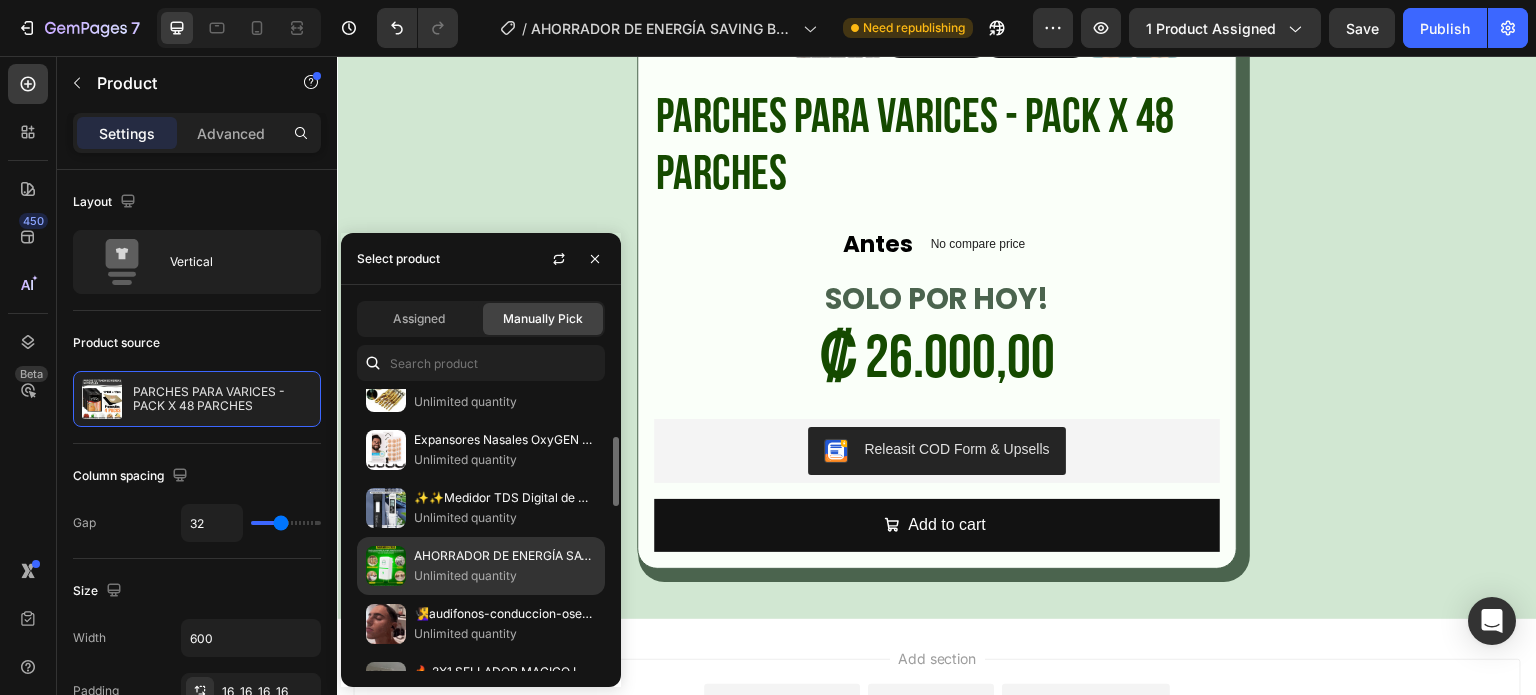 click on "AHORRADOR DE ENERGÍA SAVING BOX + ENVIO GRATIS" at bounding box center (505, 556) 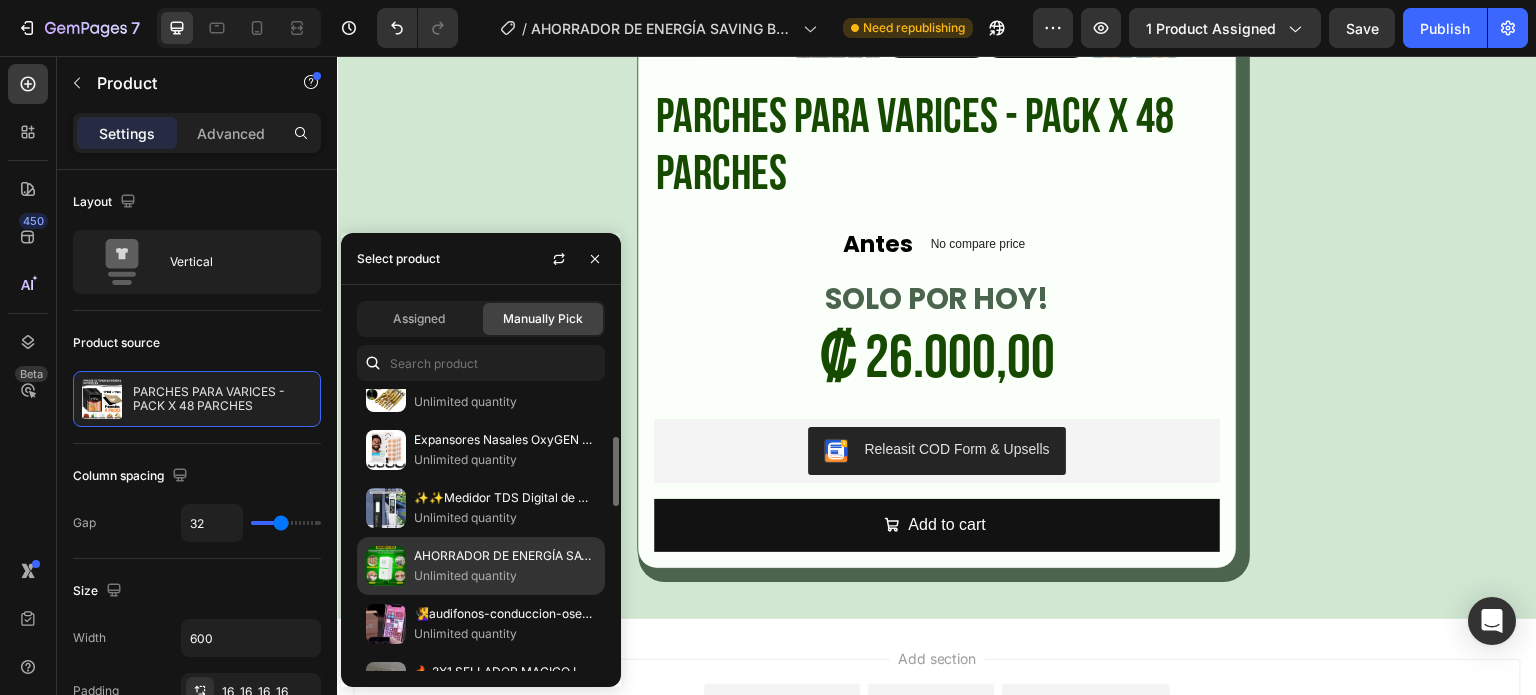 click on "AHORRADOR DE ENERGÍA SAVING BOX + ENVIO GRATIS" at bounding box center (505, 556) 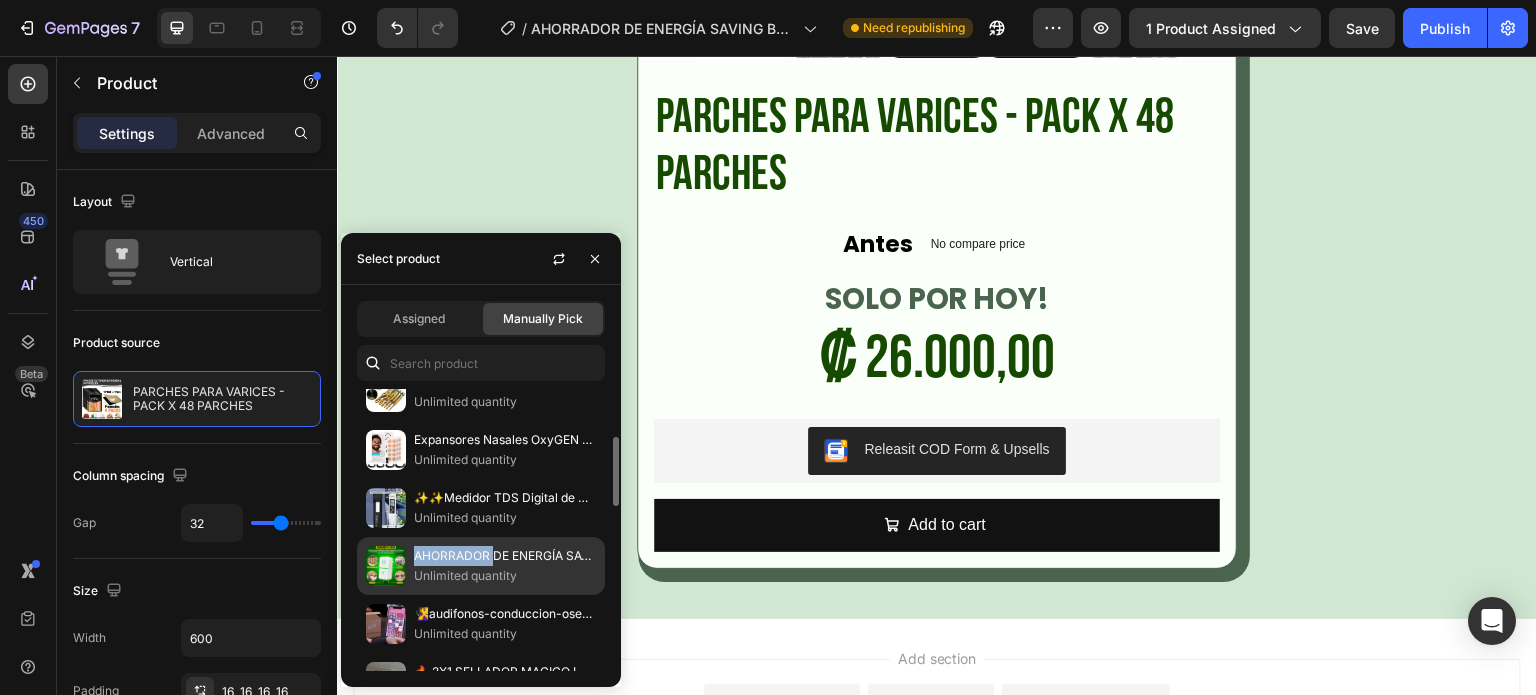 click on "AHORRADOR DE ENERGÍA SAVING BOX + ENVIO GRATIS" at bounding box center [505, 556] 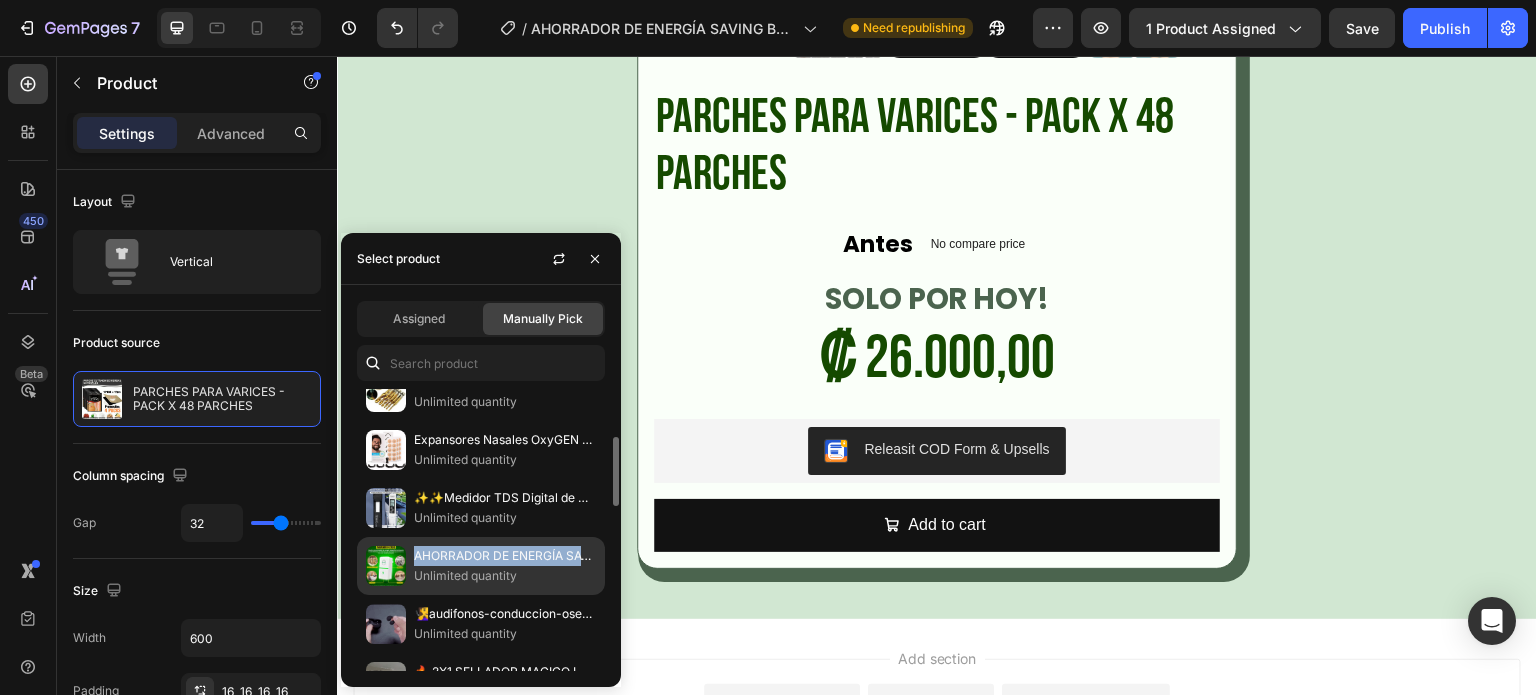 click on "AHORRADOR DE ENERGÍA SAVING BOX + ENVIO GRATIS" at bounding box center [505, 556] 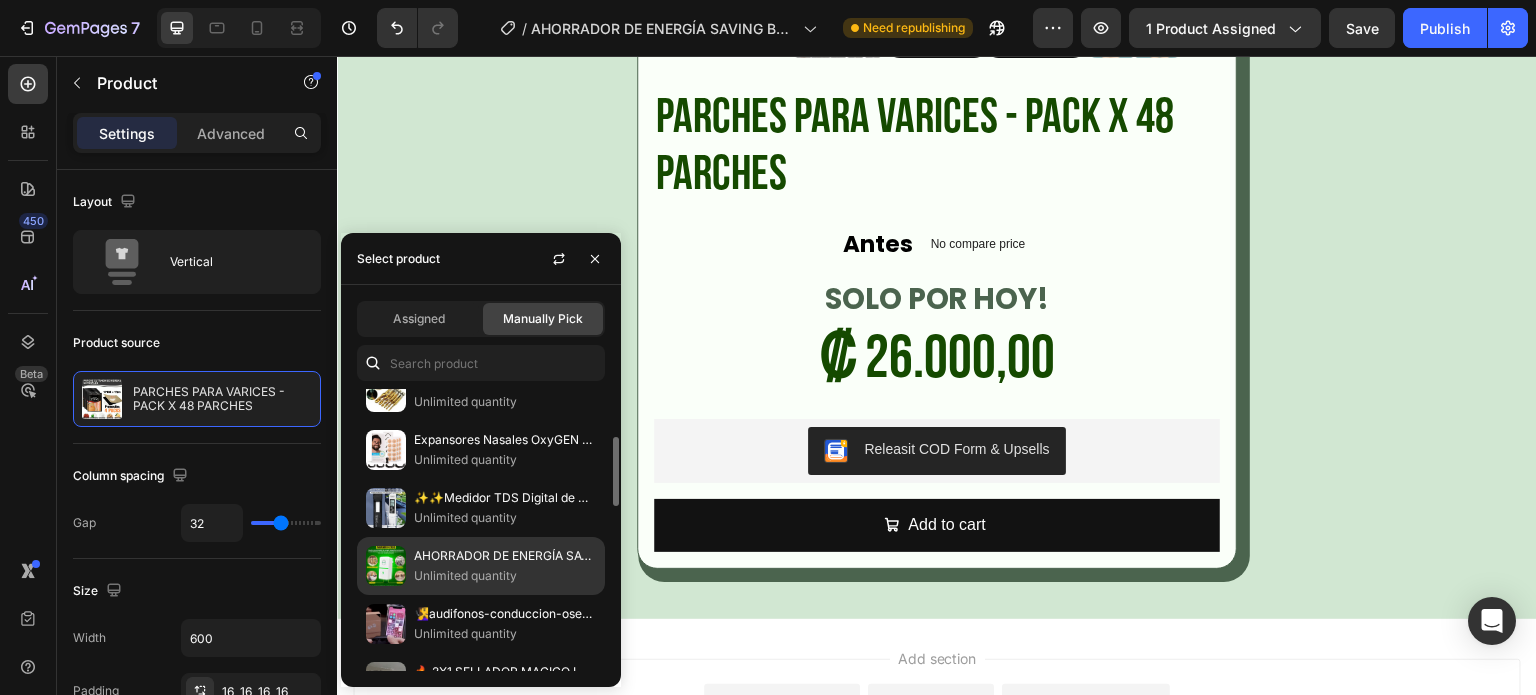click on "Unlimited quantity" at bounding box center (505, 576) 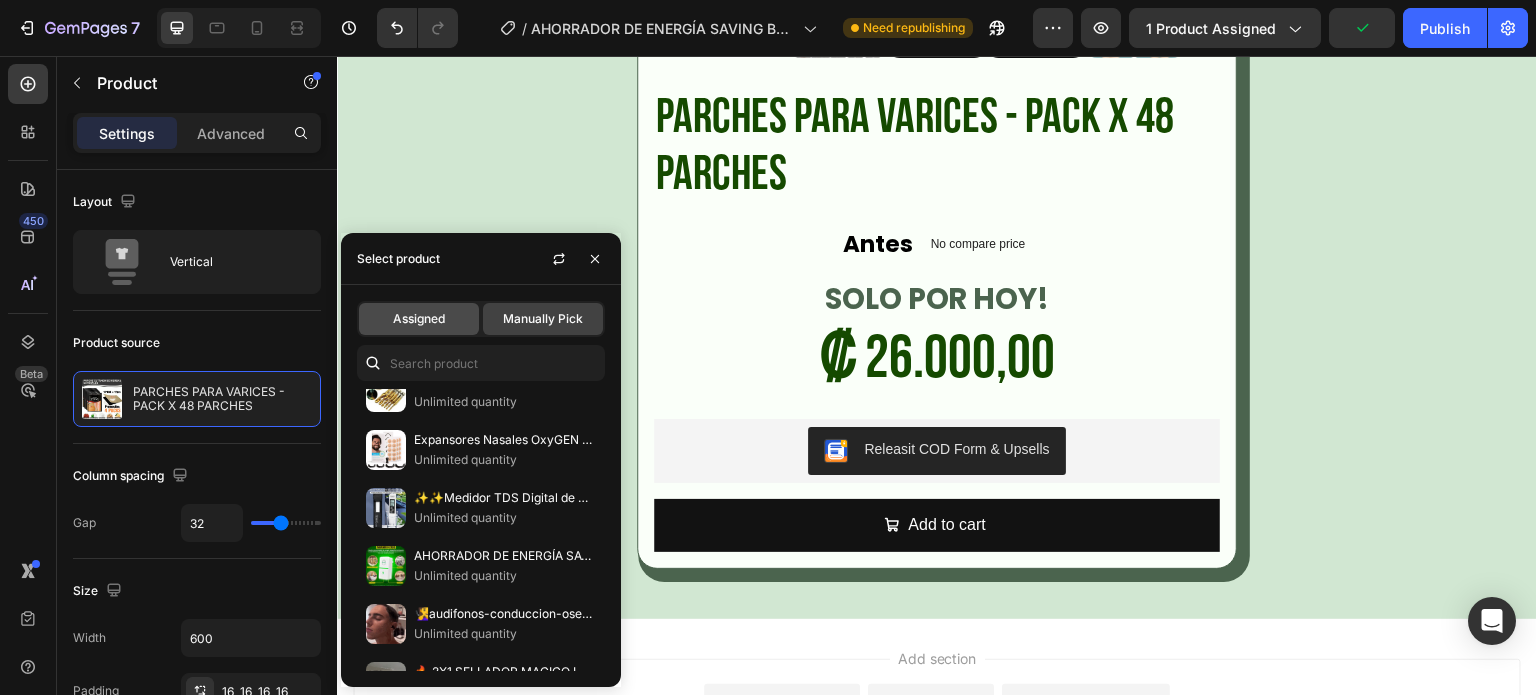 click on "Assigned" 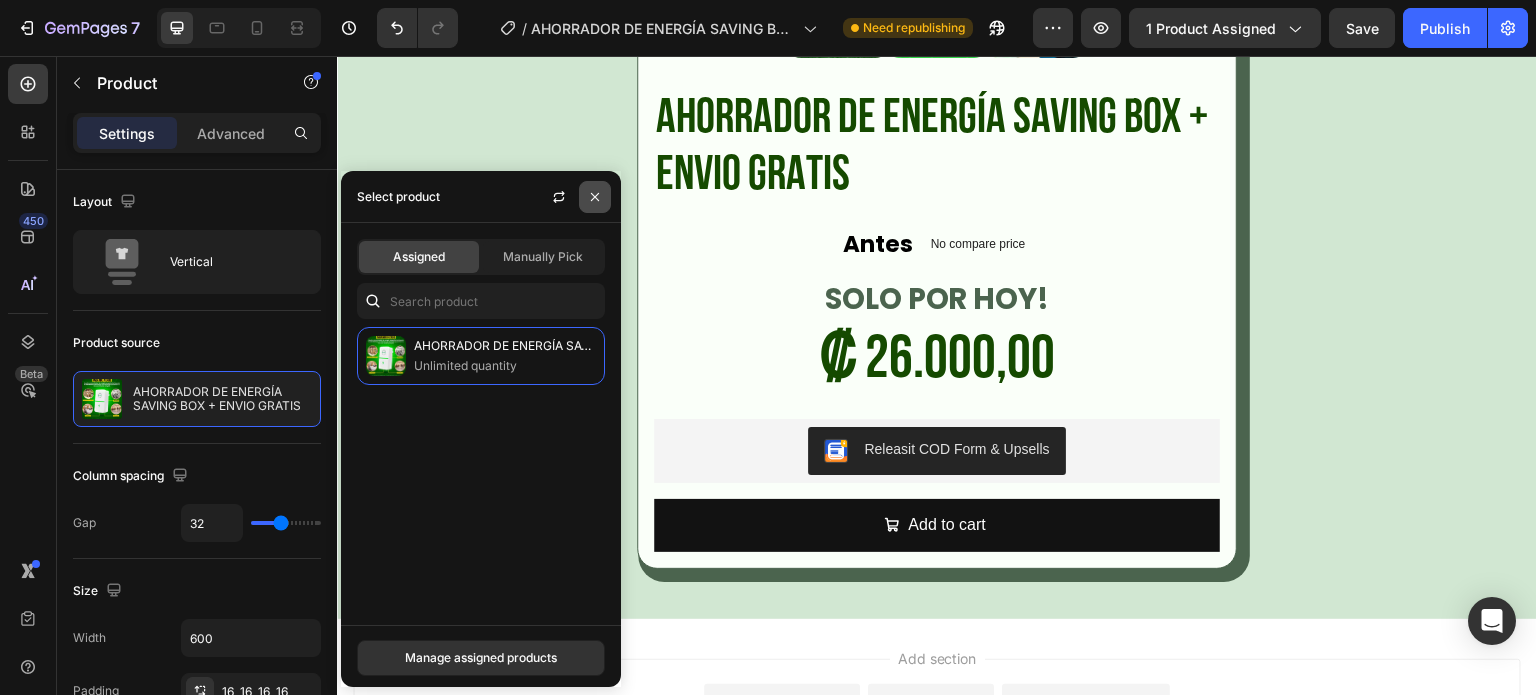 click 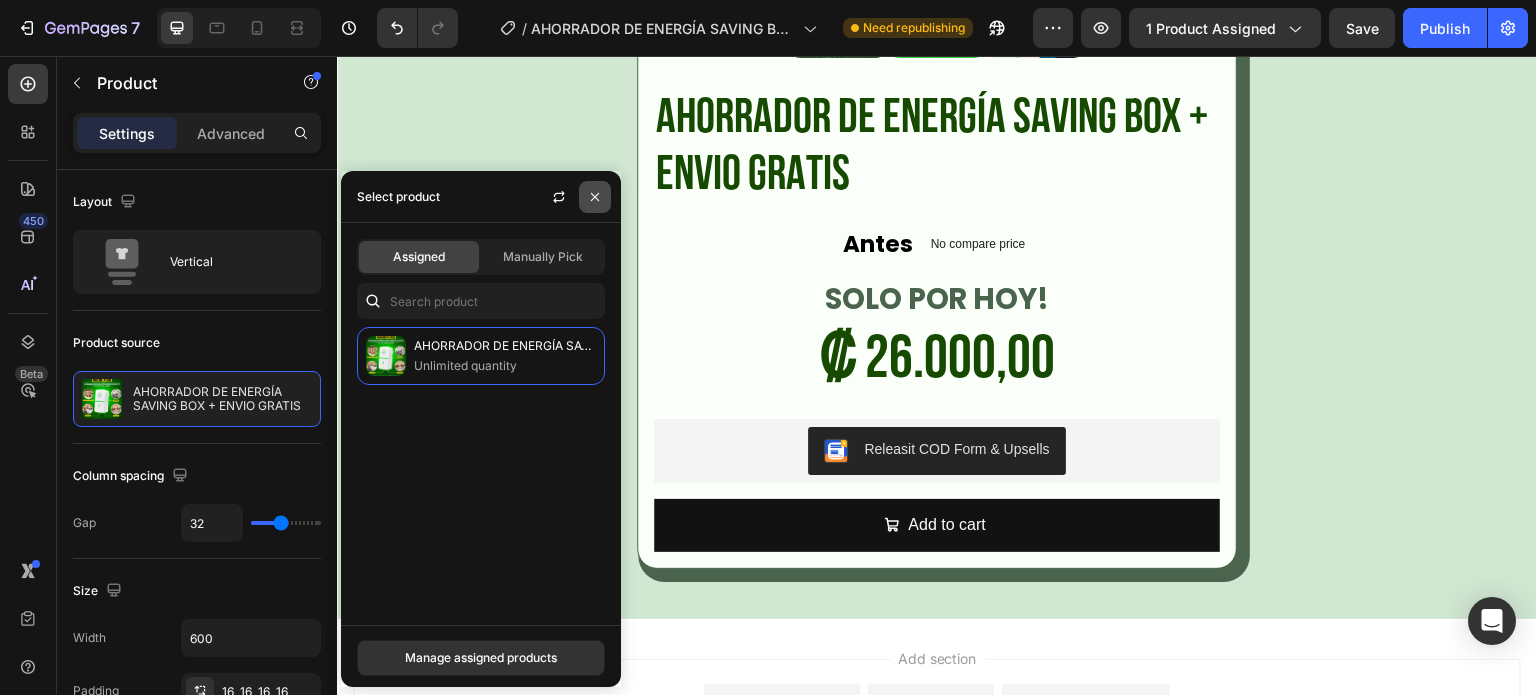 click on "Product Images AHORRADOR DE ENERGÍA SAVING BOX + ENVIO GRATIS Product Title Antes Text Block No compare price Compare Price Row SOLO POR HOY! Text Block ₡ 26.000,00 Product Price Product Price Row Releasit COD Form & Upsells Releasit COD Form & Upsells
Add to cart Add to Cart Product" at bounding box center (937, -28) 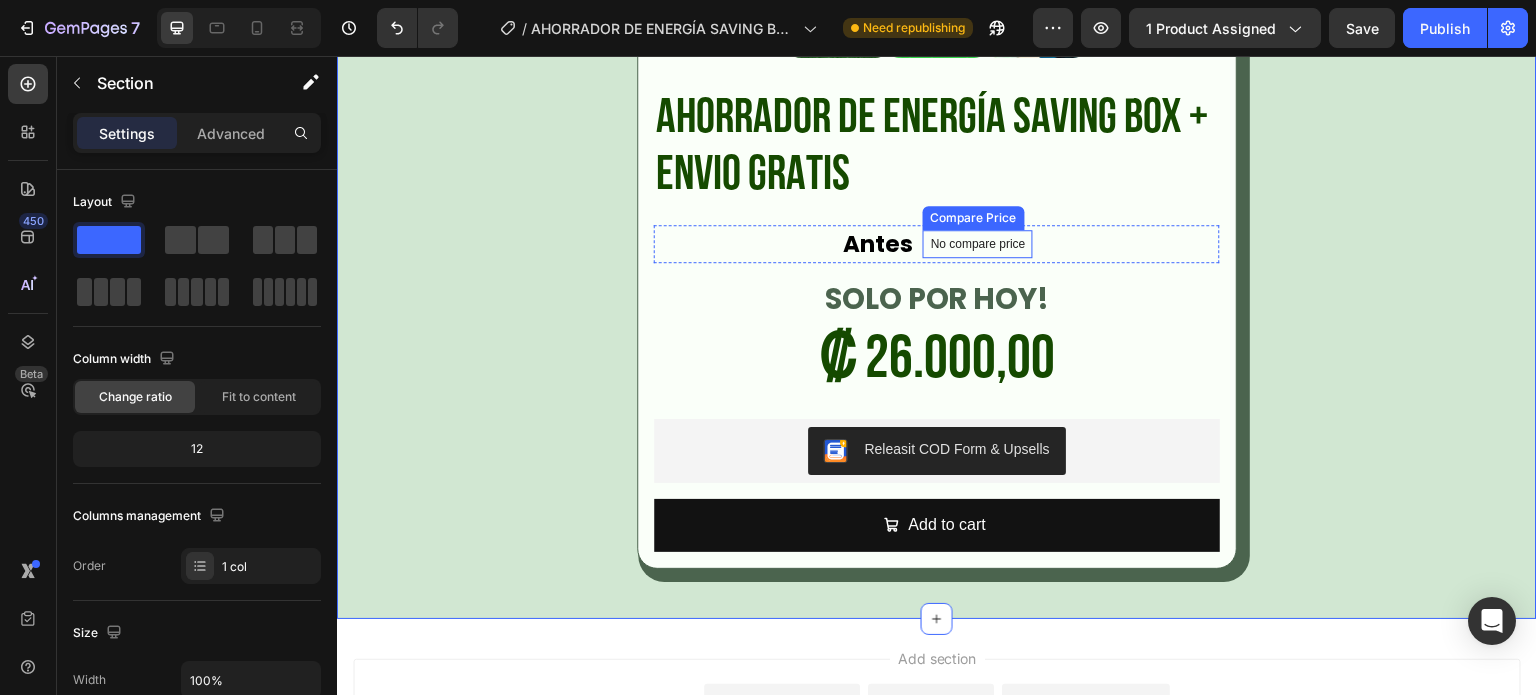 click on "No compare price" at bounding box center [978, 244] 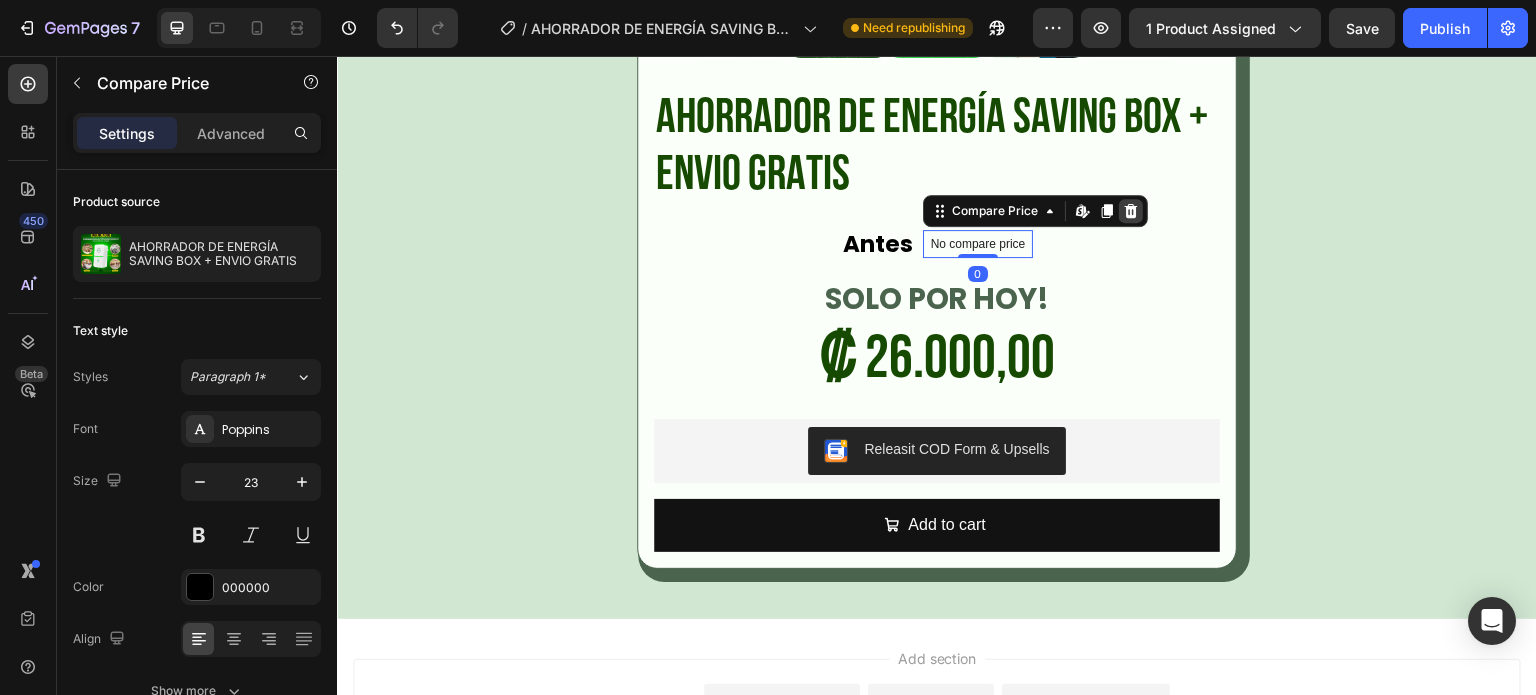click 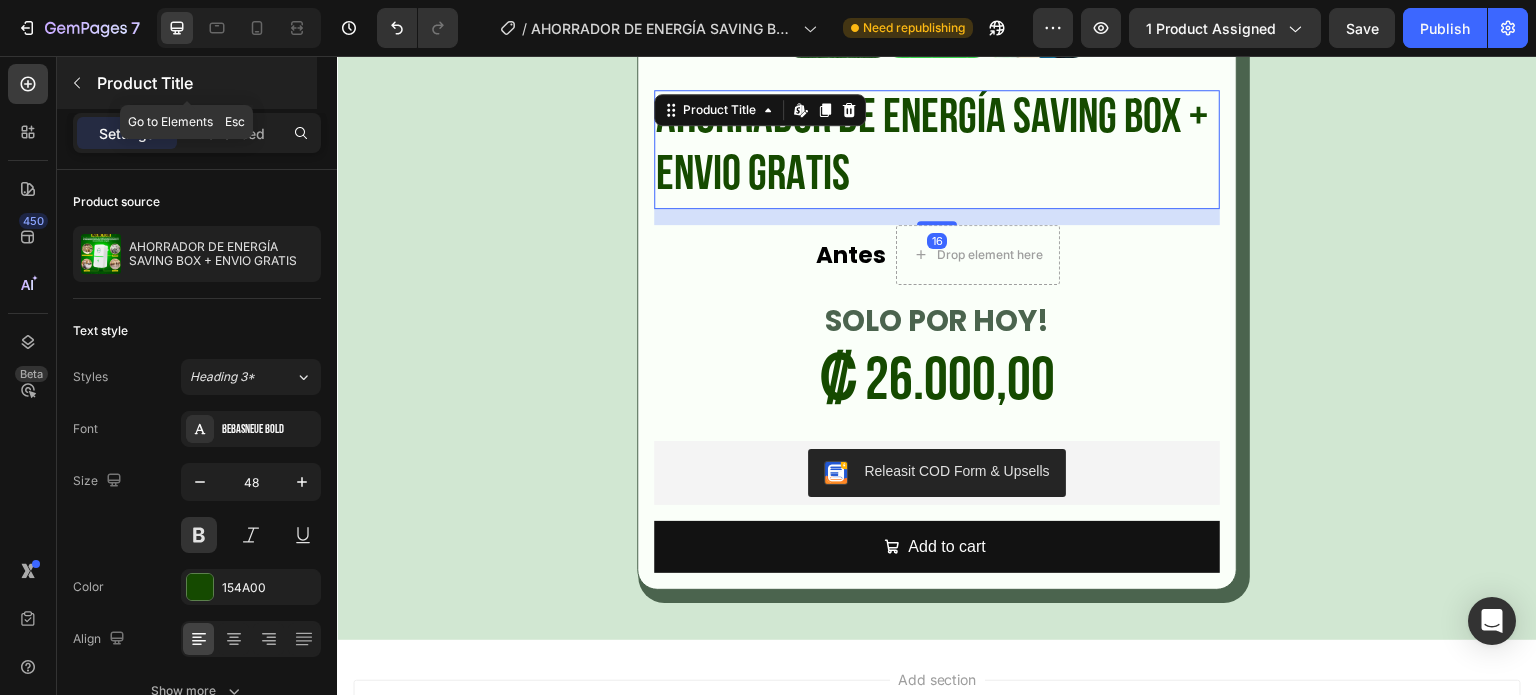 click at bounding box center [77, 83] 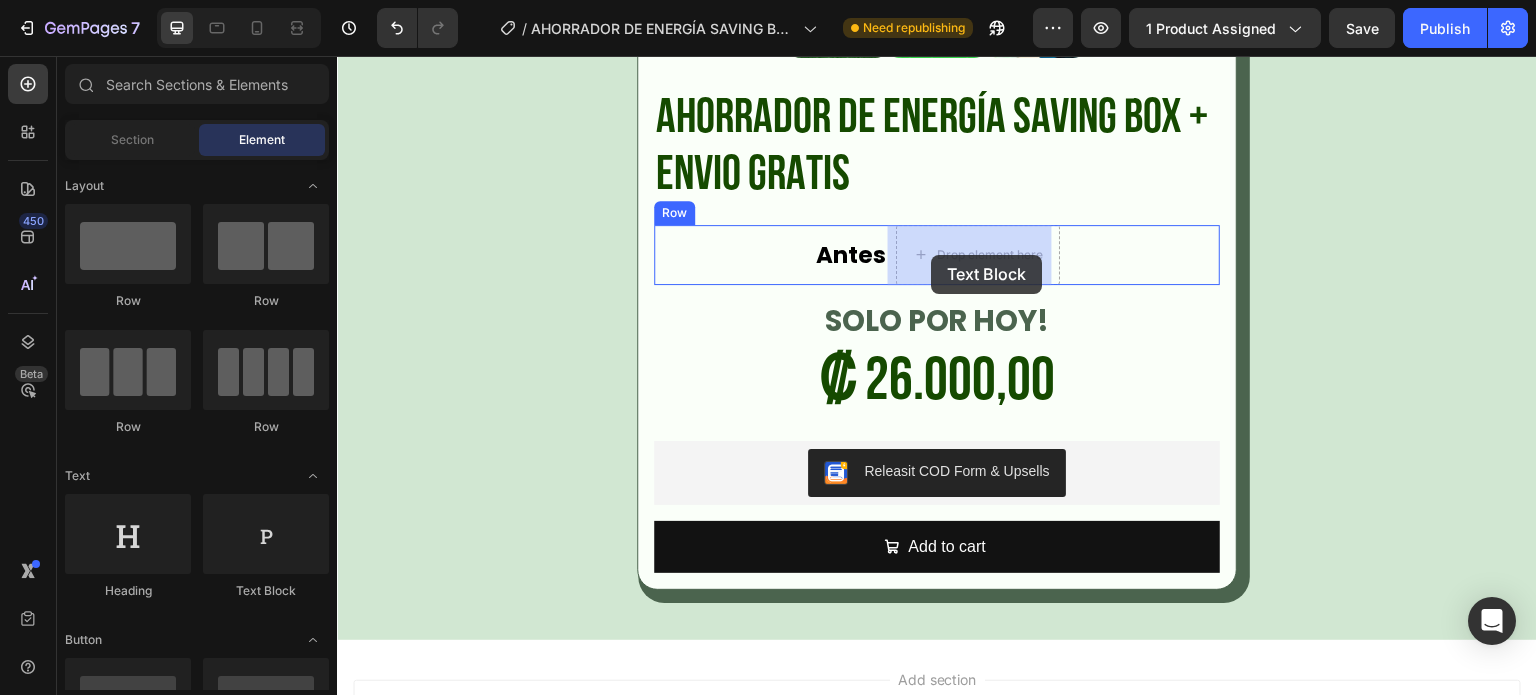 drag, startPoint x: 597, startPoint y: 596, endPoint x: 931, endPoint y: 255, distance: 477.32275 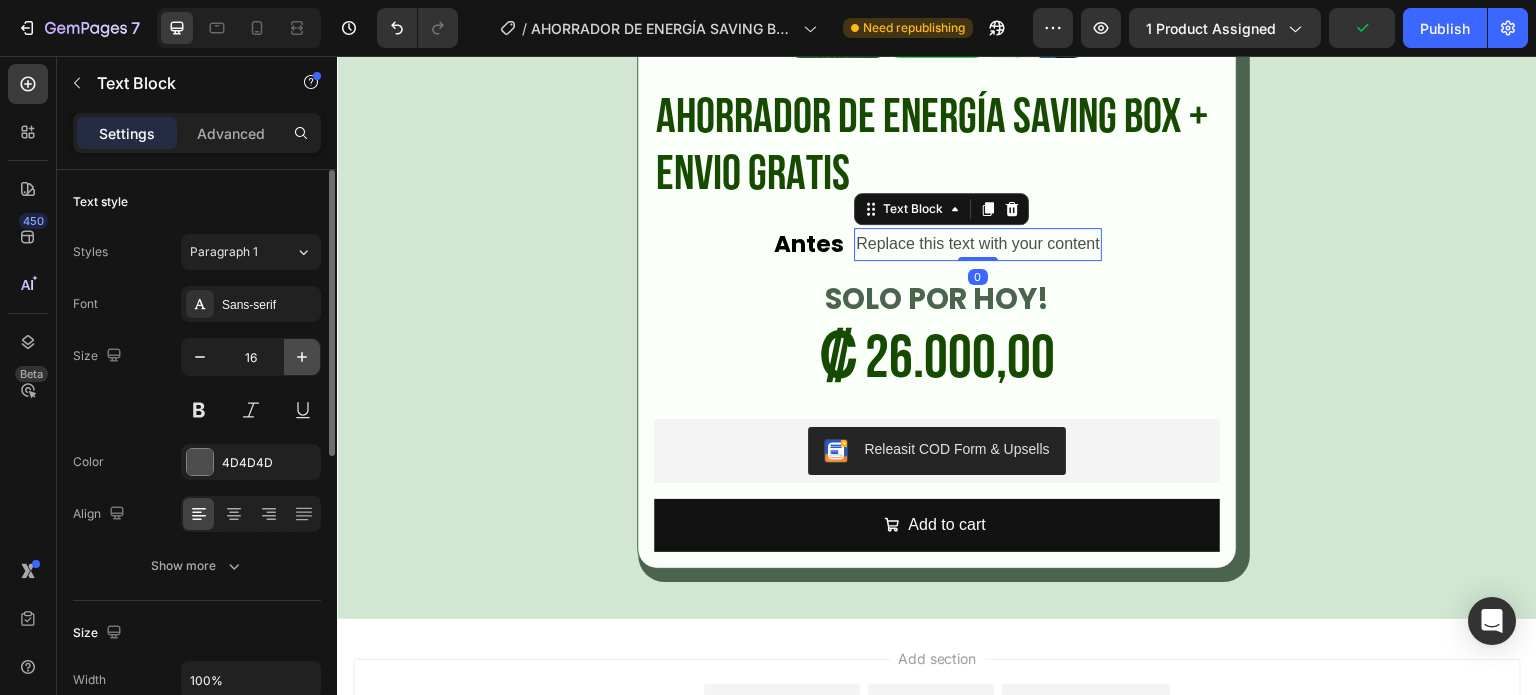 click 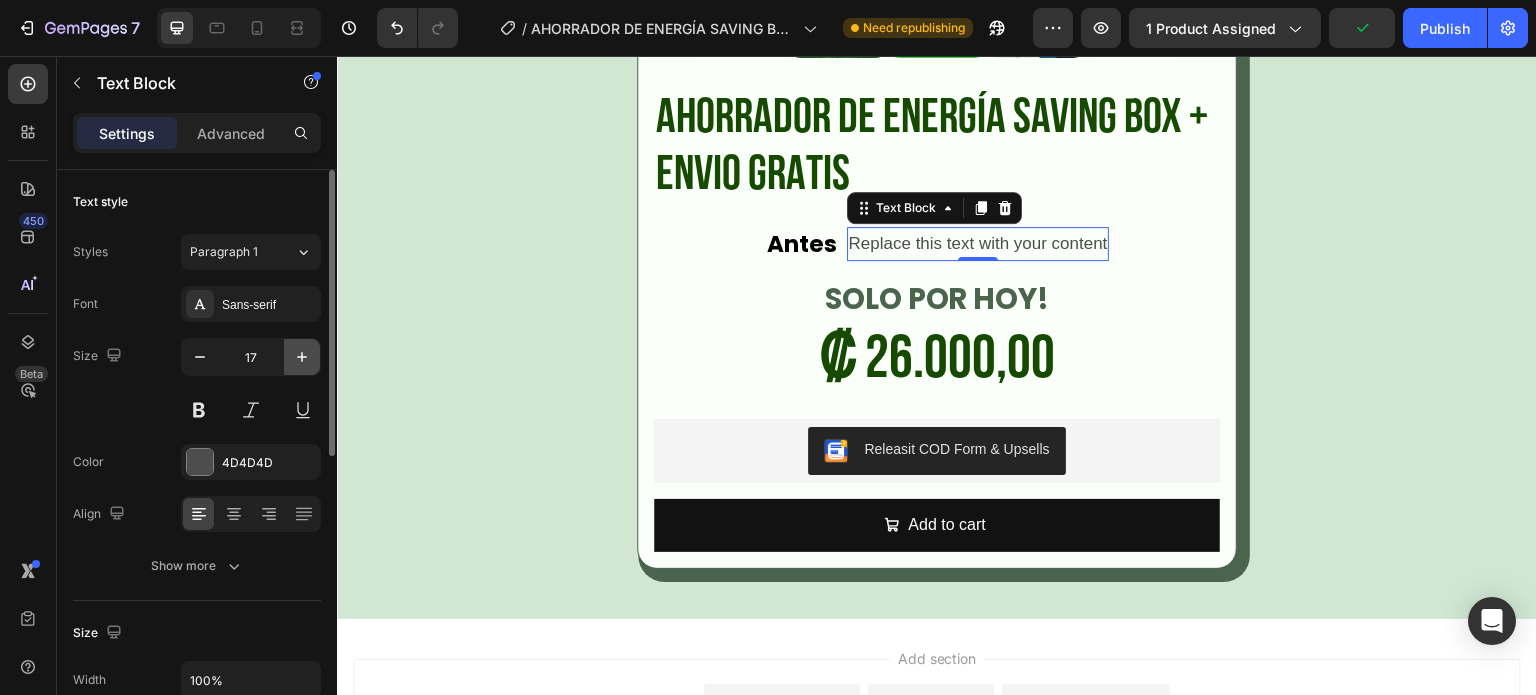 click 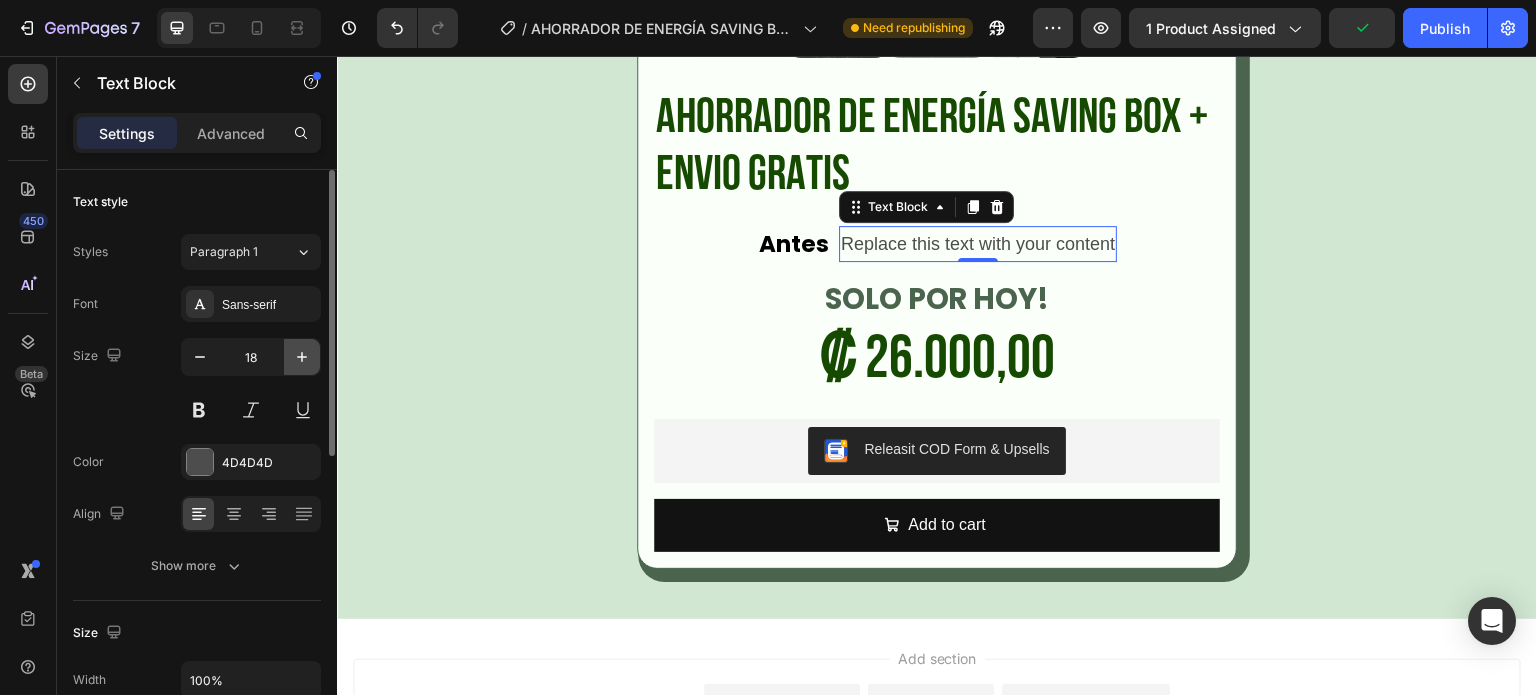 click 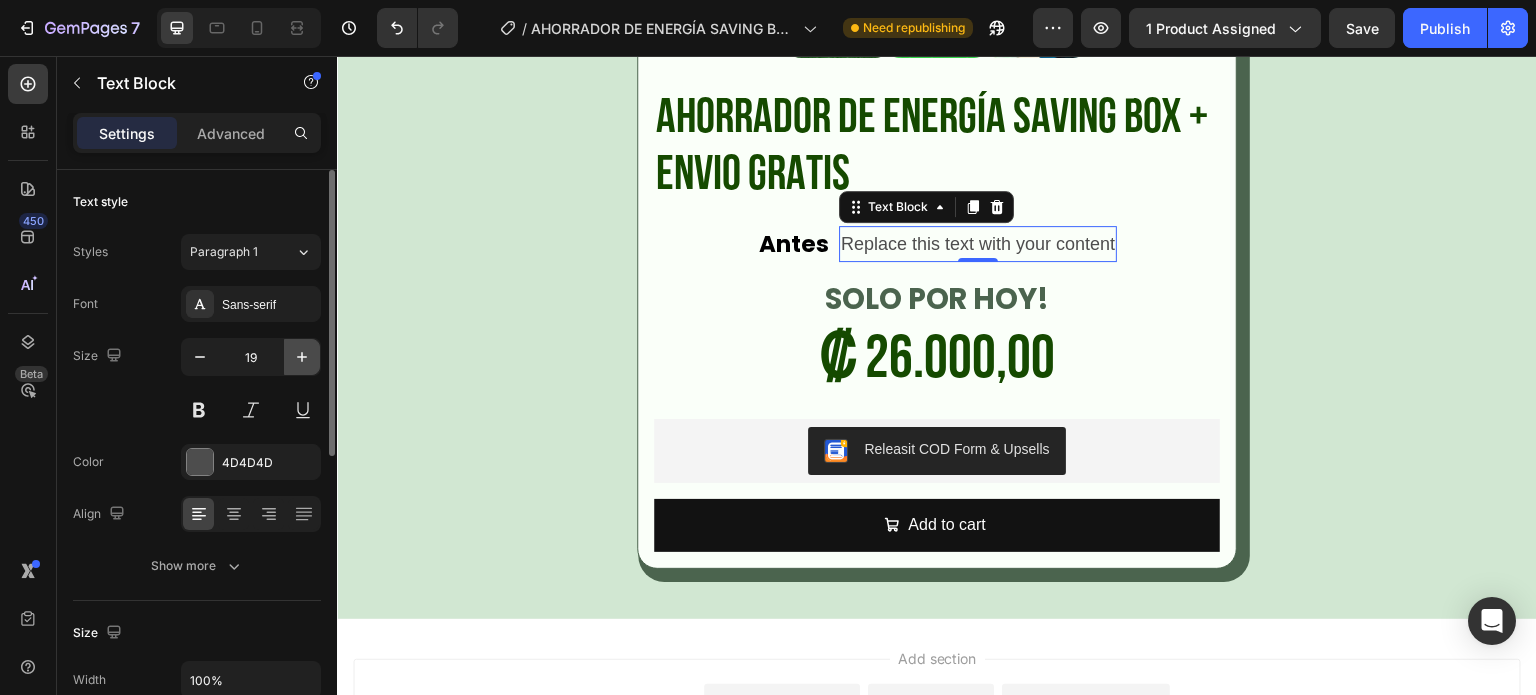 click 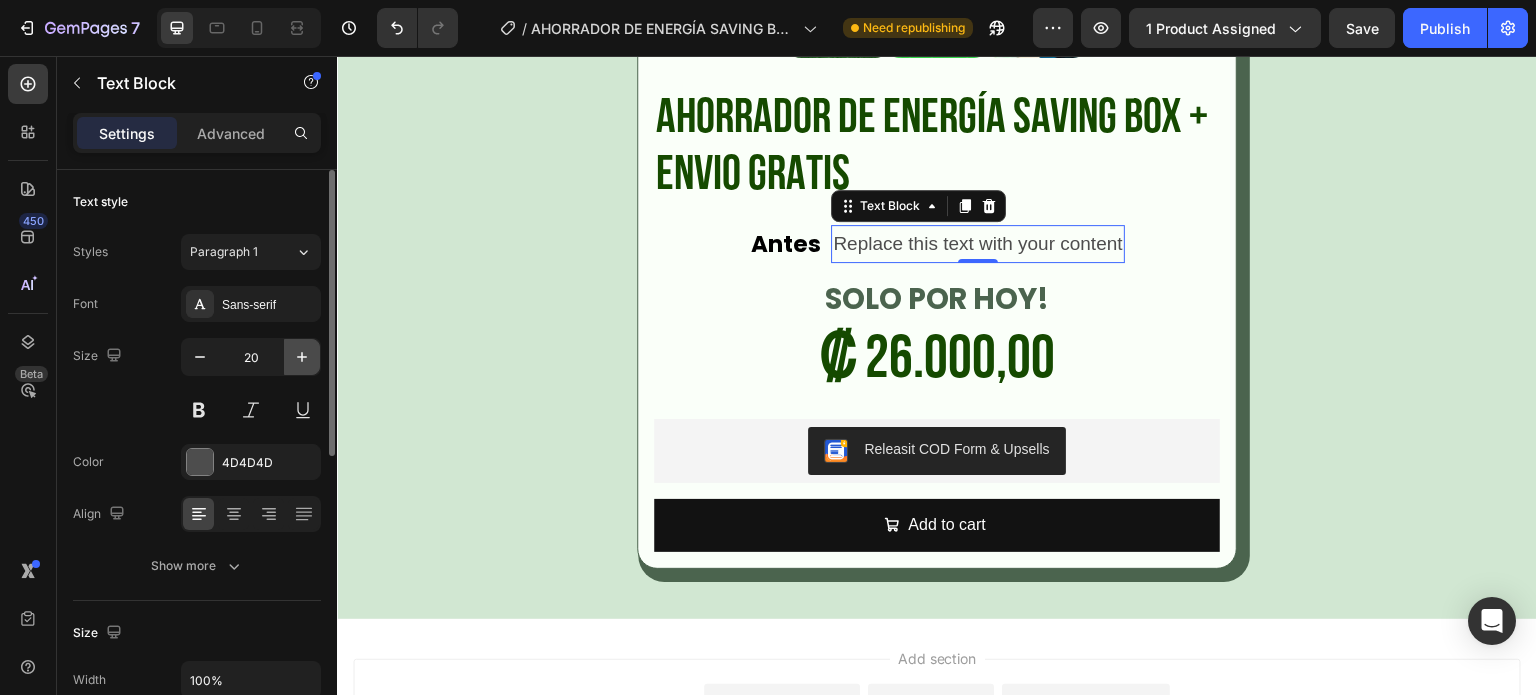 click 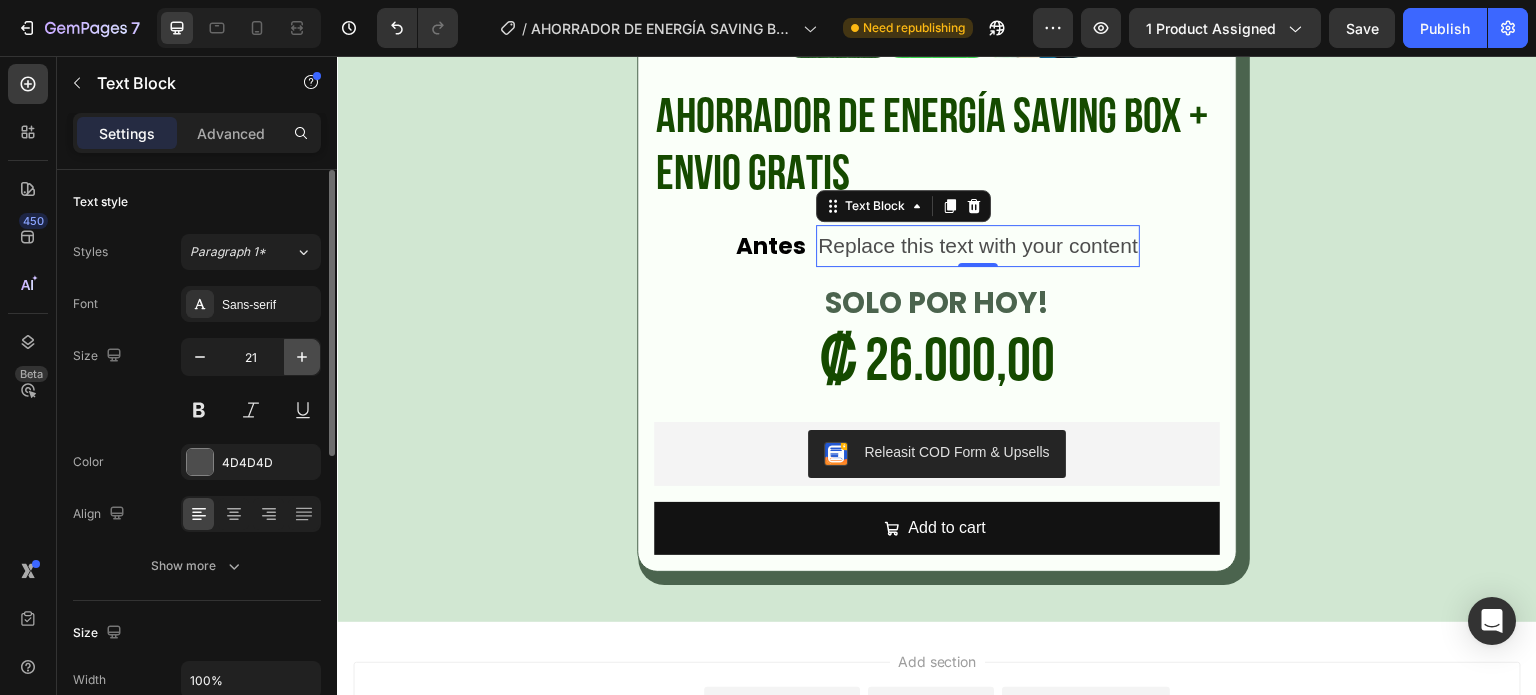 click 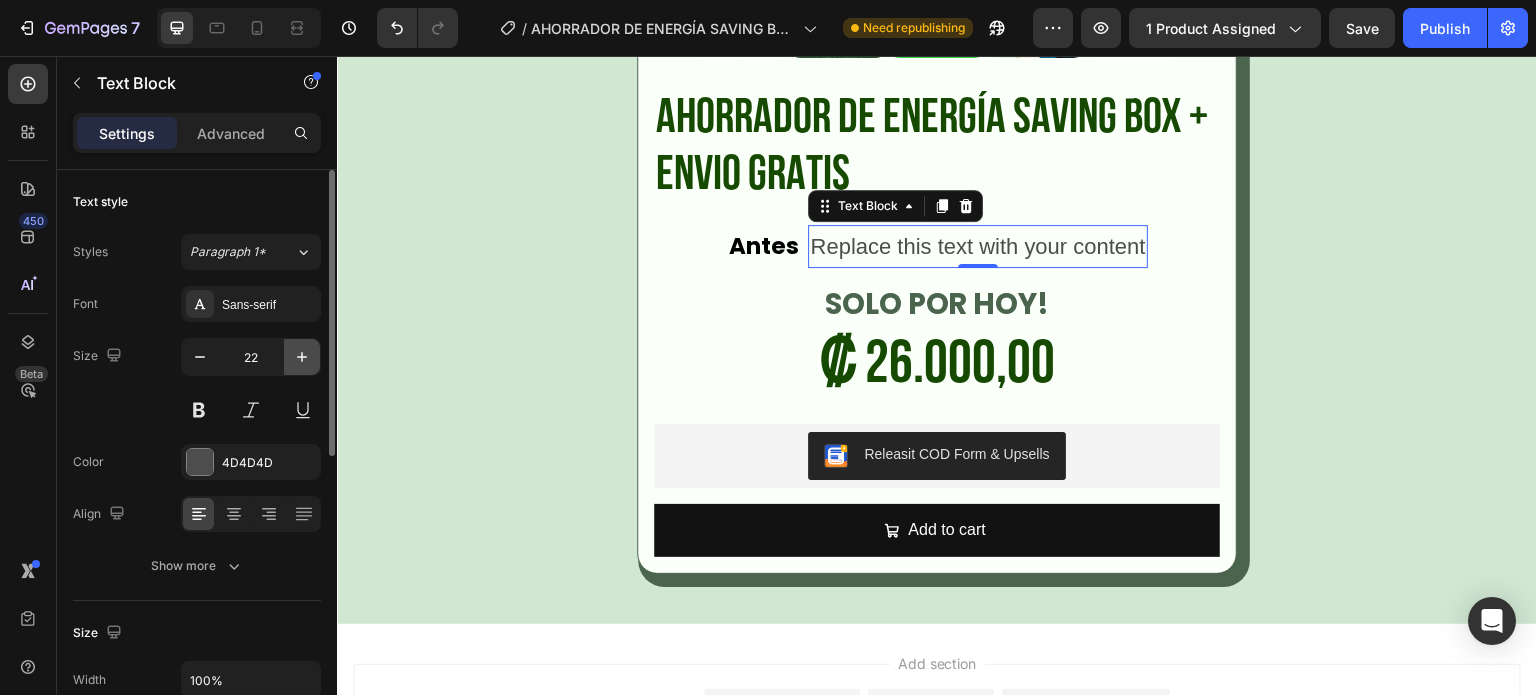 click 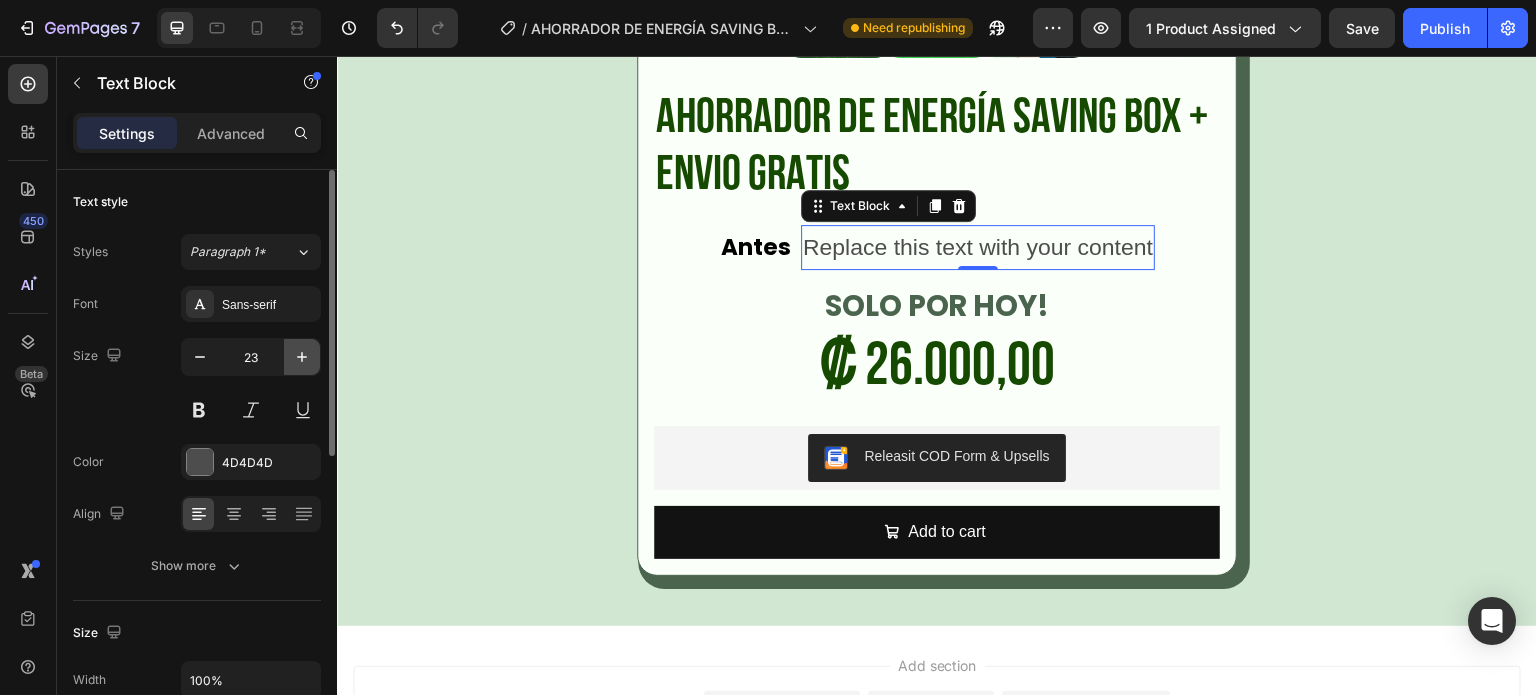 click 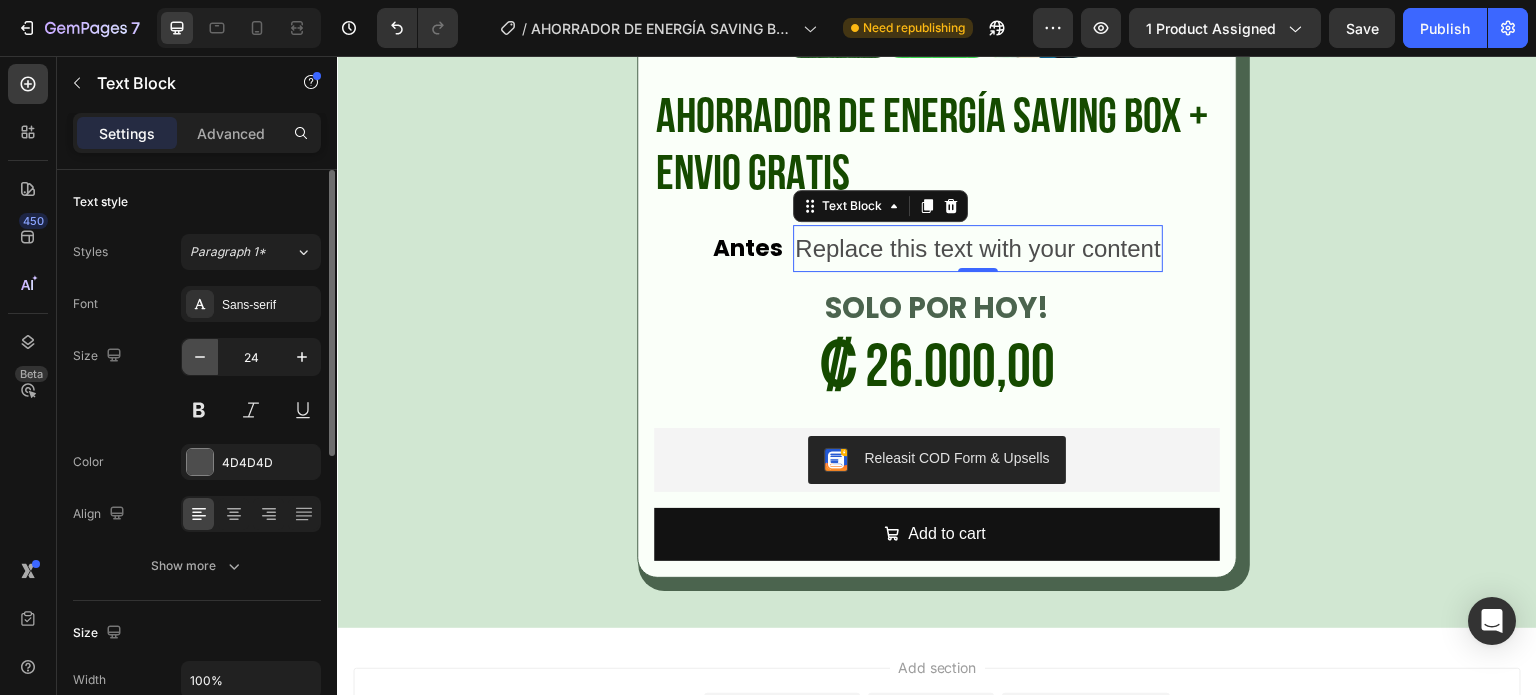 click 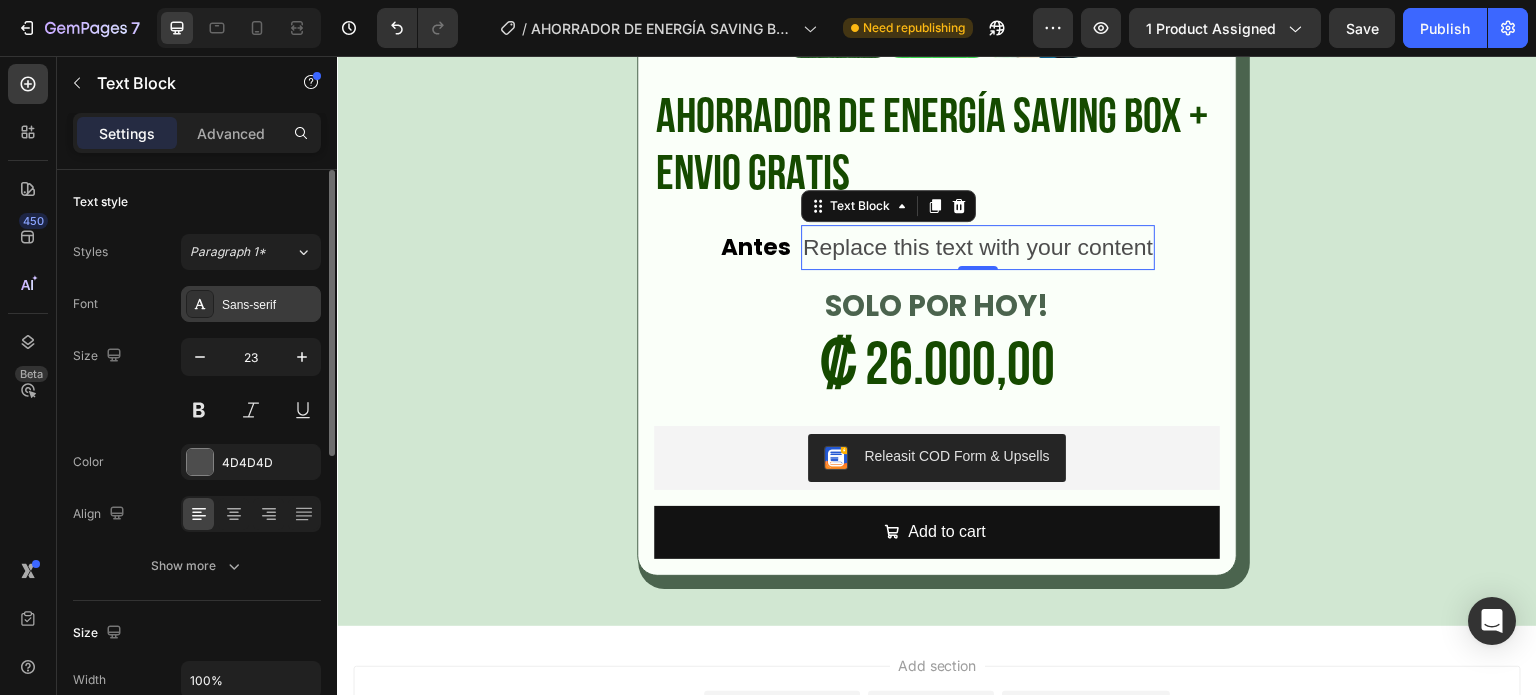 click on "Sans-serif" at bounding box center (269, 305) 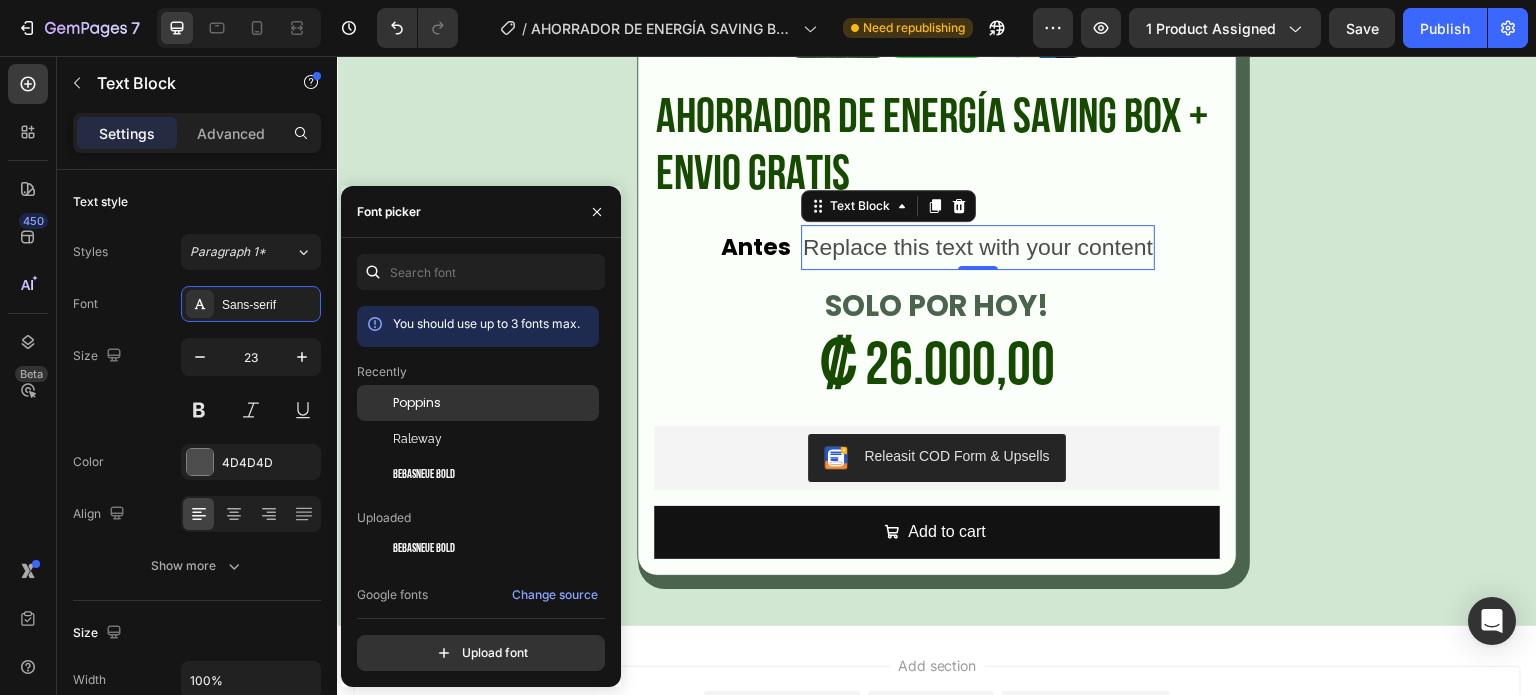 click on "Poppins" at bounding box center [417, 403] 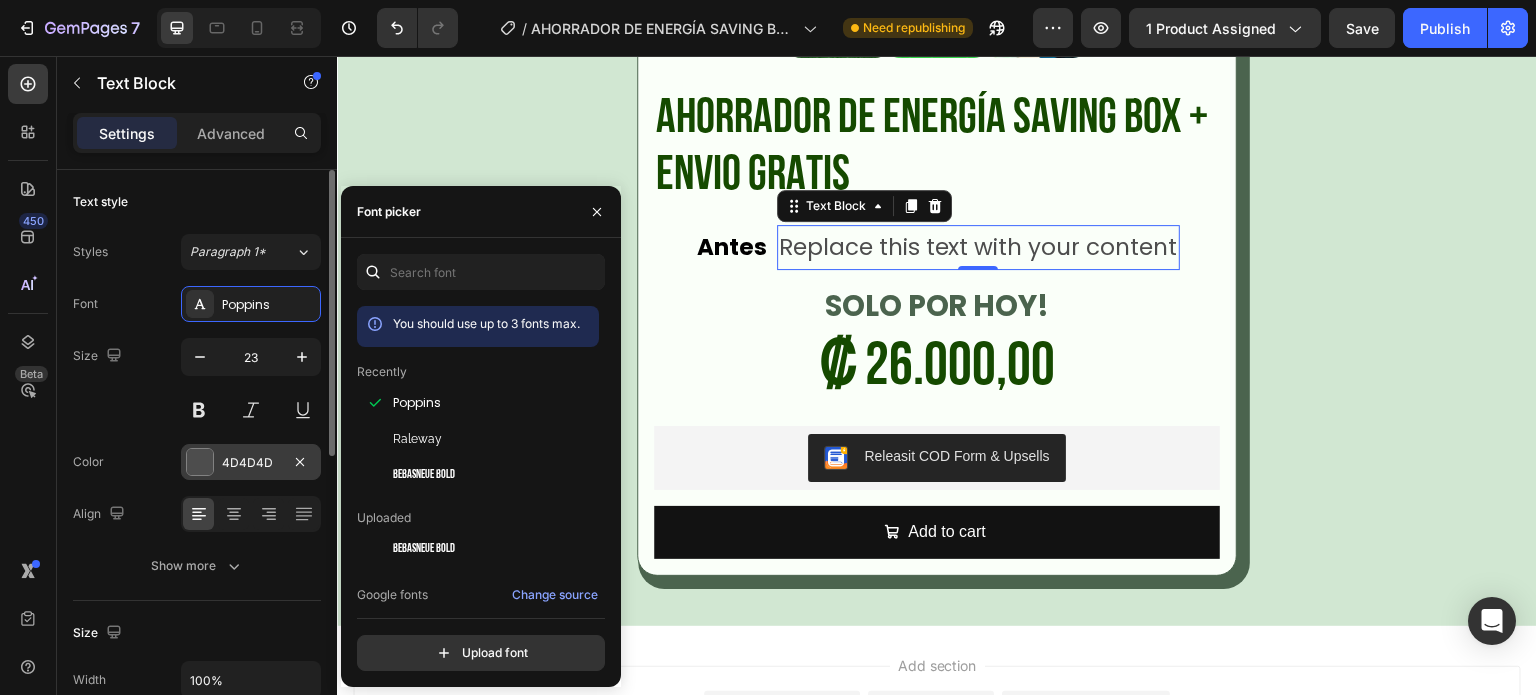 click on "4D4D4D" at bounding box center (251, 462) 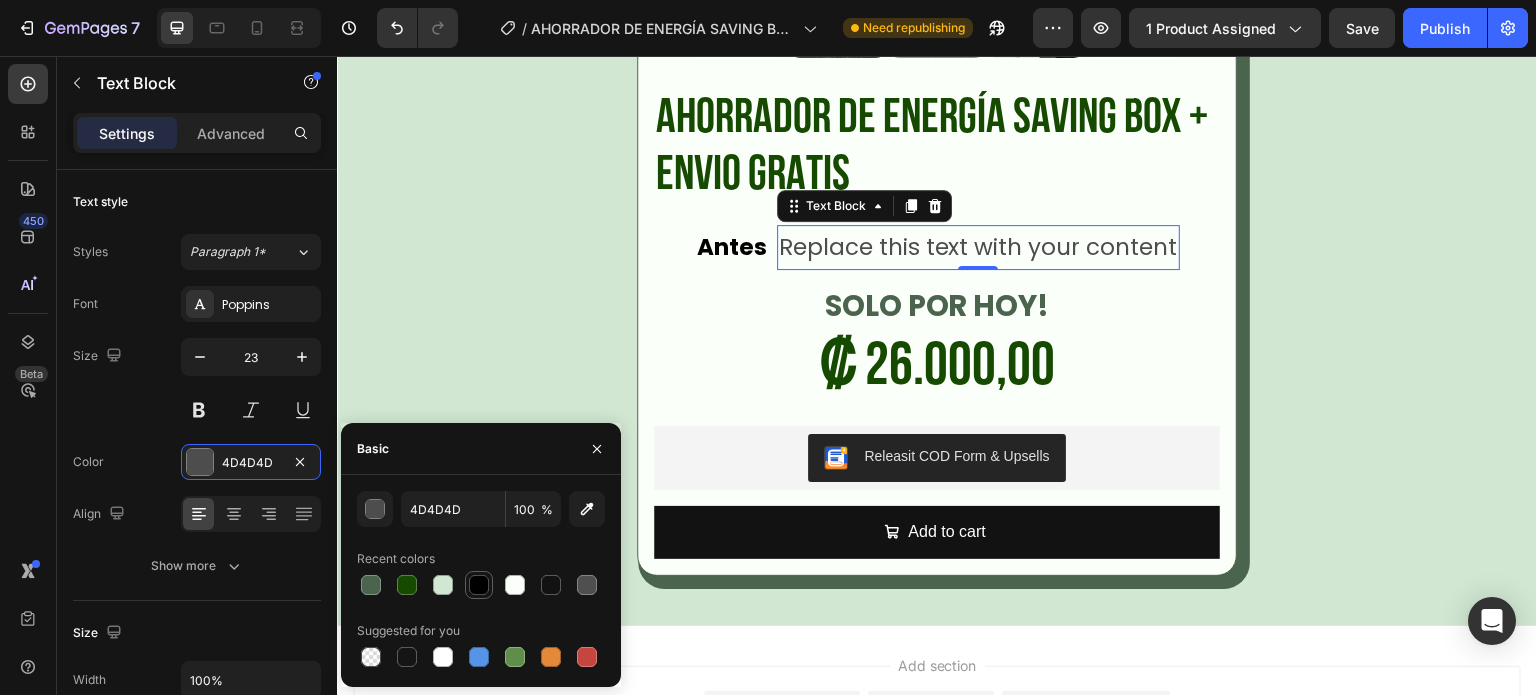 click at bounding box center [479, 585] 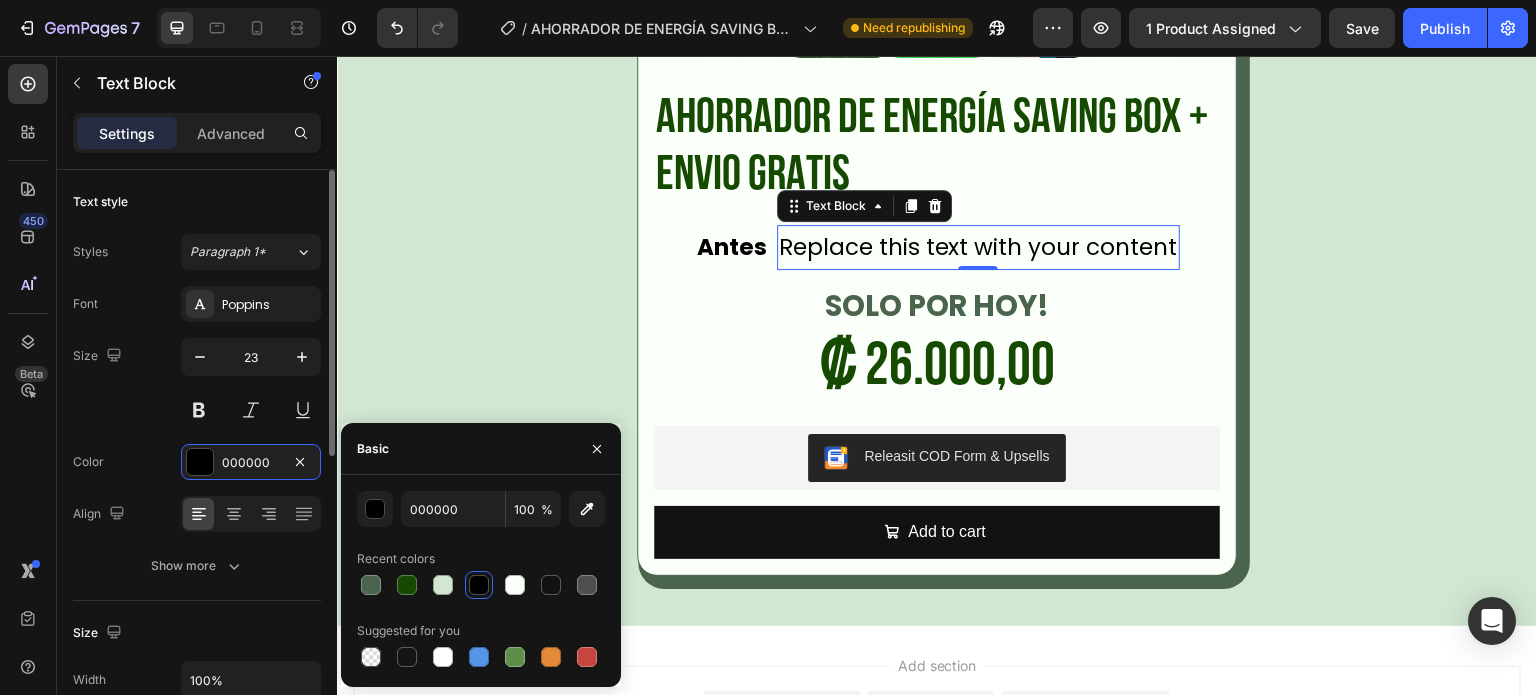 click on "Font Poppins Size 23 Color 000000 Align Show more" at bounding box center (197, 435) 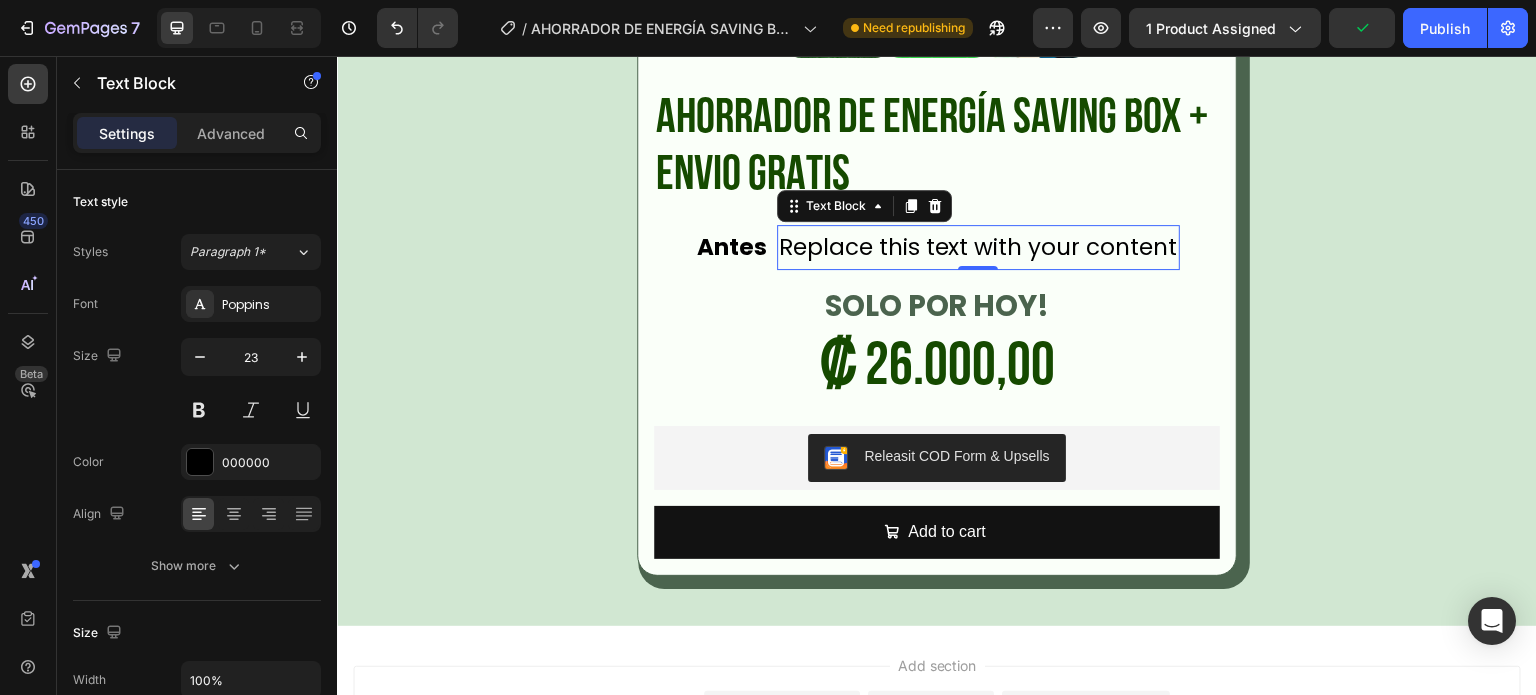 click on "Replace this text with your content" at bounding box center [978, 247] 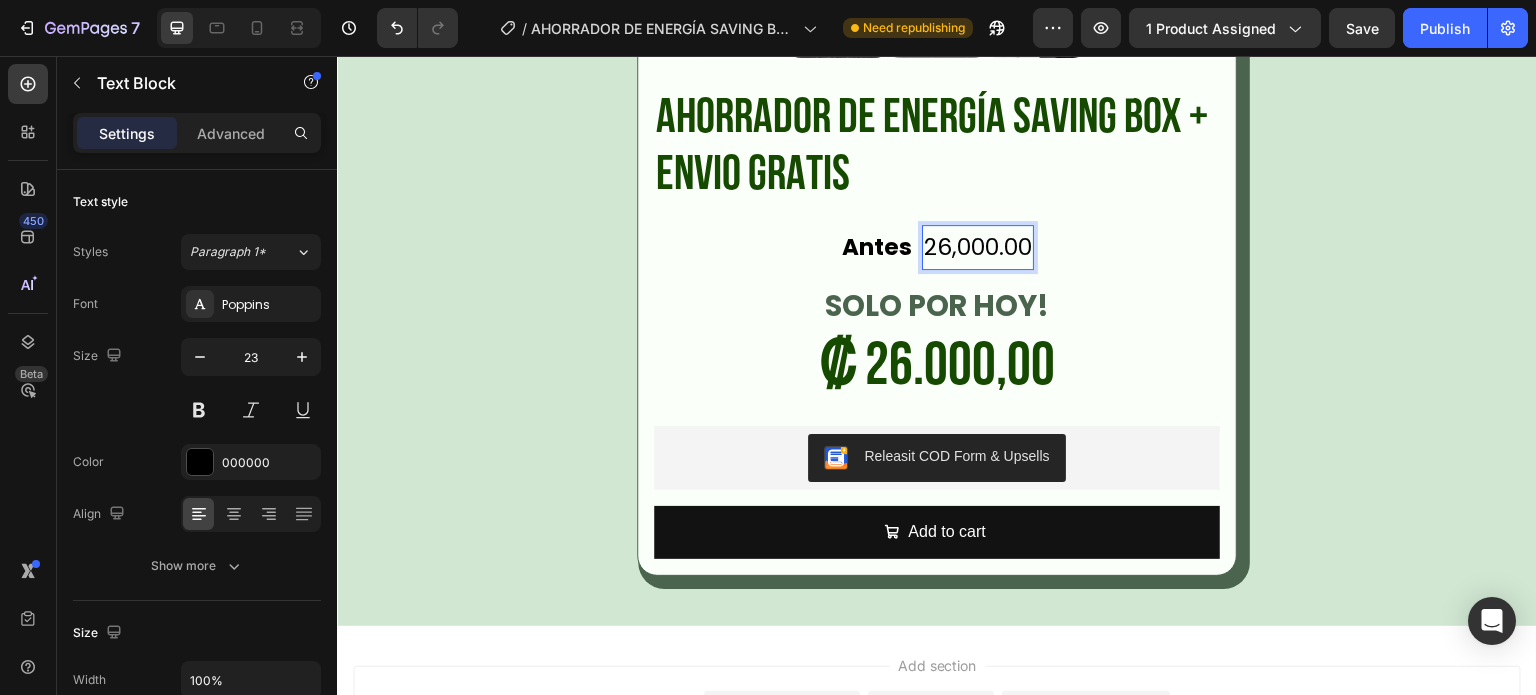 click on "26,000.00" at bounding box center (978, 247) 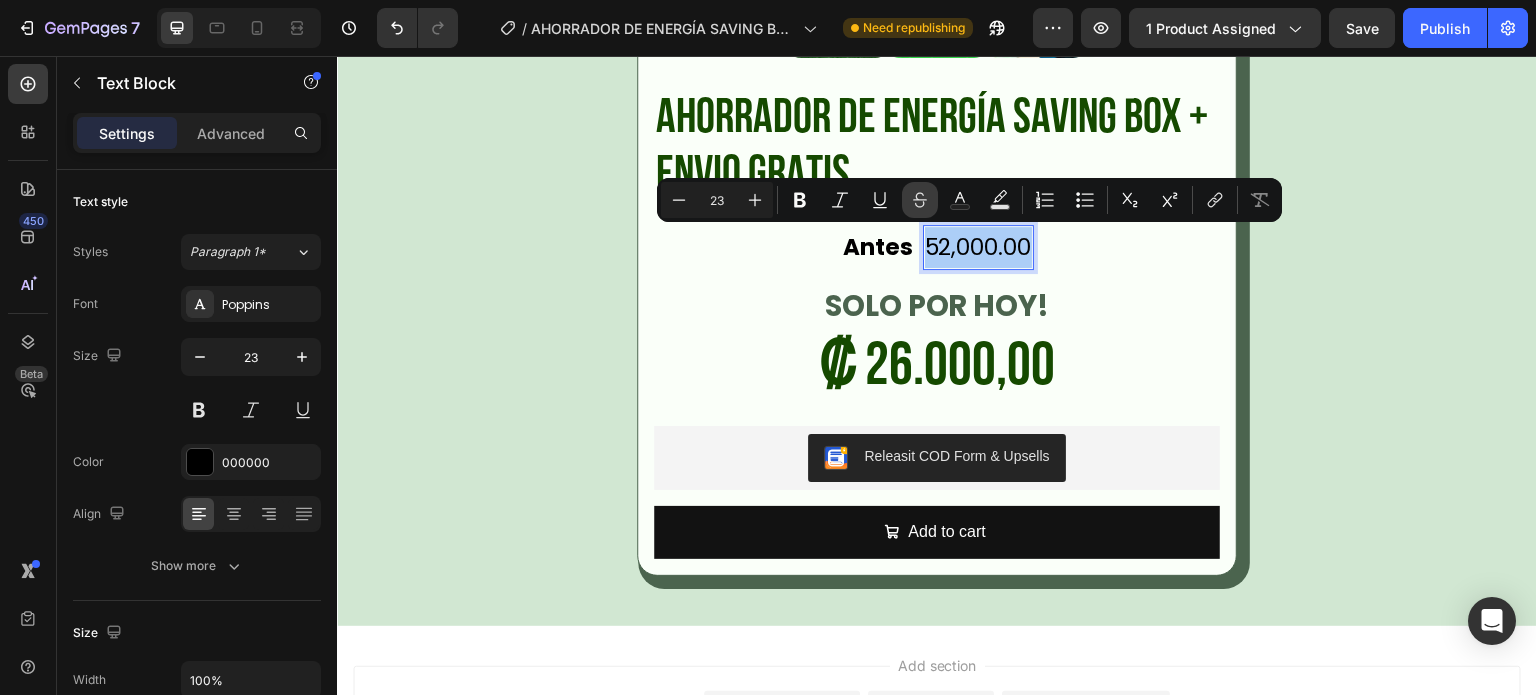 click on "Strikethrough" at bounding box center [920, 200] 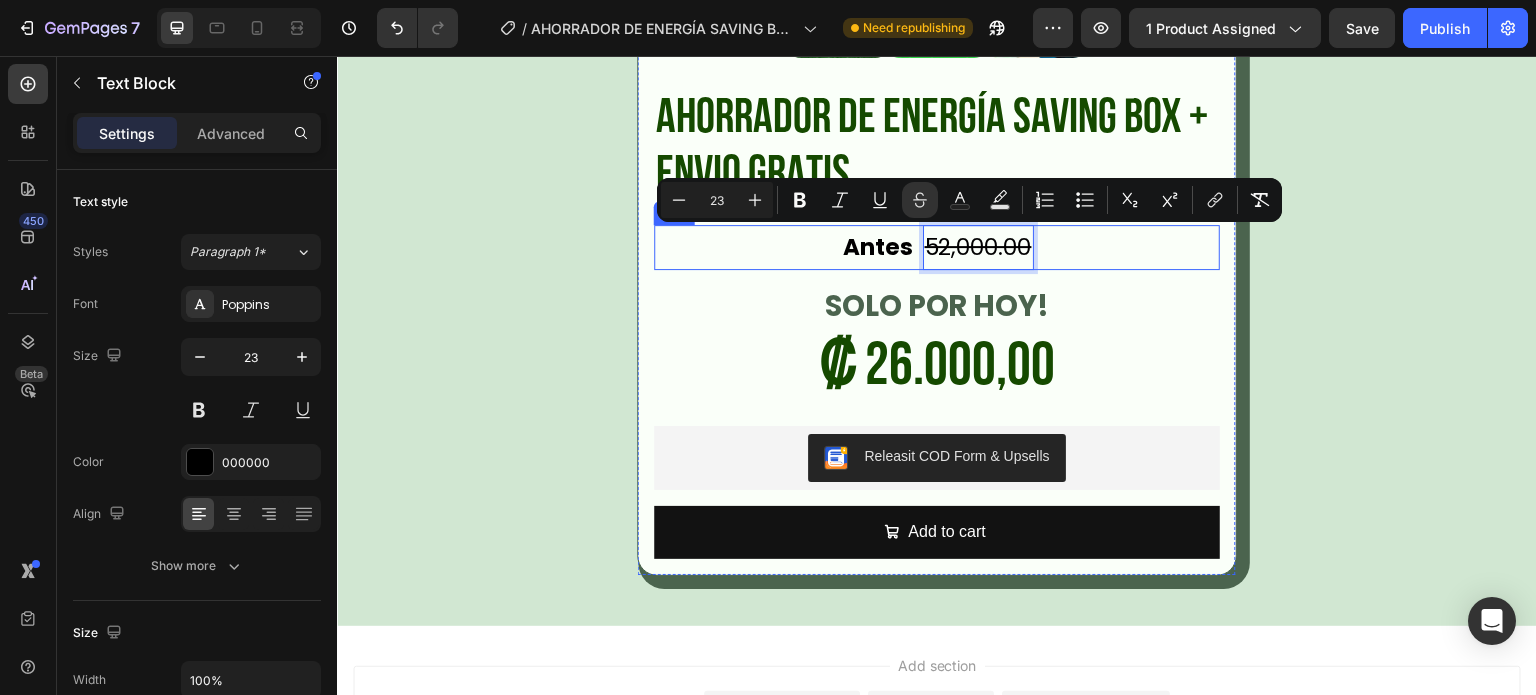 click on "Antes Text Block 52,000.00 Text Block   0 Row" at bounding box center (937, 247) 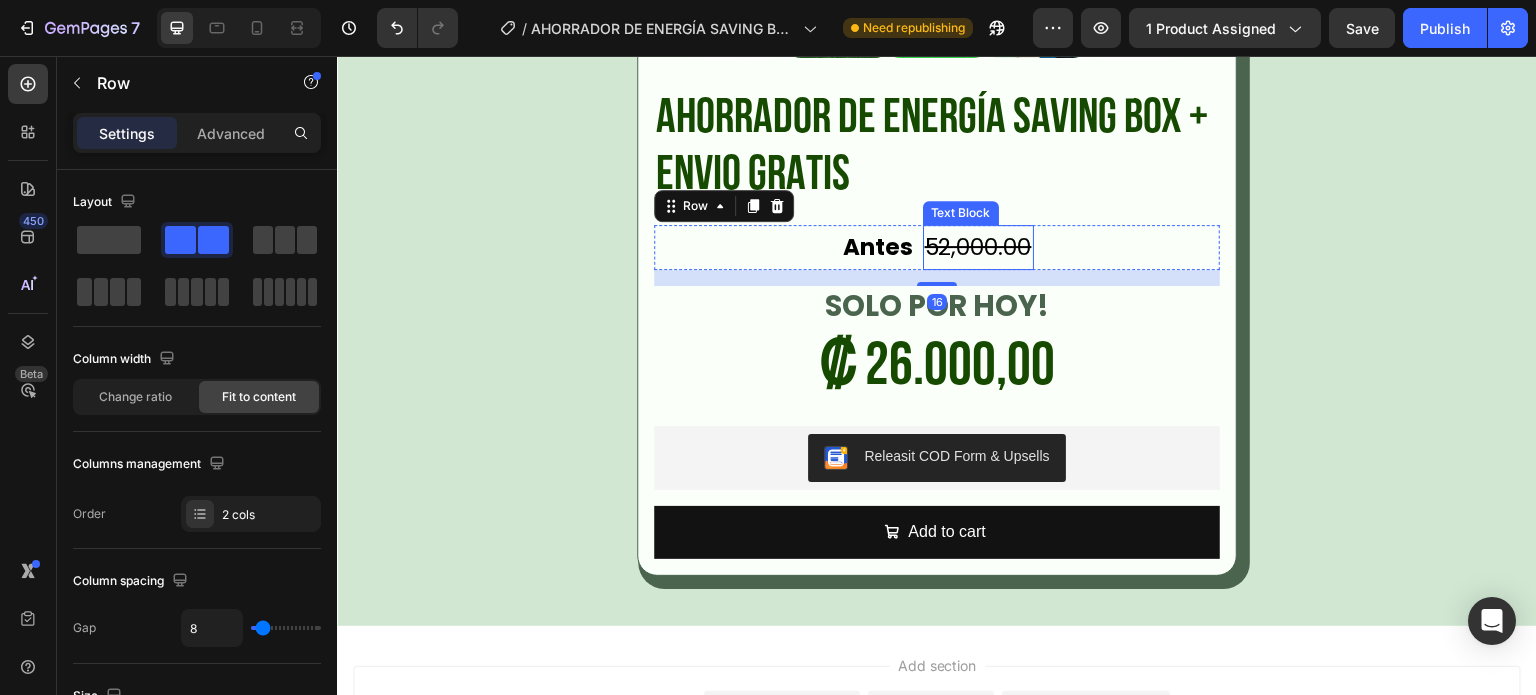 click on "52,000.00" at bounding box center [978, 247] 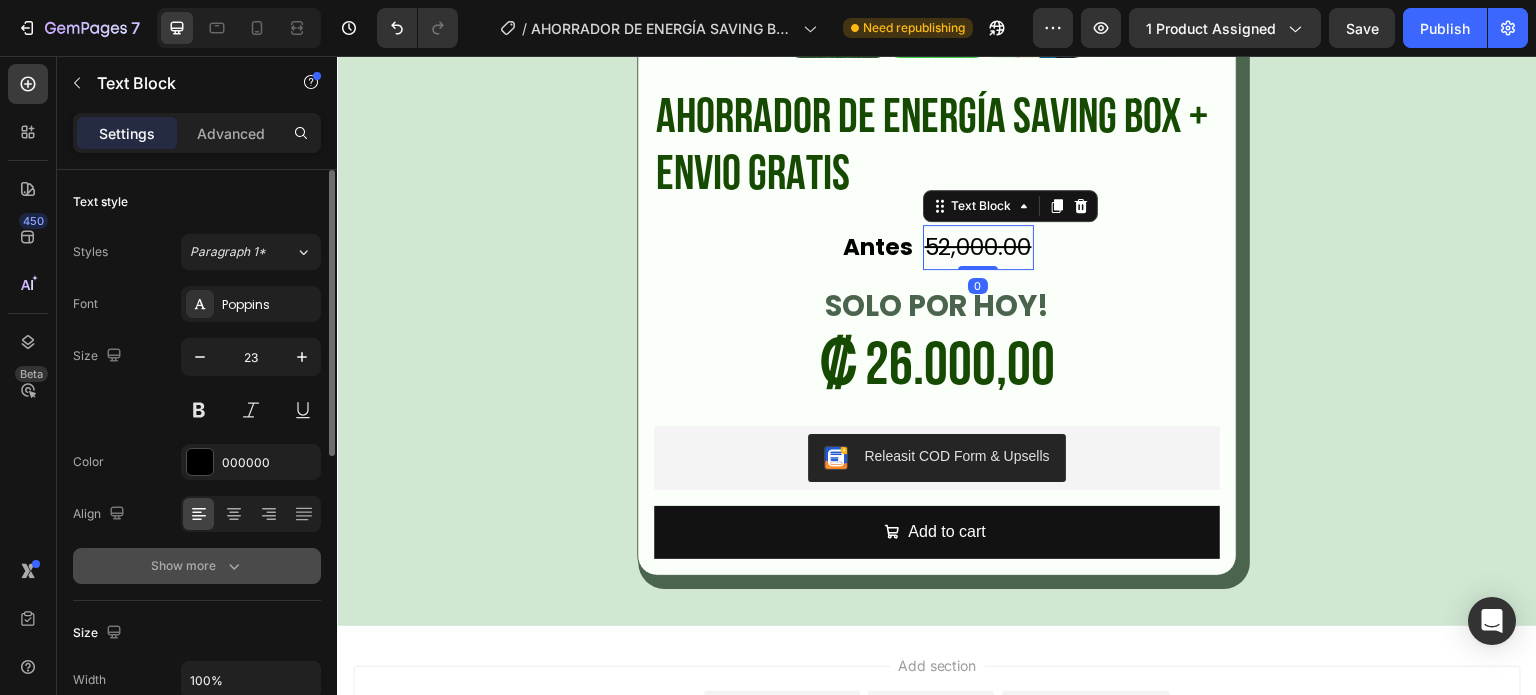 click on "Show more" at bounding box center [197, 566] 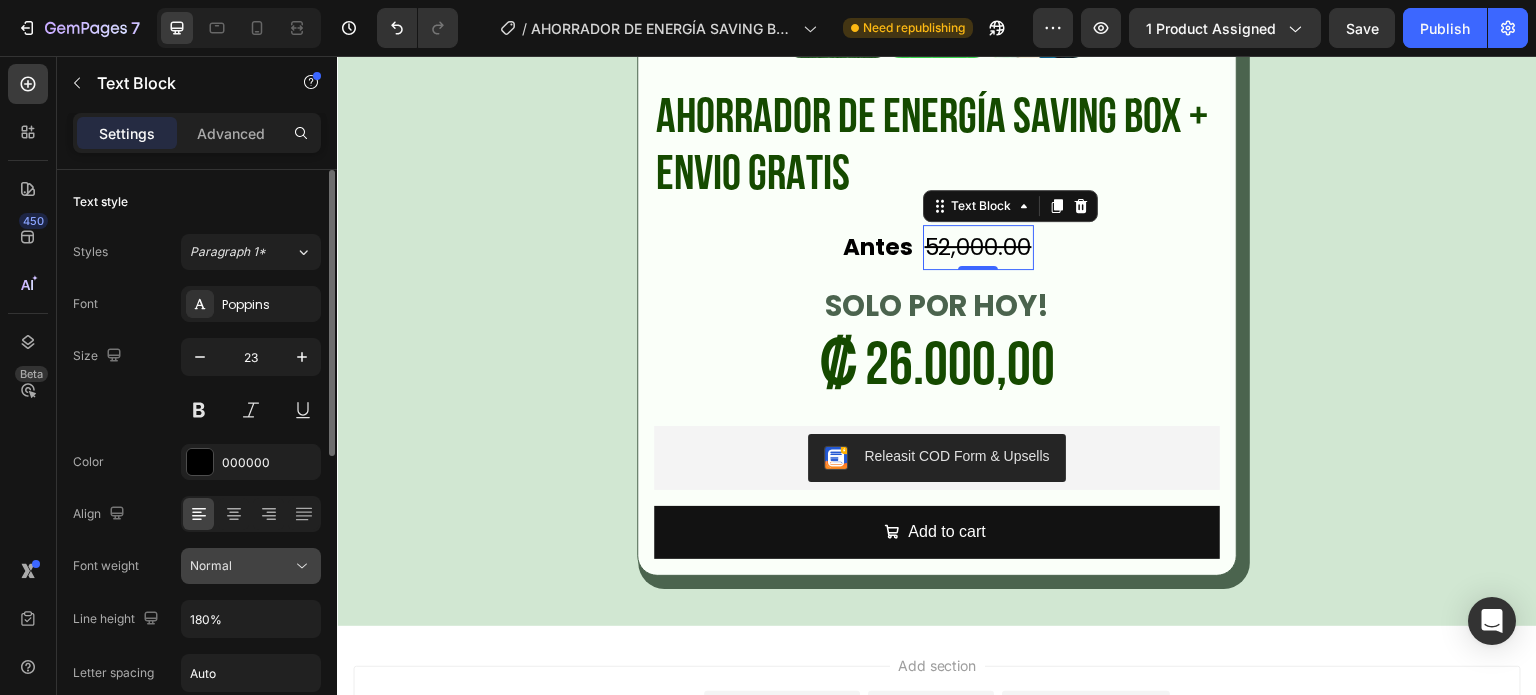 click 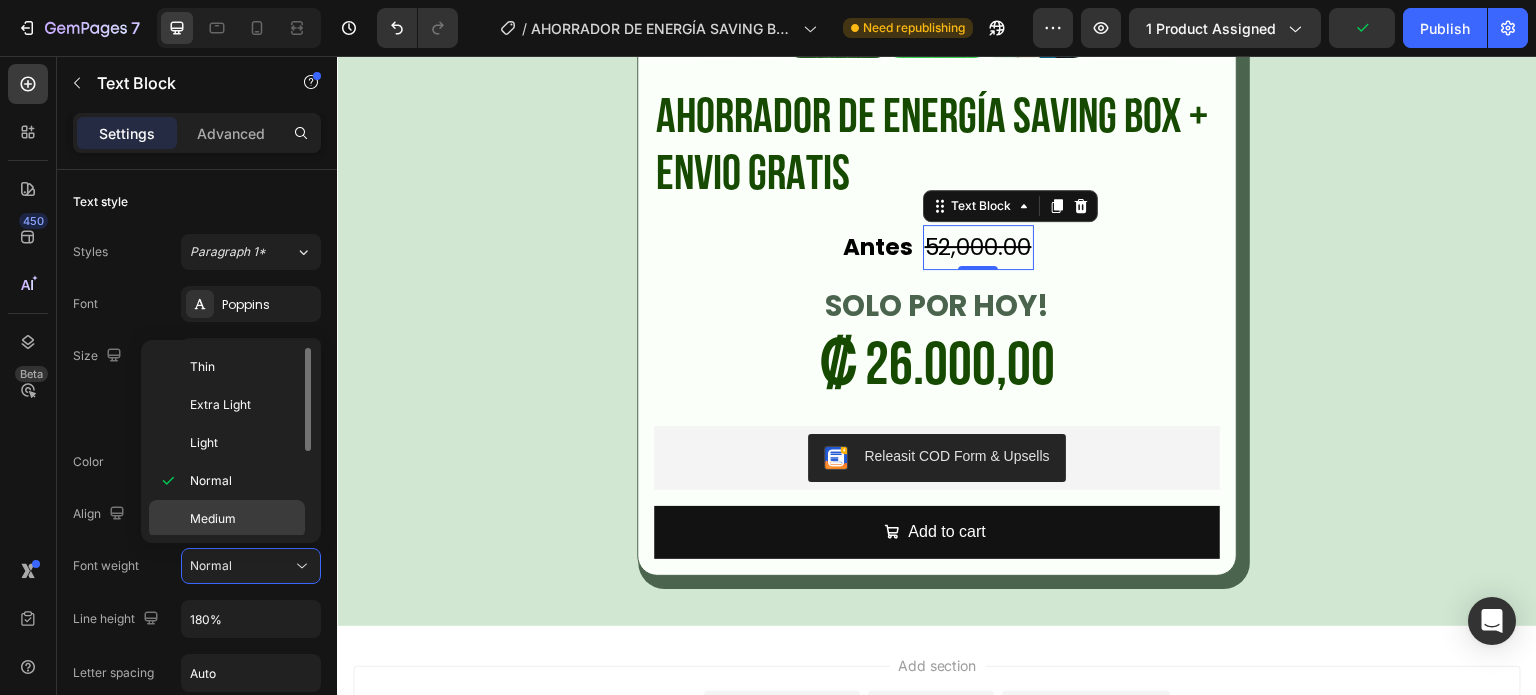click on "Medium" at bounding box center (243, 519) 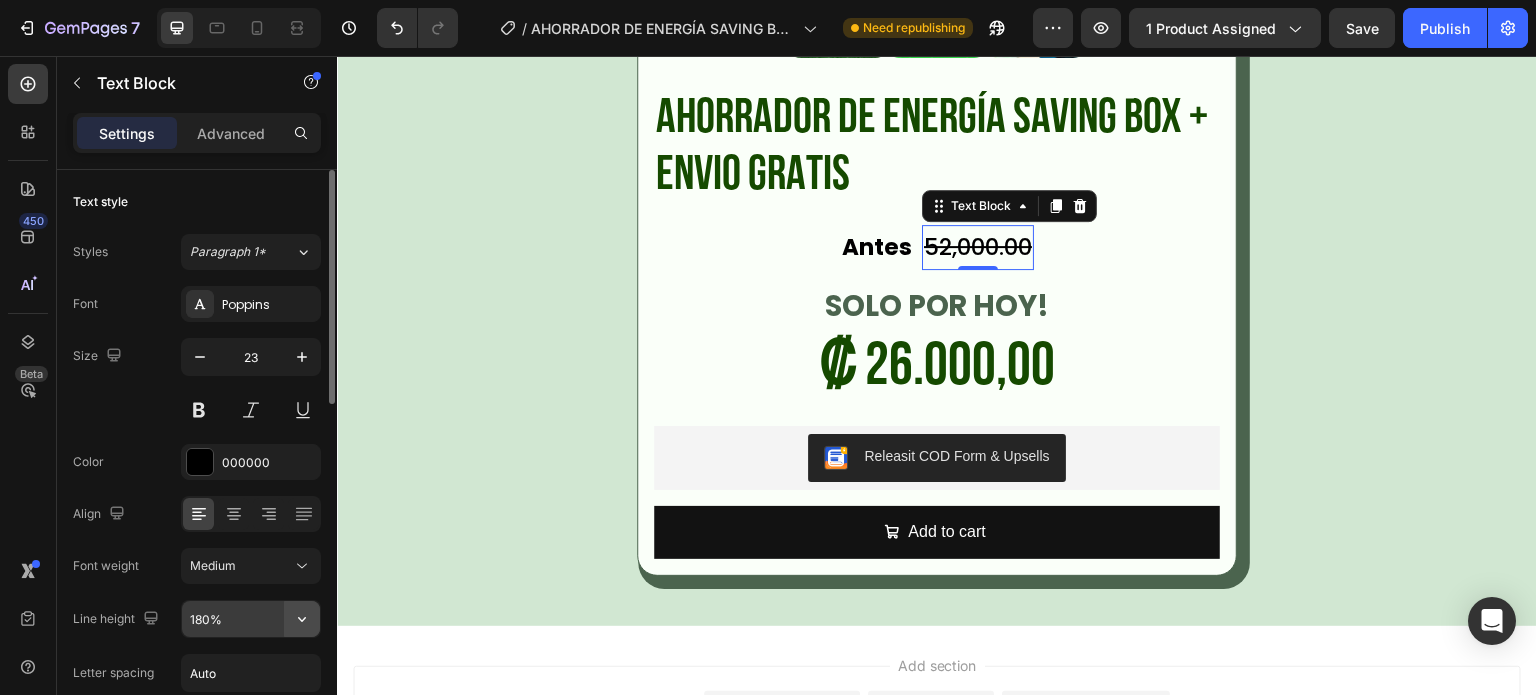 click 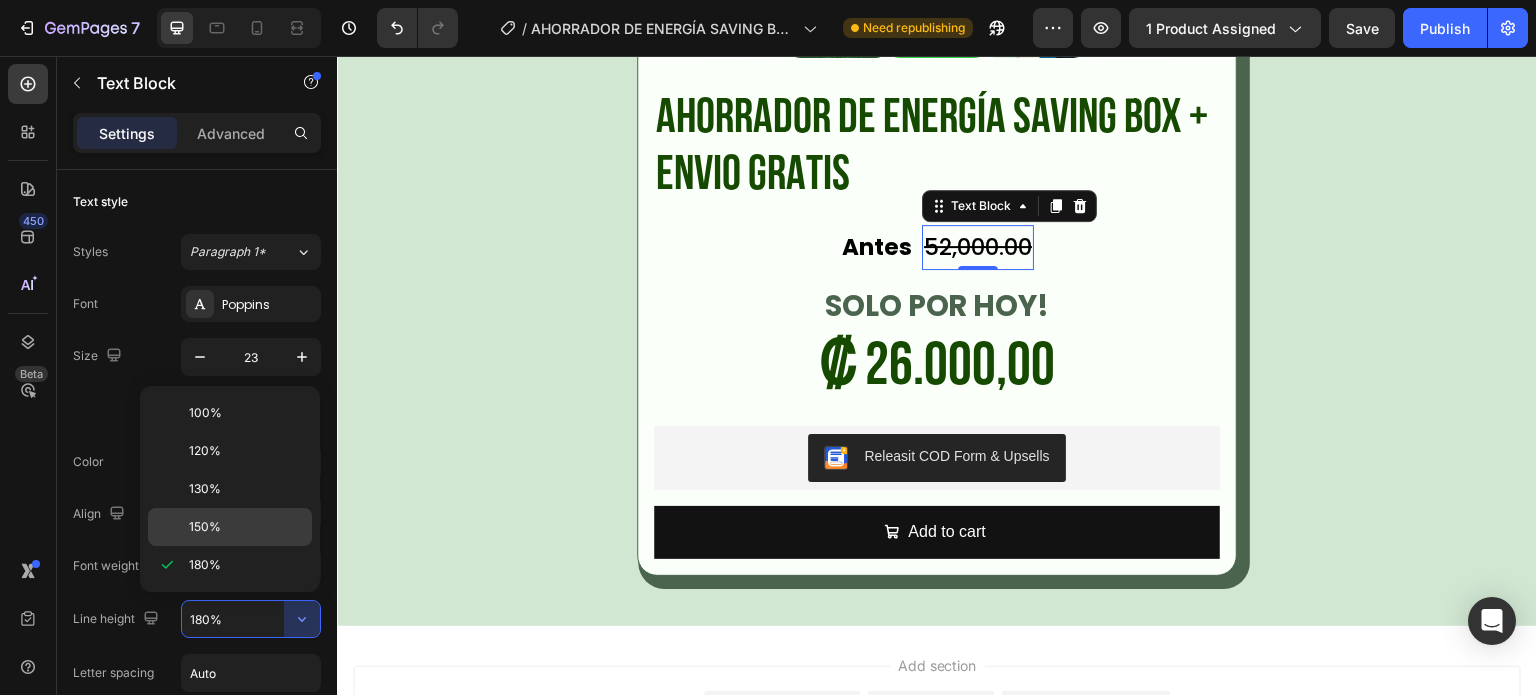 click on "150%" at bounding box center [246, 527] 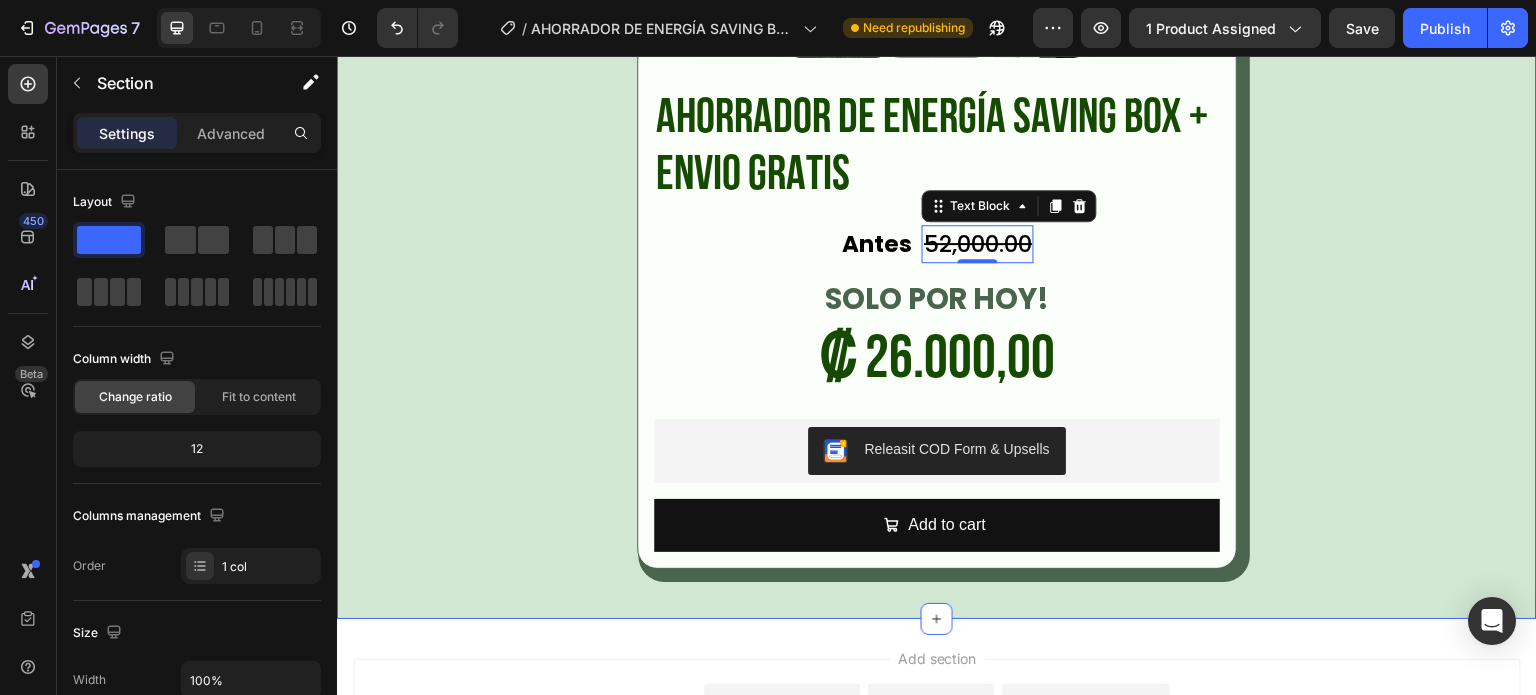 click on "Product Images AHORRADOR DE ENERGÍA SAVING BOX + ENVIO GRATIS Product Title Antes Text Block 52,000.00 Text Block   0 Row SOLO POR HOY! Text Block ₡ 26.000,00 Product Price Product Price Row Releasit COD Form & Upsells Releasit COD Form & Upsells
Add to cart Add to Cart Product" at bounding box center (937, -28) 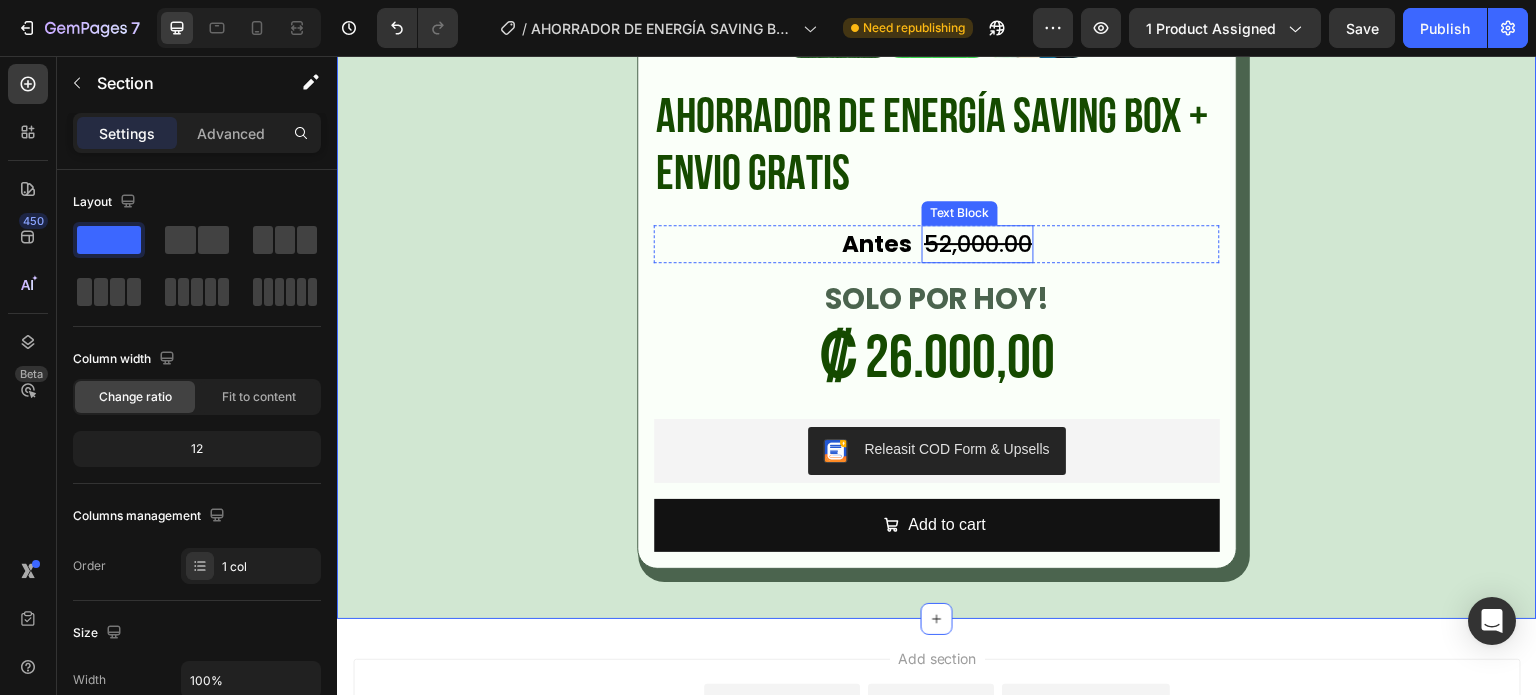 click on "52,000.00" at bounding box center (978, 244) 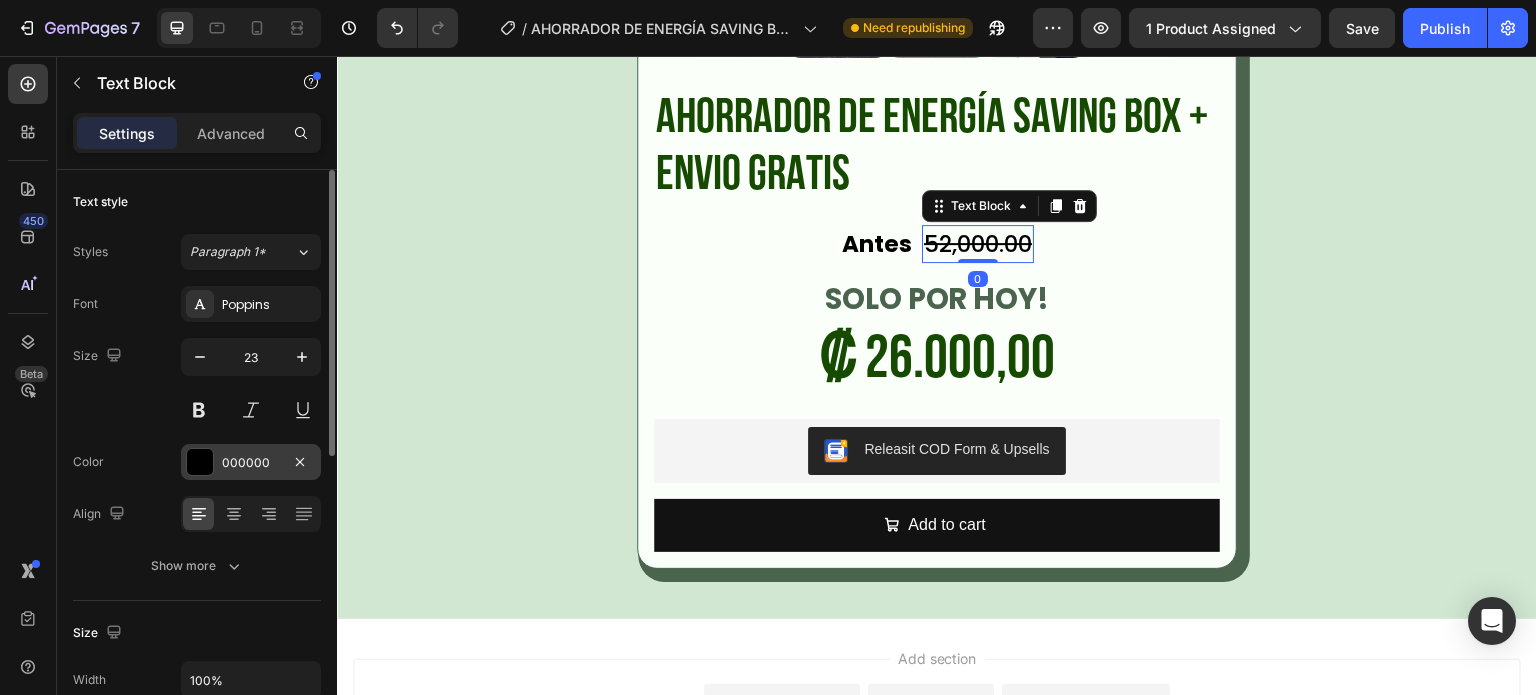 click on "000000" at bounding box center [251, 463] 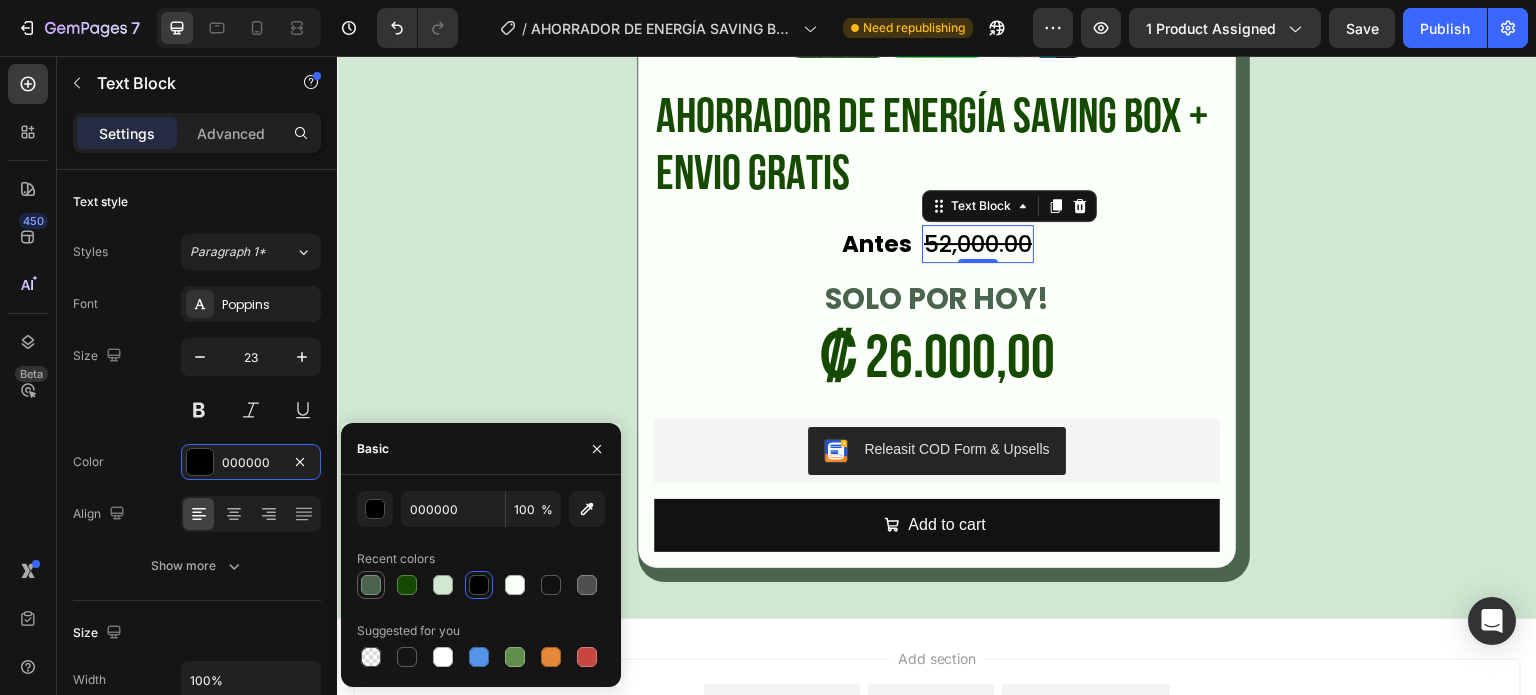 click at bounding box center (371, 585) 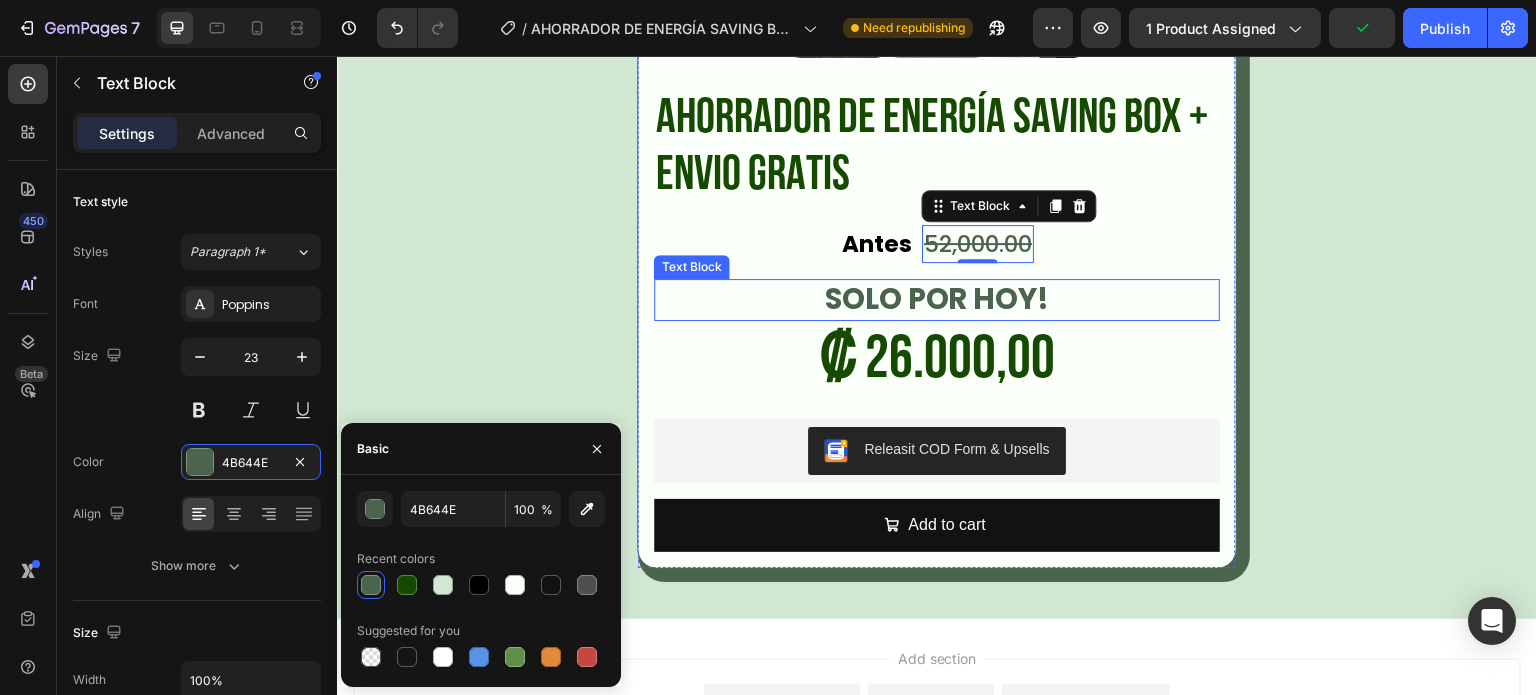click on "SOLO POR HOY!" at bounding box center (937, 300) 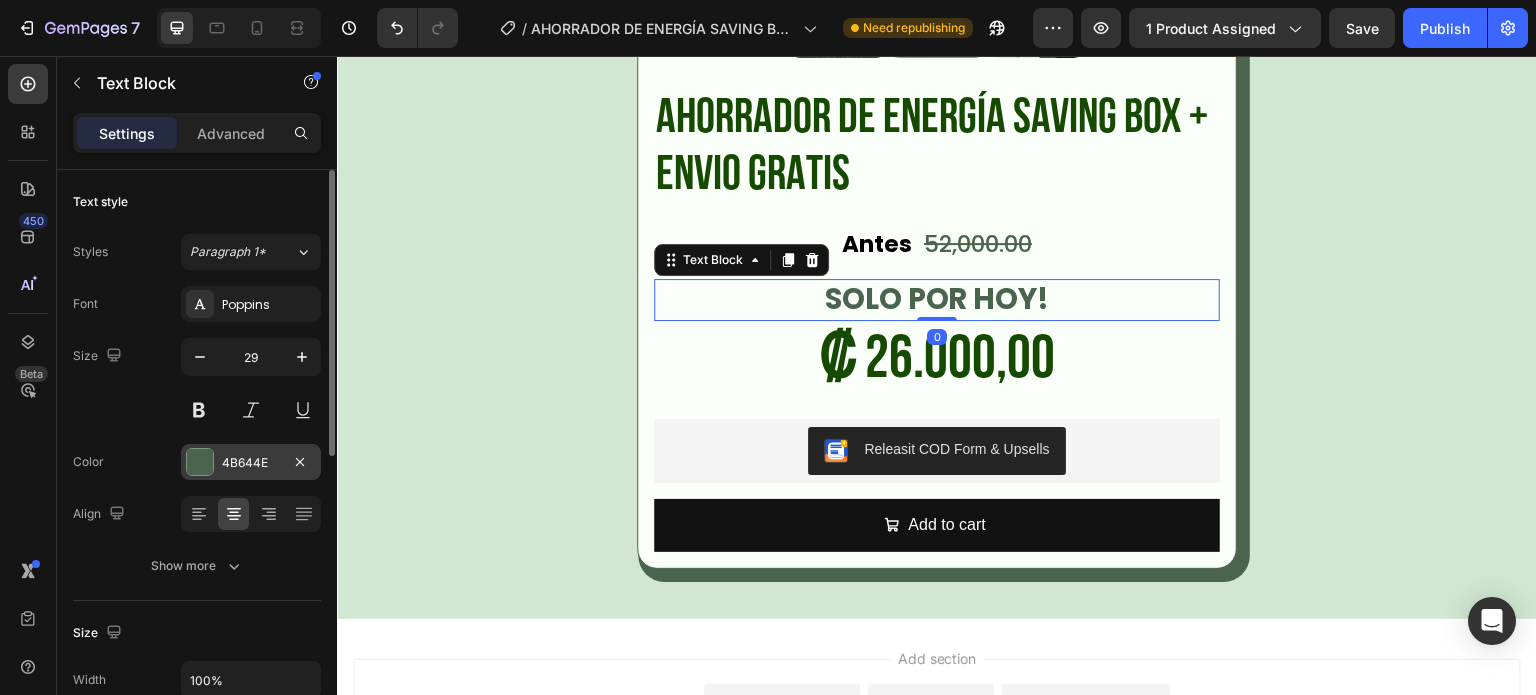 click on "[PRODUCT_CODE]" at bounding box center [251, 463] 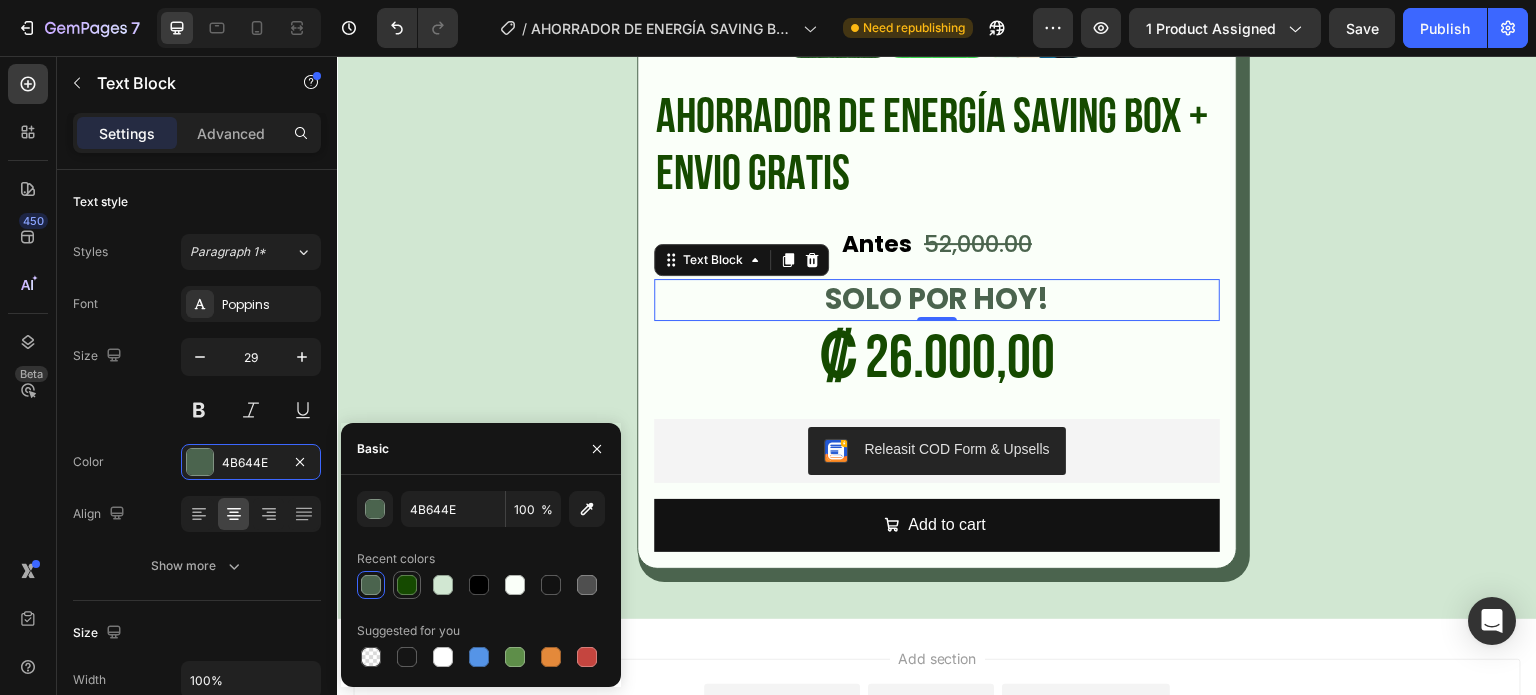 click at bounding box center [407, 585] 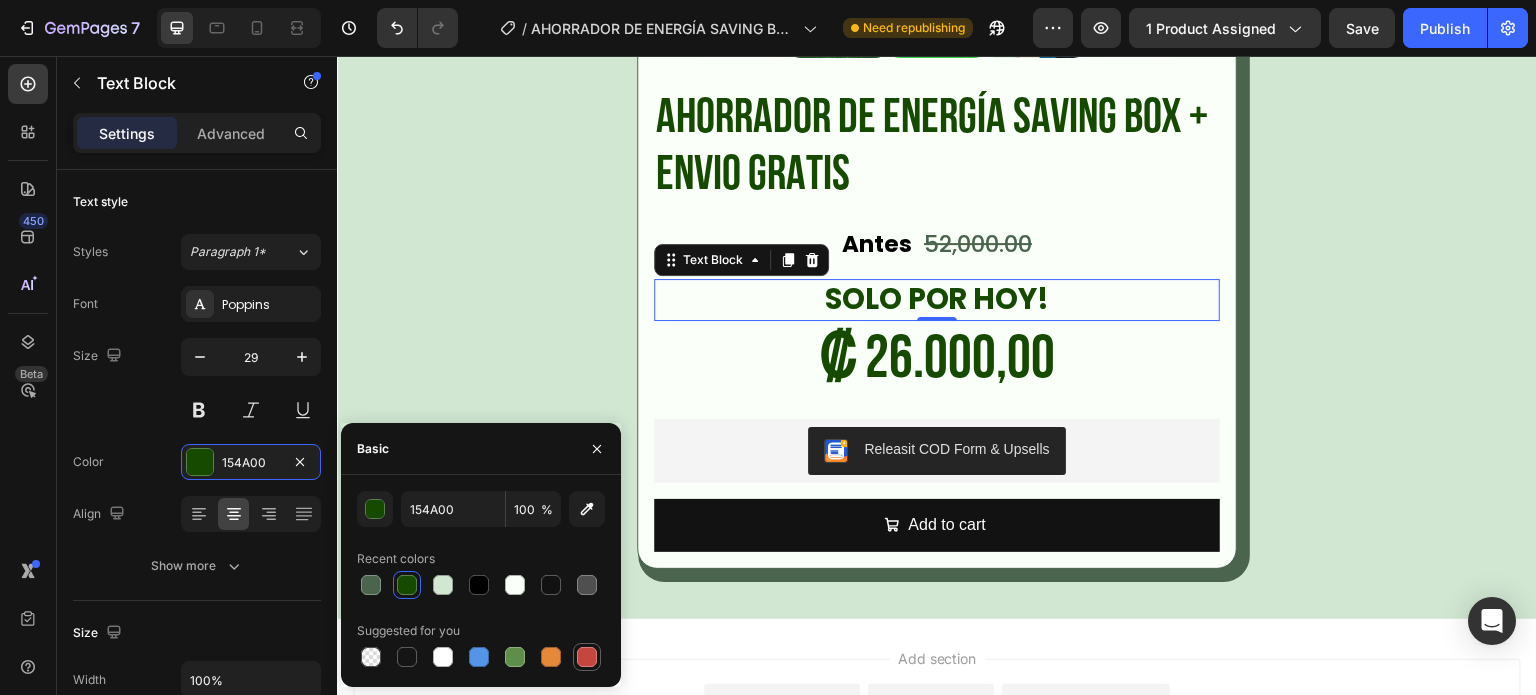 click at bounding box center [587, 657] 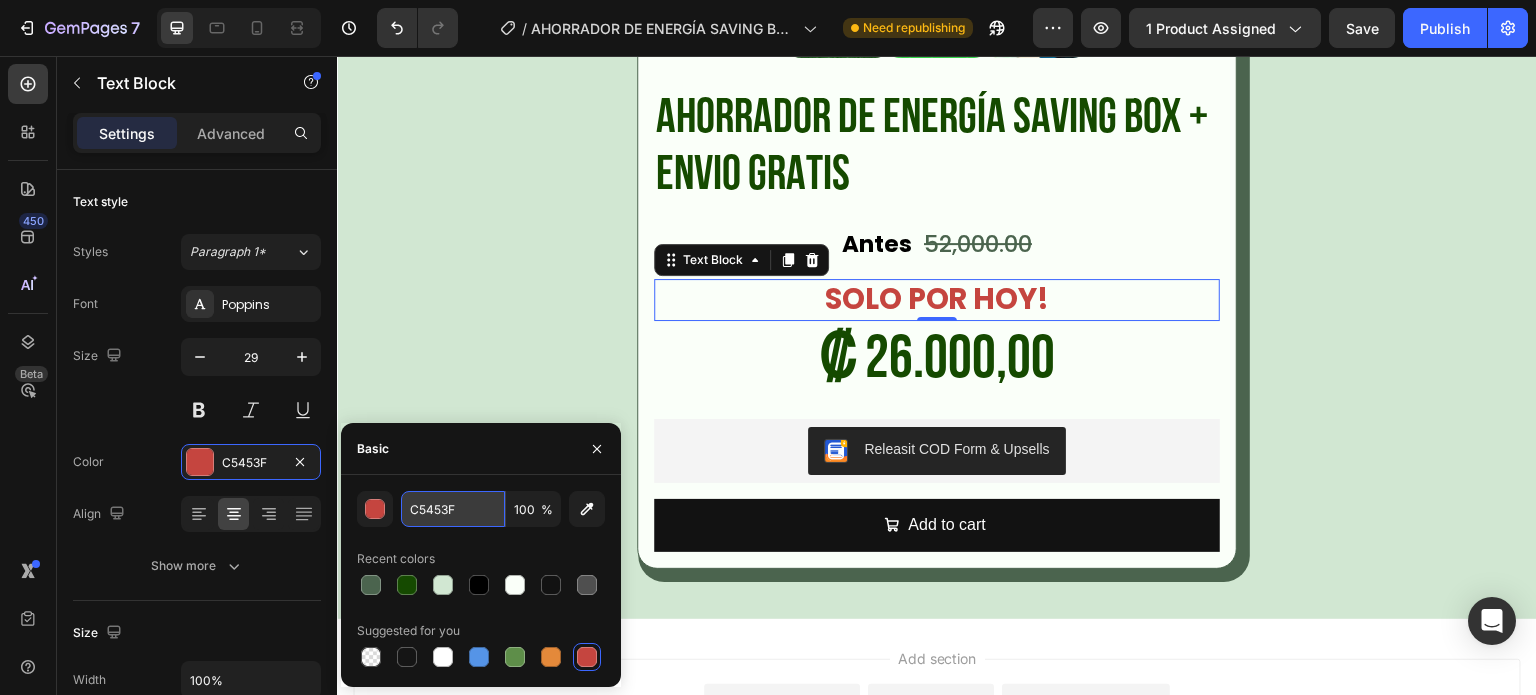 click on "C5453F" at bounding box center [453, 509] 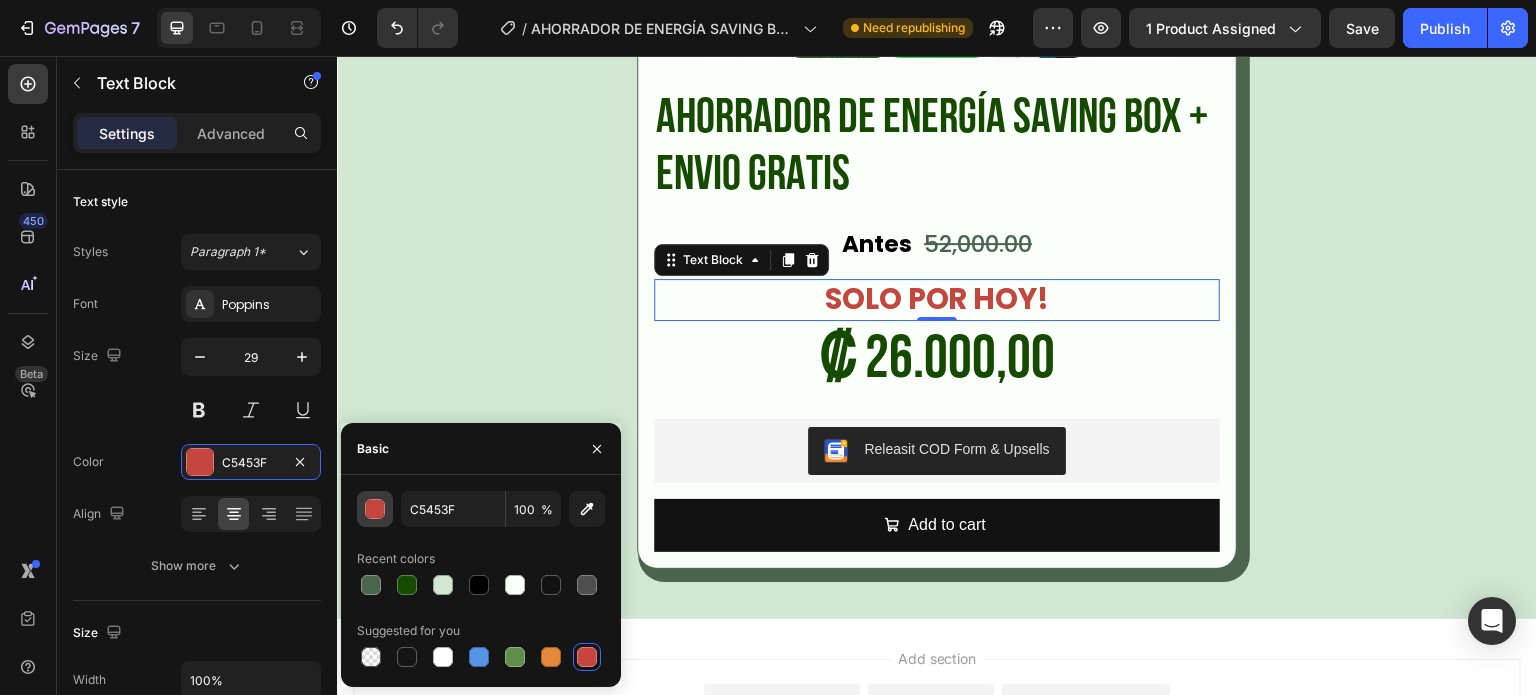 click at bounding box center (376, 510) 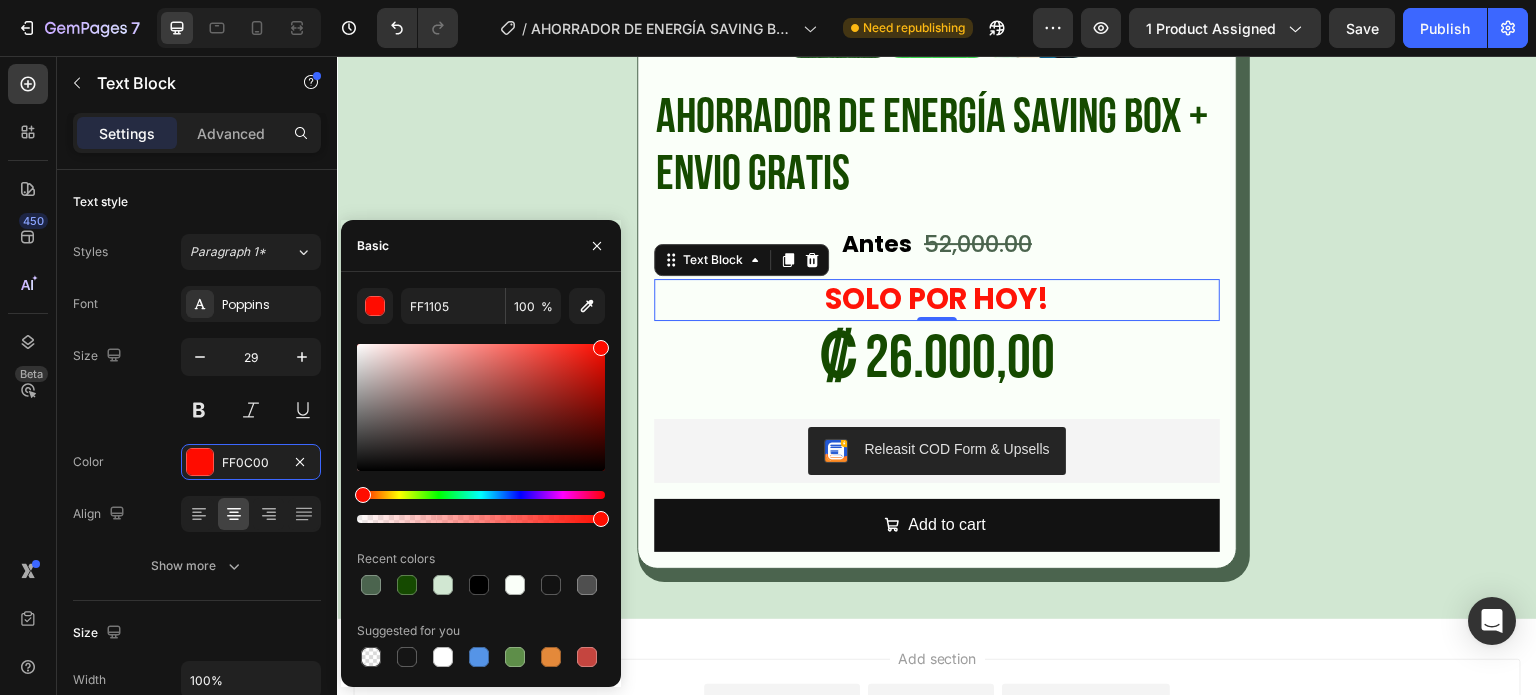 type on "FF0C00" 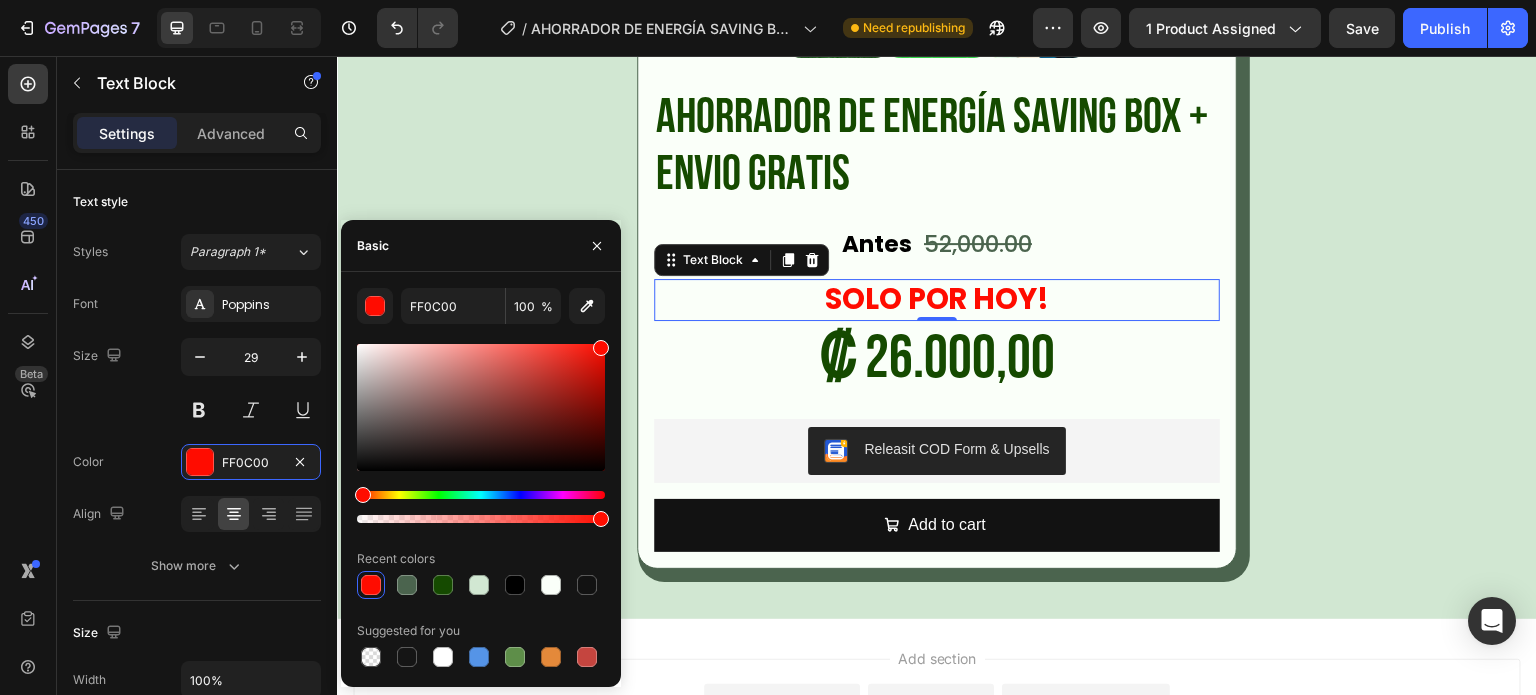 drag, startPoint x: 528, startPoint y: 377, endPoint x: 608, endPoint y: 332, distance: 91.787796 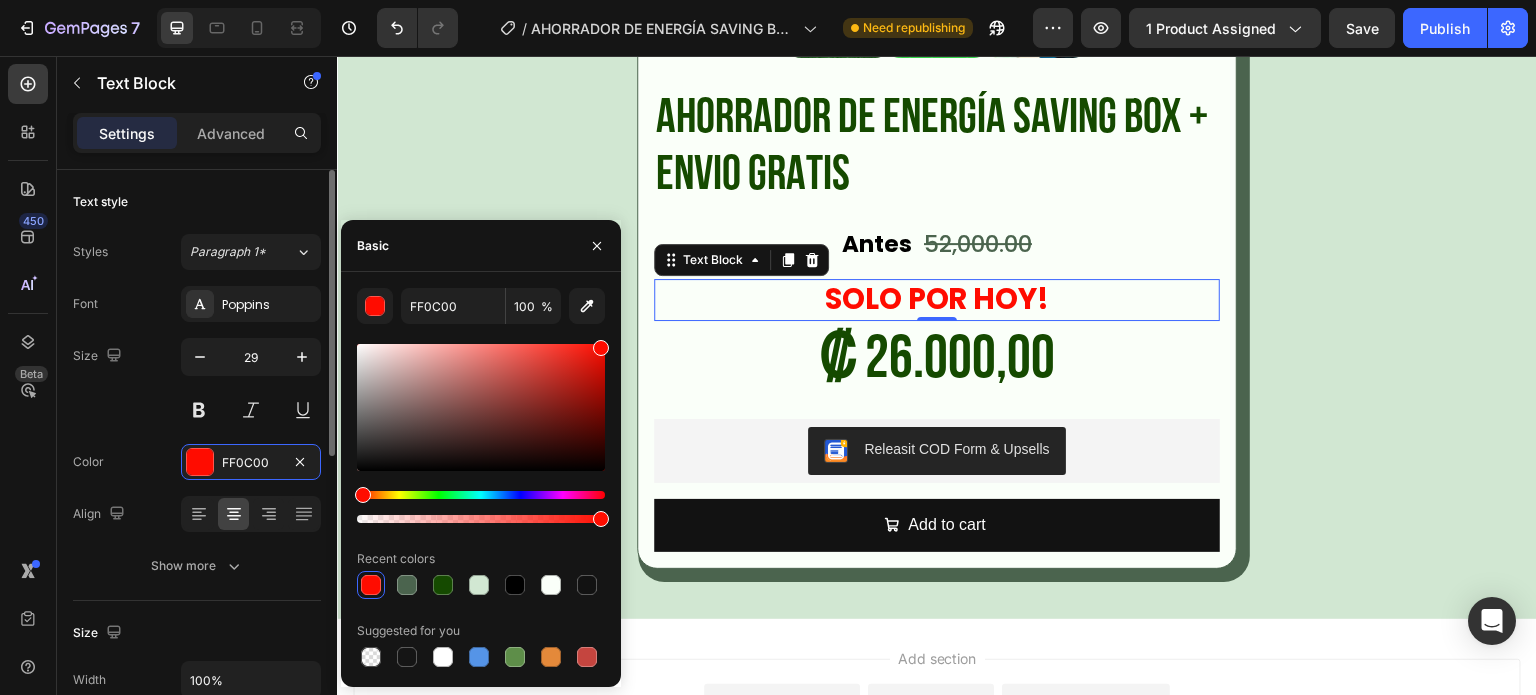 click on "Size 29" at bounding box center (197, 383) 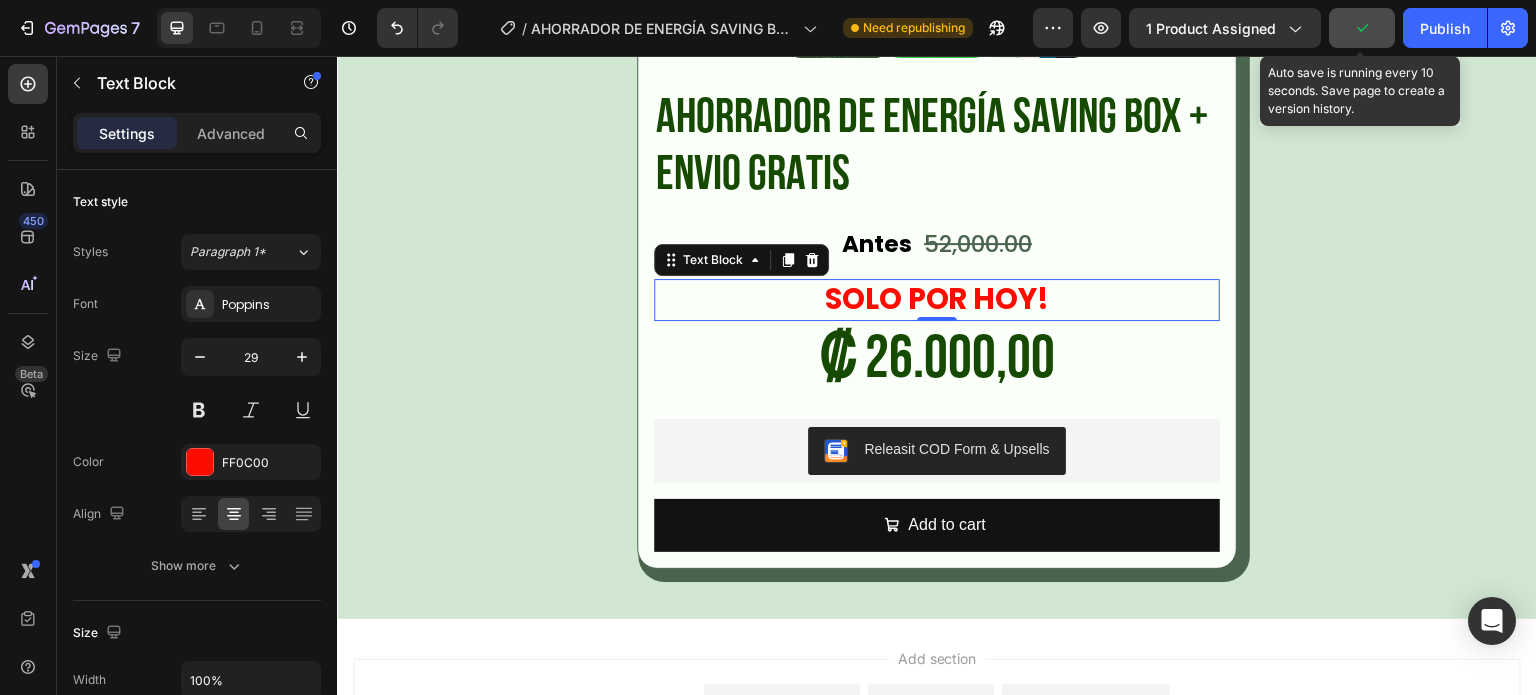 click 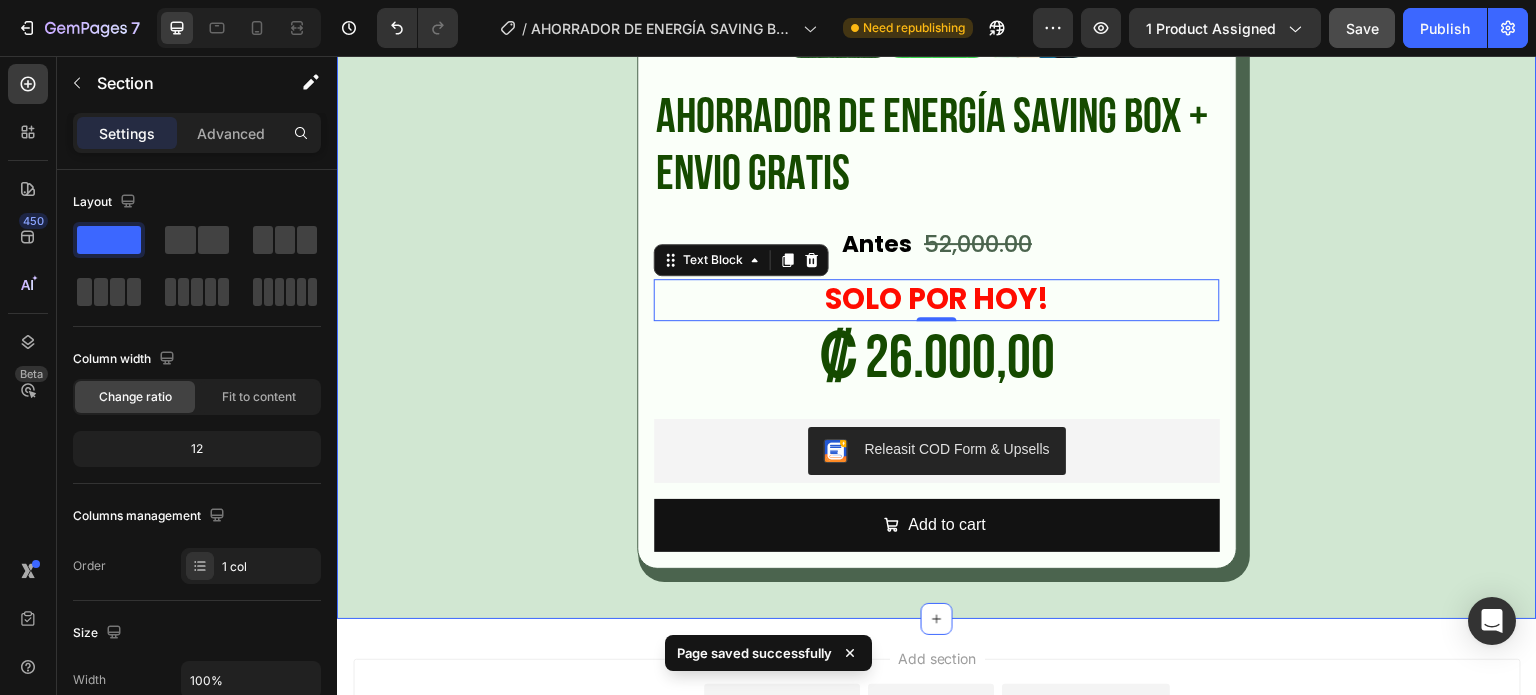 click on "Product Images AHORRADOR DE ENERGÍA SAVING BOX + ENVIO GRATIS Product Title Antes Text Block 52,000.00 Text Block Row SOLO POR HOY! Text Block   0 ₡ 26.000,00 Product Price Product Price Row Releasit COD Form & Upsells Releasit COD Form & Upsells
Add to cart Add to Cart Product" at bounding box center [937, -28] 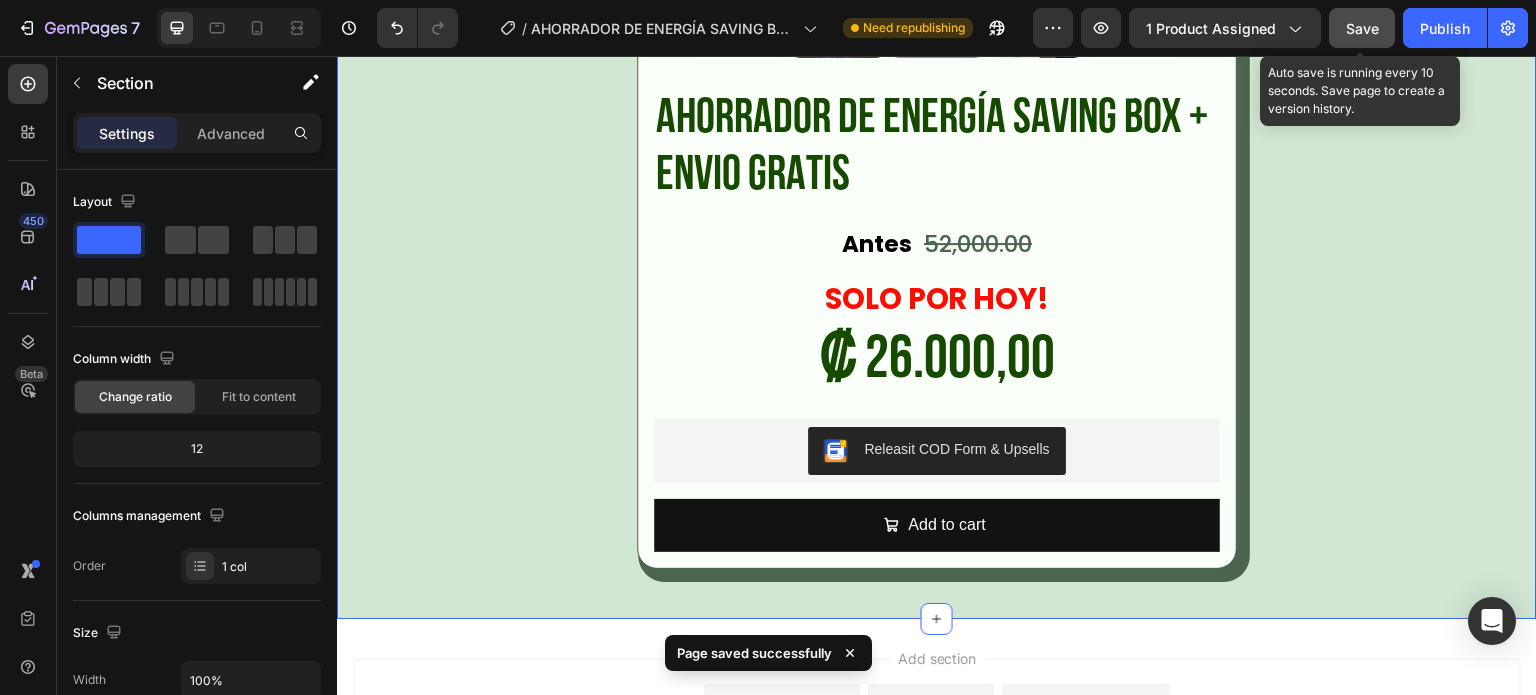 click on "Save" at bounding box center (1362, 28) 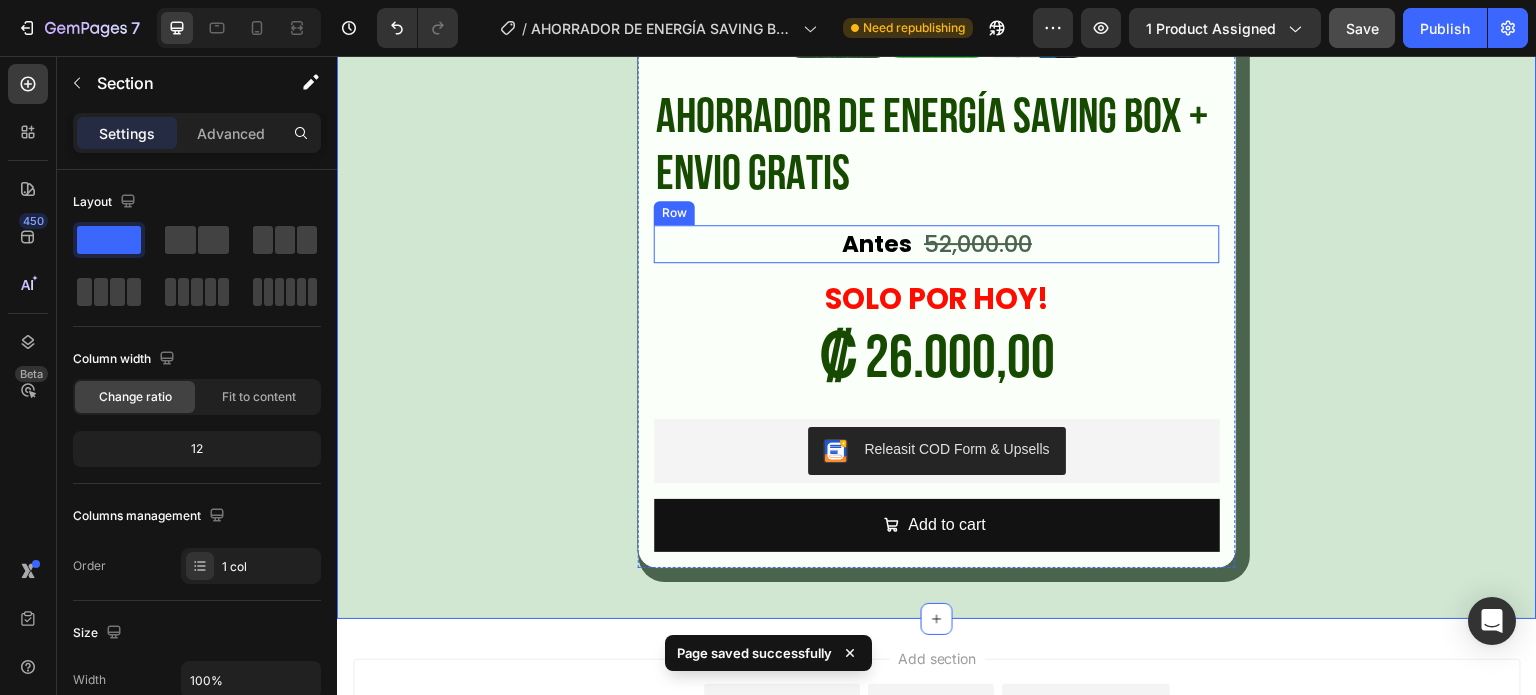 click on "Antes Text Block 52,000.00 Text Block Row" at bounding box center (937, 244) 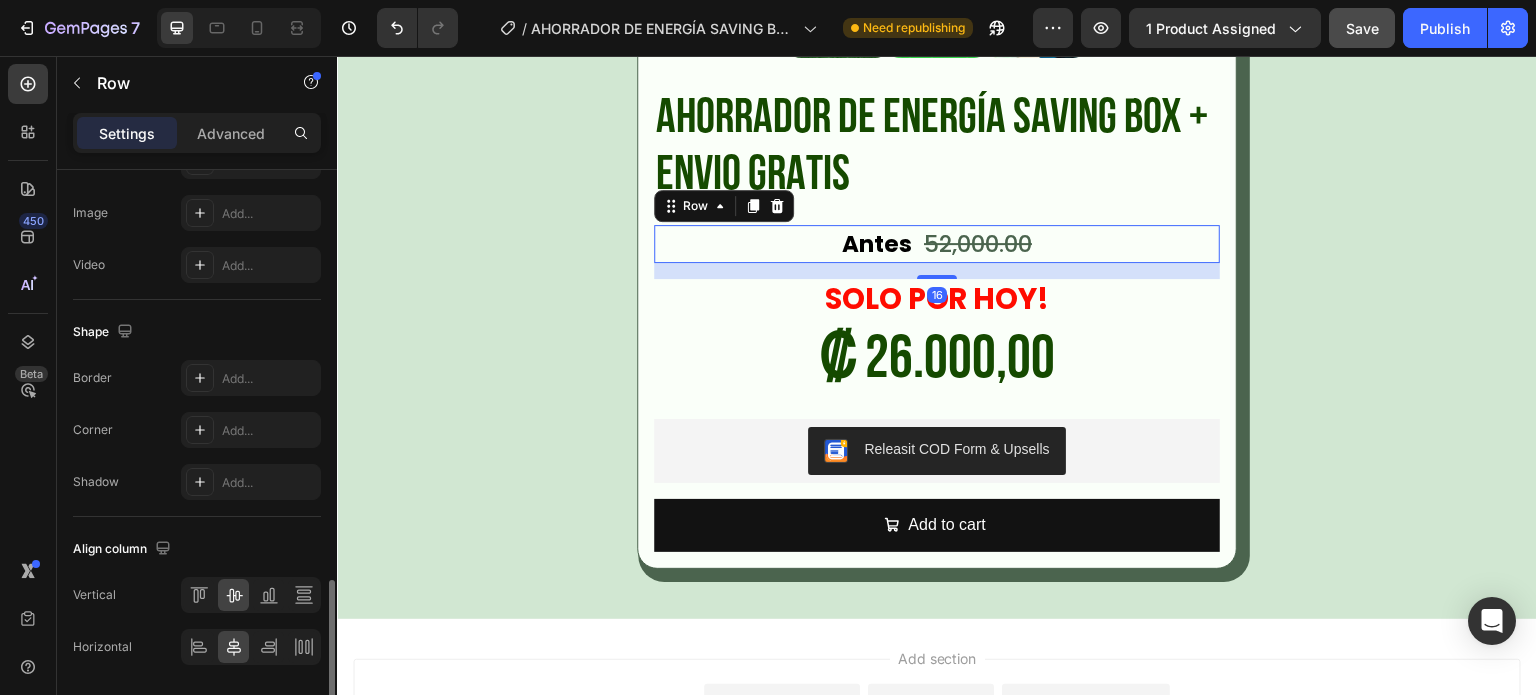 scroll, scrollTop: 863, scrollLeft: 0, axis: vertical 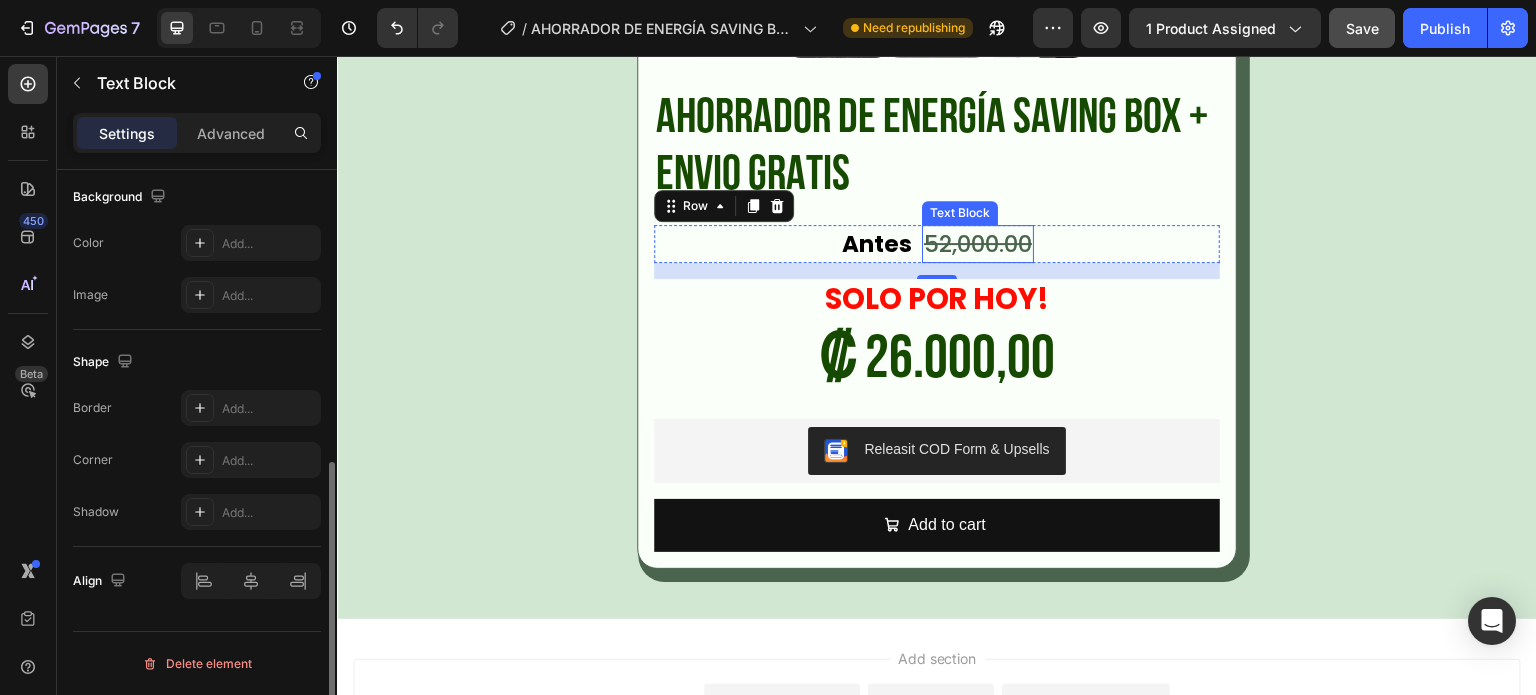 click on "52,000.00" at bounding box center [978, 244] 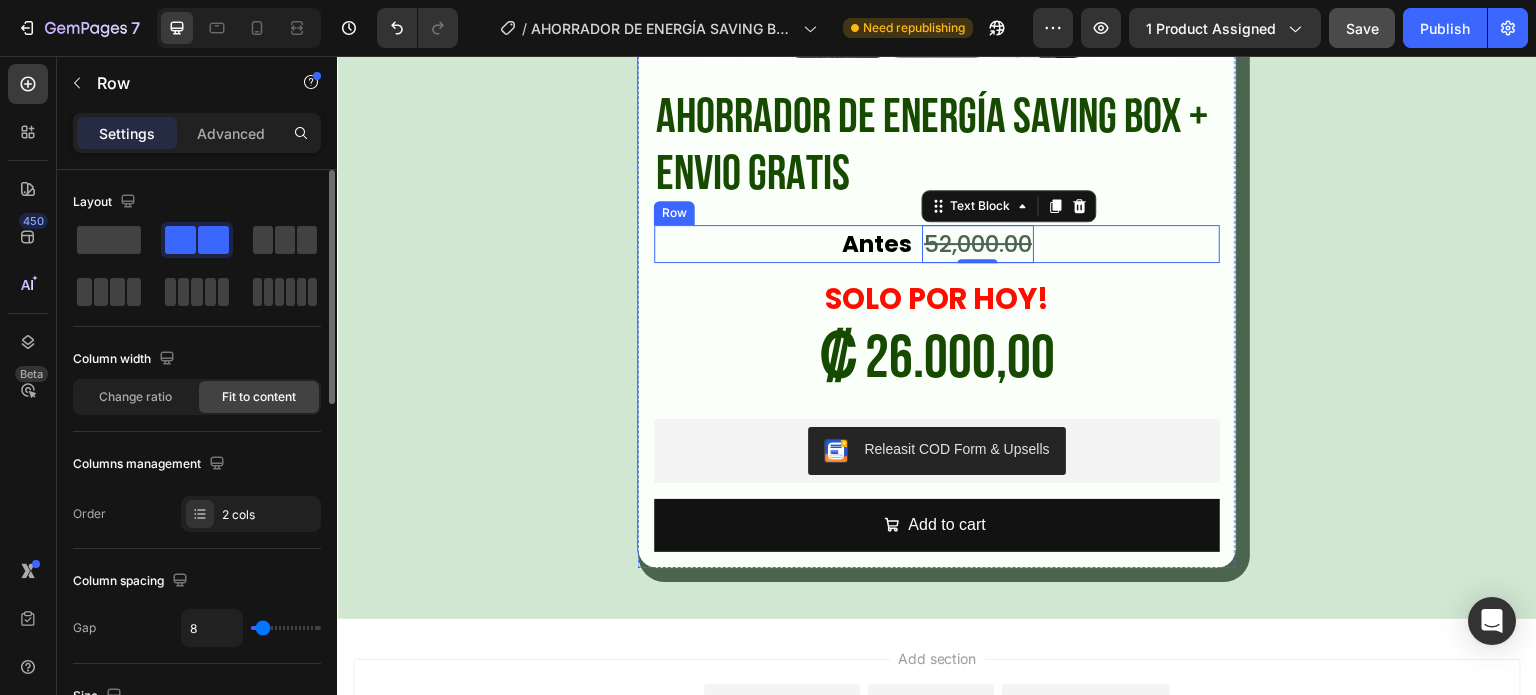 click on "Antes Text Block 52,000.00 Text Block   0 Row" at bounding box center (937, 244) 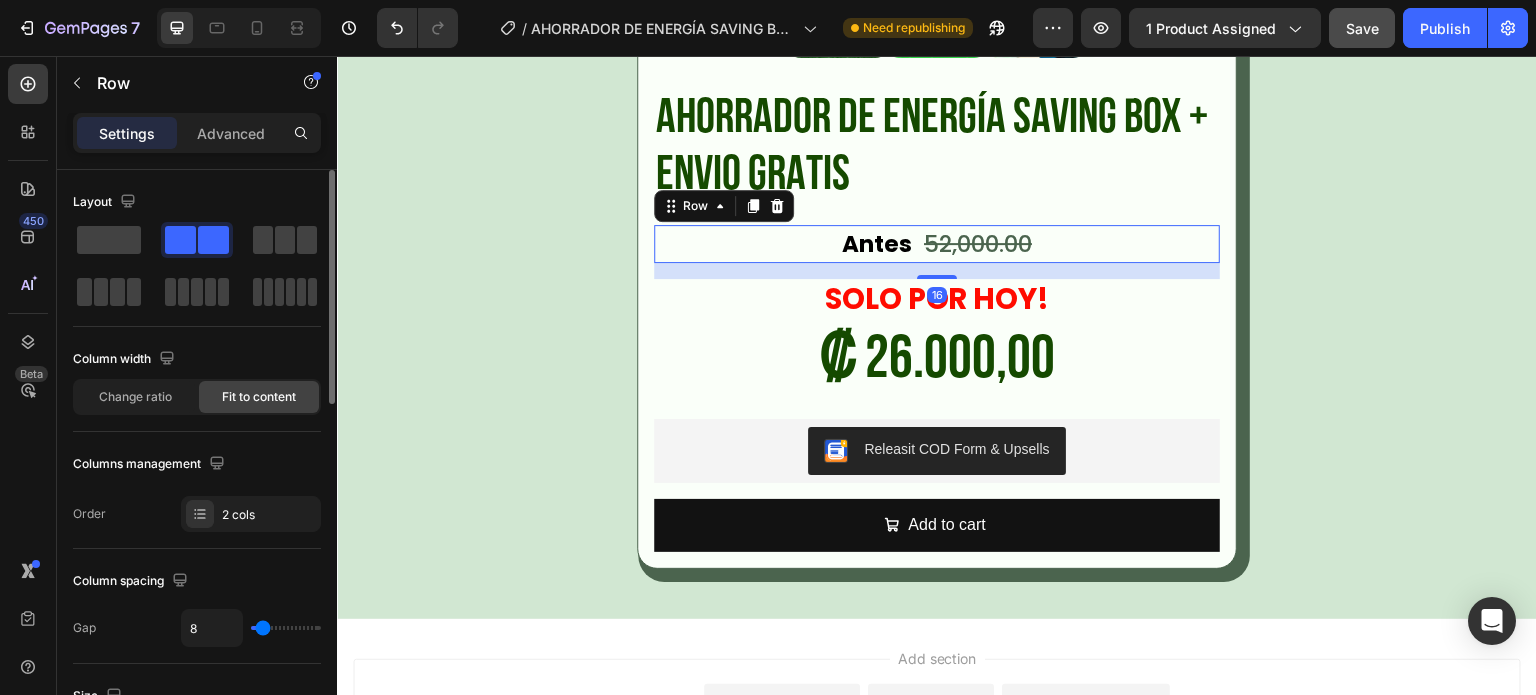 click on "Column spacing Gap 8" 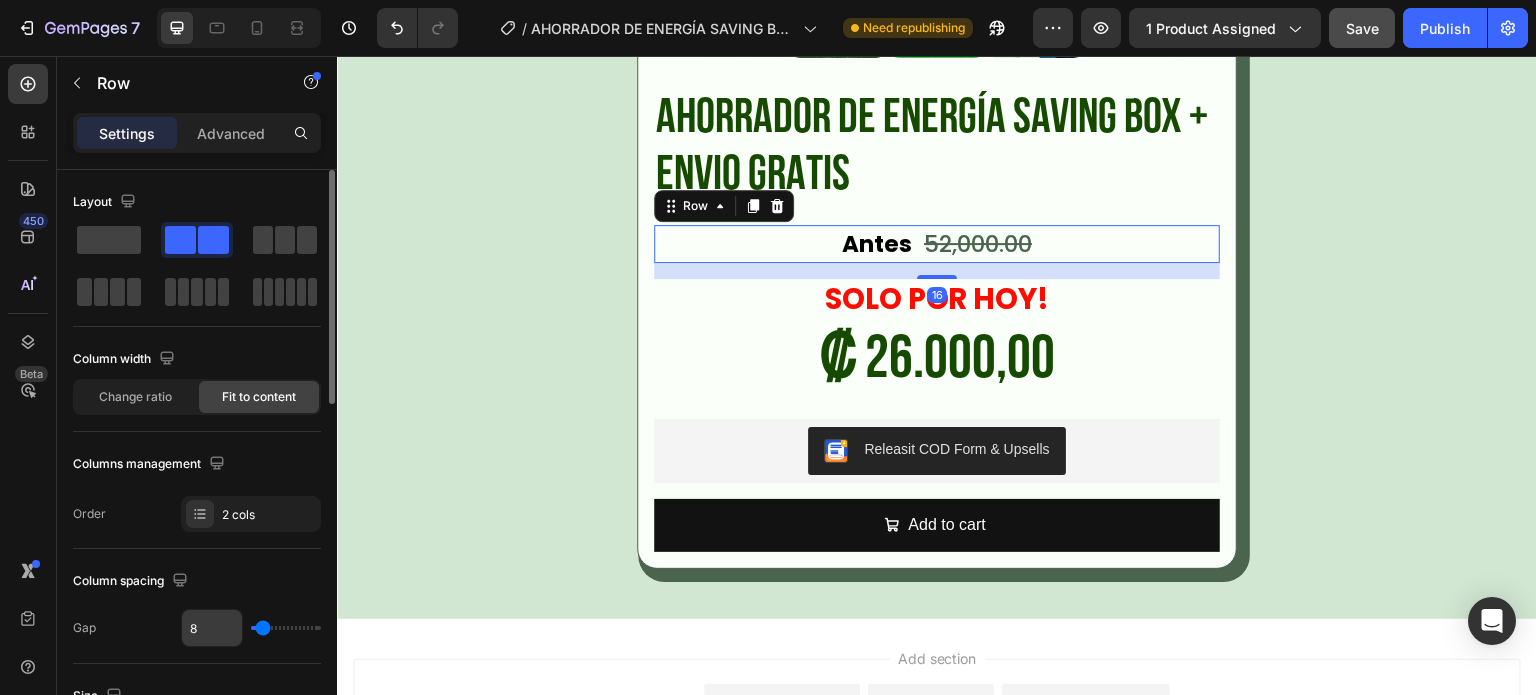 click on "8" at bounding box center [212, 628] 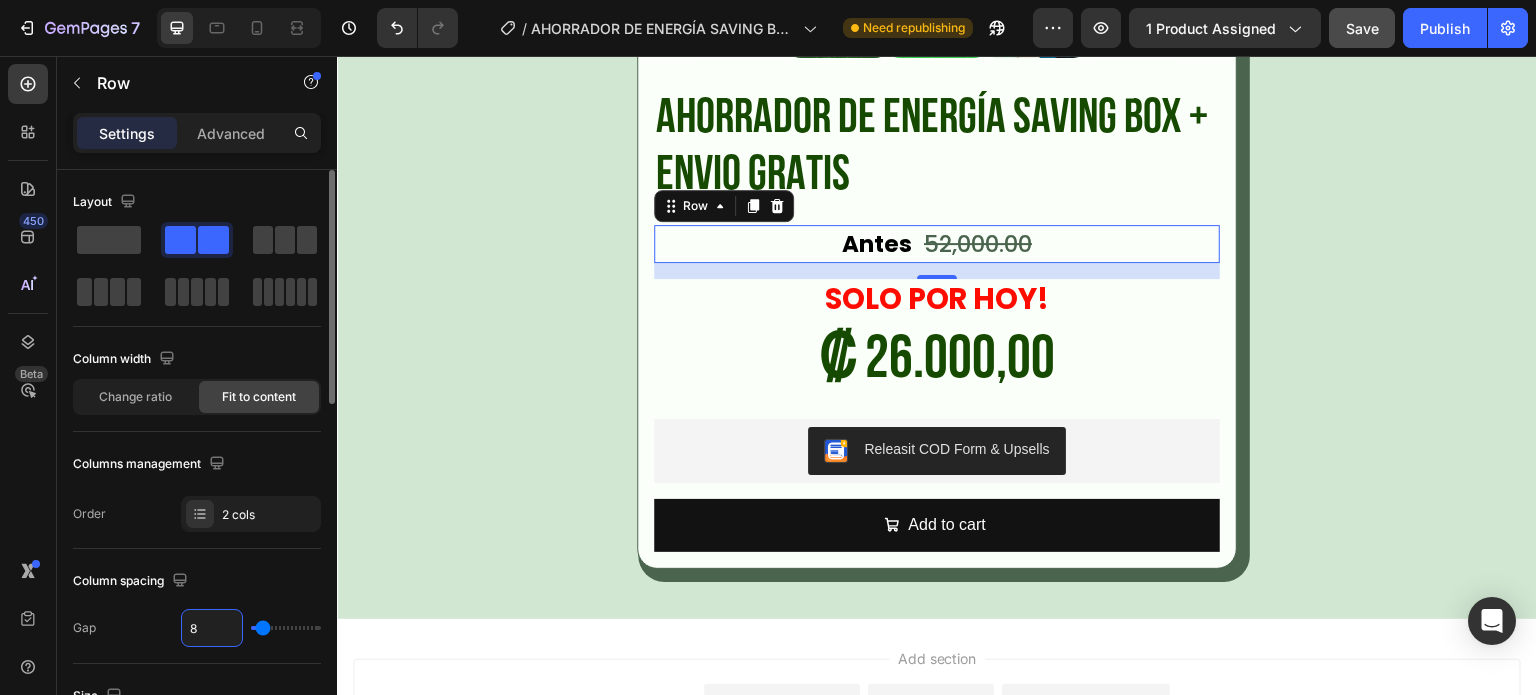 type on "4" 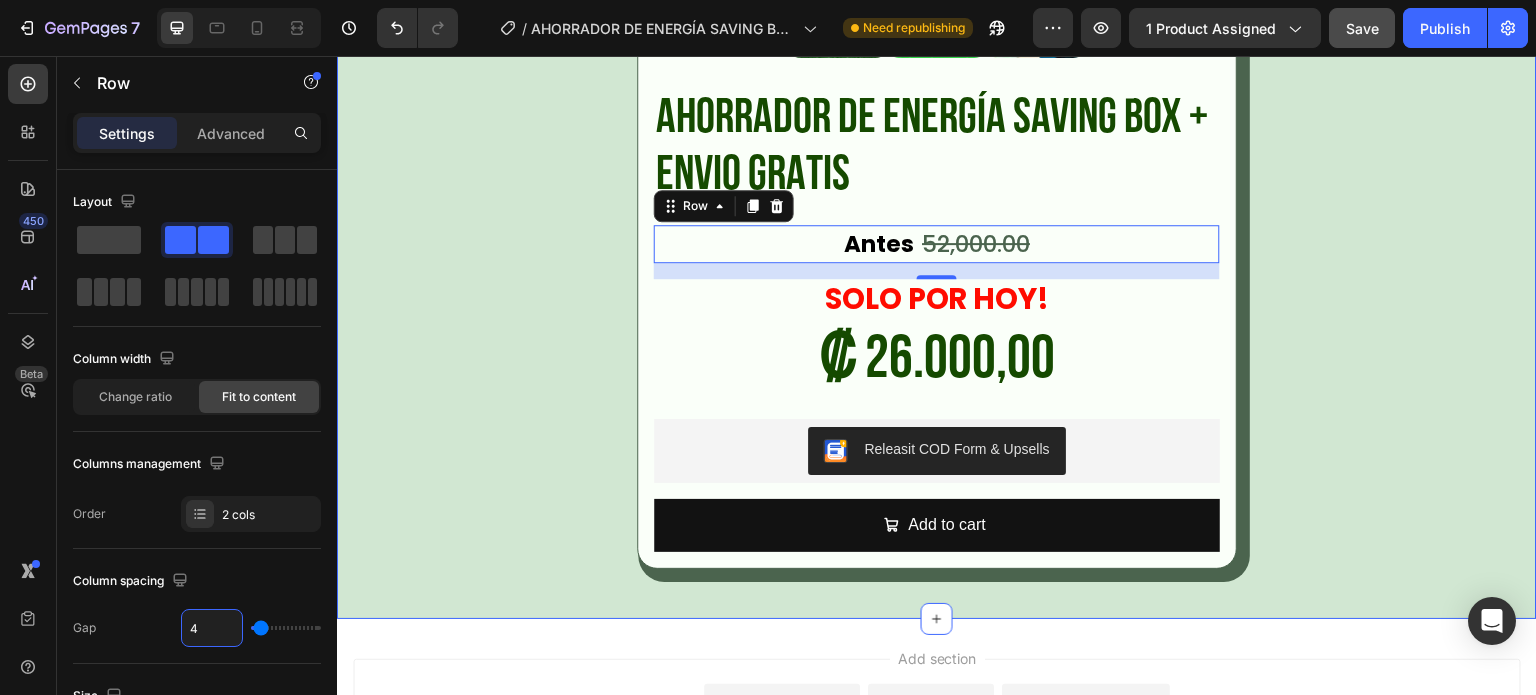 click on "Product Images AHORRADOR DE ENERGÍA SAVING BOX + ENVIO GRATIS Product Title Antes Text Block 52,000.00 Text Block Row   16 SOLO POR HOY! Text Block ₡ 26.000,00 Product Price Product Price Row Releasit COD Form & Upsells Releasit COD Form & Upsells
Add to cart Add to Cart Product" at bounding box center (937, -28) 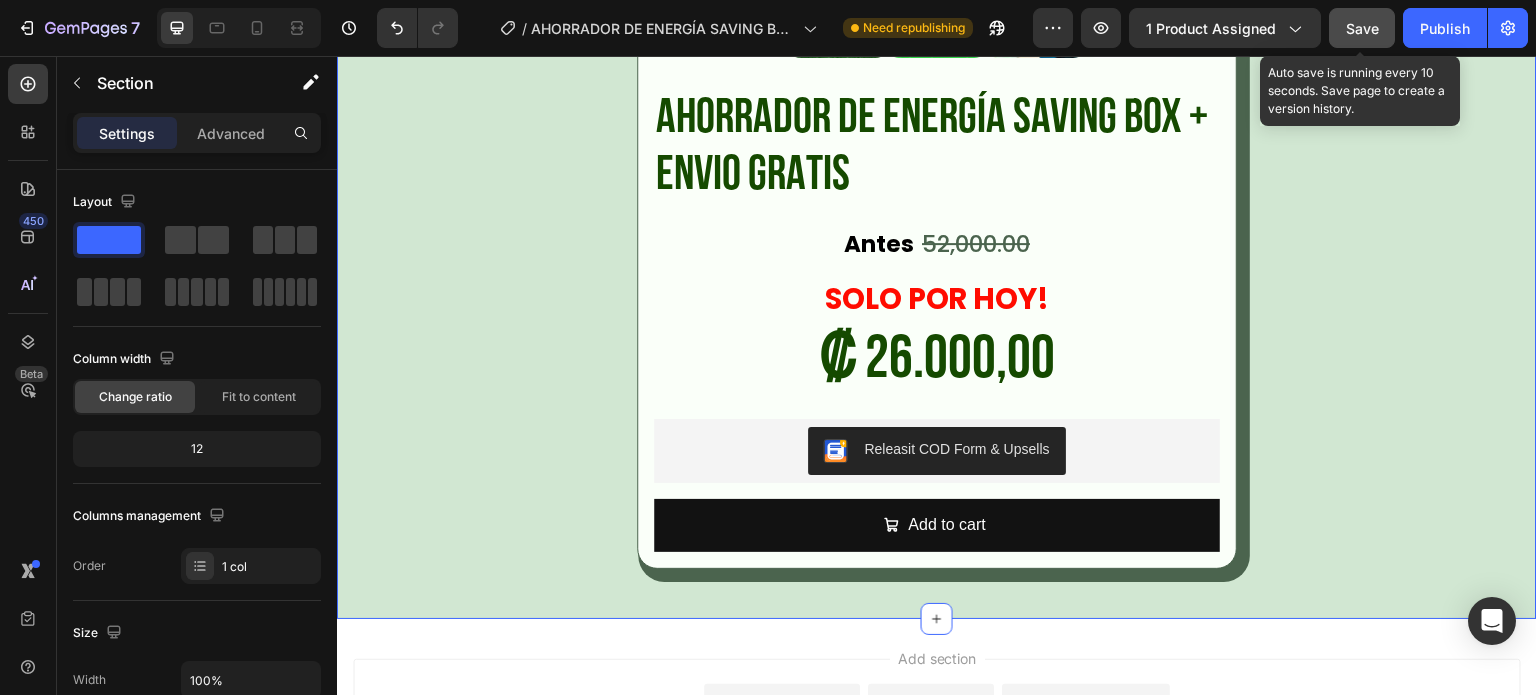 click on "Save" at bounding box center [1362, 28] 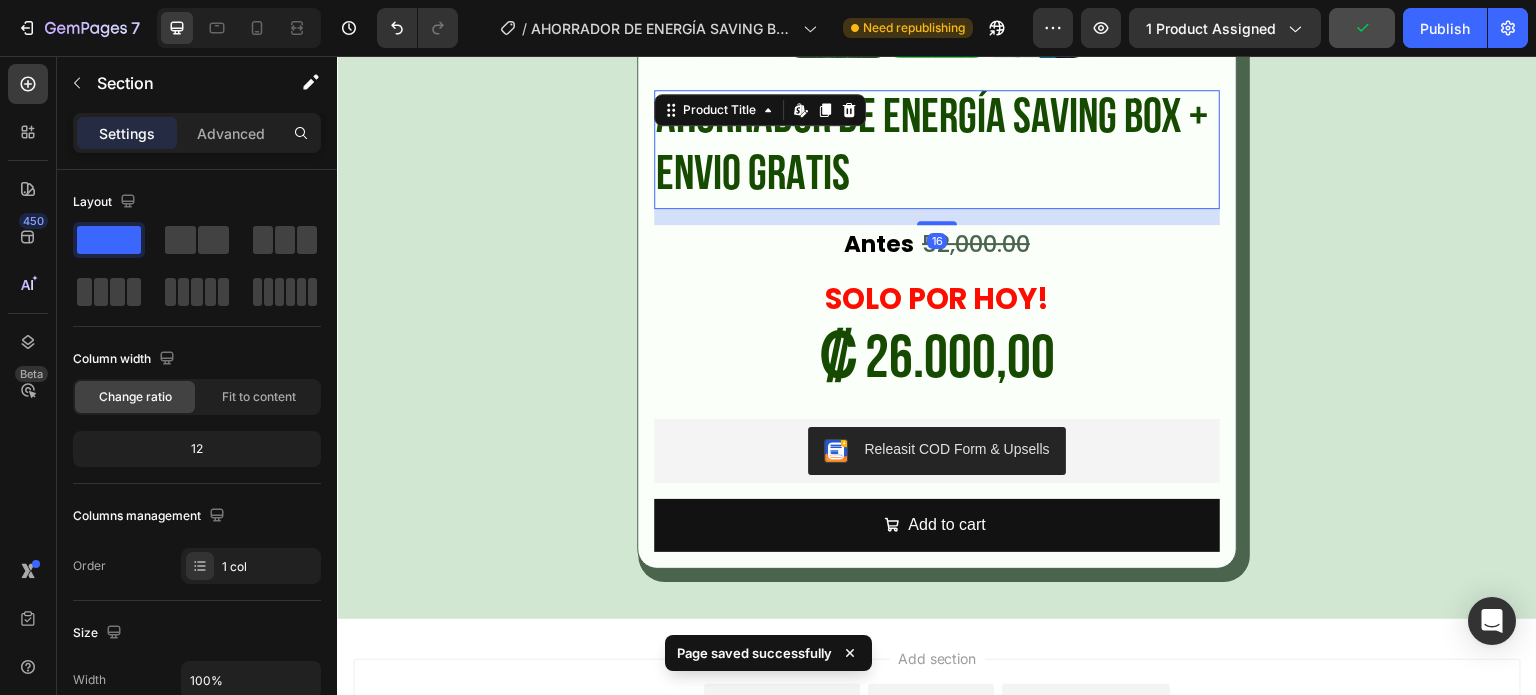 click on "AHORRADOR DE ENERGÍA SAVING BOX + ENVIO GRATIS" at bounding box center (937, 149) 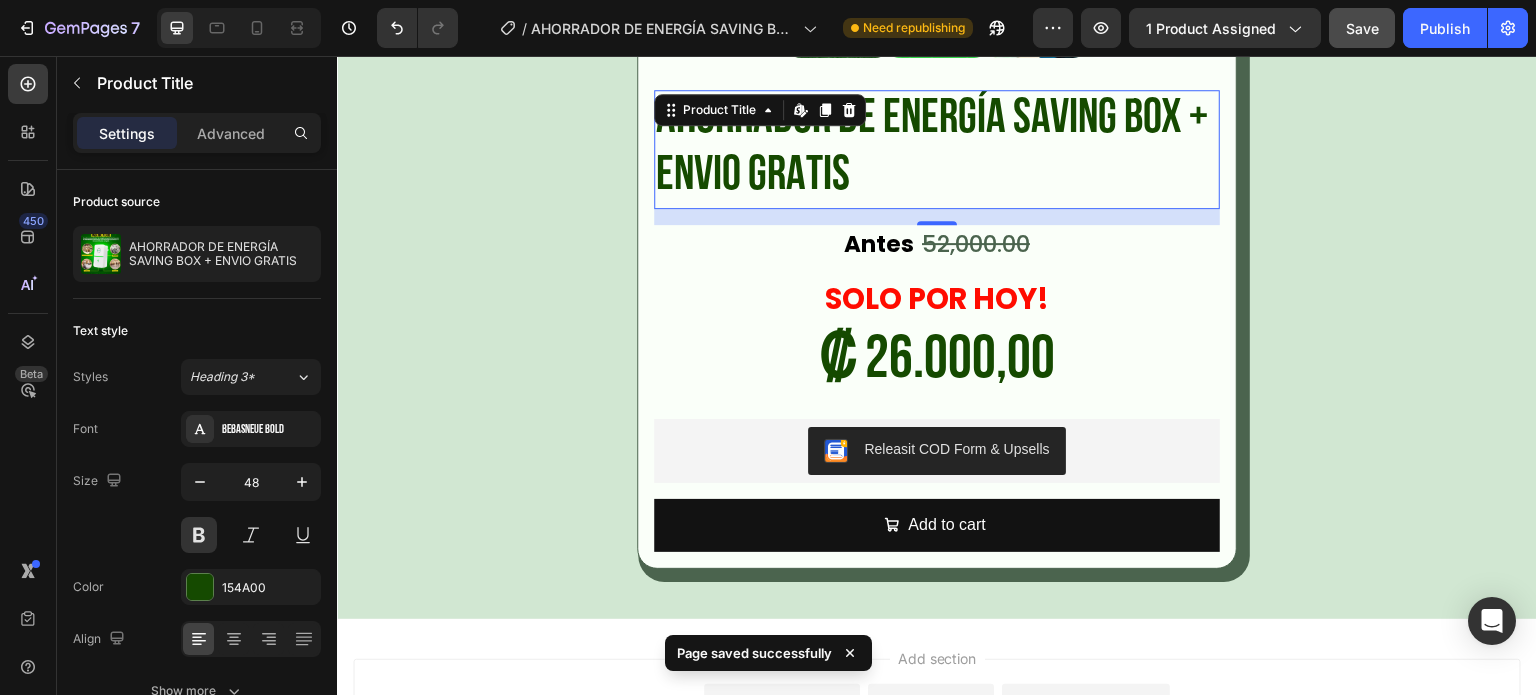scroll, scrollTop: 100, scrollLeft: 0, axis: vertical 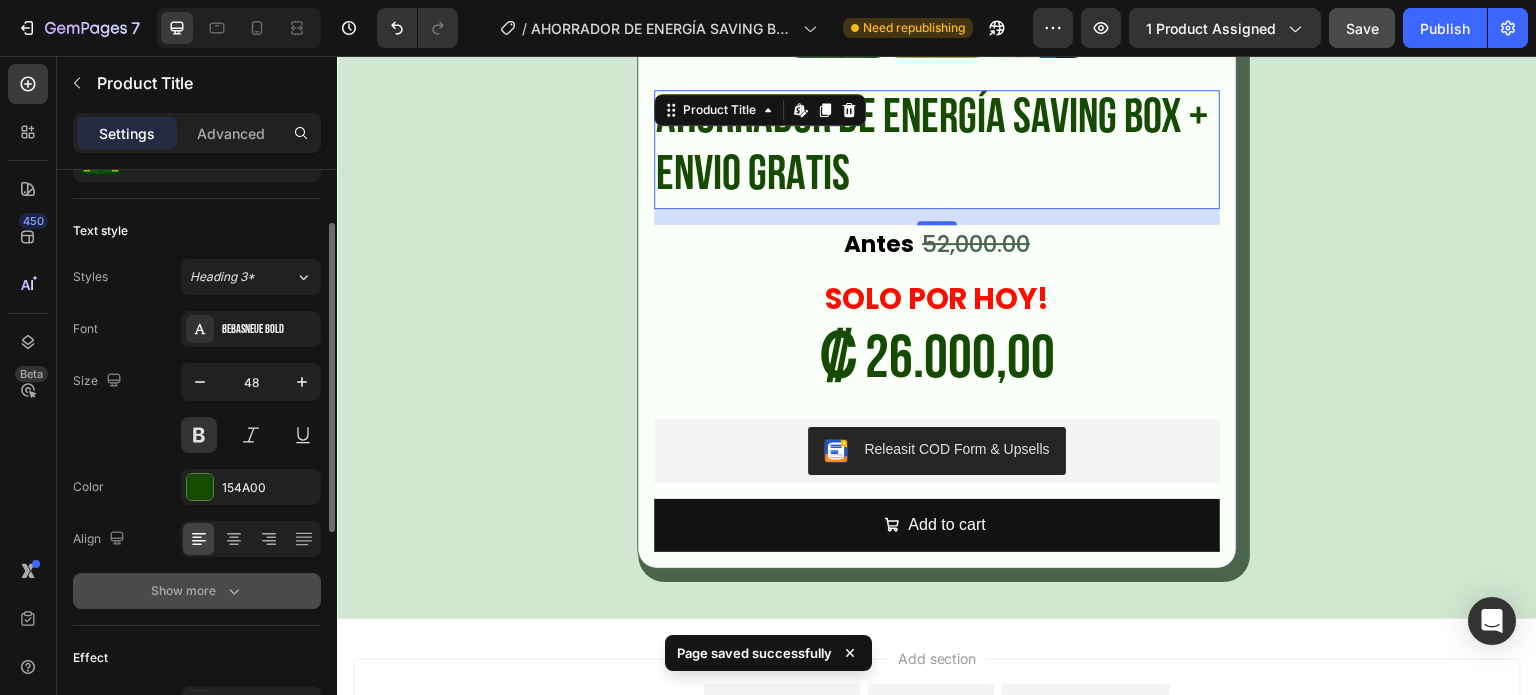click on "Show more" at bounding box center [197, 591] 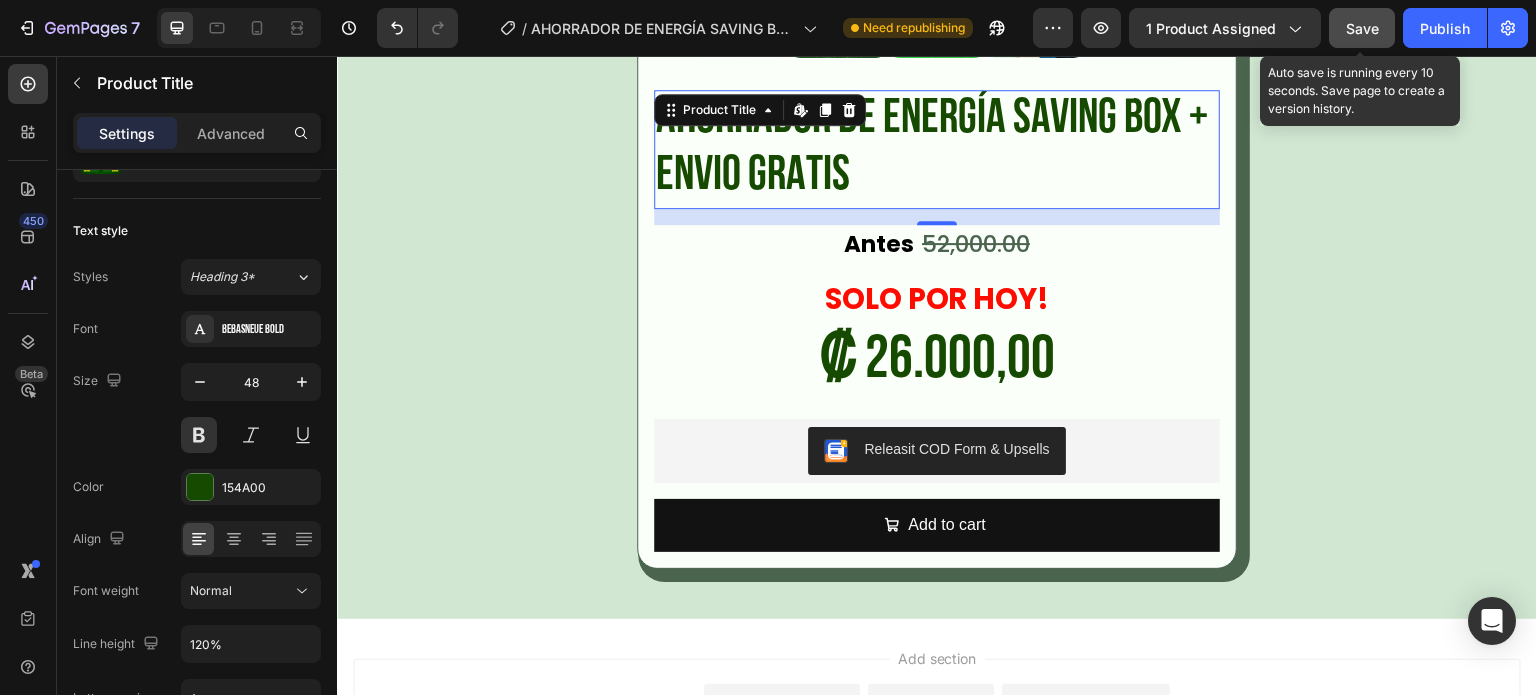 click on "Save" at bounding box center [1362, 28] 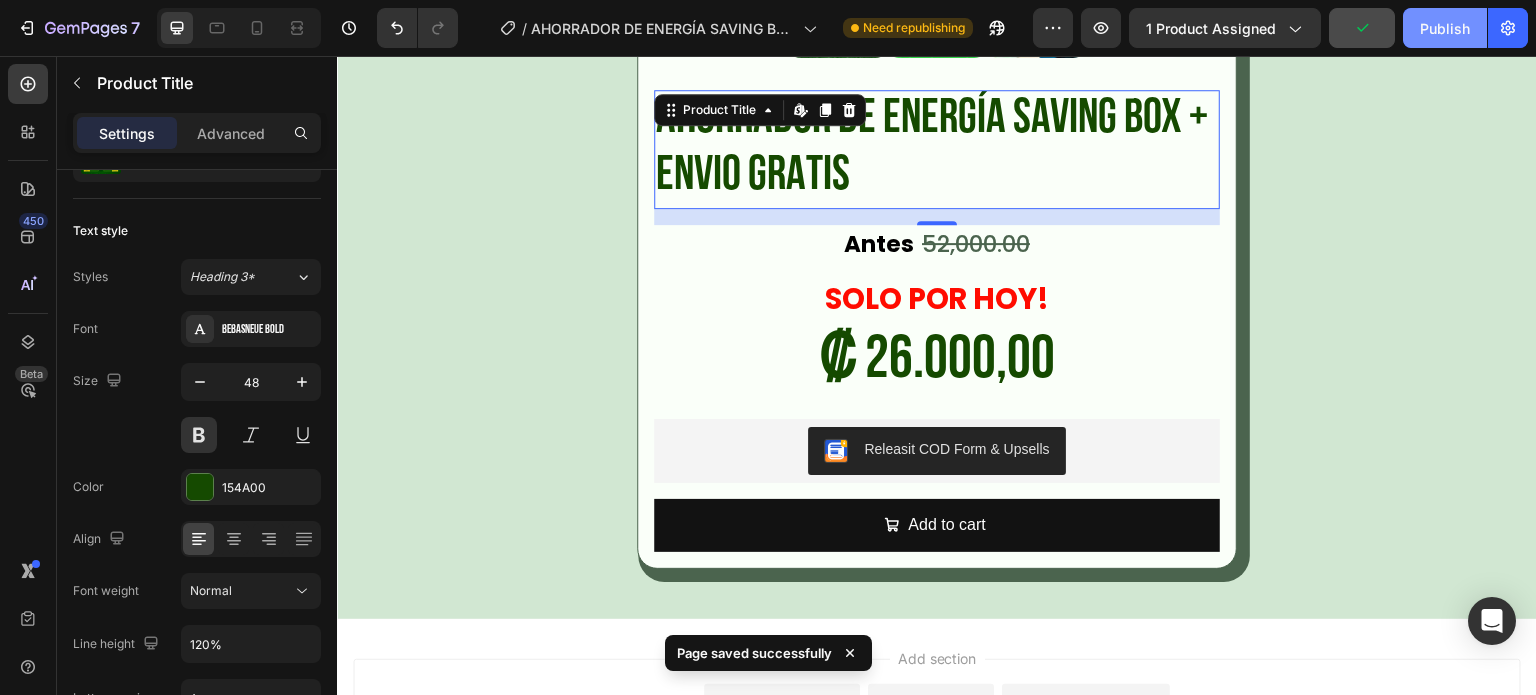 click on "Publish" at bounding box center (1445, 28) 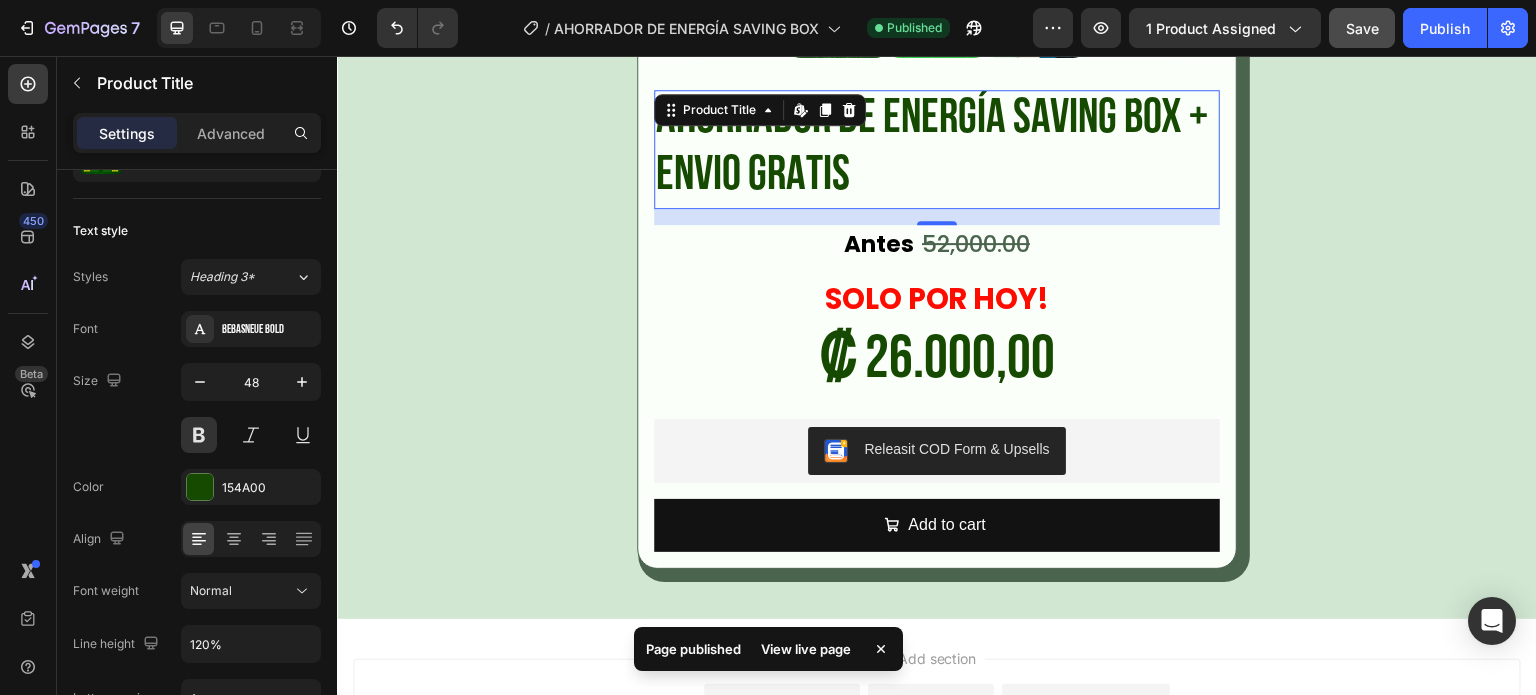 click on "View live page" at bounding box center [806, 649] 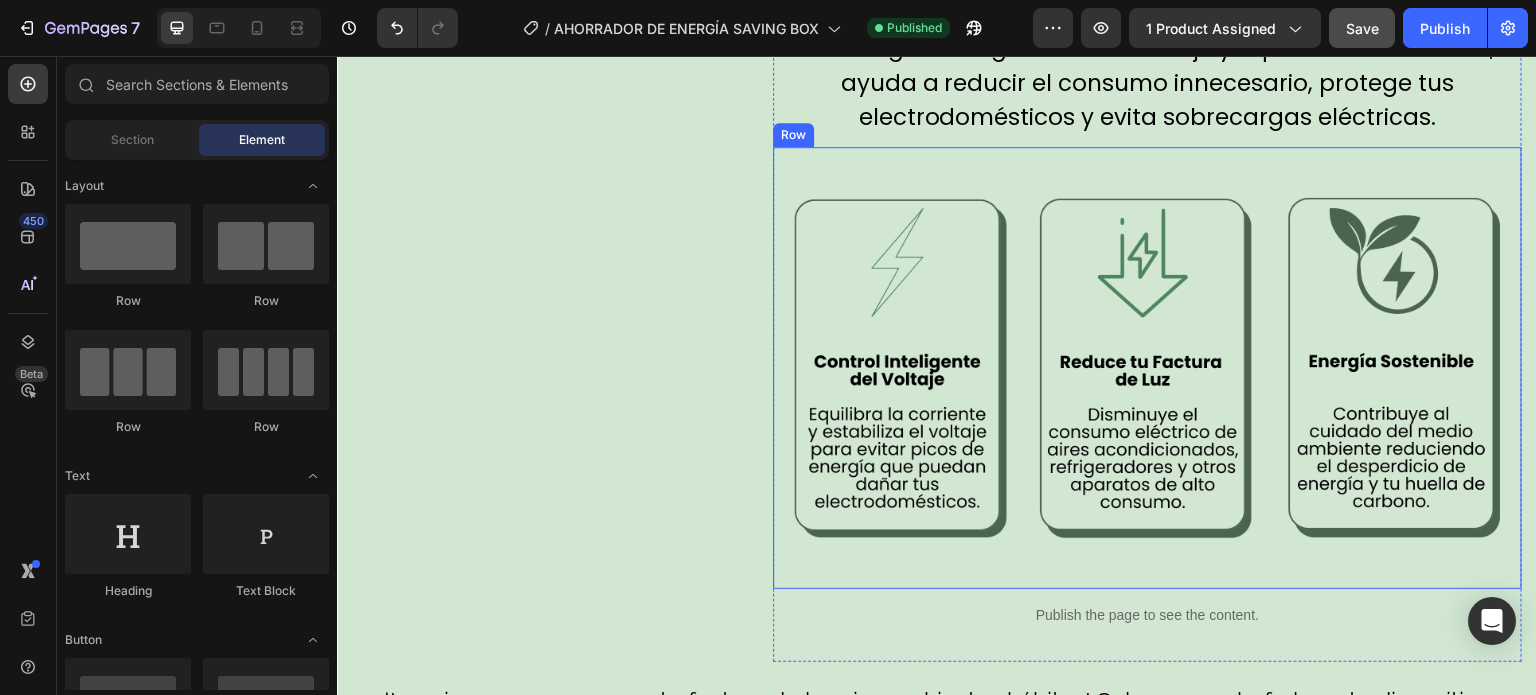 scroll, scrollTop: 3598, scrollLeft: 0, axis: vertical 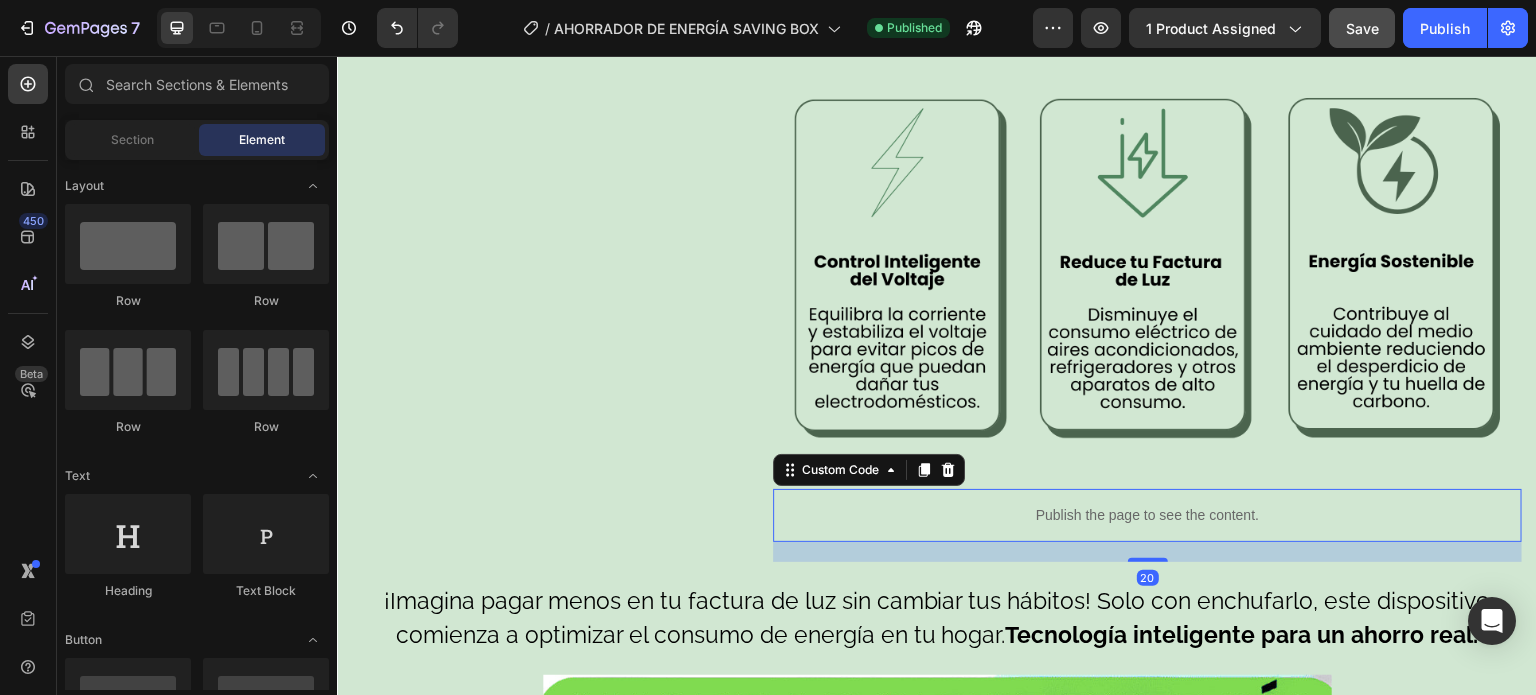 click on "Publish the page to see the content." at bounding box center [1147, 515] 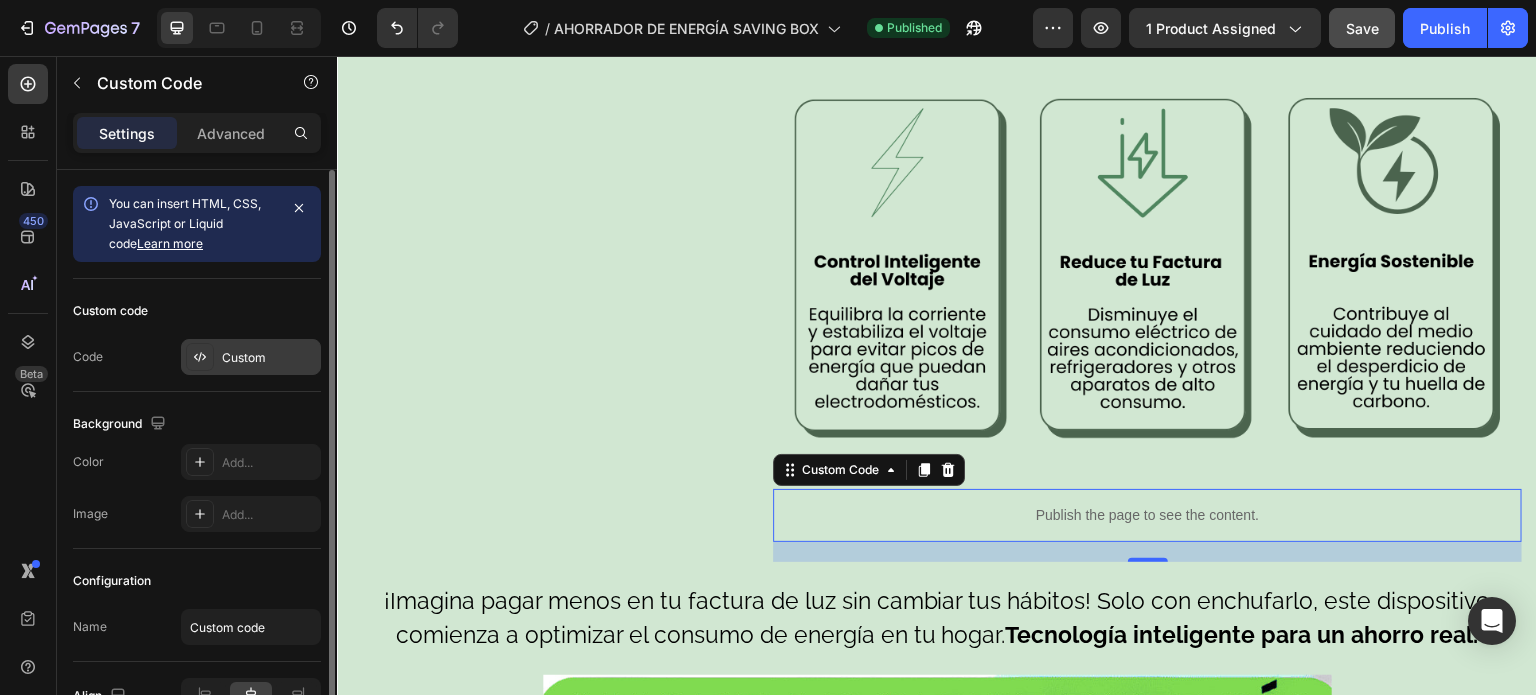 click on "Custom" at bounding box center [269, 358] 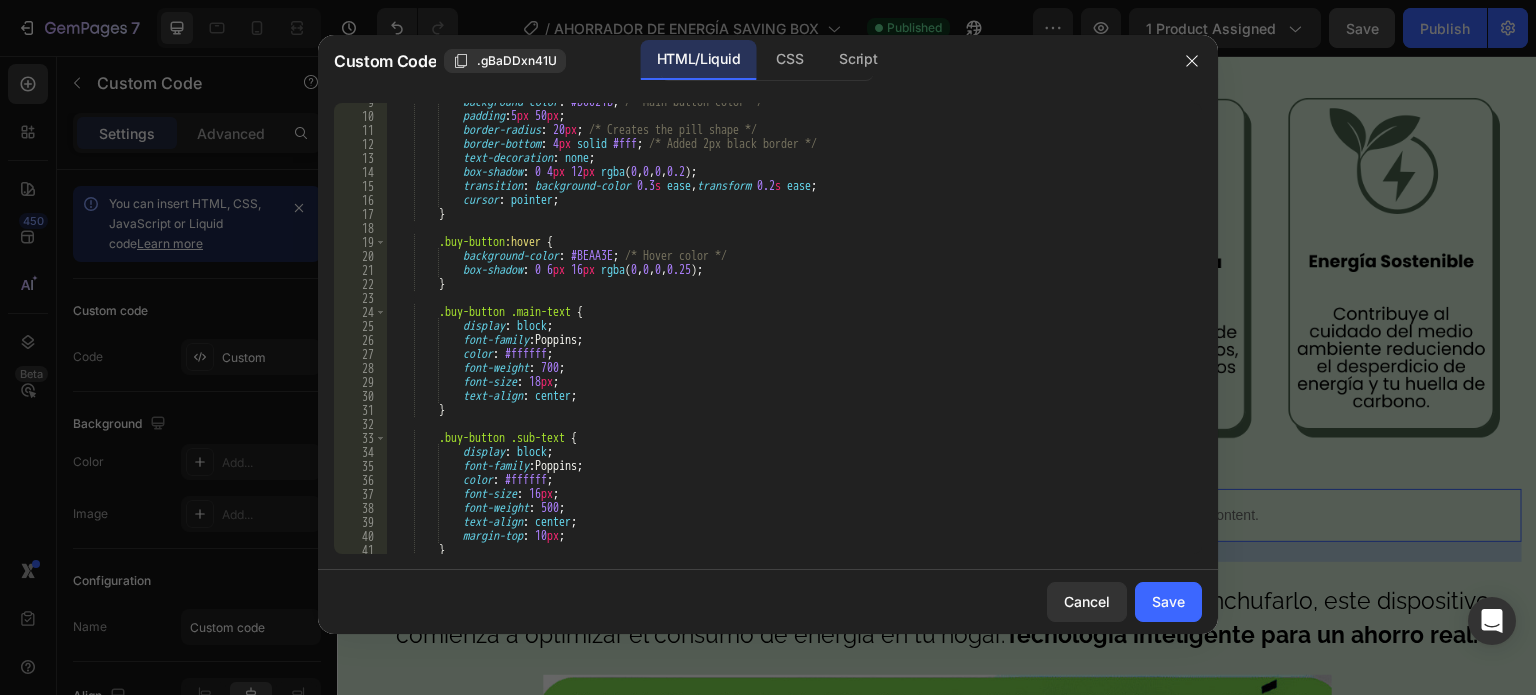scroll, scrollTop: 240, scrollLeft: 0, axis: vertical 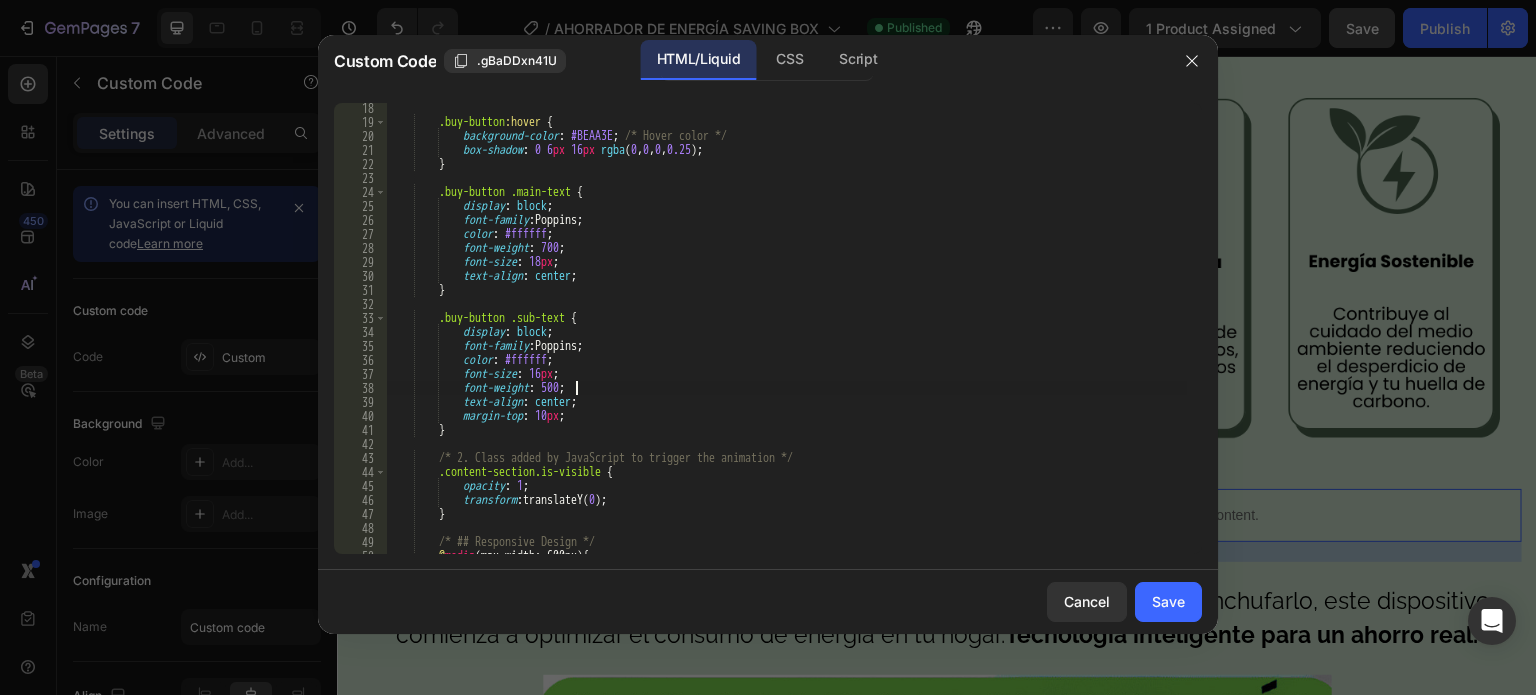 click on ".buy-button :hover   {                background-color :   #BEAA3E ;   /* Hover color */                box-shadow :   0   6 px   16 px   rgba ( 0 ,  0 ,  0 ,  0.25 ) ;           }           .buy-button   .main-text   {                display :   block ;                font-family :  Poppins ;                color :   #ffffff ;                font-weight :   700 ;                font-size :   18 px ;                text-align :   center ;           }           .buy-button   .sub-text   {                display :   block ;                font-family :  Poppins ;                color :   #ffffff ;                font-size :   16 px ;                font-weight :   500 ;                text-align :   center ;                margin-top :   10 px ;           }           /* 2. Class added by JavaScript to trigger the animation */           .content-section.is-visible   {                opacity :   1 ;                transform :  translateY( 0 ) ;           }                     /* ## Responsive Design */" at bounding box center (787, 340) 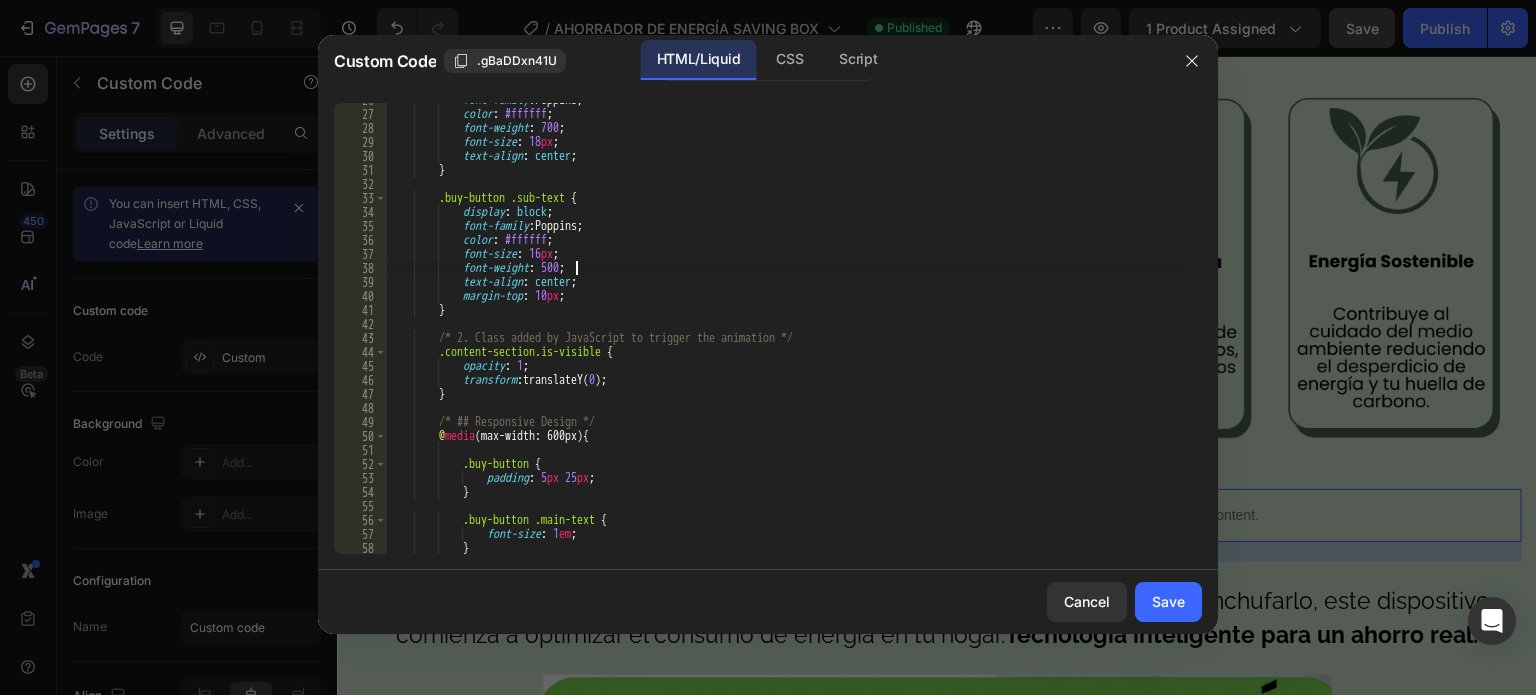 scroll, scrollTop: 360, scrollLeft: 0, axis: vertical 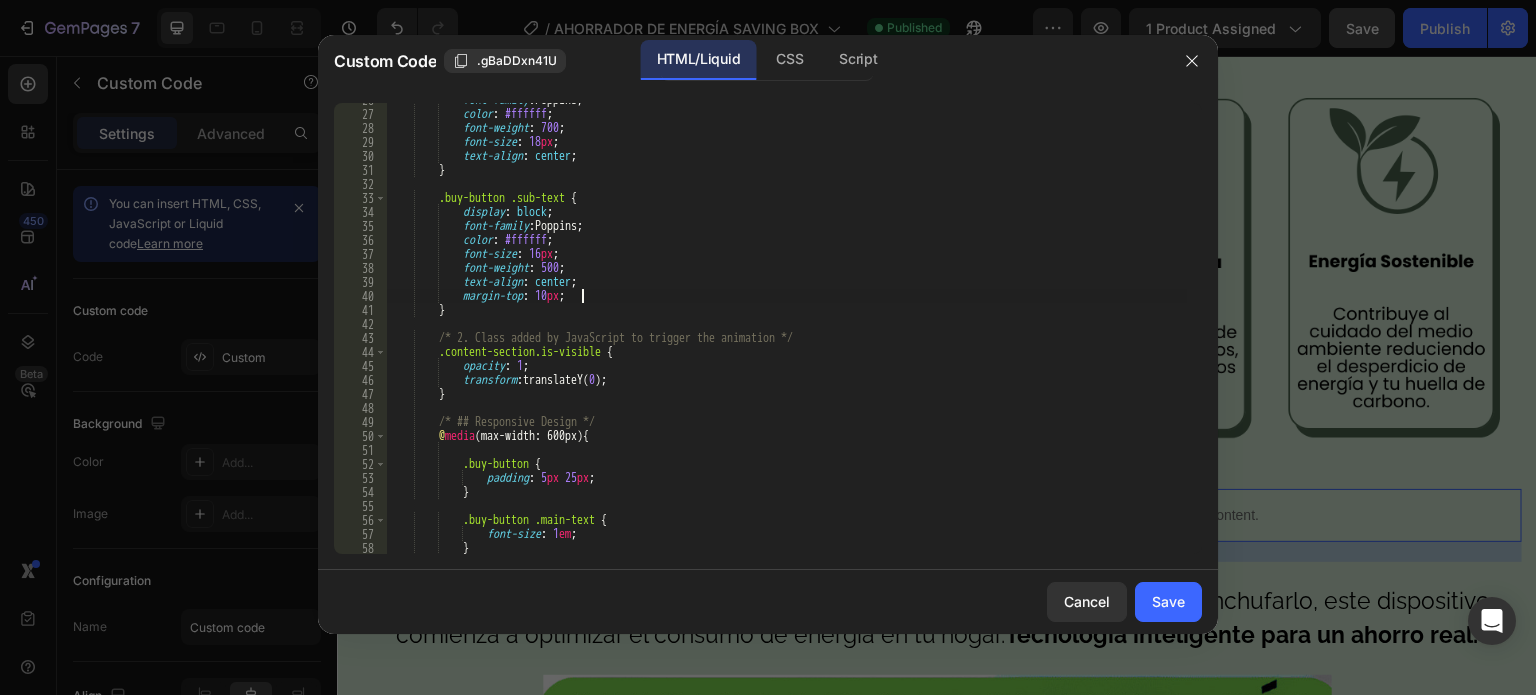 click on "font-family :  Poppins ;                color :   #ffffff ;                font-weight :   700 ;                font-size :   18 px ;                text-align :   center ;           }           .buy-button   .sub-text   {                display :   block ;                font-family :  Poppins ;                color :   #ffffff ;                font-size :   16 px ;                font-weight :   500 ;                text-align :   center ;                margin-top :   10 px ;           }           /* 2. Class added by JavaScript to trigger the animation */           .content-section.is-visible   {                opacity :   1 ;                transform :  translateY( 0 ) ;           }                     /* ## Responsive Design */           @ media  (max-width: 600px)  {                               .buy-button   {                     padding :   5 px   25 px ;                }                .buy-button   .main-text   {                     font-size :   1 em ;                }" at bounding box center (787, 332) 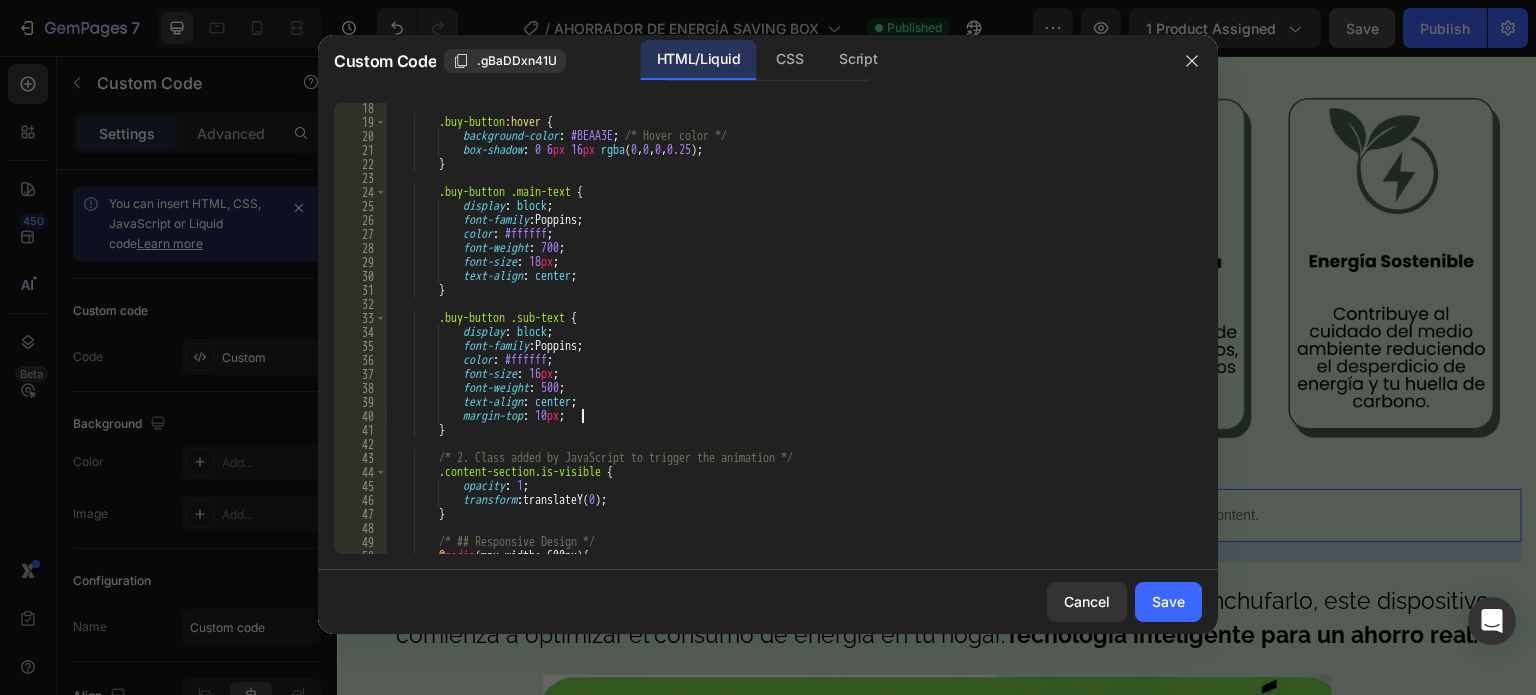 scroll, scrollTop: 180, scrollLeft: 0, axis: vertical 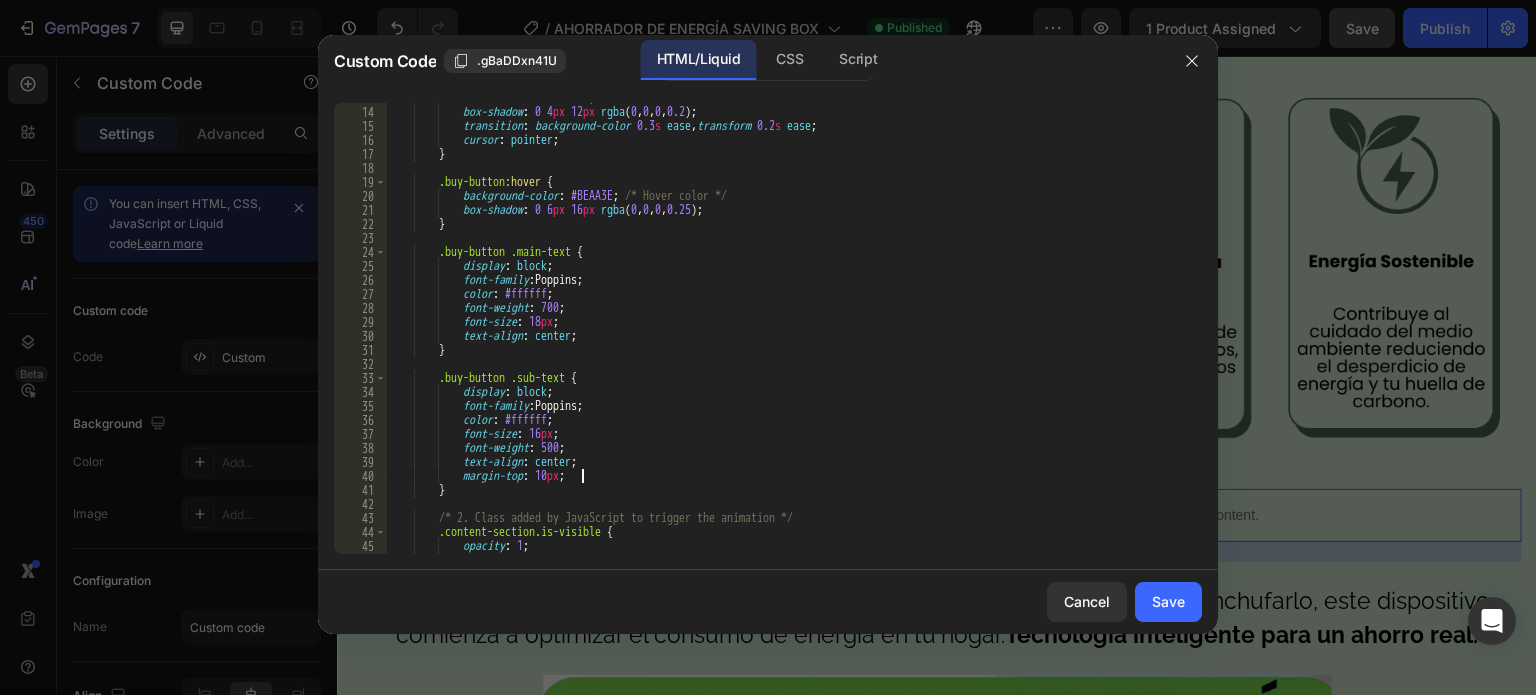 click on "text-decoration :   none ;                box-shadow :   0   4 px   12 px   rgba ( 0 ,  0 ,  0 ,  0.2 ) ;                transition :   background-color   0.3 s   ease ,  transform   0.2 s   ease ;                cursor :   pointer ;           }           .buy-button :hover   {                background-color :   #BEAA3E ;   /* Hover color */                box-shadow :   0   6 px   16 px   rgba ( 0 ,  0 ,  0 ,  0.25 ) ;           }           .buy-button   .main-text   {                display :   block ;                font-family :  Poppins ;                color :   #ffffff ;                font-weight :   700 ;                font-size :   18 px ;                text-align :   center ;           }           .buy-button   .sub-text   {                display :   block ;                font-family :  Poppins ;                color :   #ffffff ;                font-size :   16 px ;                font-weight :   500 ;                text-align :   center ;                margin-top :   10 px ;" at bounding box center [787, 330] 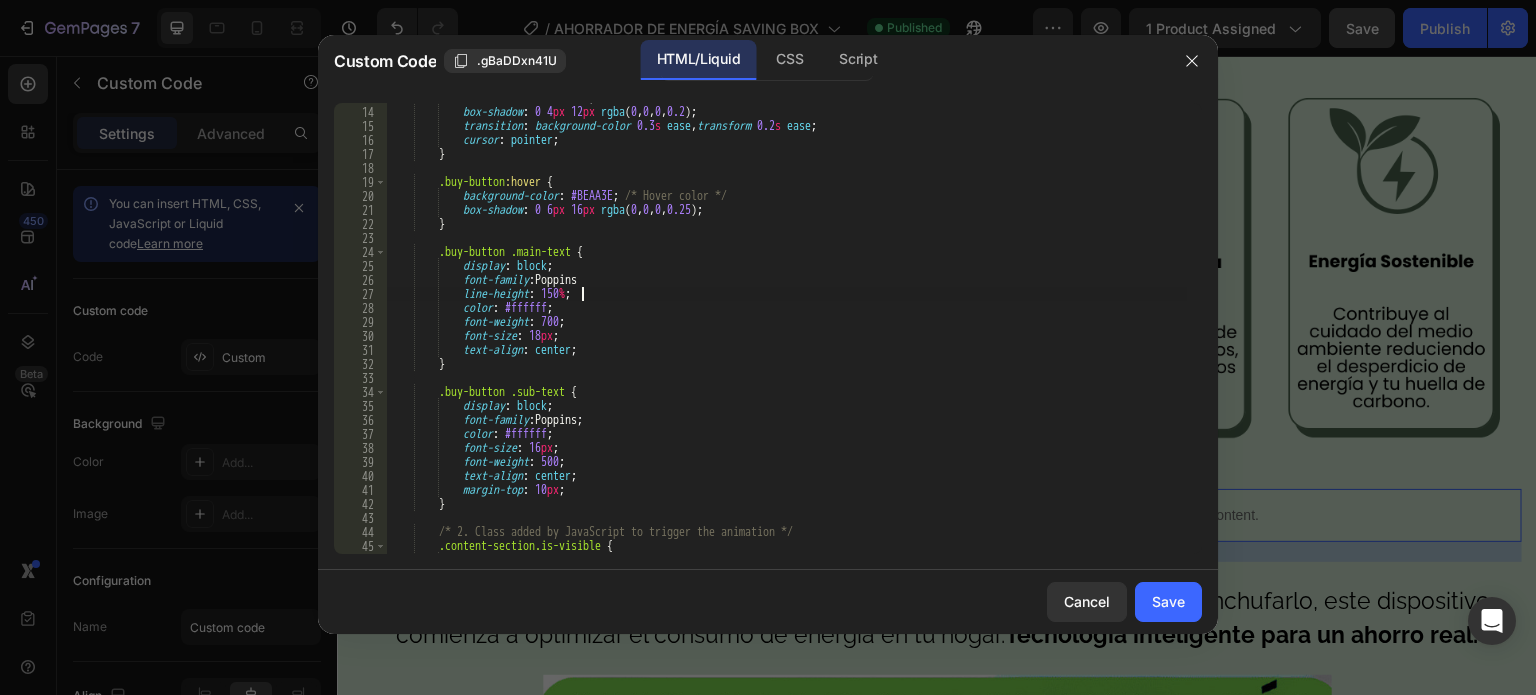 scroll, scrollTop: 0, scrollLeft: 15, axis: horizontal 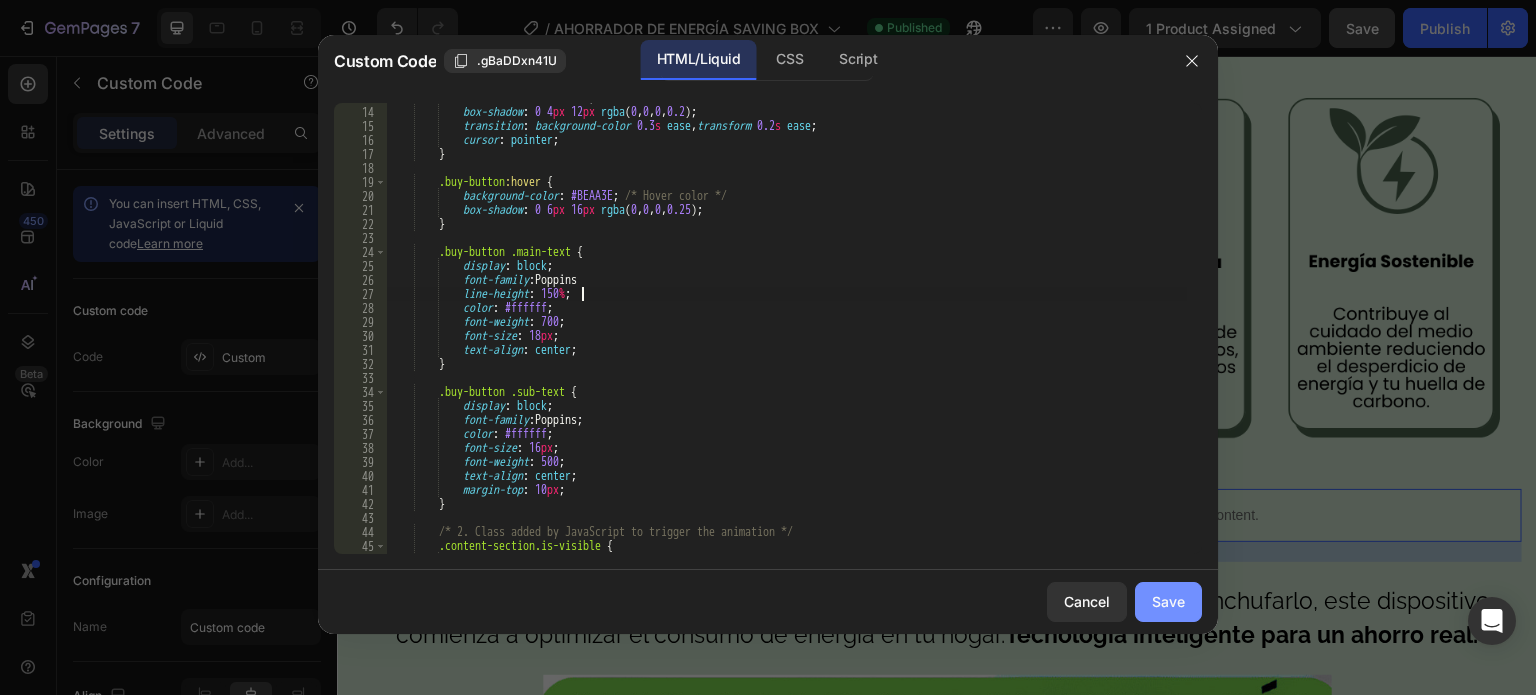 type on "line-height: 150%;" 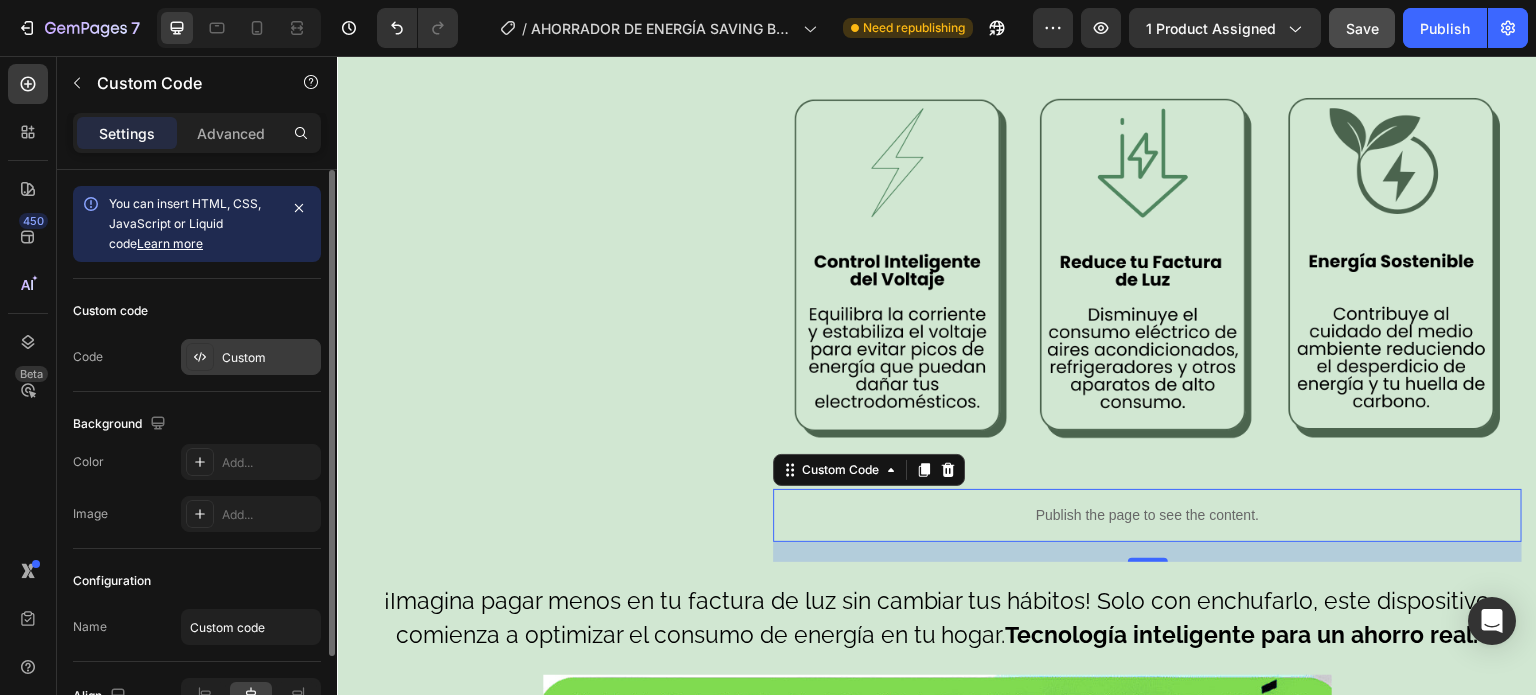 click on "Custom" at bounding box center (269, 358) 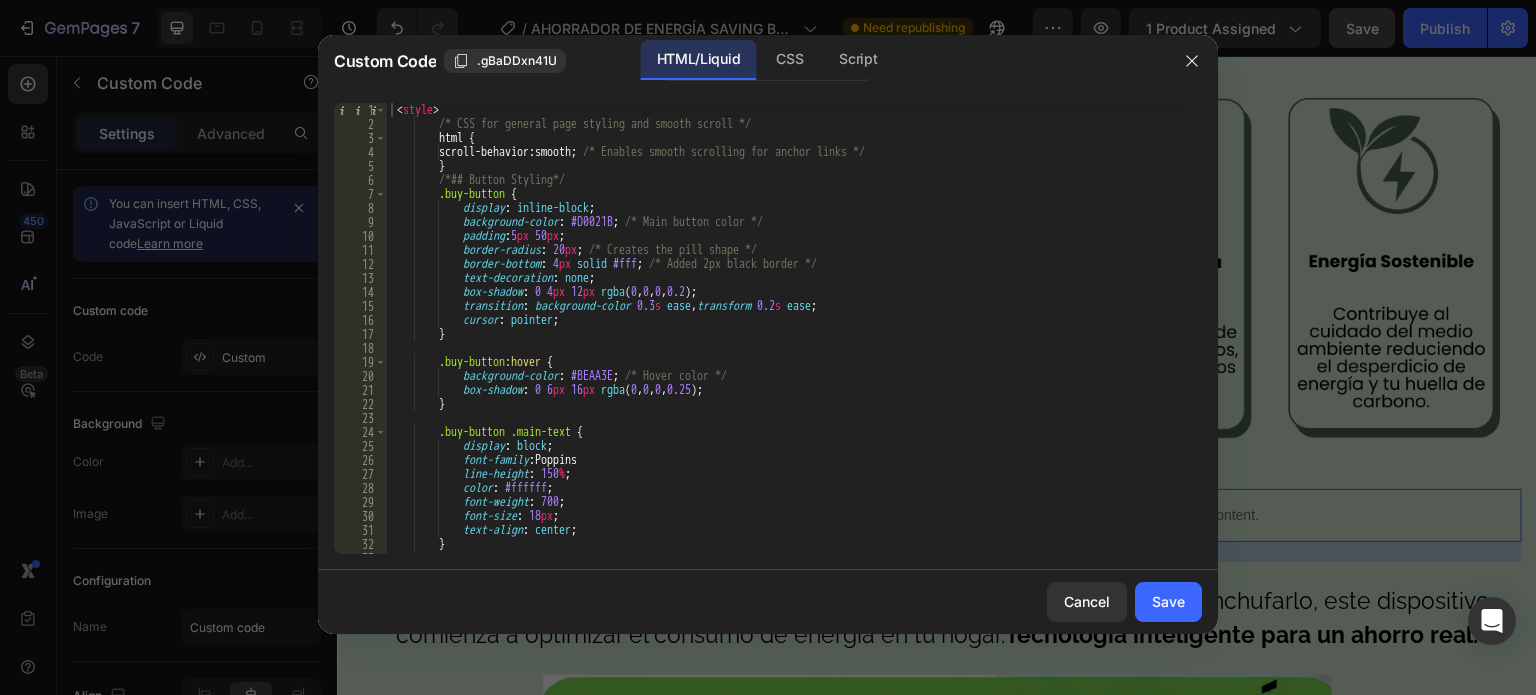 type on "line-height: 150%;" 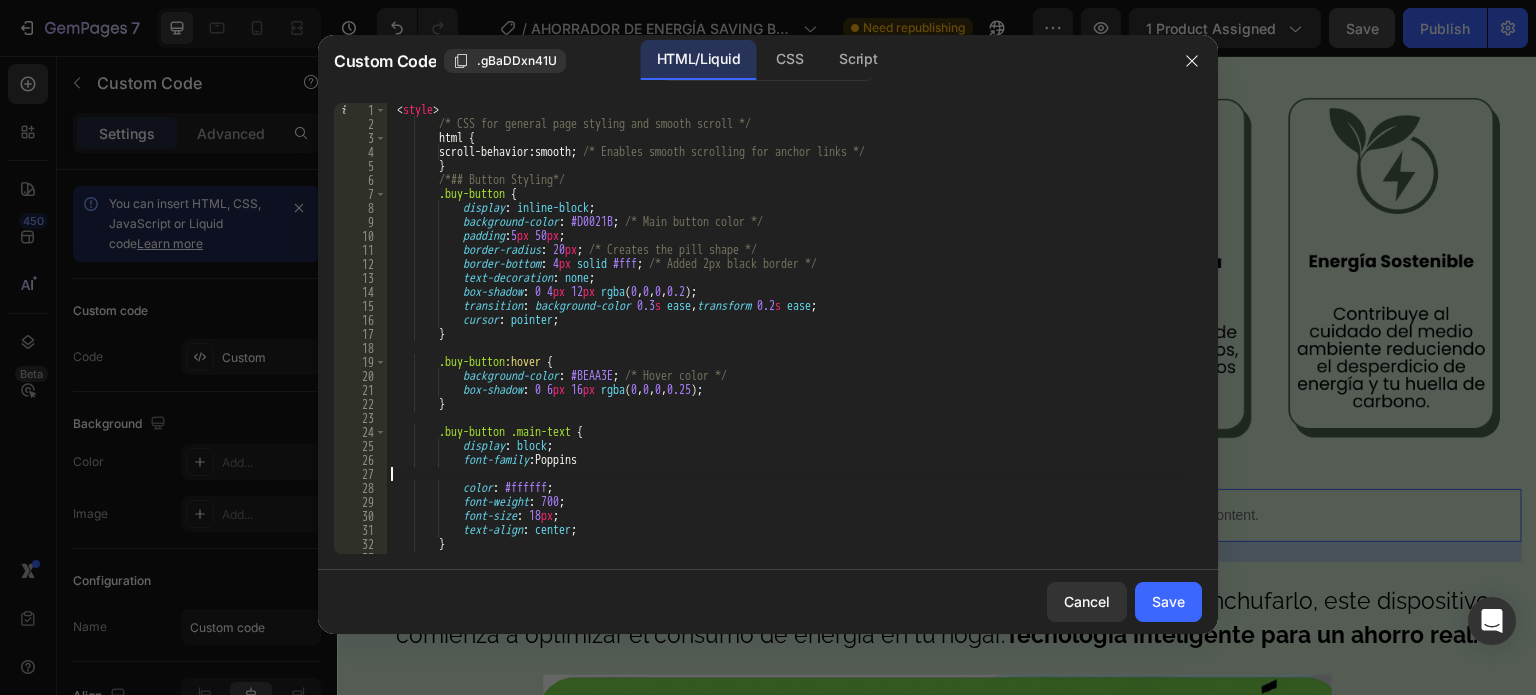 type on "font-family: Poppins" 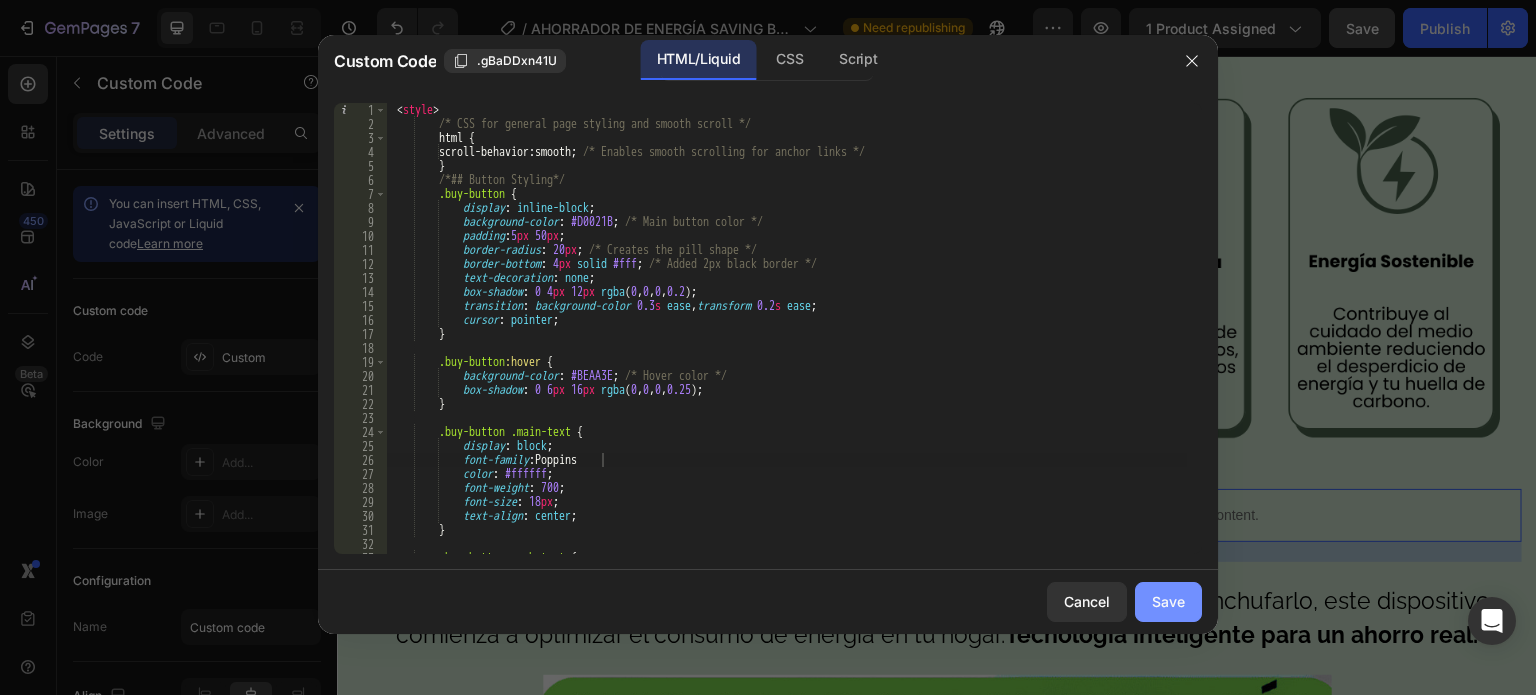 click on "Save" at bounding box center [1168, 601] 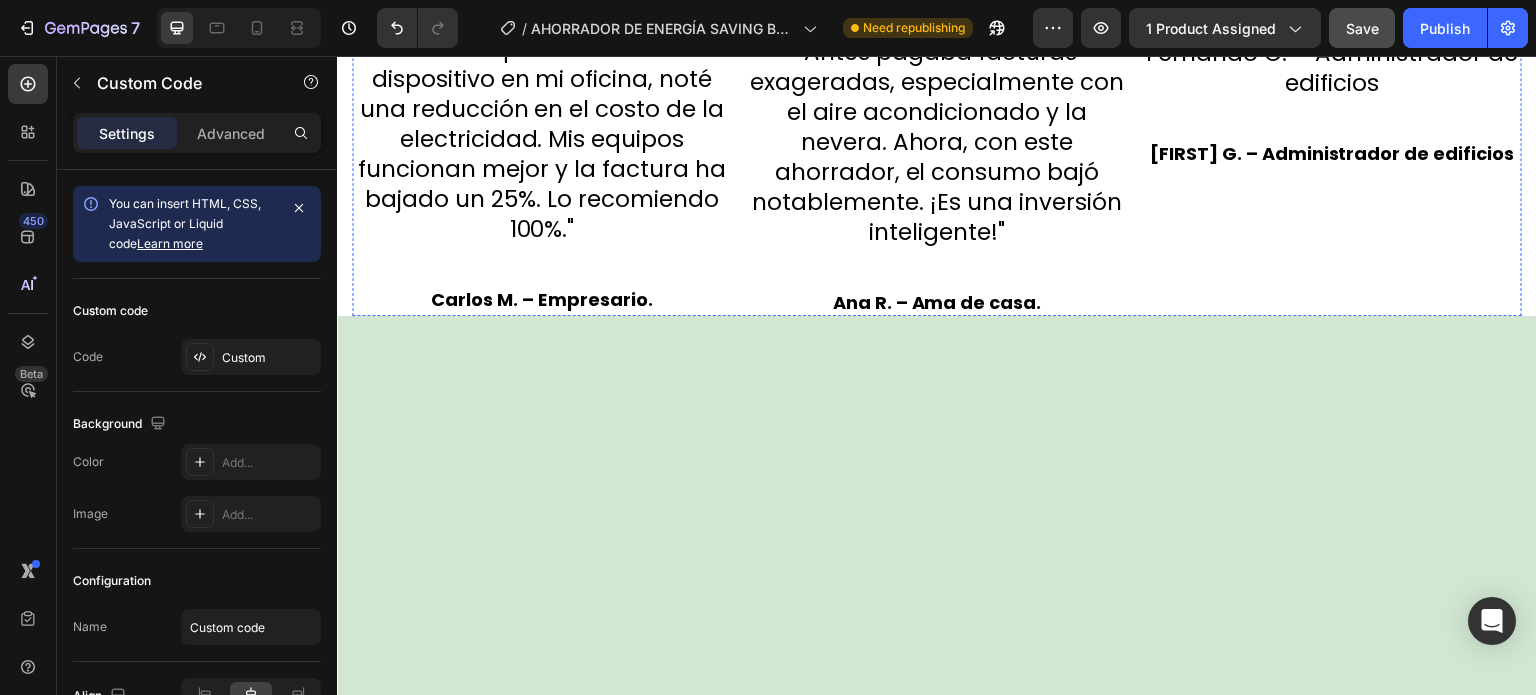scroll, scrollTop: 7798, scrollLeft: 0, axis: vertical 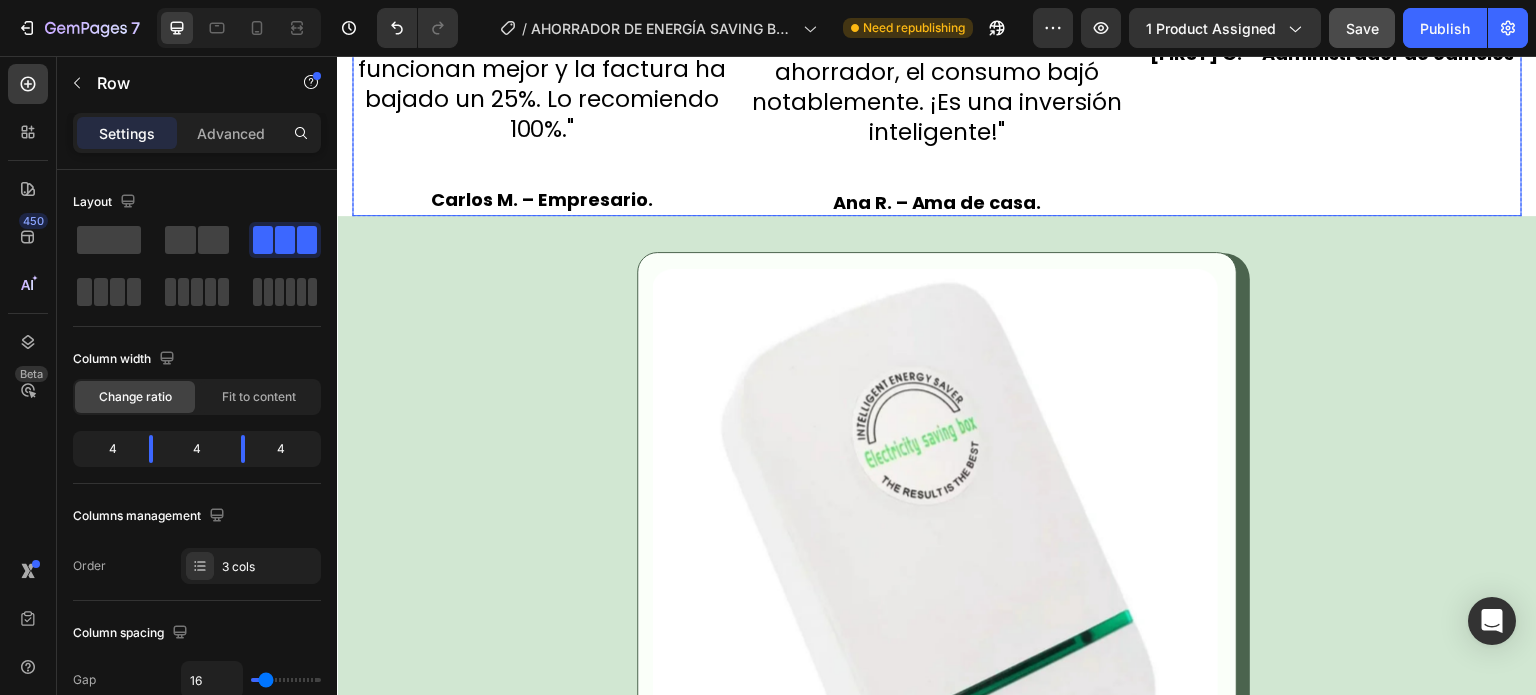 click on "Image "Desde que instalé este dispositivo en mi oficina, noté una reducción en el costo de la electricidad. Mis equipos funcionan mejor y la factura ha bajado un 25%. Lo recomiendo 100%." Text Block Carlos M. – Empresario. Text Block" at bounding box center (541, 1) 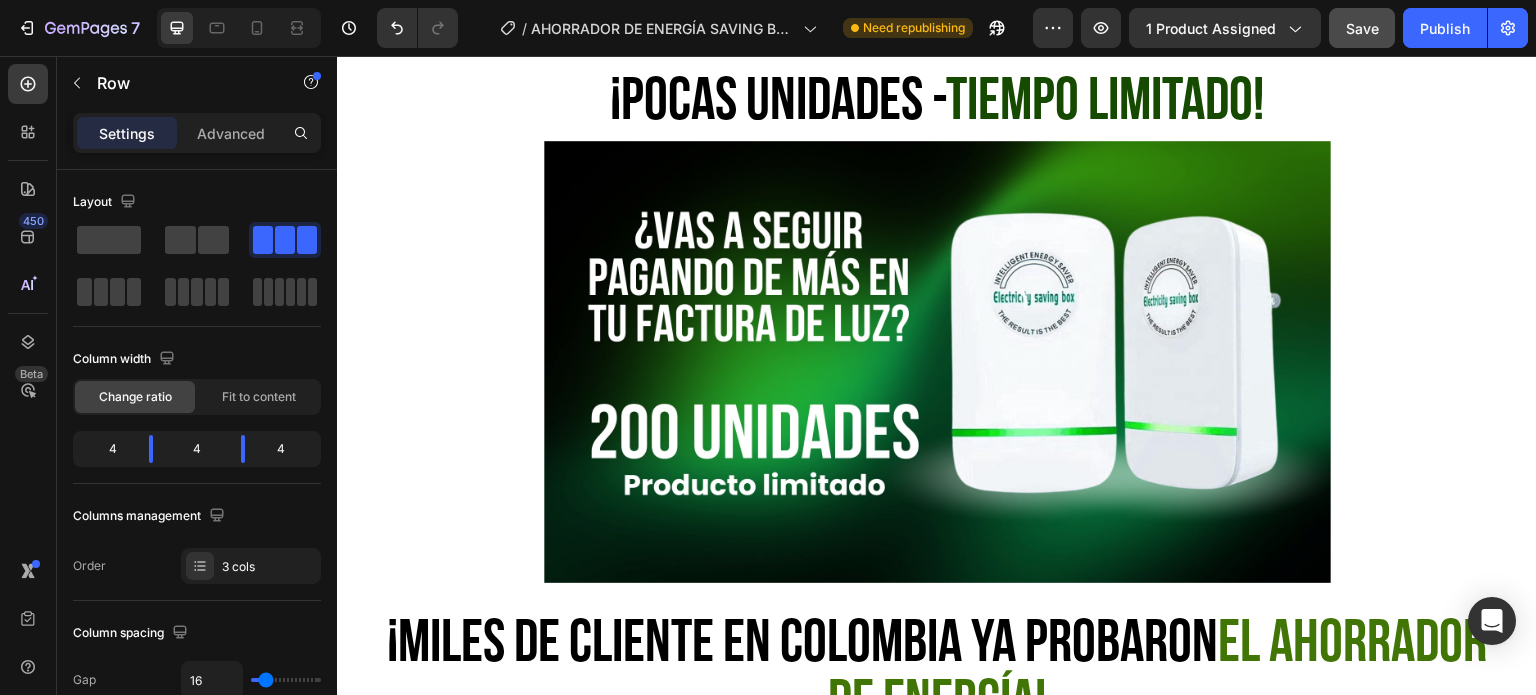 scroll, scrollTop: 6798, scrollLeft: 0, axis: vertical 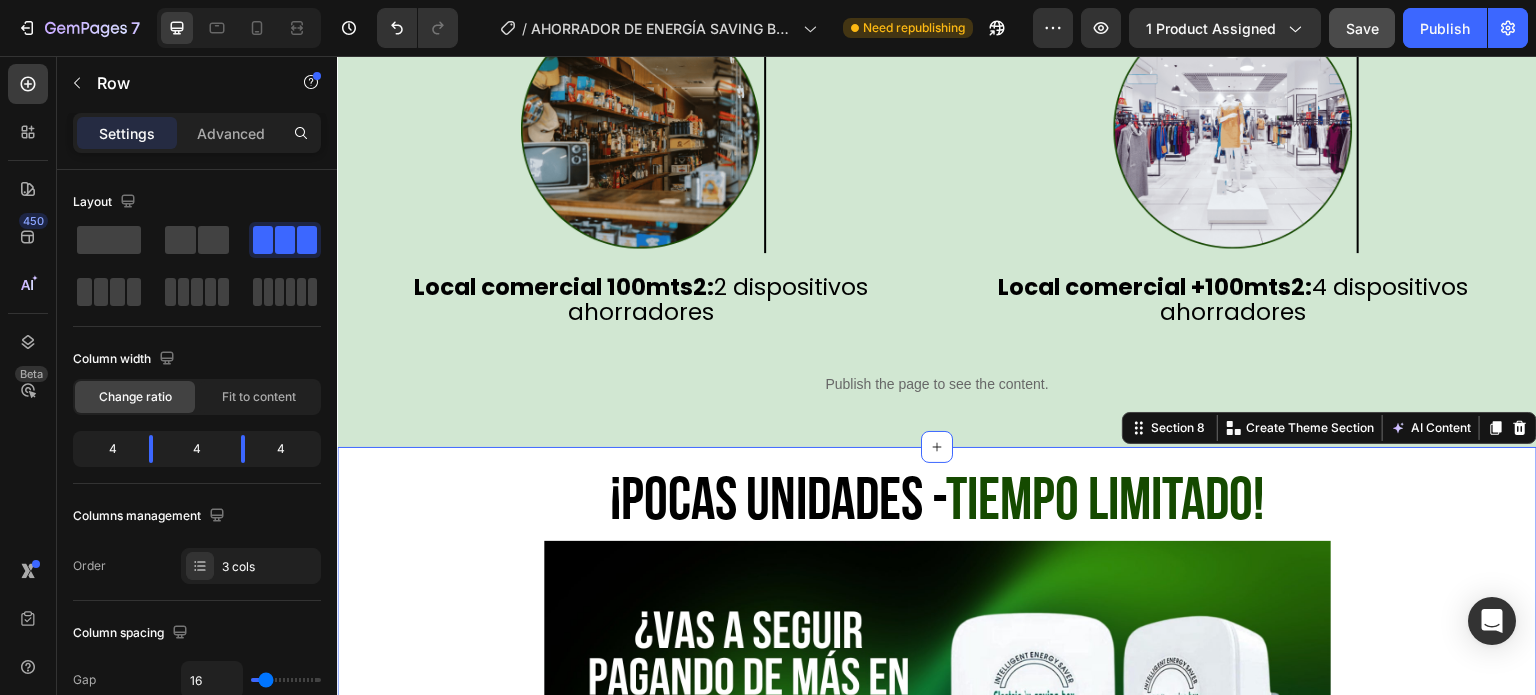 click on "¡POCAS UNIDADES -  TIEMPO LIMITADO! Heading Image Image ¡MILES DE CLIENTE EN COLOMBIA YA PROBARON  el ahorrador de energía! Heading +1500 unidades entregada de forma exitosa en el país. Text Block Image "Desde que instalé este dispositivo en mi oficina, noté una reducción en el costo de la electricidad. Mis equipos funcionan mejor y la factura ha bajado un 25%. Lo recomiendo 100%." Text Block Carlos M. – Empresario. Text Block Image "Antes pagaba facturas exageradas, especialmente con el aire acondicionado y la nevera. Ahora, con este ahorrador, el consumo bajó notablemente. ¡Es una inversión inteligente!" Text Block Ana R. – Ama de casa. Text Block Image "En nuestro conjunto residencial lo implementamos en áreas comunes y oficinas. Los resultados fueron sorprendentes: menos gasto en luz y mayor protección para los equipos." Text Block Fernando G. – Administrador de edificios Text Block Row Row Row" at bounding box center (937, 1057) 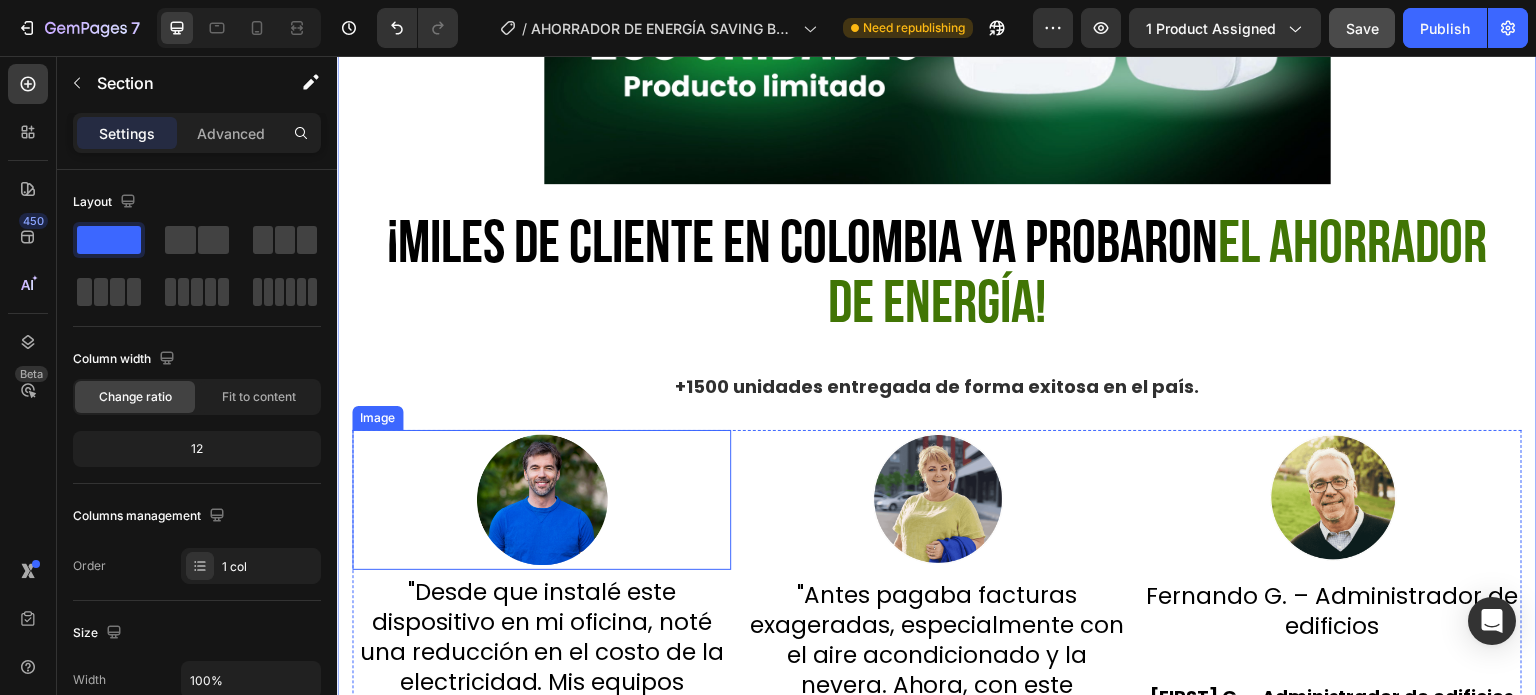 scroll, scrollTop: 8098, scrollLeft: 0, axis: vertical 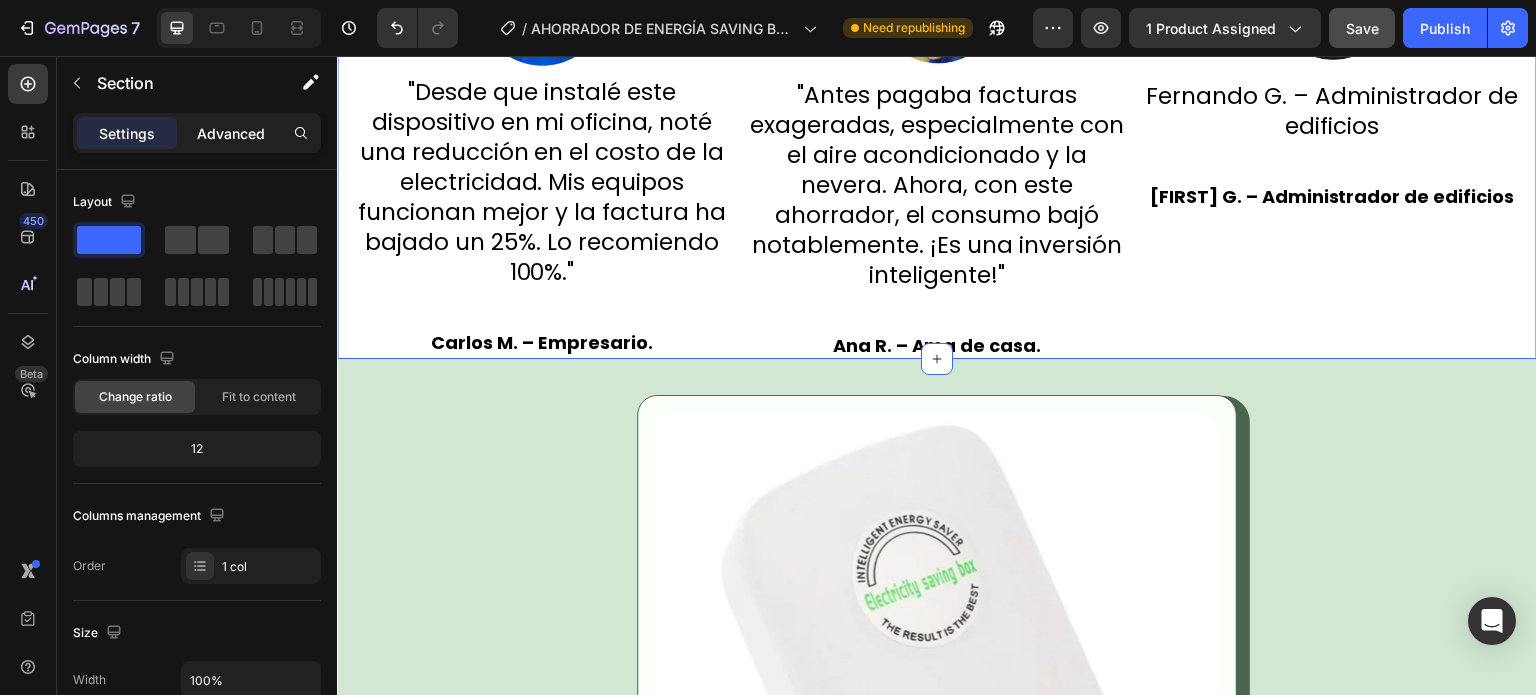 click on "Advanced" at bounding box center [231, 133] 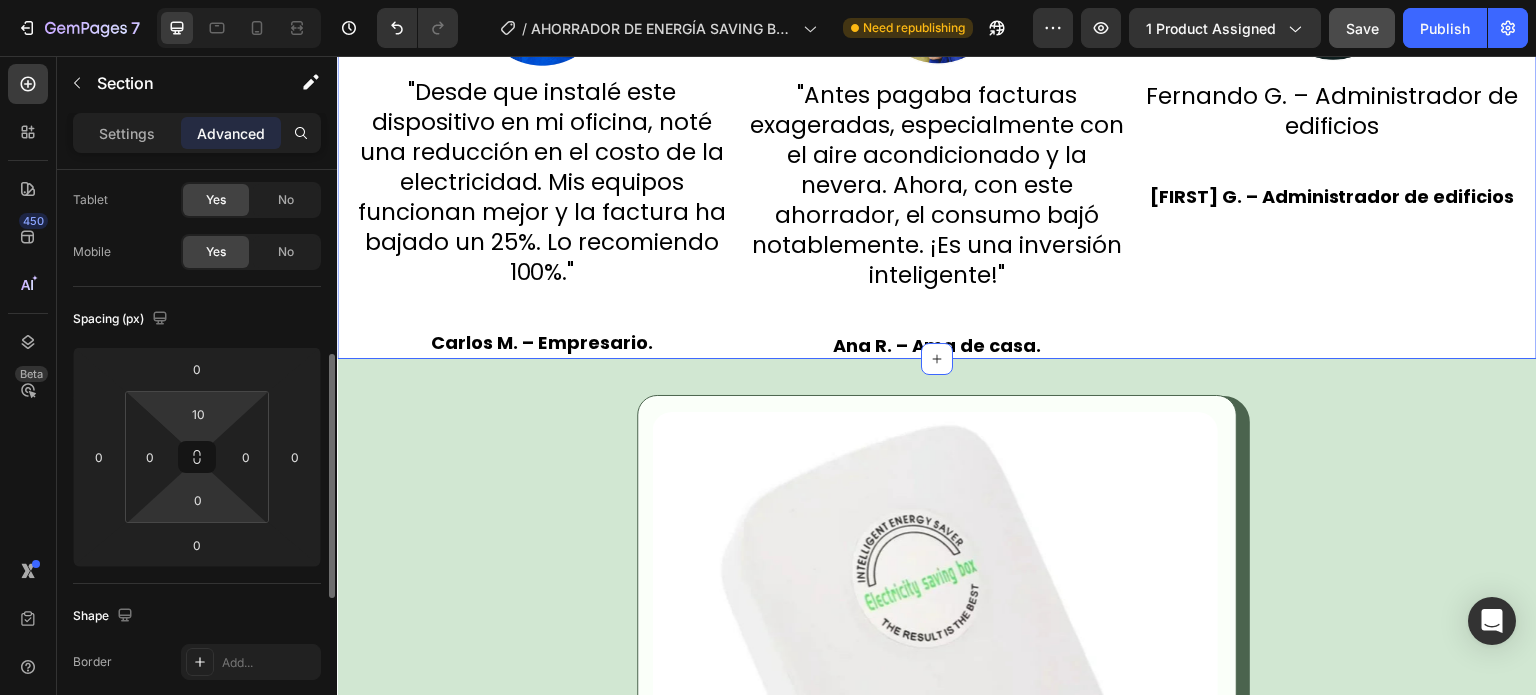 scroll, scrollTop: 200, scrollLeft: 0, axis: vertical 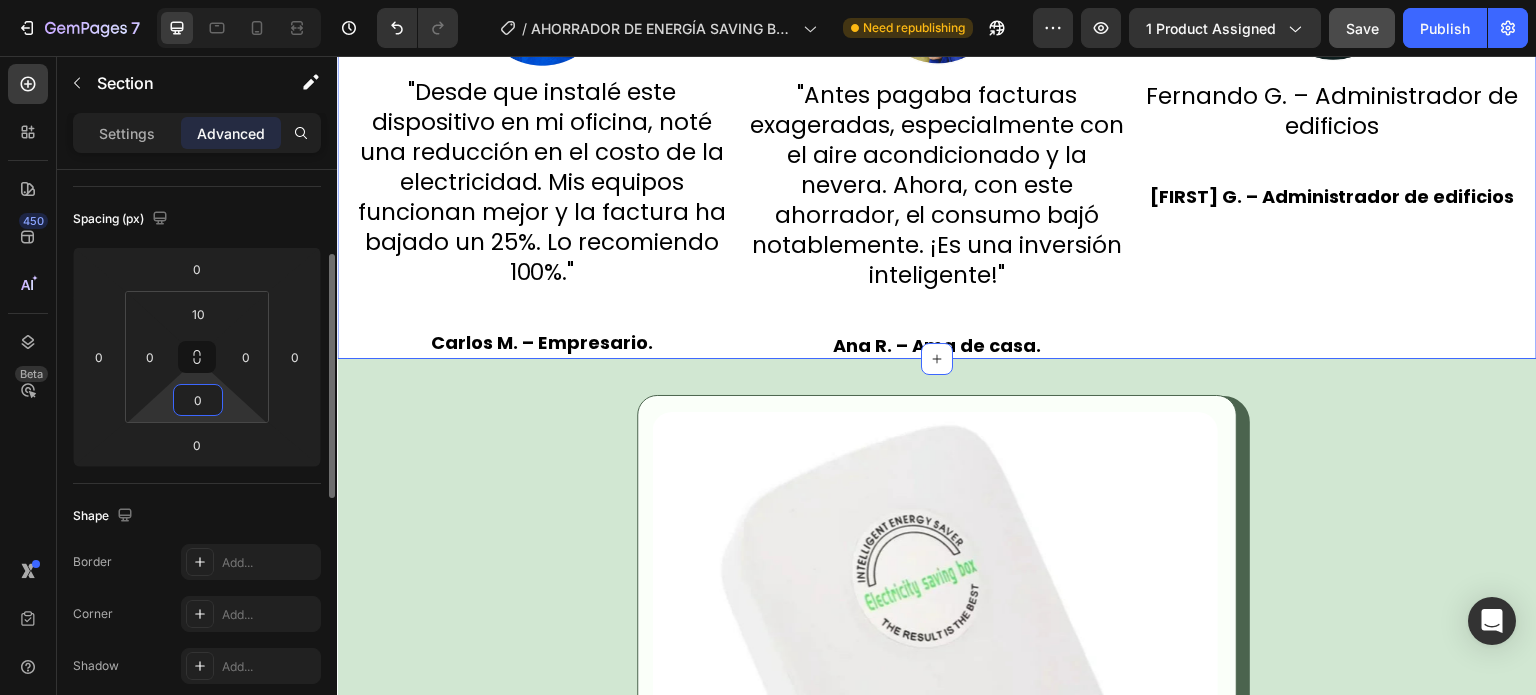 click on "0" at bounding box center [198, 400] 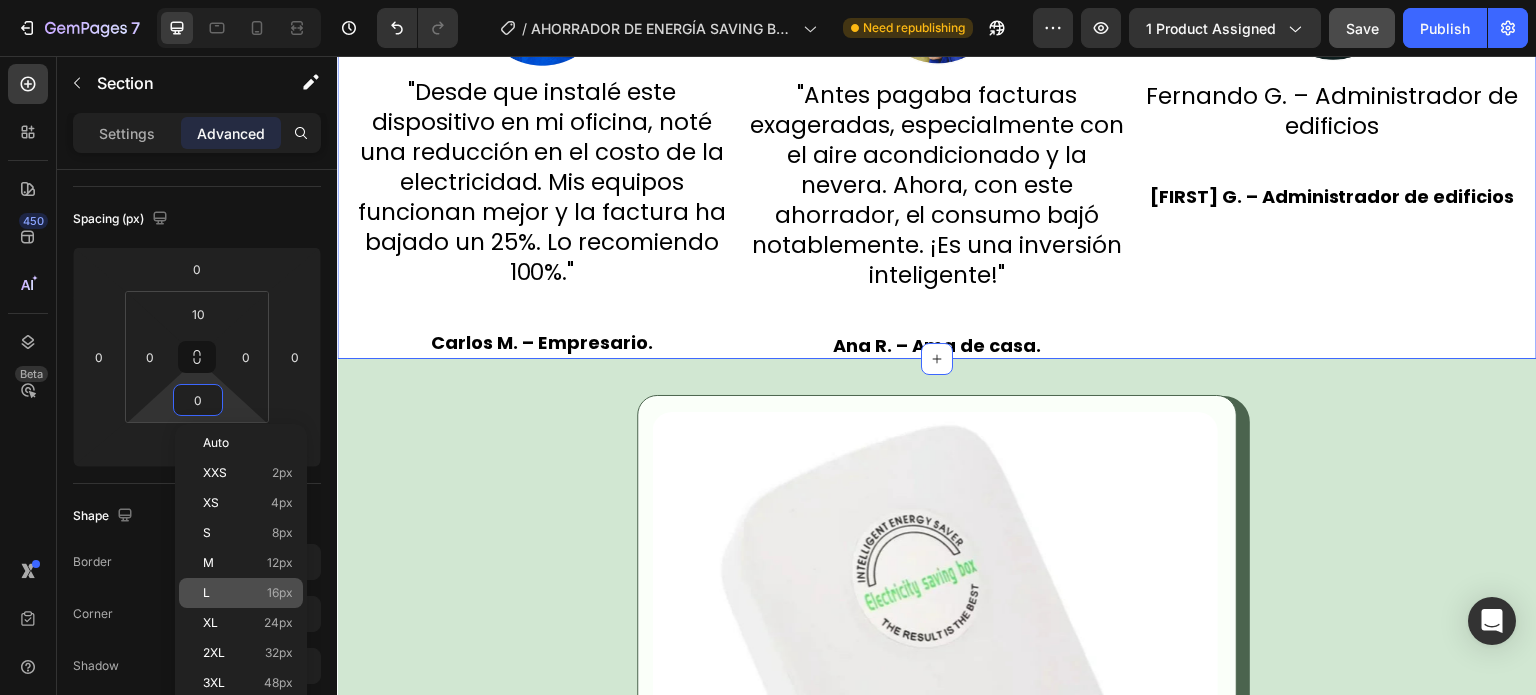 click on "L 16px" at bounding box center (248, 593) 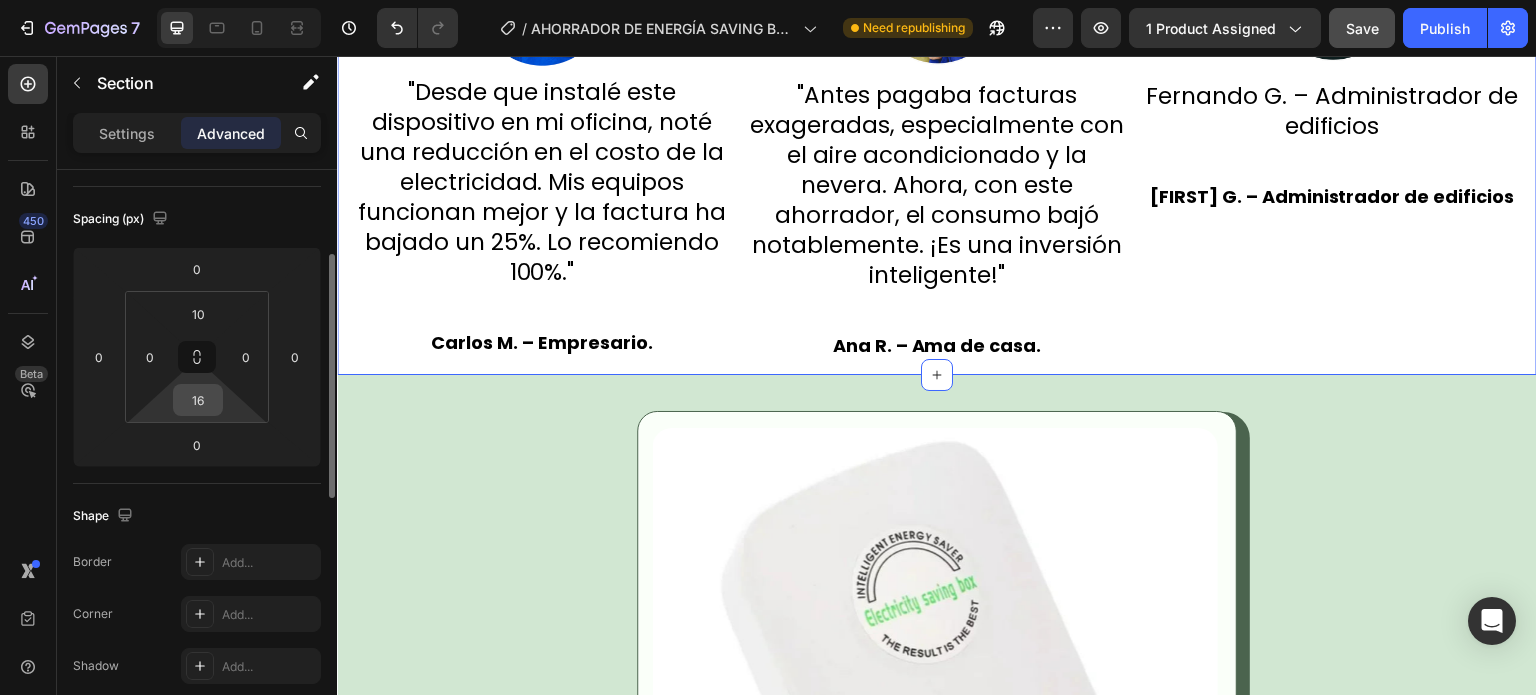 click on "16" at bounding box center (198, 400) 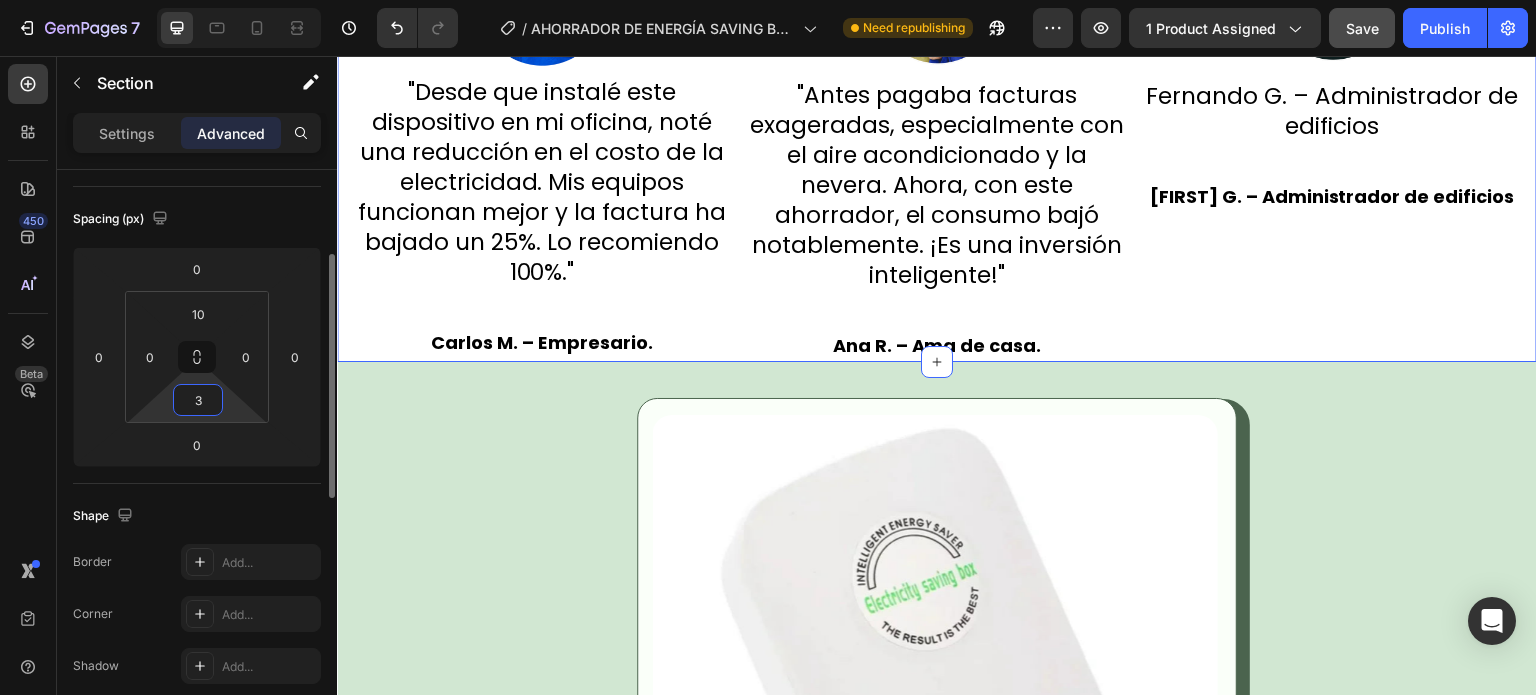 type on "30" 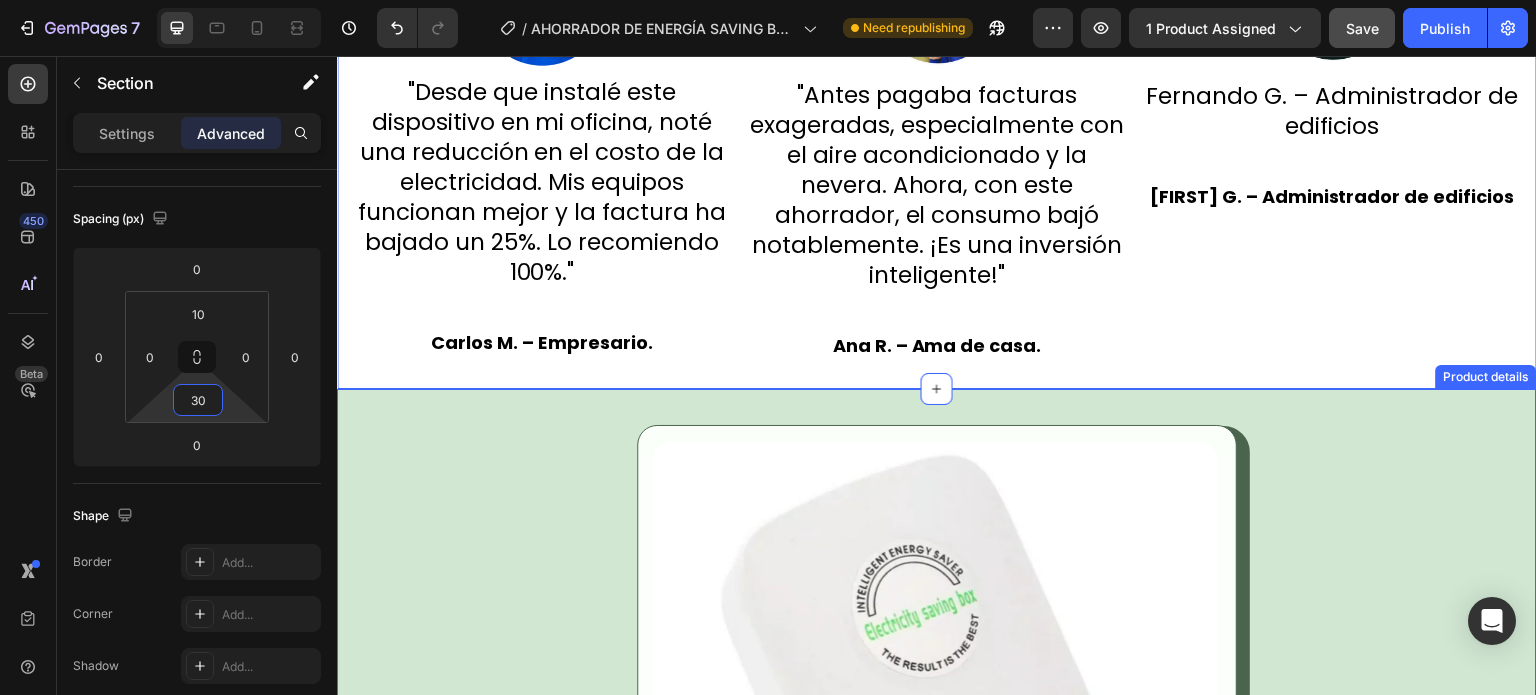 click on "Product Images AHORRADOR DE ENERGÍA SAVING BOX + ENVIO GRATIS Product Title Antes Text Block 52,000.00 Text Block Row SOLO POR HOY! Text Block ₡ 26.000,00 Product Price Product Price Row Releasit COD Form & Upsells Releasit COD Form & Upsells
Add to cart Add to Cart Product" at bounding box center [937, 1021] 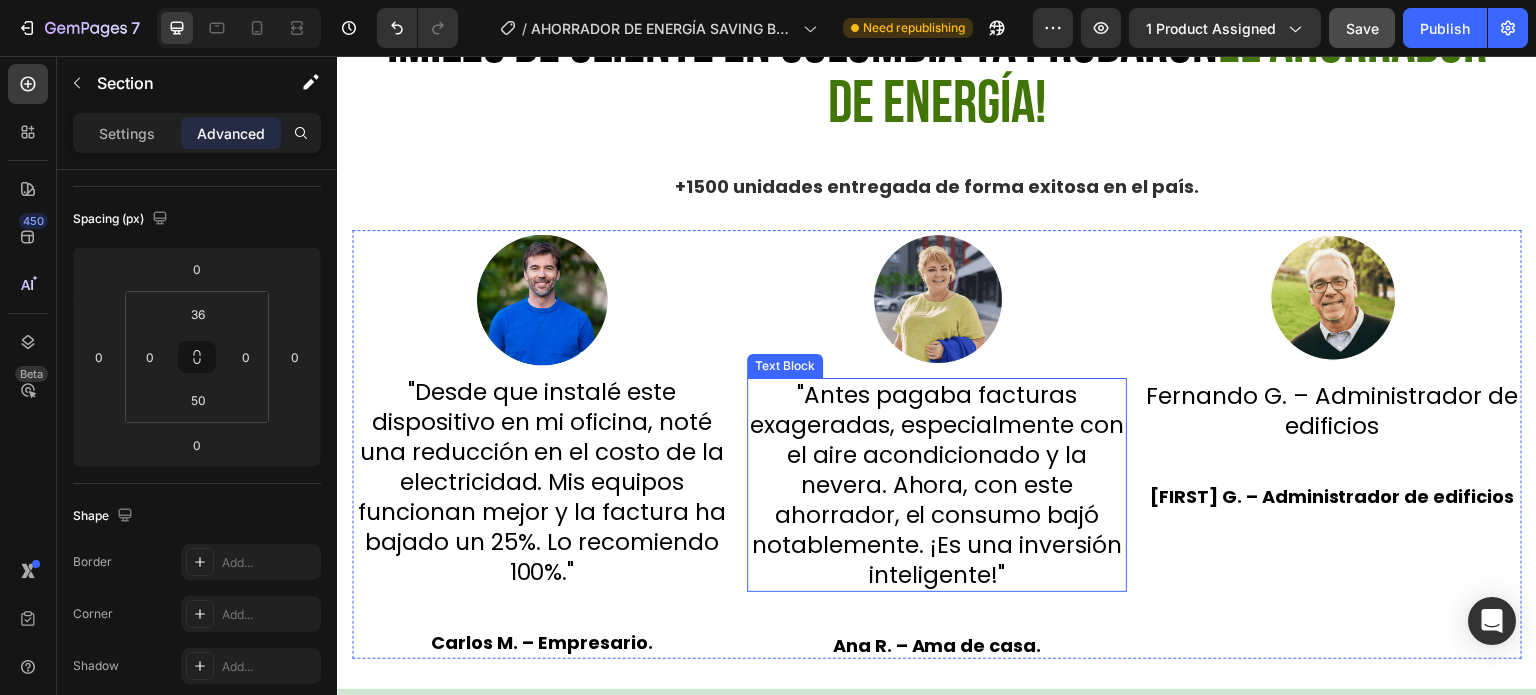 scroll, scrollTop: 7598, scrollLeft: 0, axis: vertical 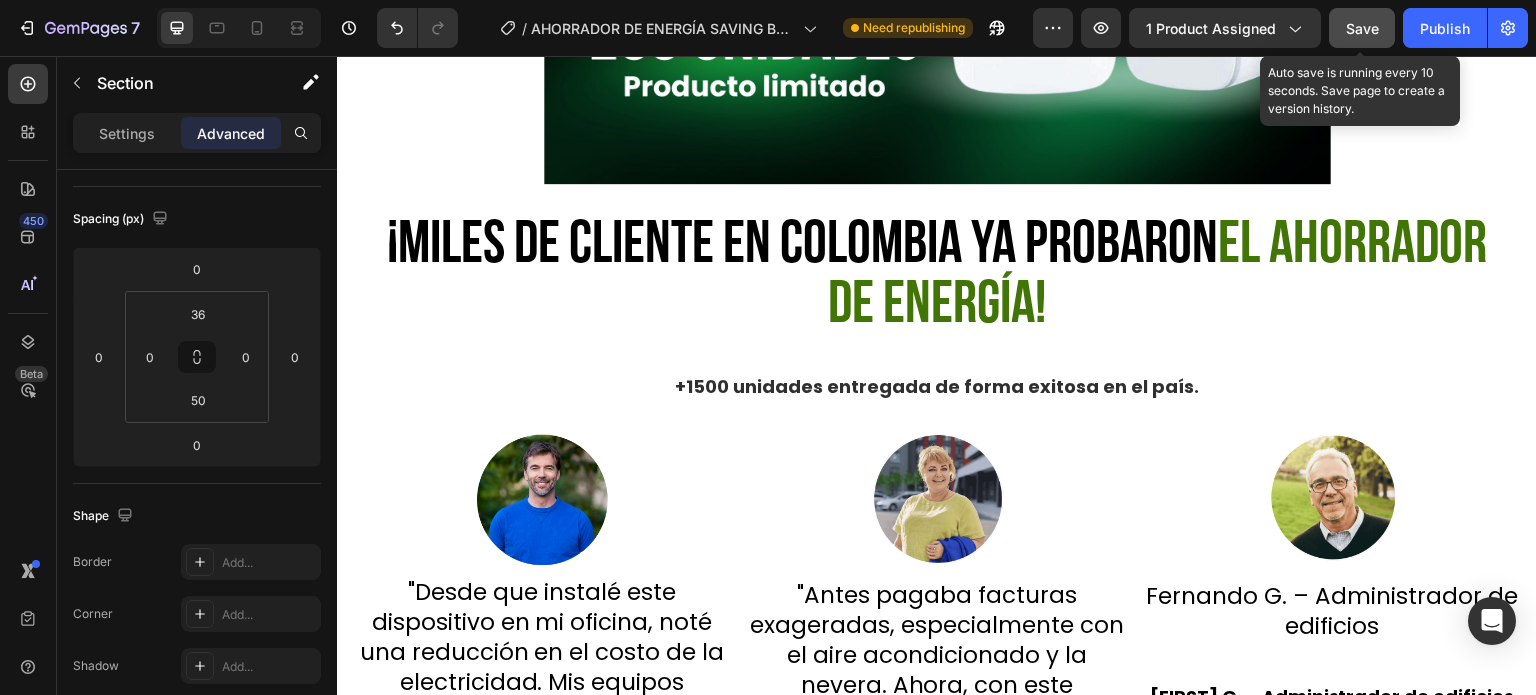 click on "Save" 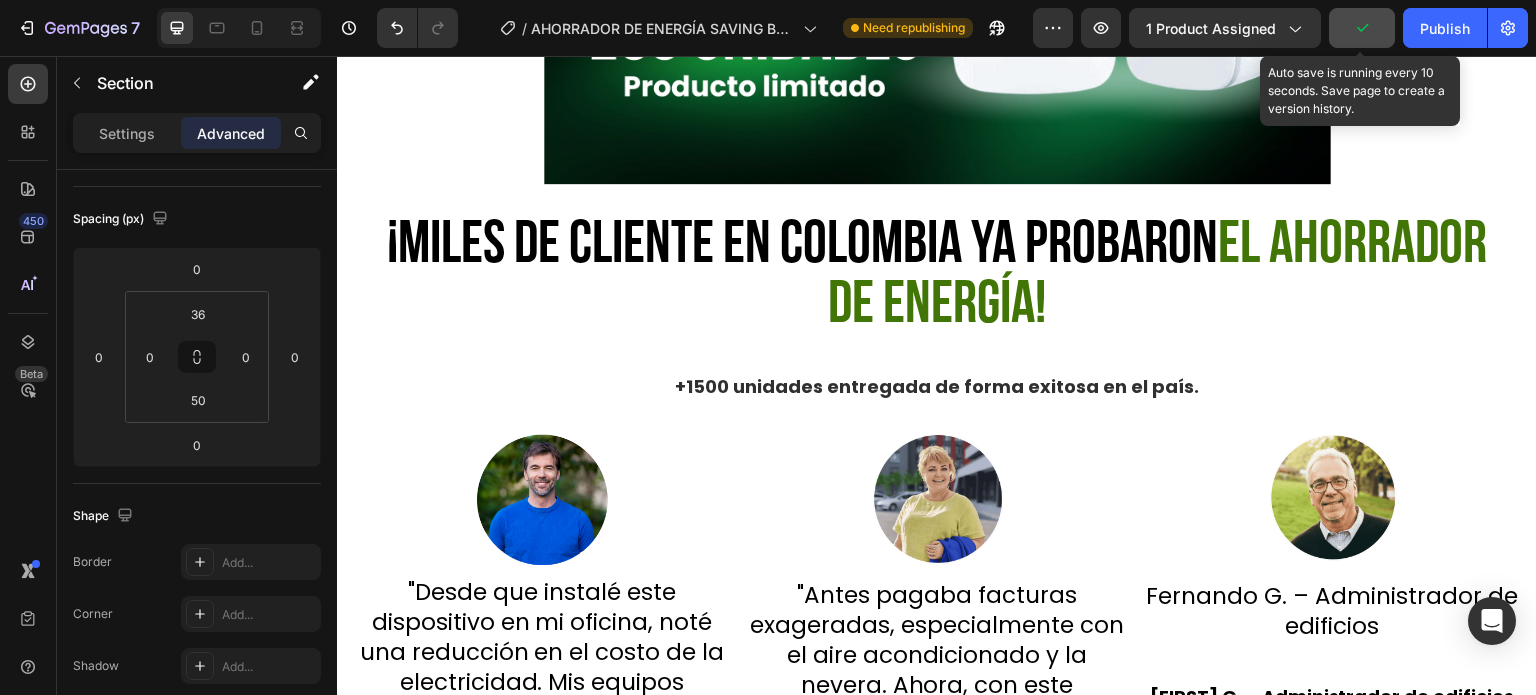 click 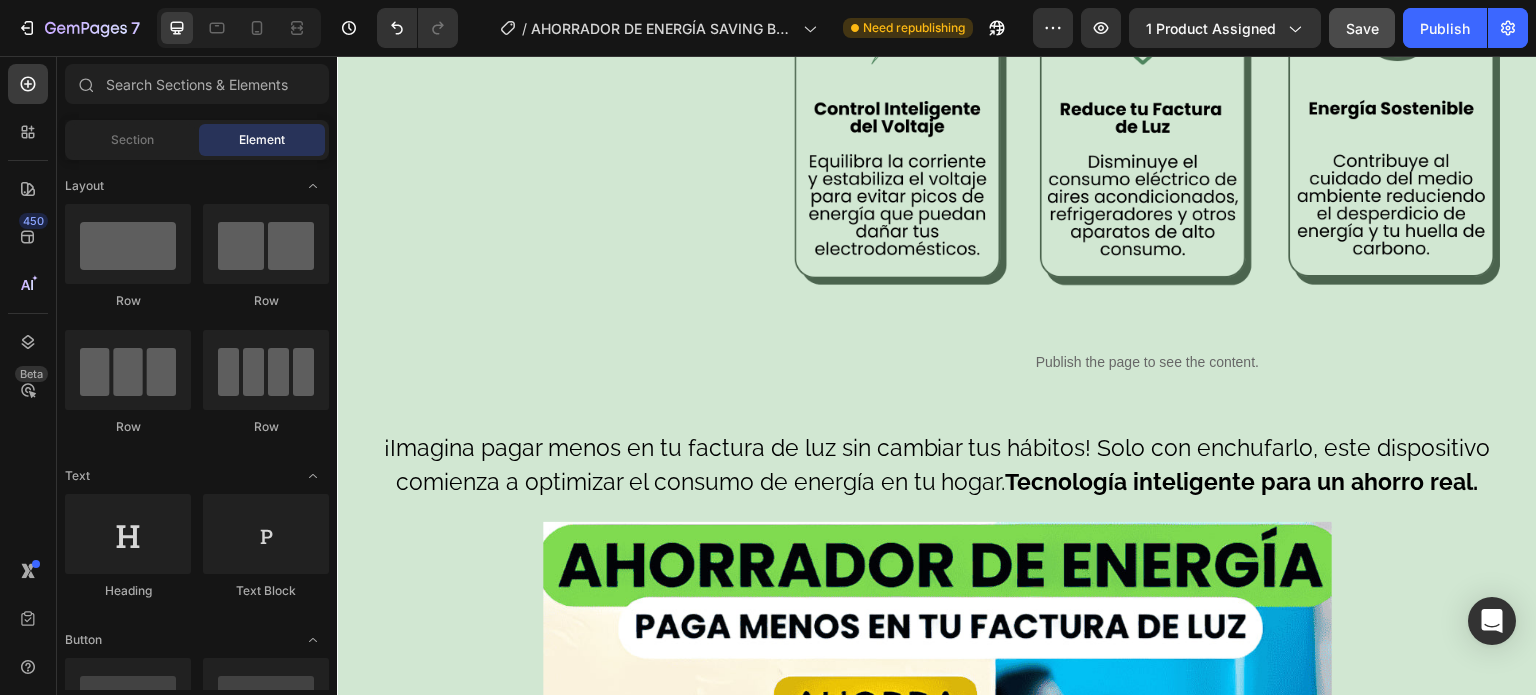 scroll, scrollTop: 3698, scrollLeft: 0, axis: vertical 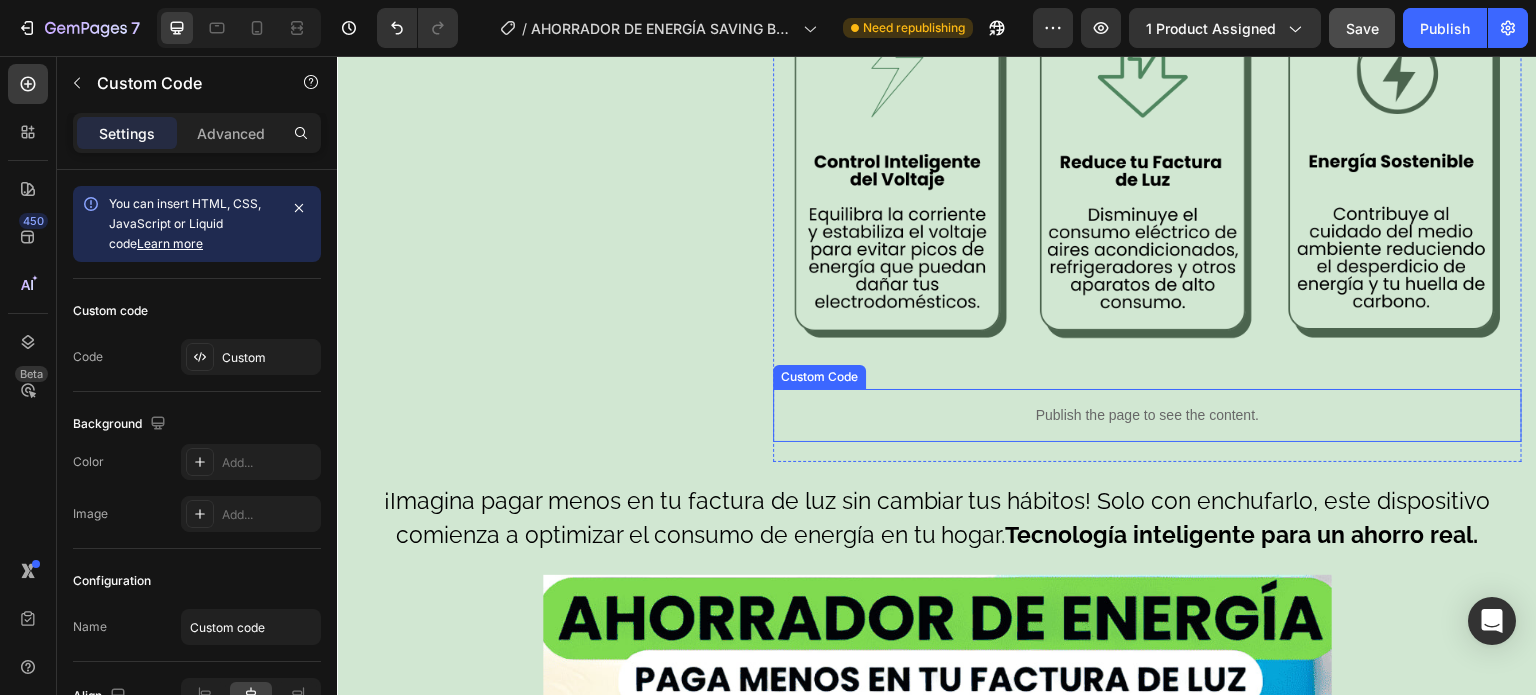 click on "Publish the page to see the content." at bounding box center (1147, 415) 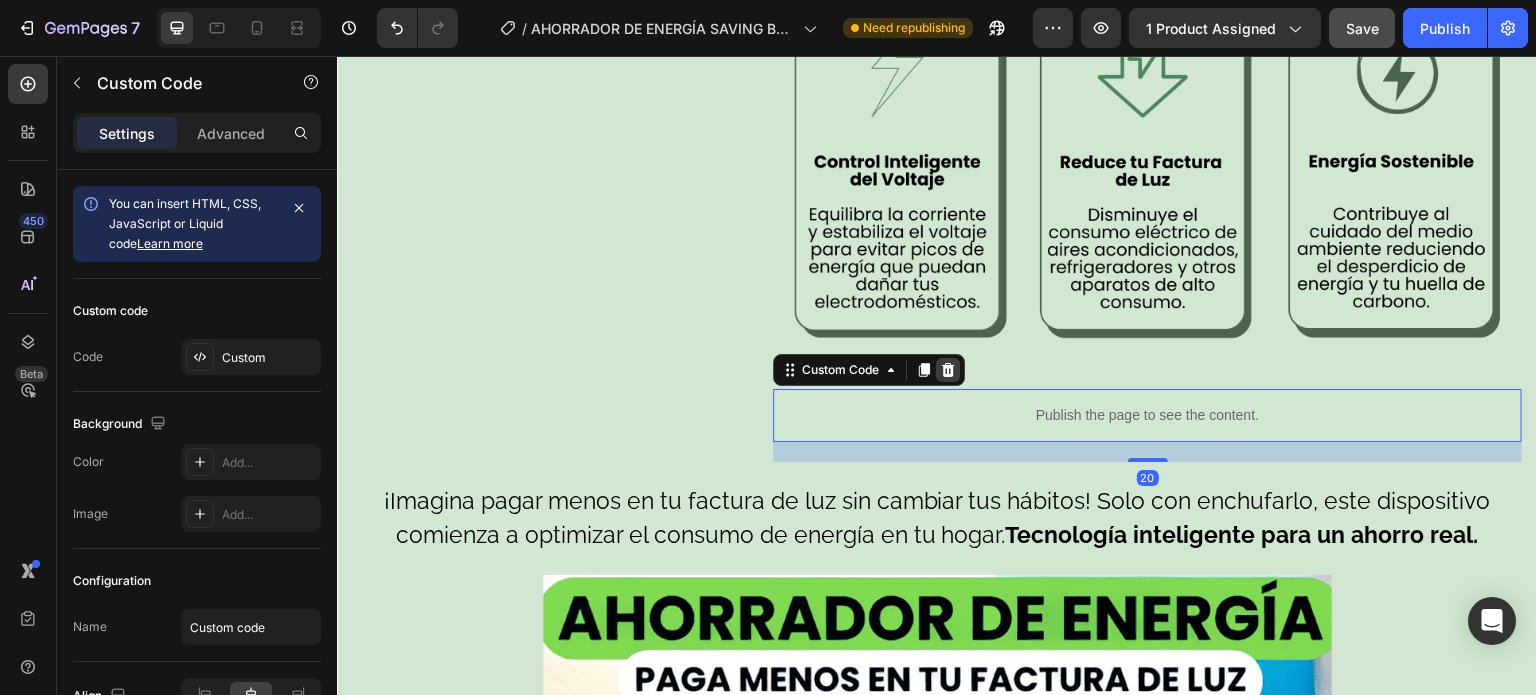 click 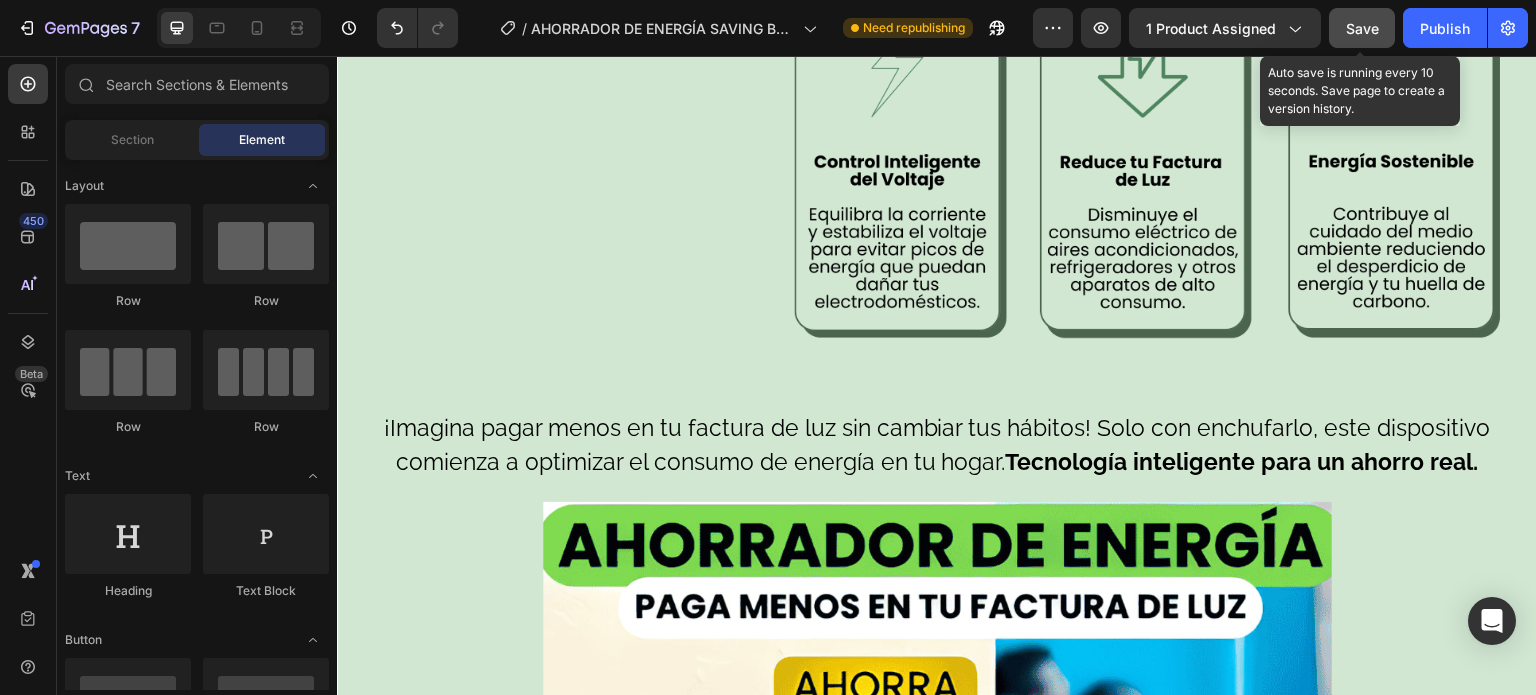 click on "Save" at bounding box center [1362, 28] 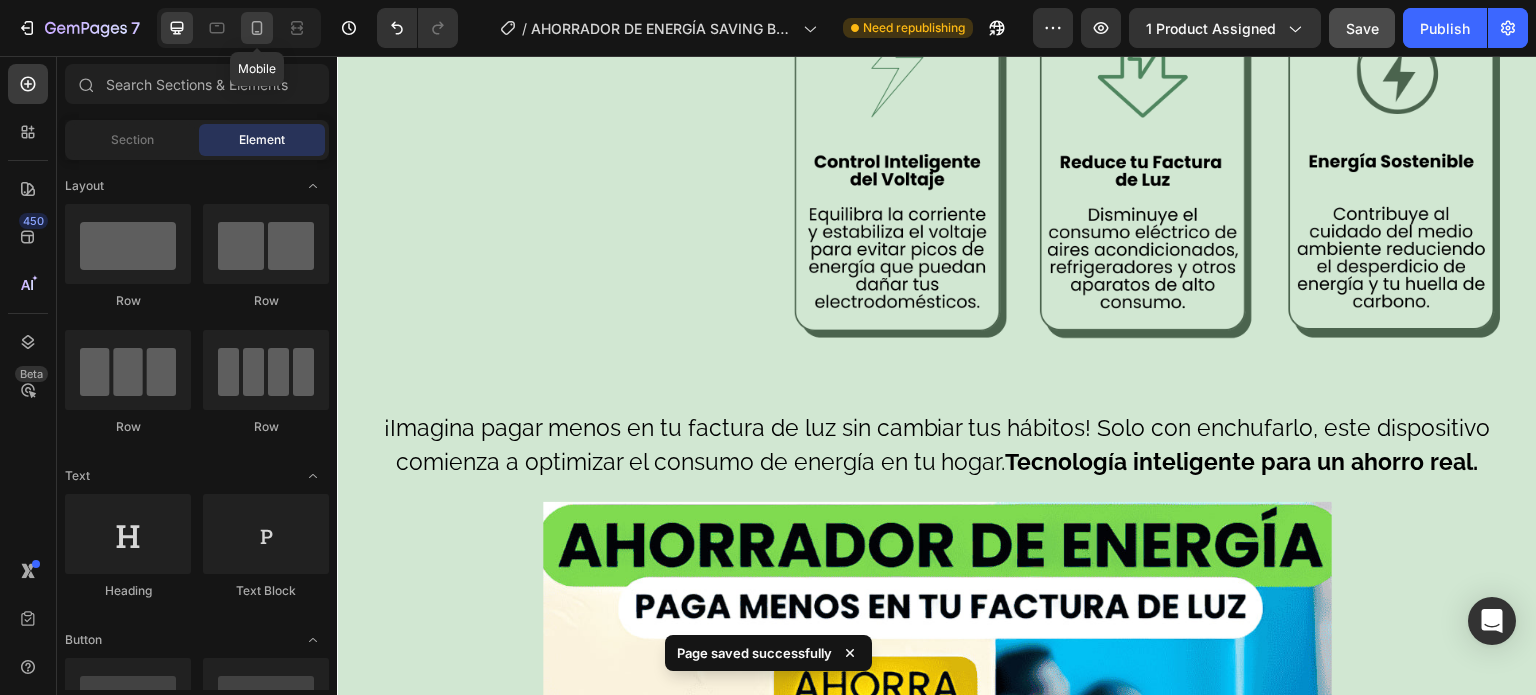 click 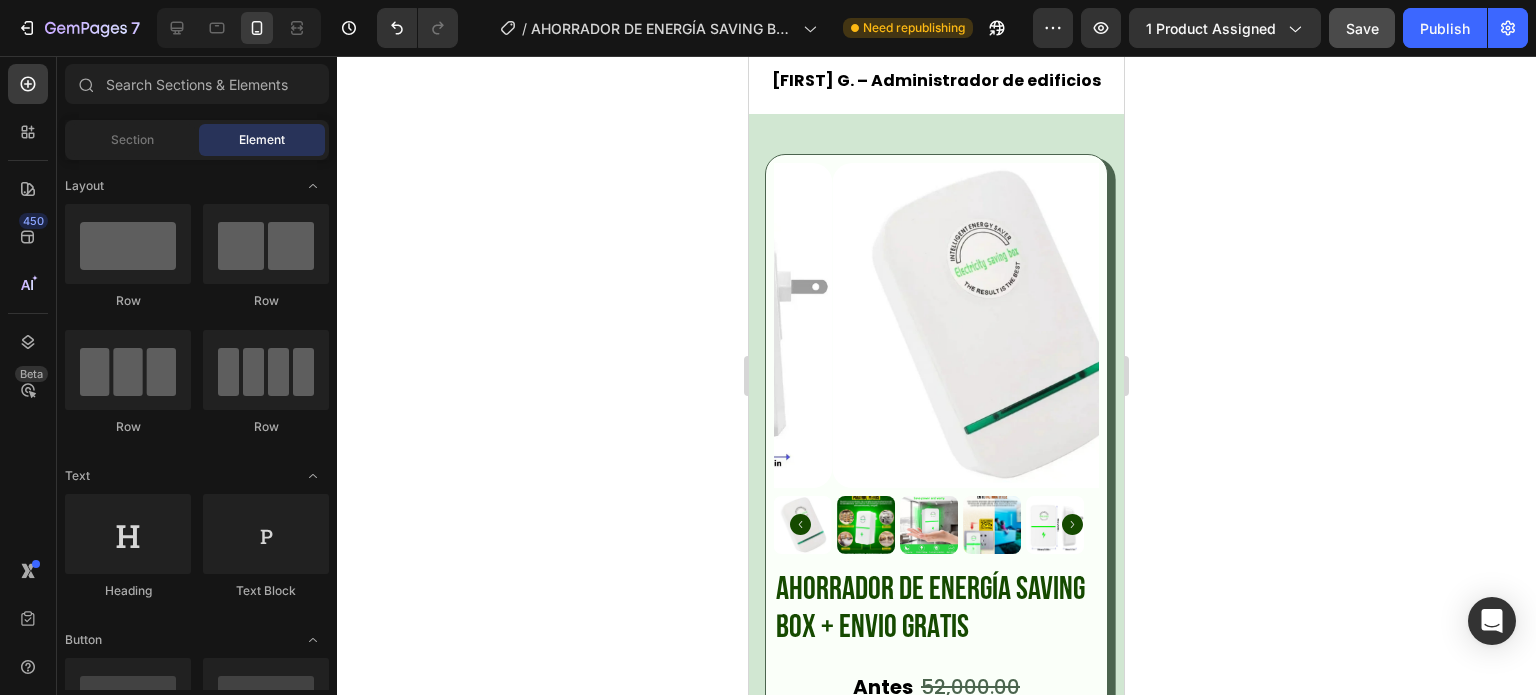 scroll, scrollTop: 11798, scrollLeft: 0, axis: vertical 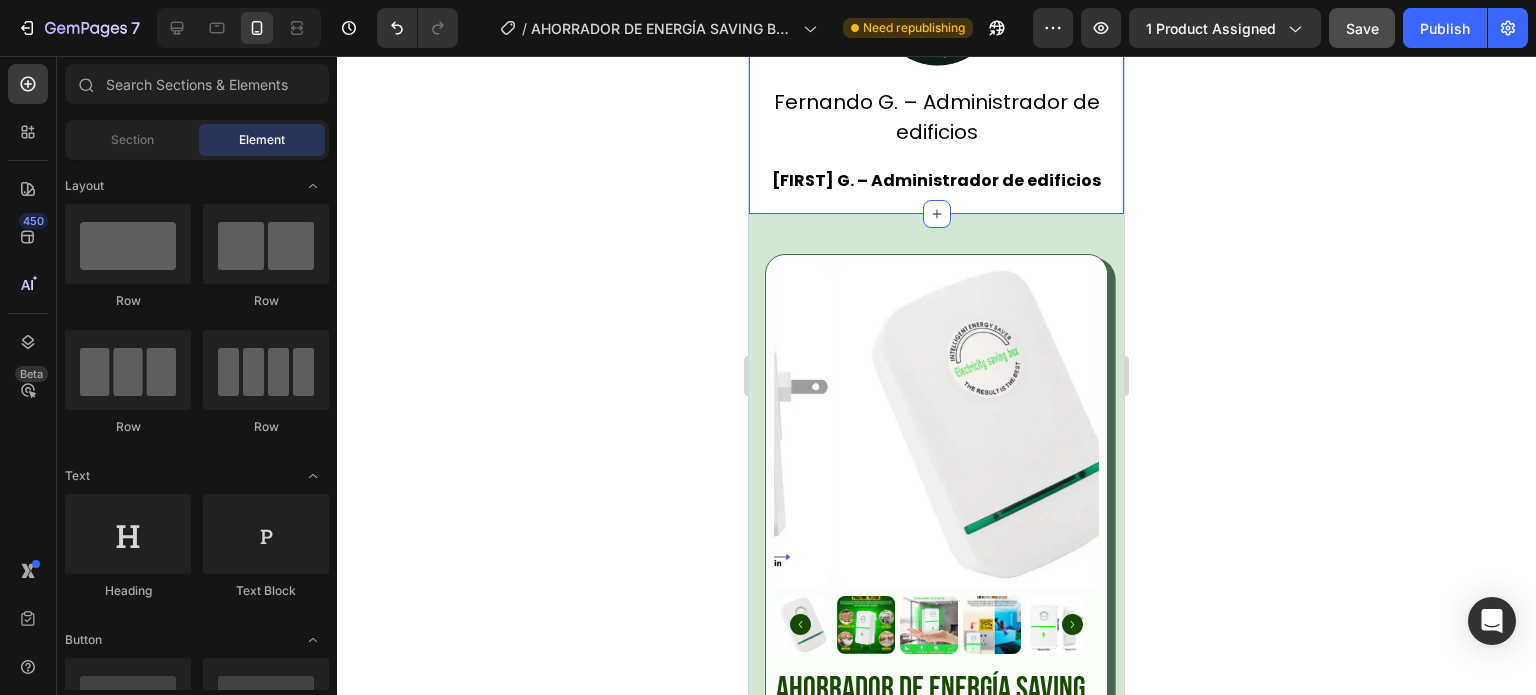 click on "¡POCAS UNIDADES -  TIEMPO LIMITADO! Heading Image Image ¡MILES DE CLIENTE EN COLOMBIA YA PROBARON  el ahorrador de energía! Heading +1500 unidades entregada de forma exitosa en el país. Text Block Image "Desde que instalé este dispositivo en mi oficina, noté una reducción en el costo de la electricidad. Mis equipos funcionan mejor y la factura ha bajado un 25%. Lo recomiendo 100%." Text Block Carlos M. – Empresario. Text Block Image "Antes pagaba facturas exageradas, especialmente con el aire acondicionado y la nevera. Ahora, con este ahorrador, el consumo bajó notablemente. ¡Es una inversión inteligente!" Text Block Ana R. – Ama de casa. Text Block Image "En nuestro conjunto residencial lo implementamos en áreas comunes y oficinas. Los resultados fueron sorprendentes: menos gasto en luz y mayor protección para los equipos." Text Block Fernando G. – Administrador de edificios Text Block Row Row Row Section 8" at bounding box center (936, -768) 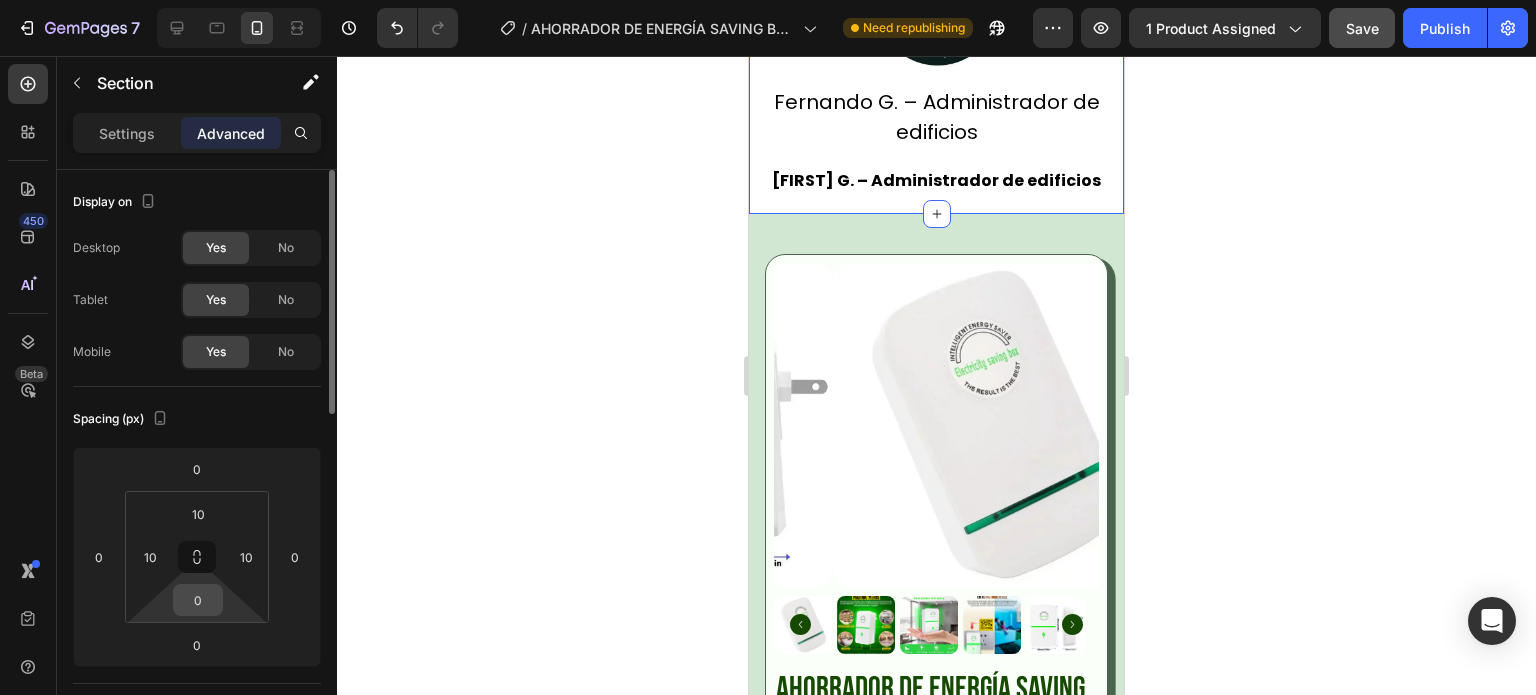 click on "0" at bounding box center [198, 600] 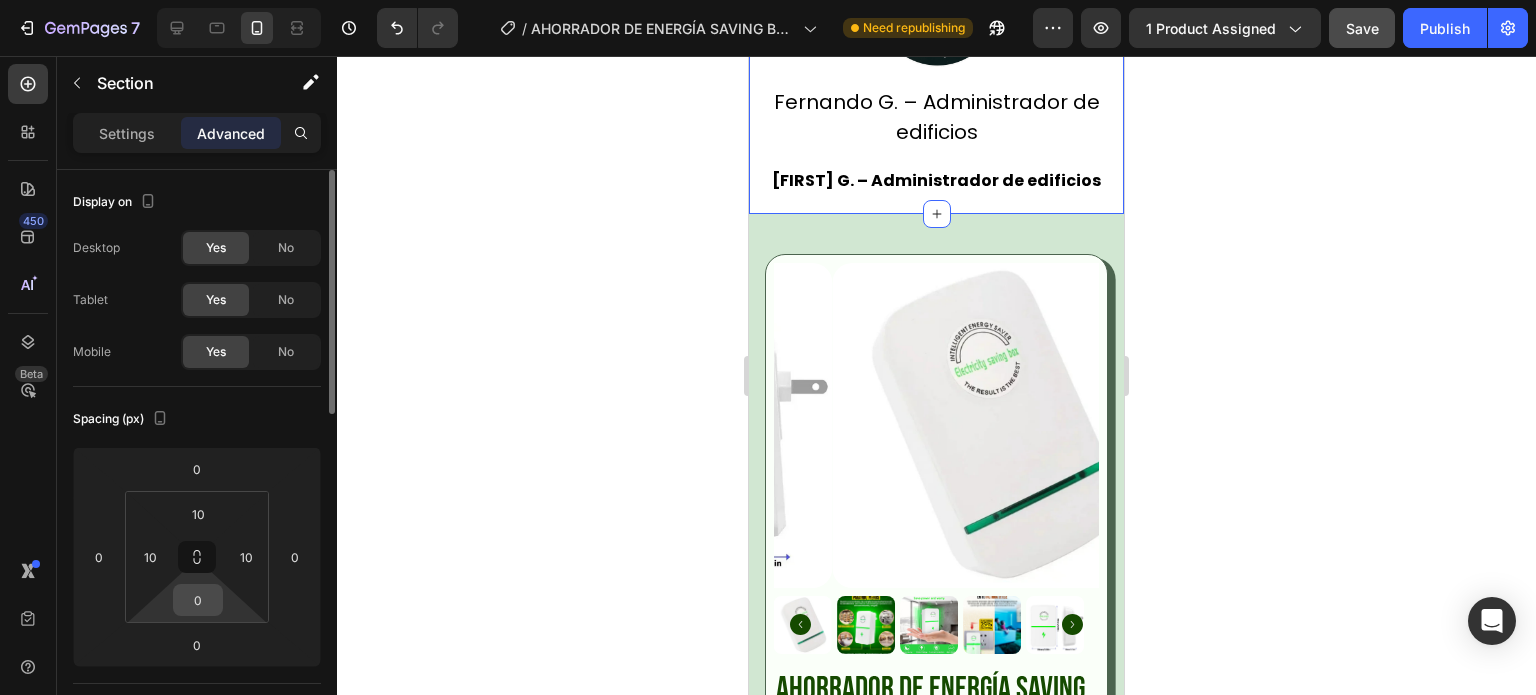 click on "0" at bounding box center [198, 600] 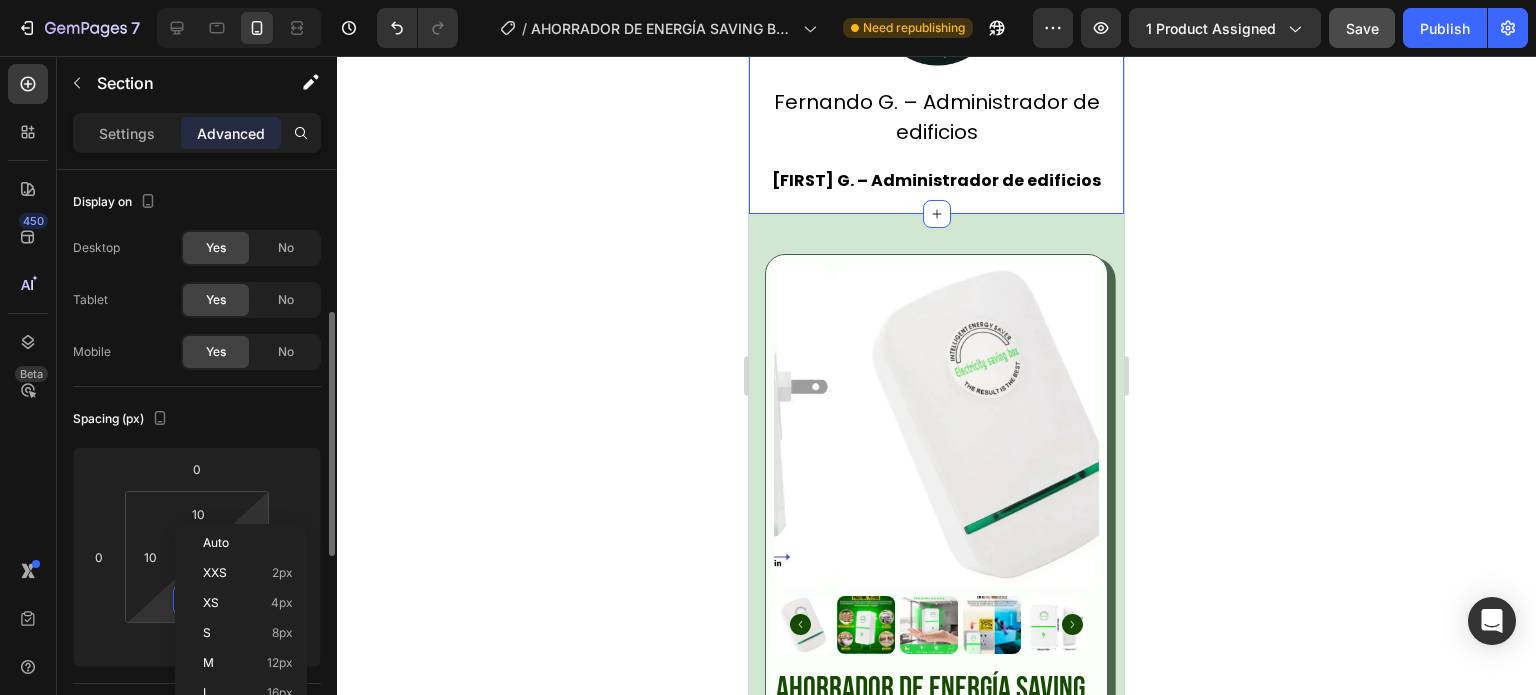 scroll, scrollTop: 300, scrollLeft: 0, axis: vertical 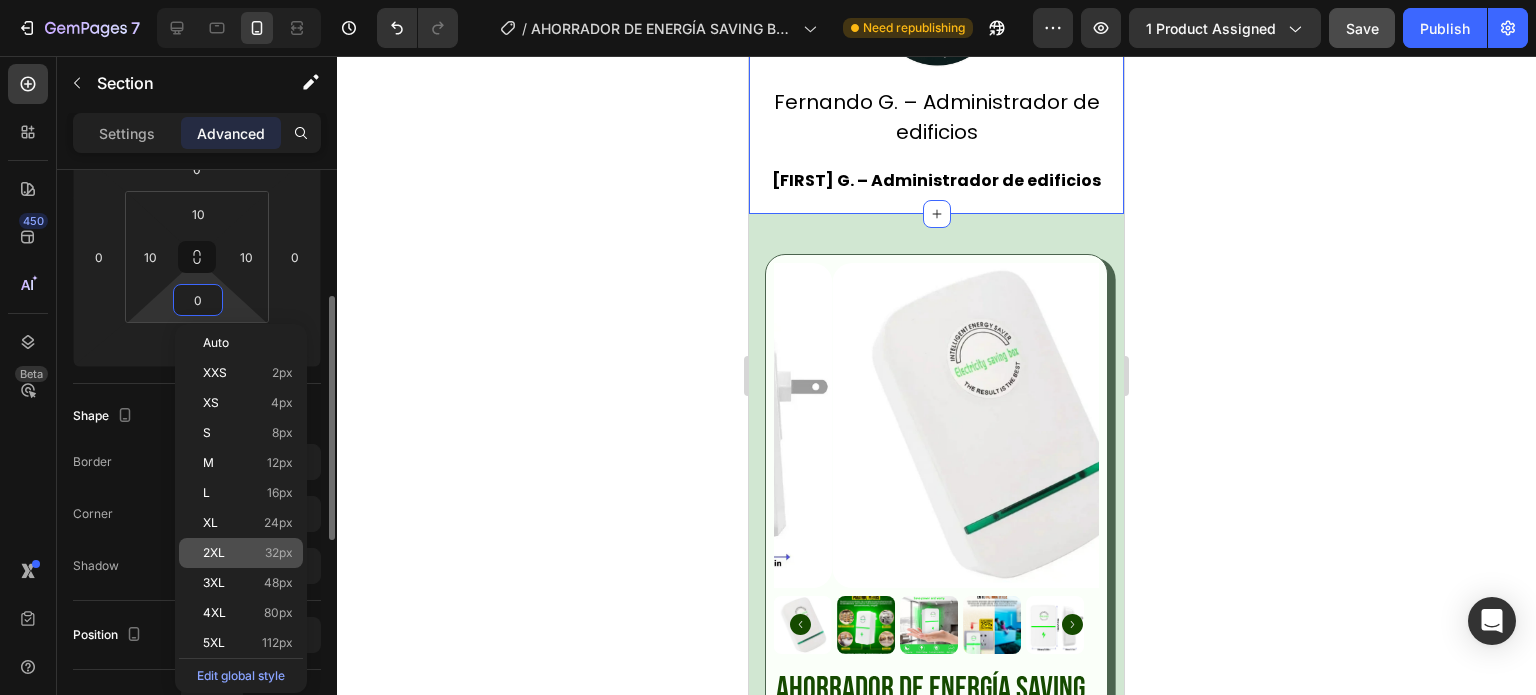 click on "2XL 32px" 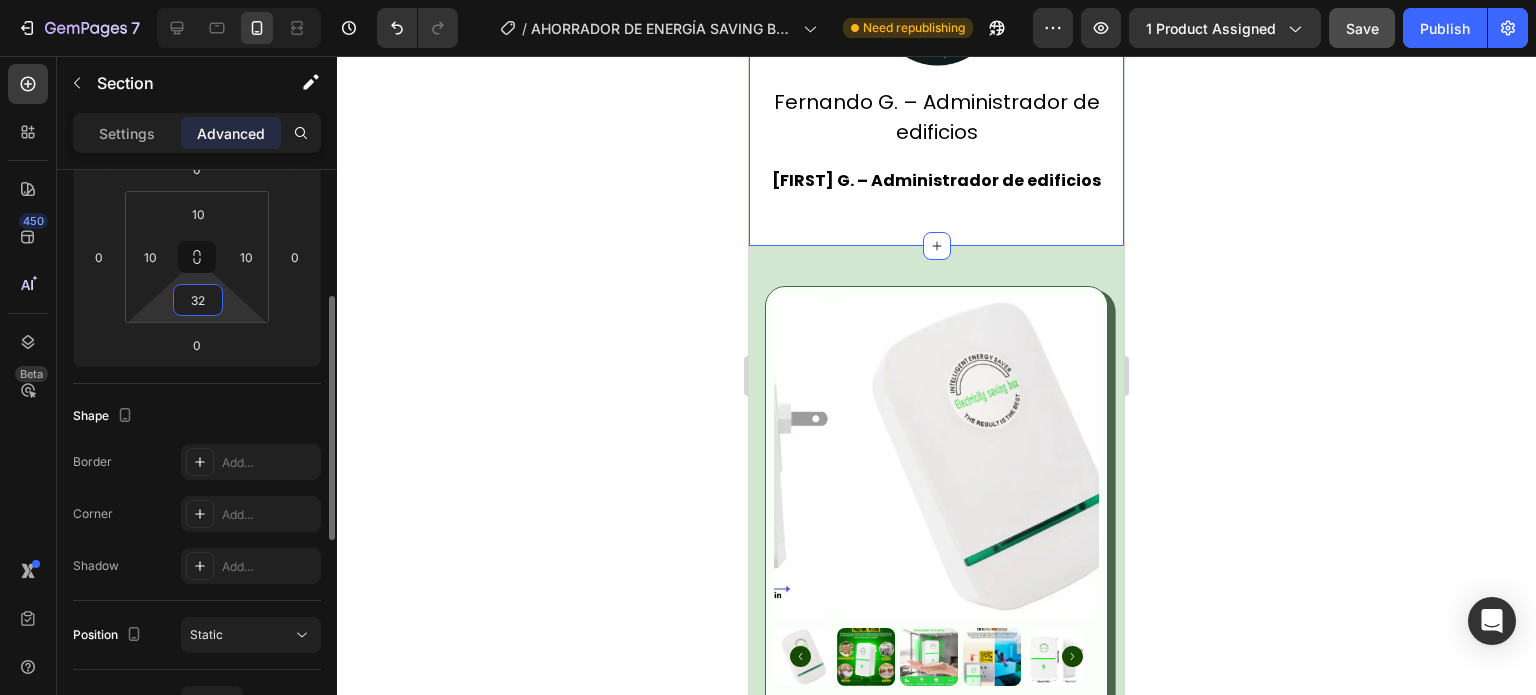 click on "32" at bounding box center (198, 300) 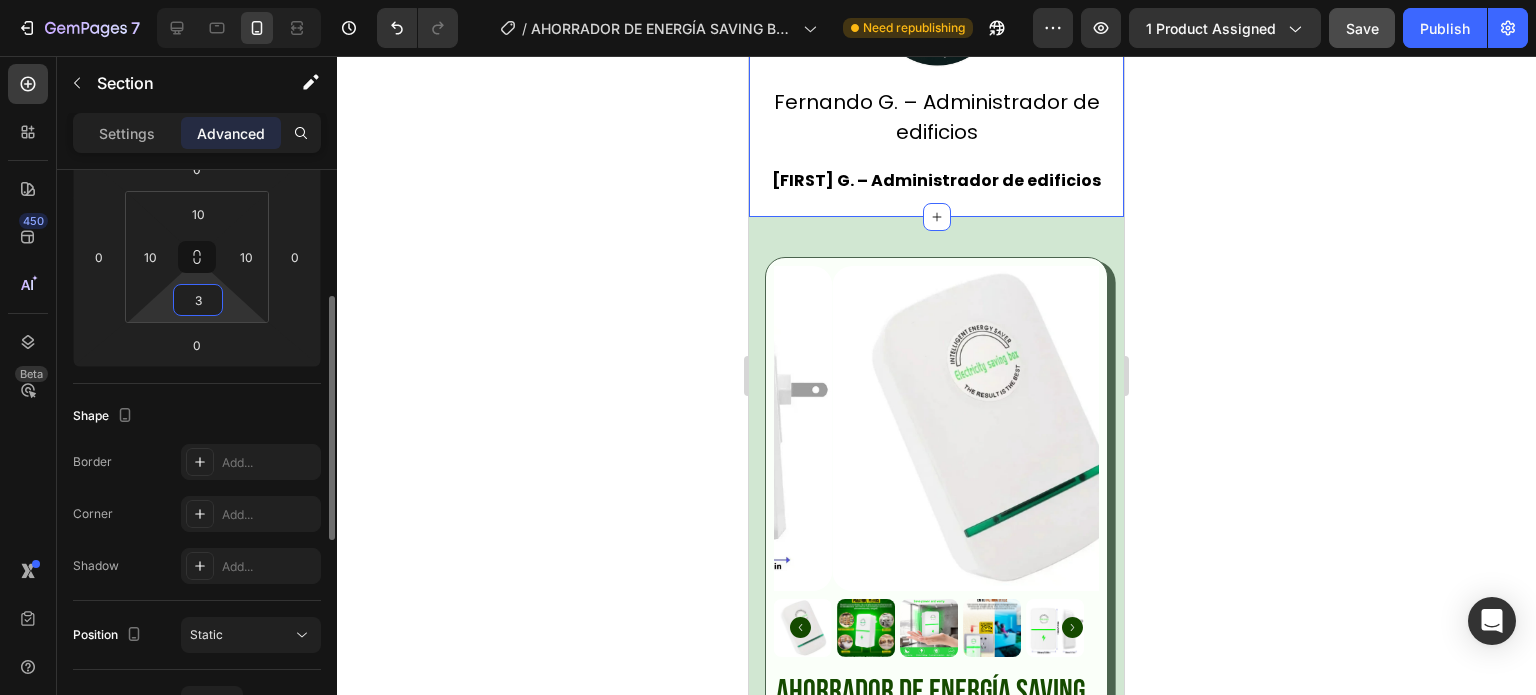 type on "30" 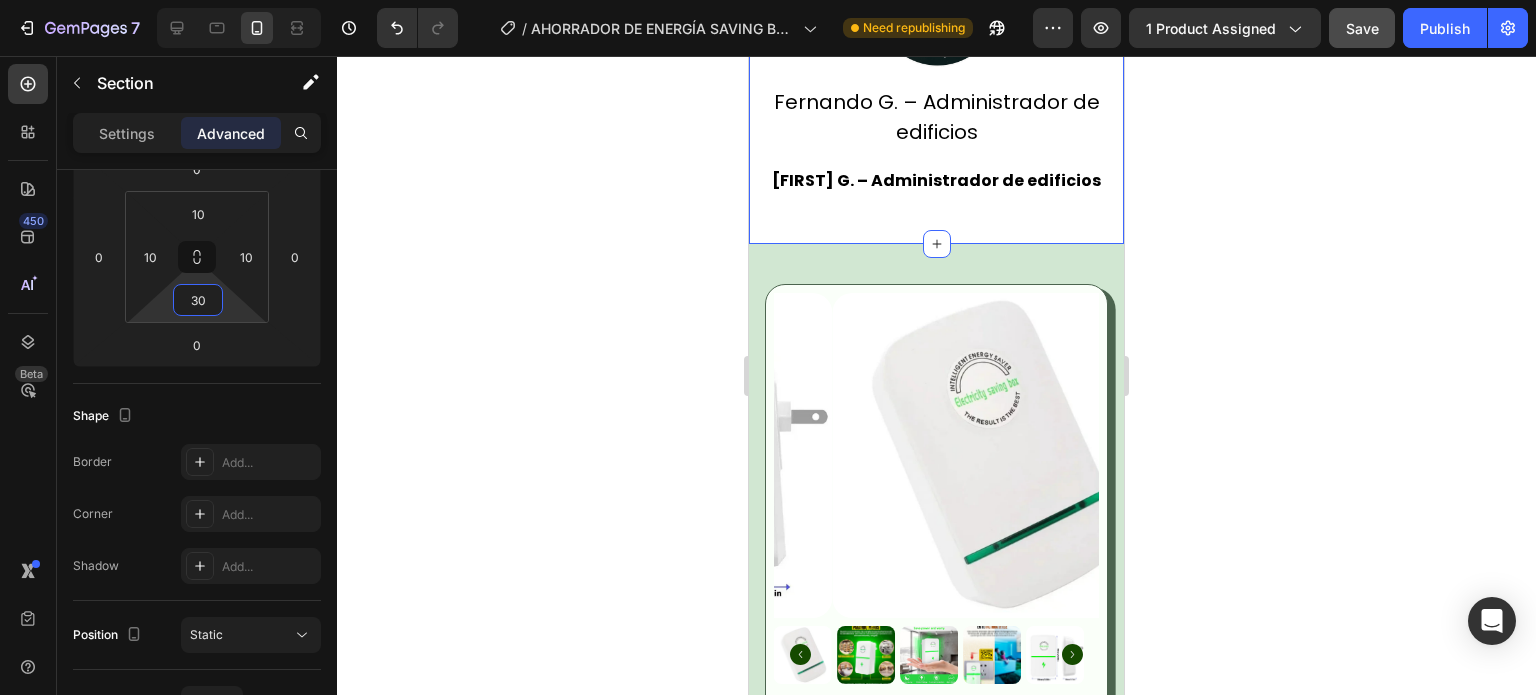 click 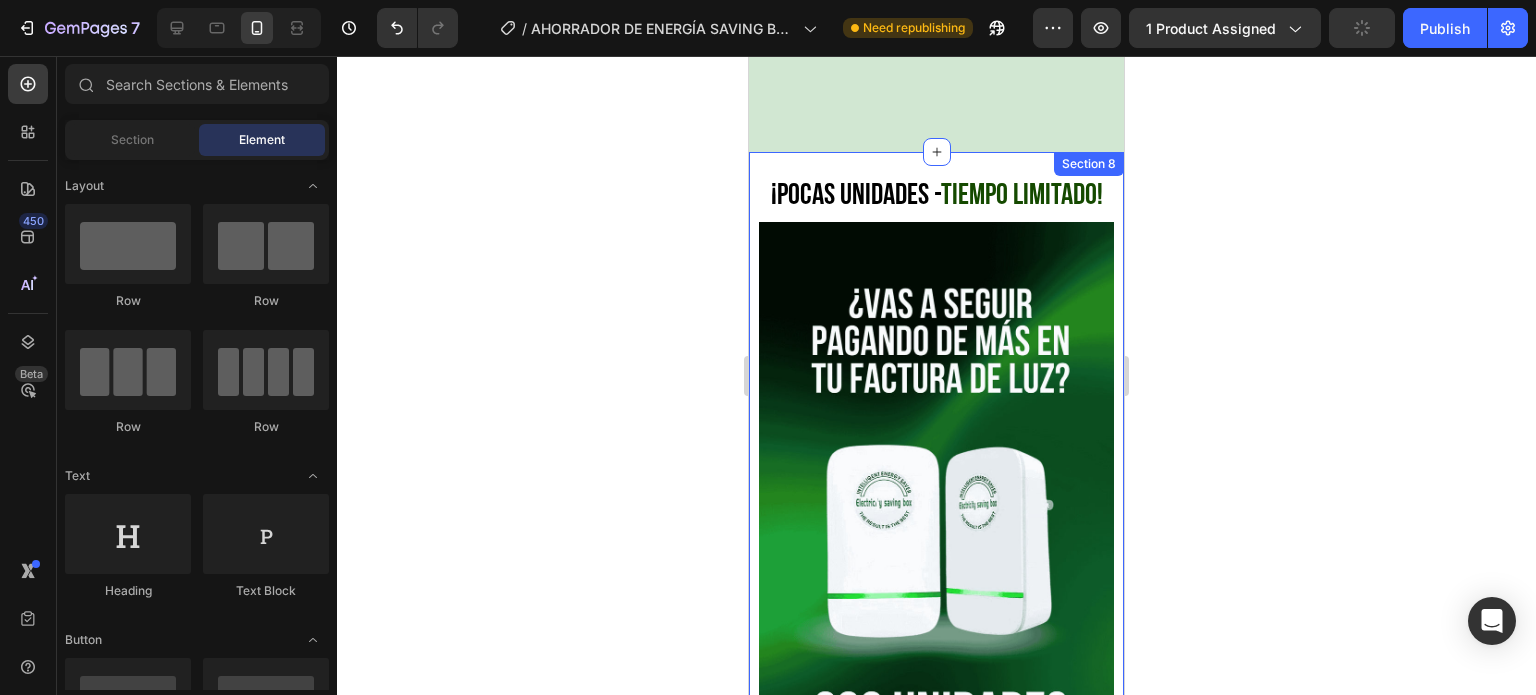scroll, scrollTop: 9898, scrollLeft: 0, axis: vertical 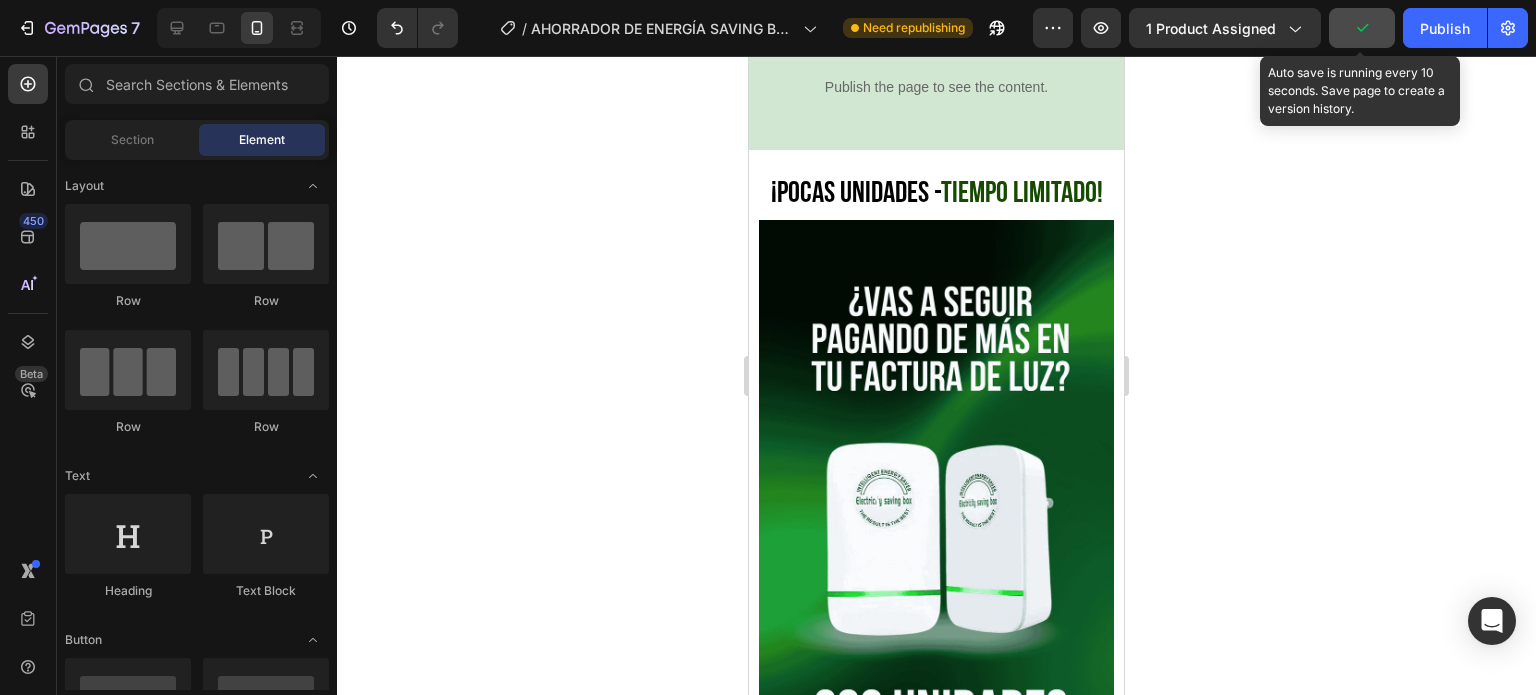 click 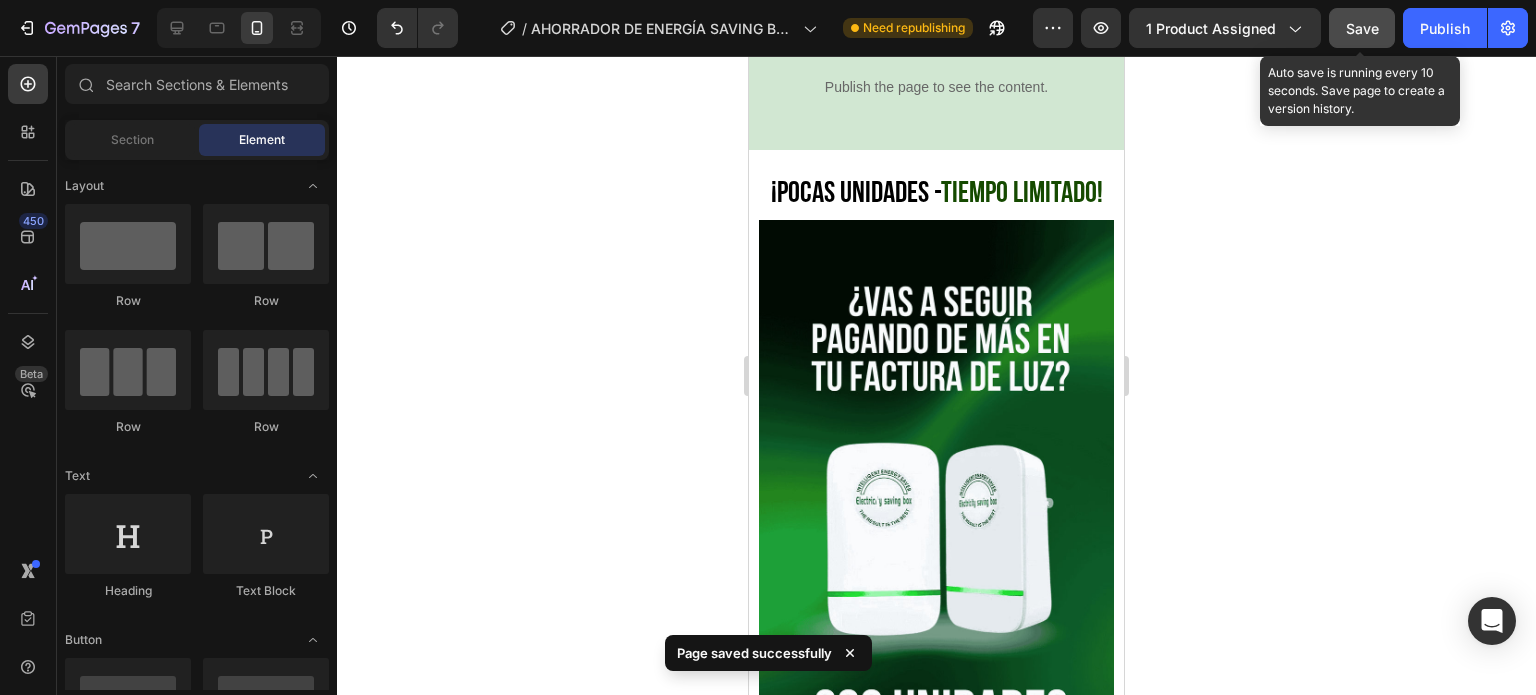 click on "Save" at bounding box center [1362, 28] 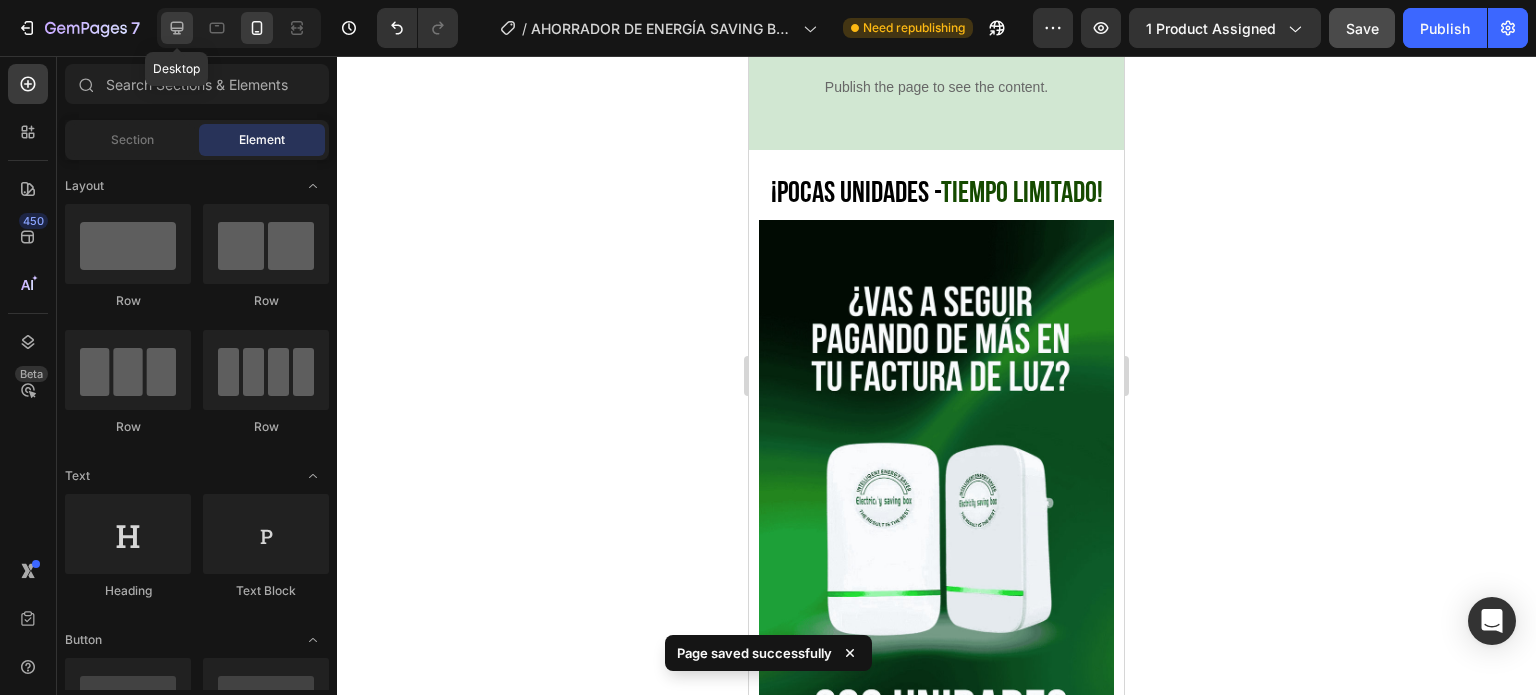 click 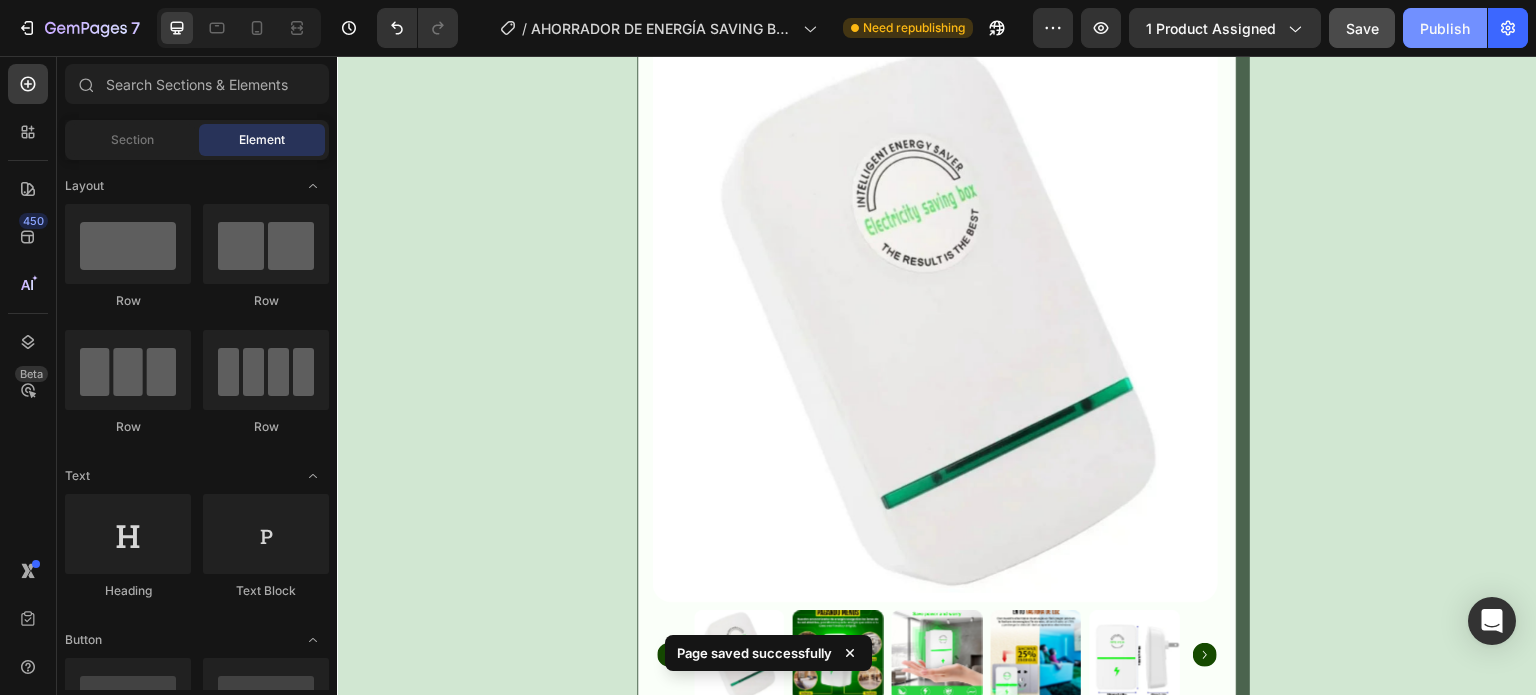 click on "Publish" 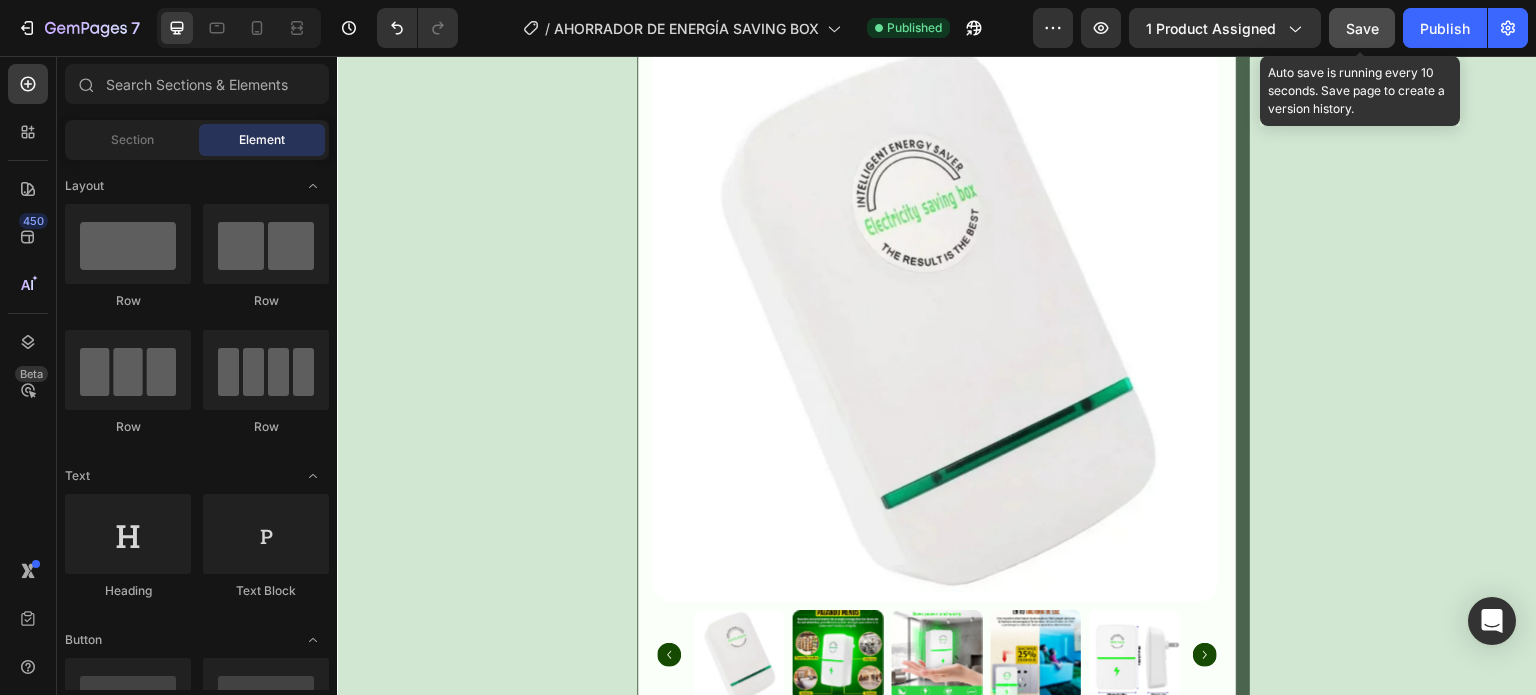 click on "Save" 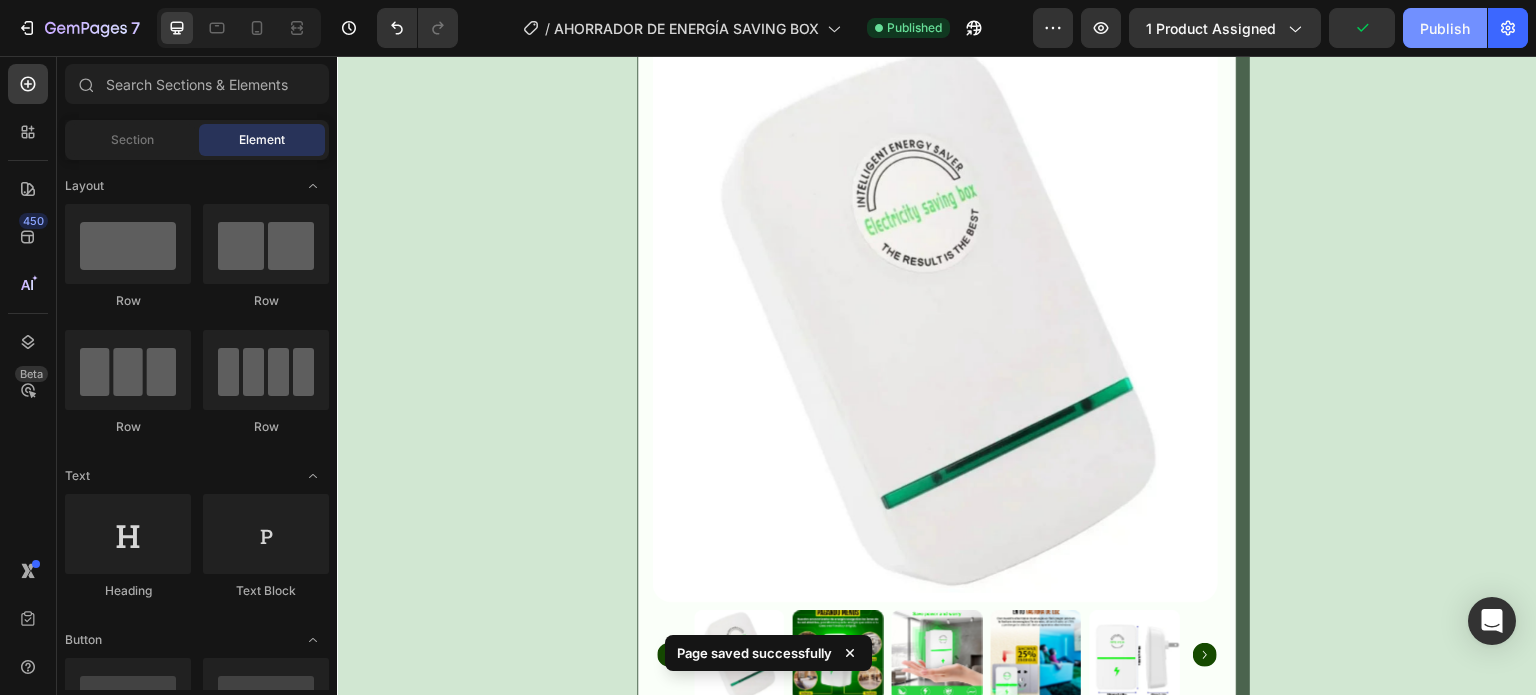 click on "Publish" at bounding box center (1445, 28) 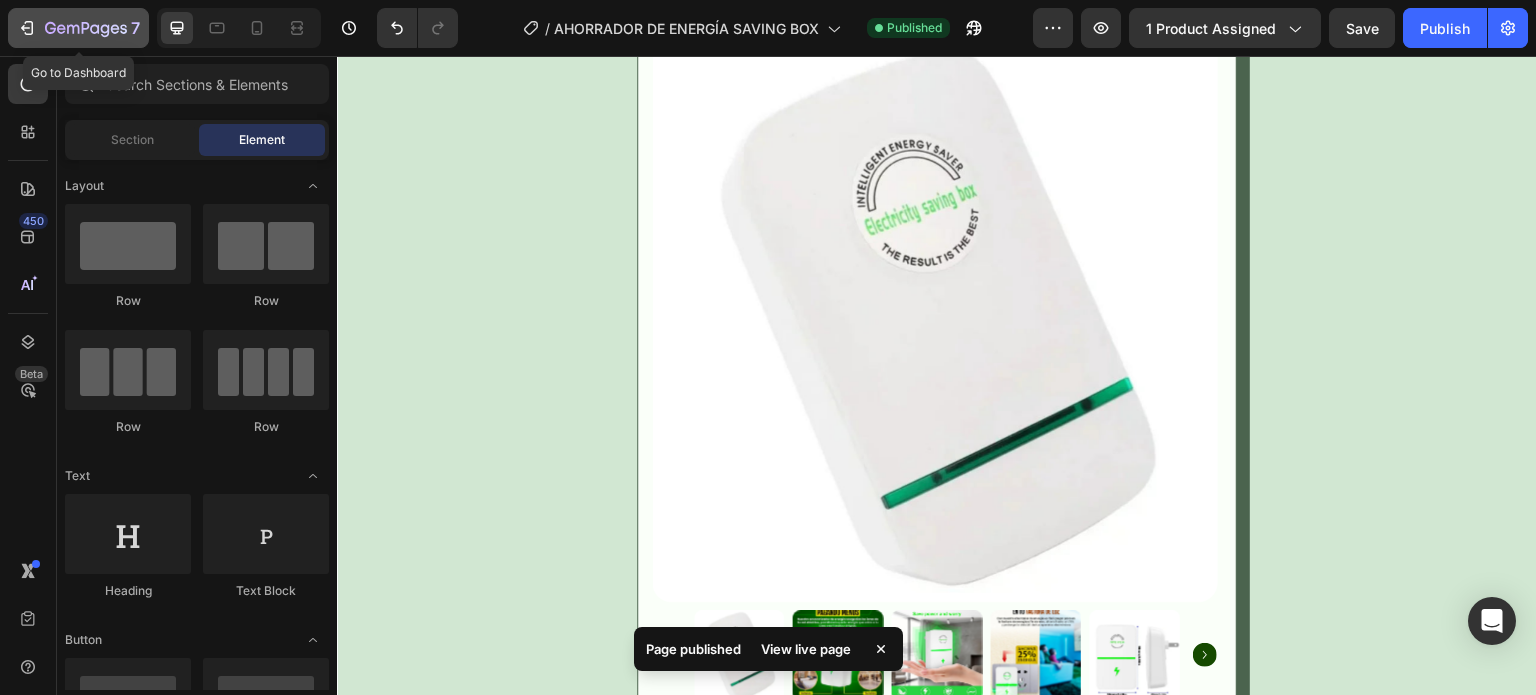 click on "7" 